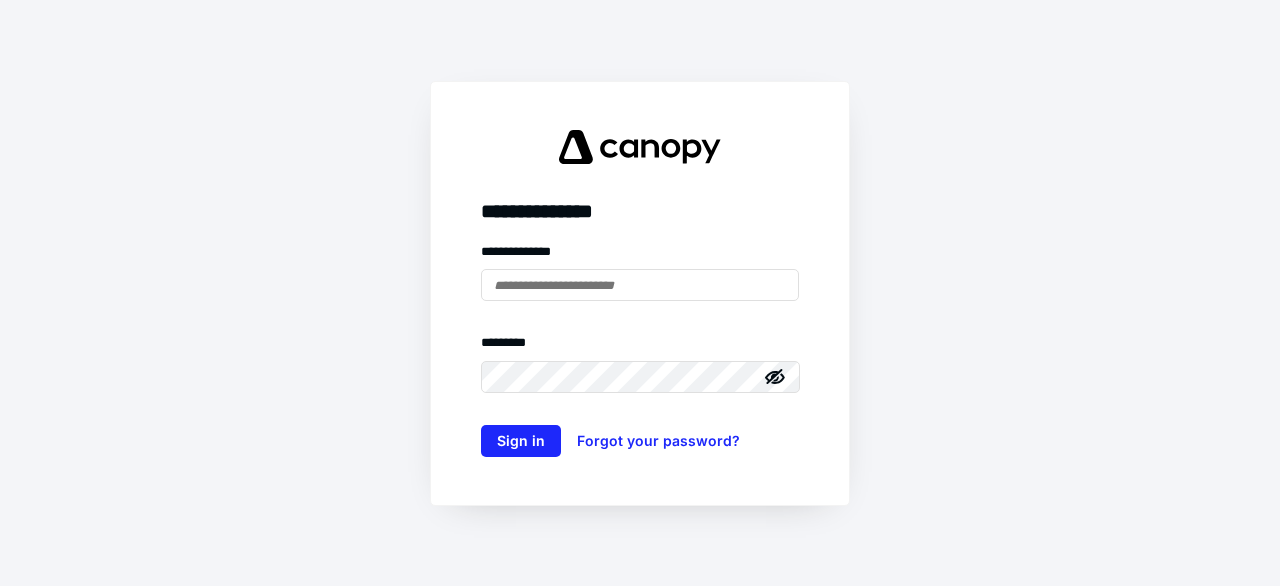 scroll, scrollTop: 0, scrollLeft: 0, axis: both 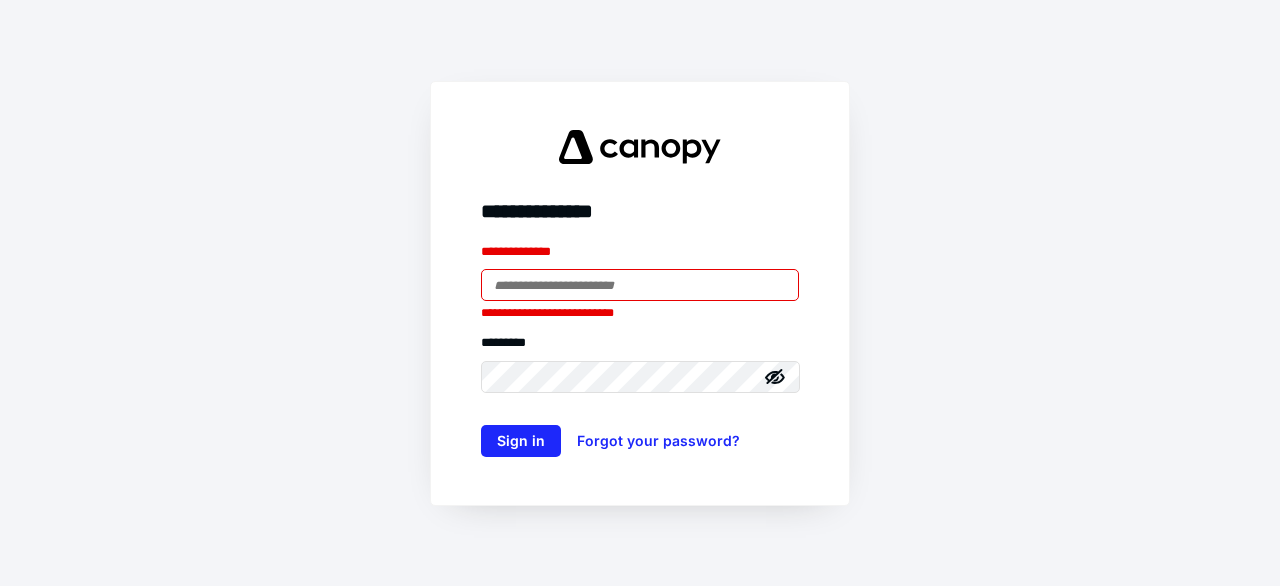 type on "**********" 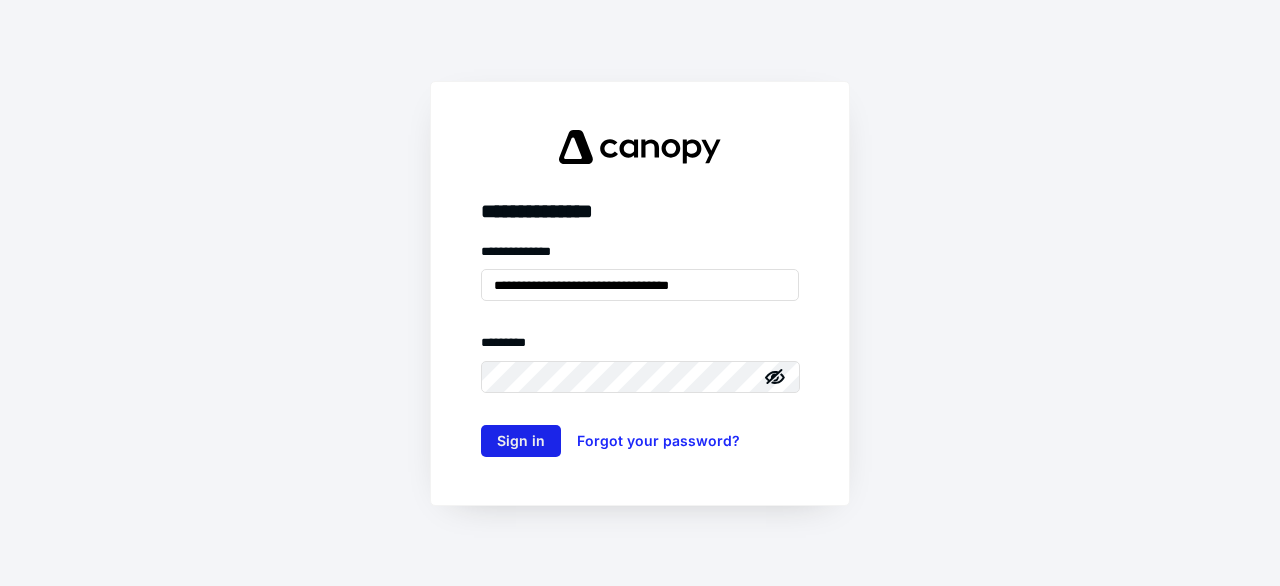 click on "Sign in" at bounding box center [521, 441] 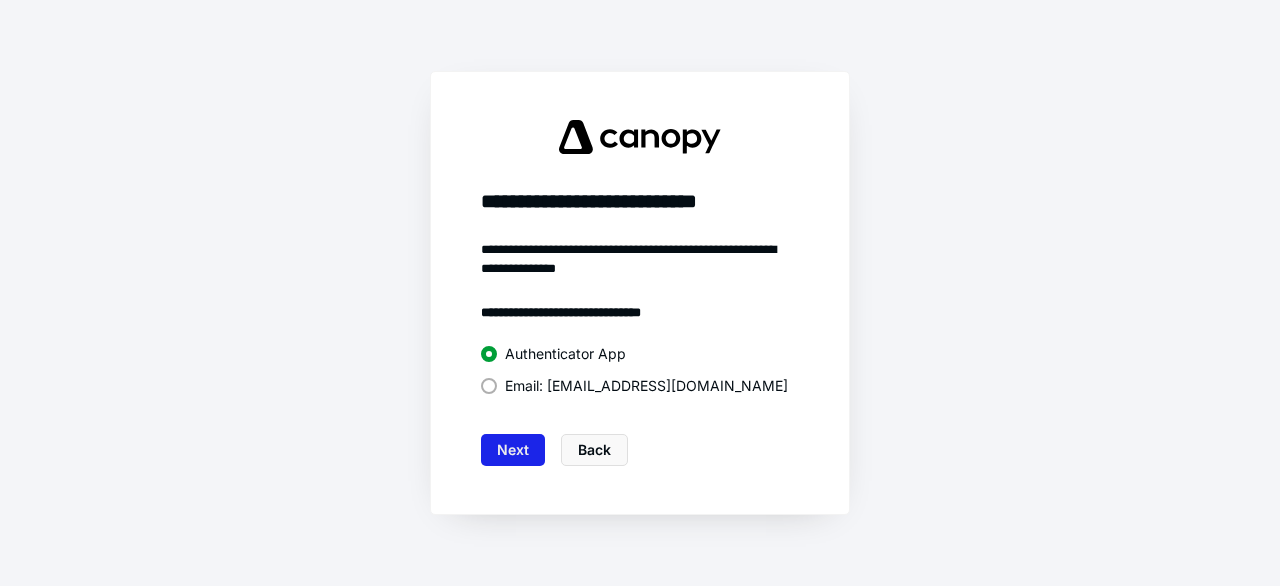 click on "Next" at bounding box center [513, 450] 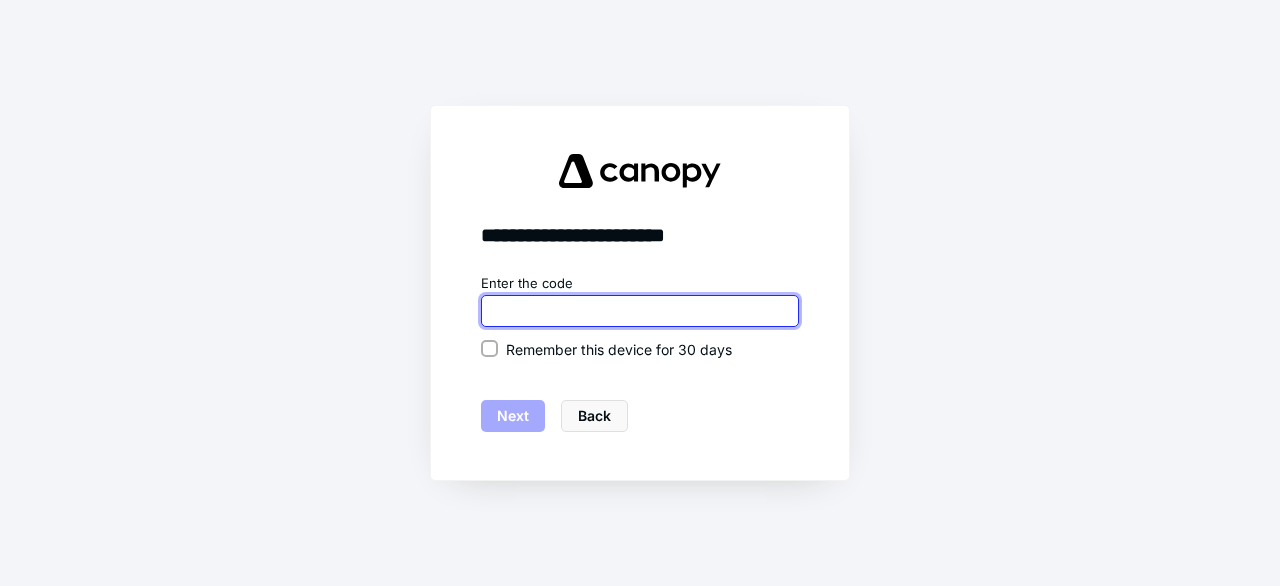 click at bounding box center [640, 311] 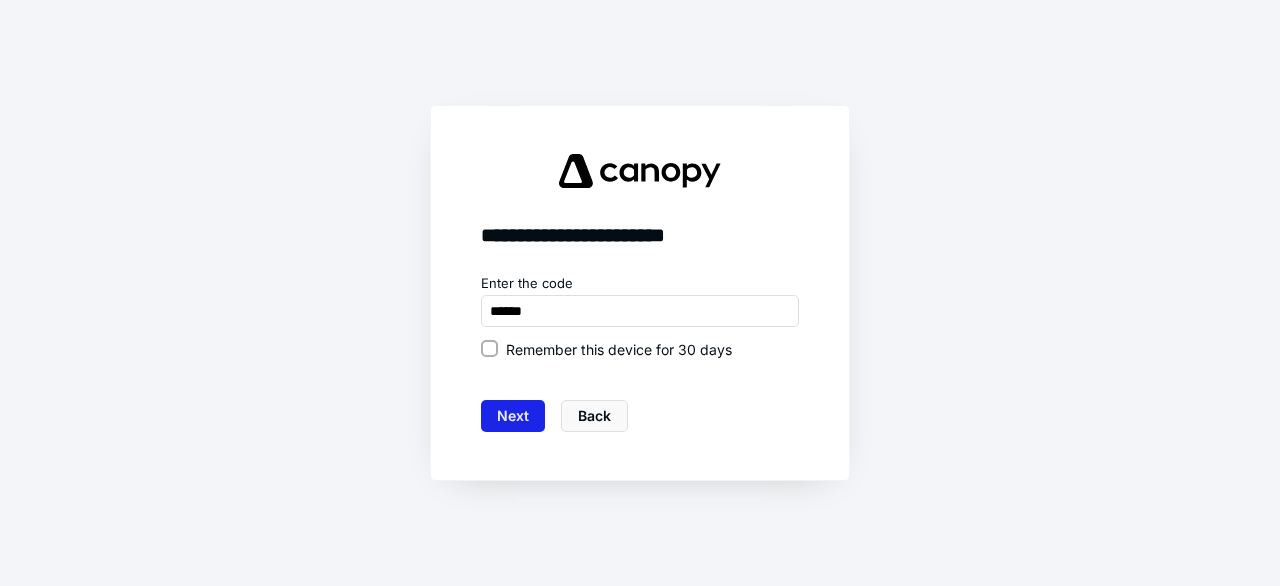 click on "Next" at bounding box center [513, 416] 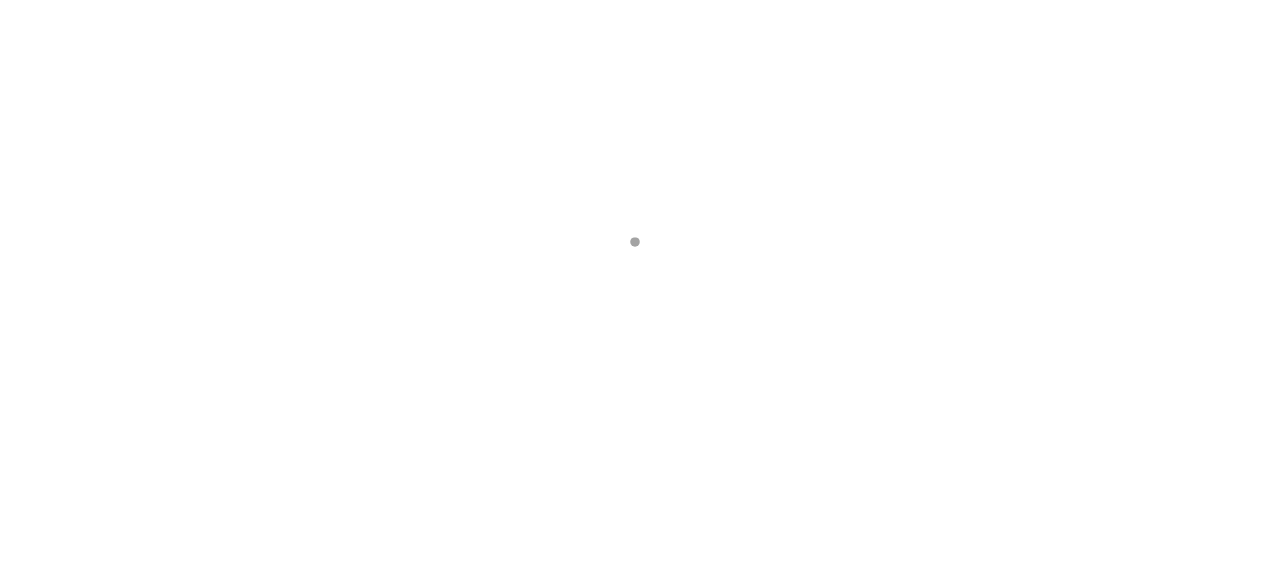 scroll, scrollTop: 0, scrollLeft: 0, axis: both 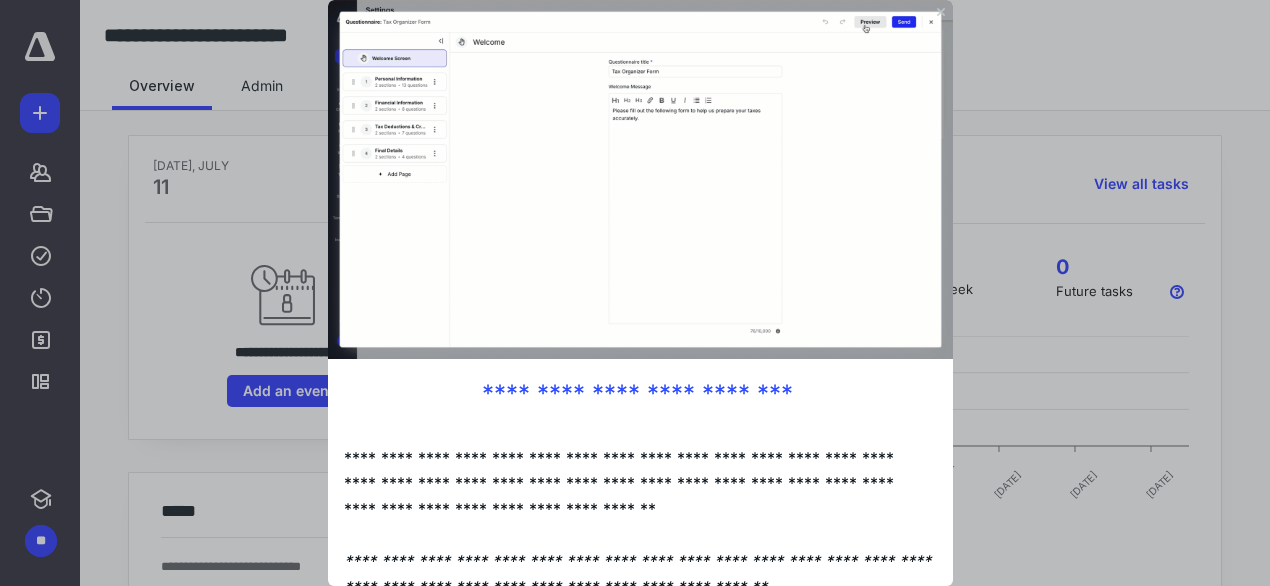click 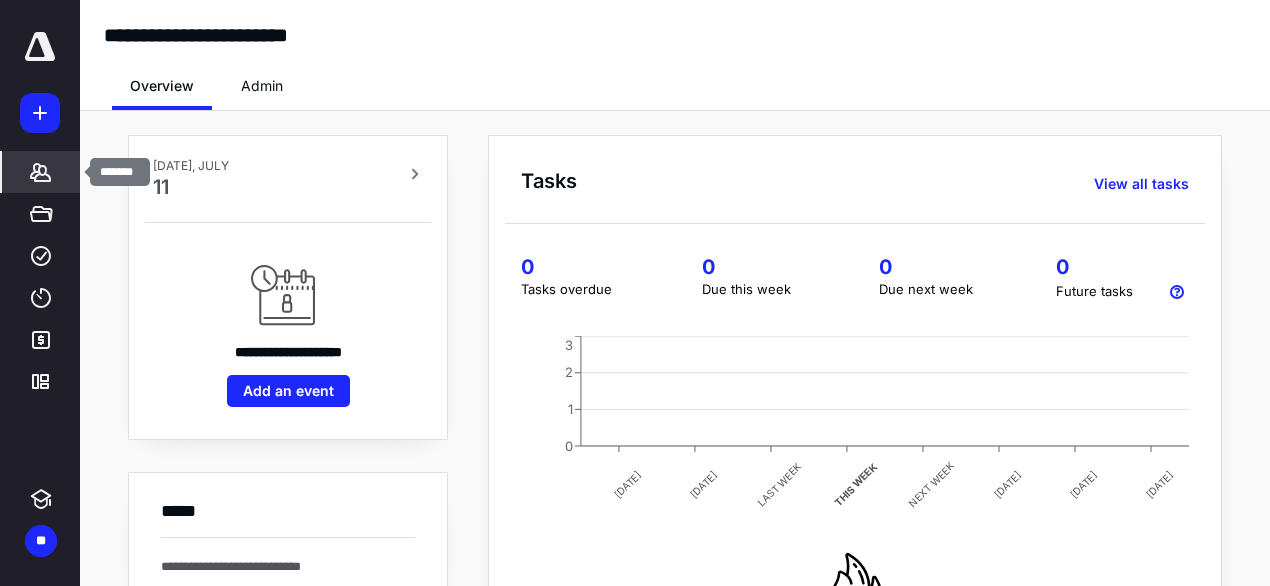 click 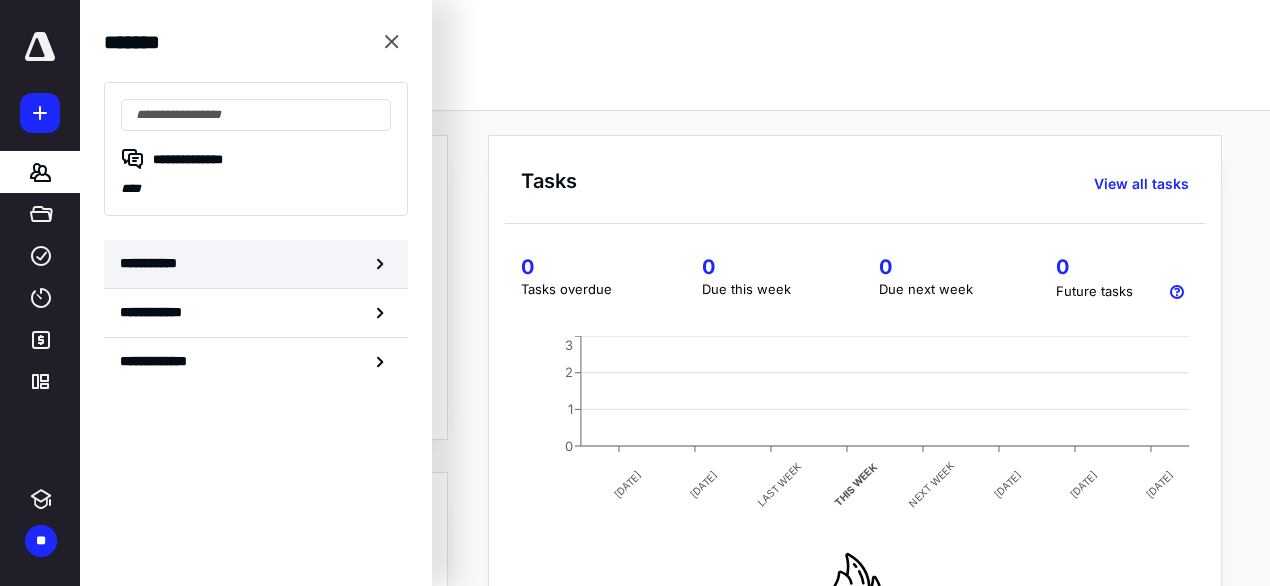 click on "**********" at bounding box center (153, 263) 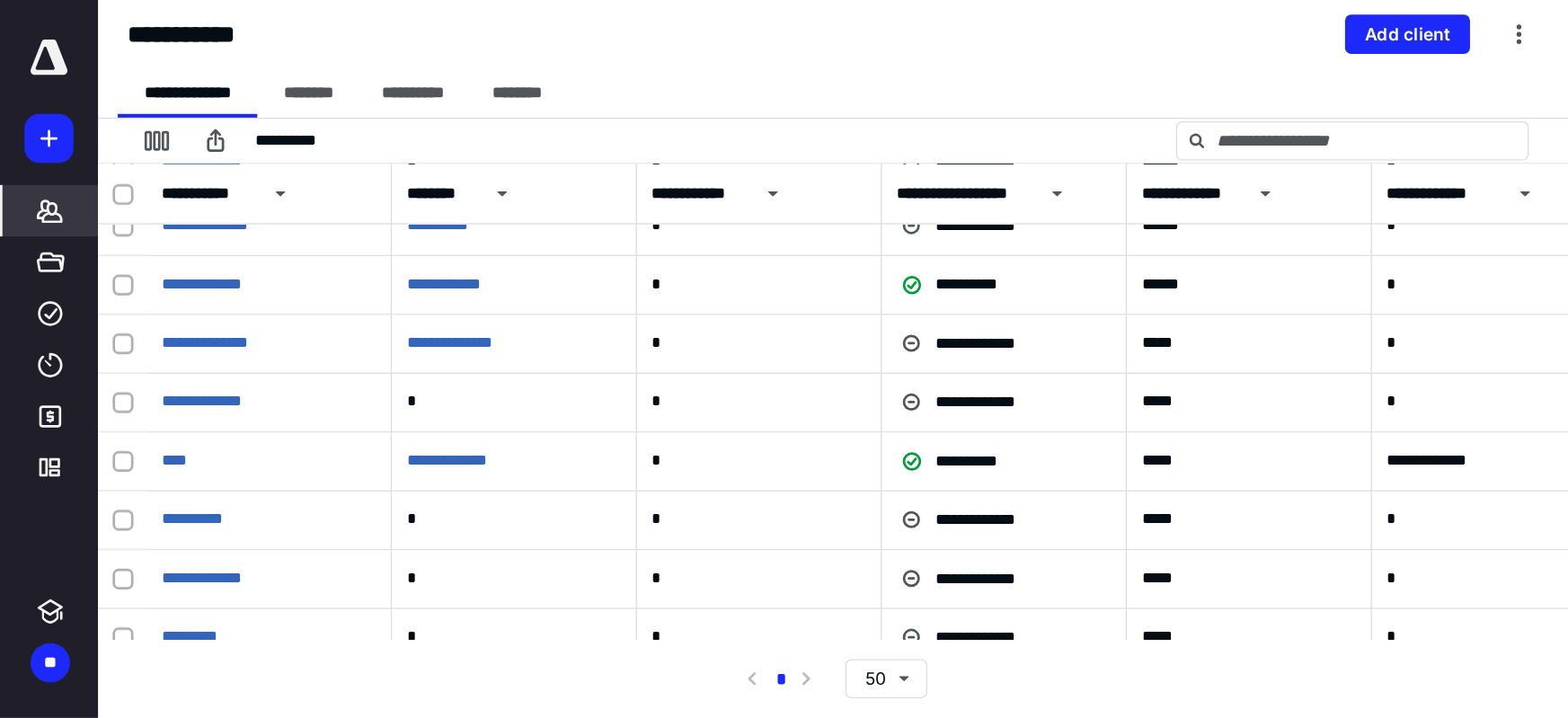 scroll, scrollTop: 0, scrollLeft: 0, axis: both 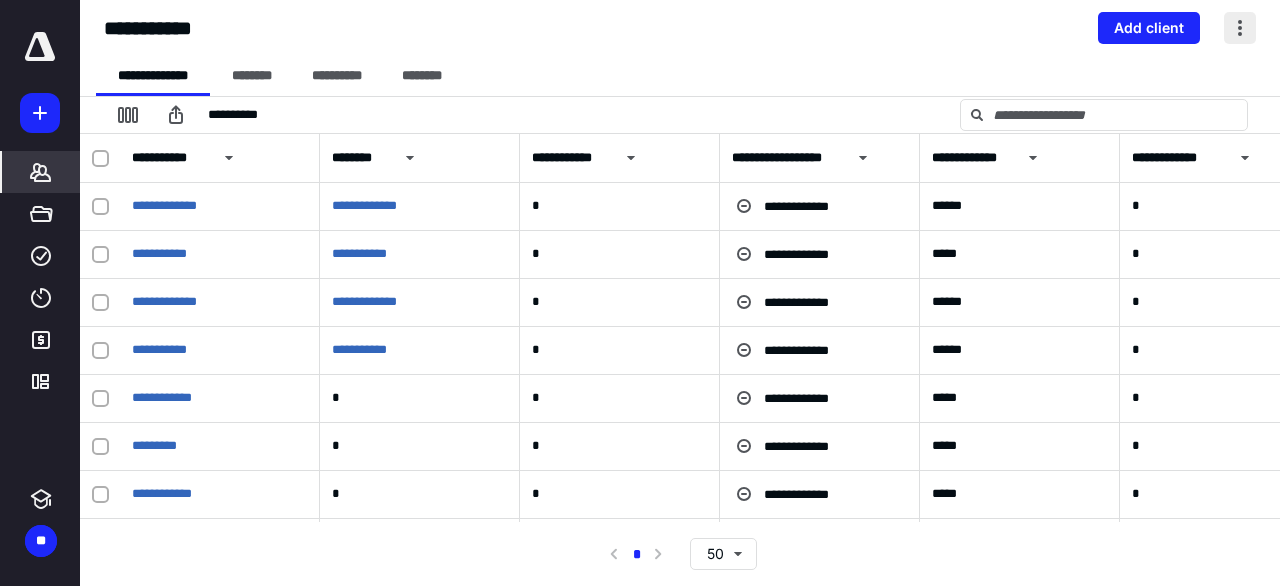 click at bounding box center [1240, 28] 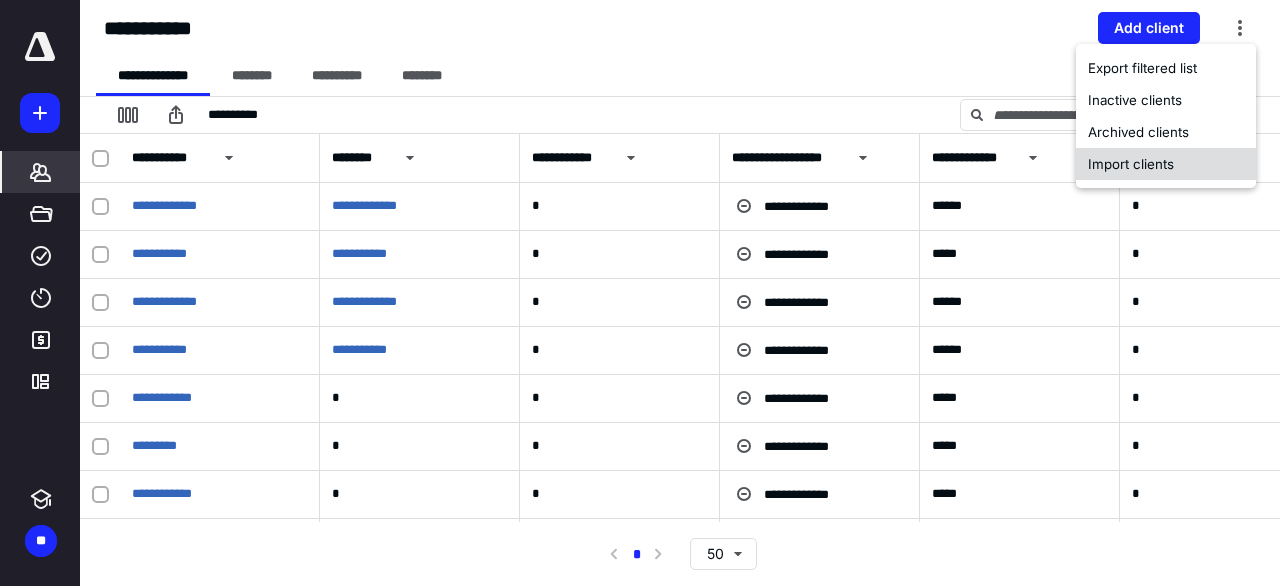 click on "Import clients" at bounding box center (1166, 164) 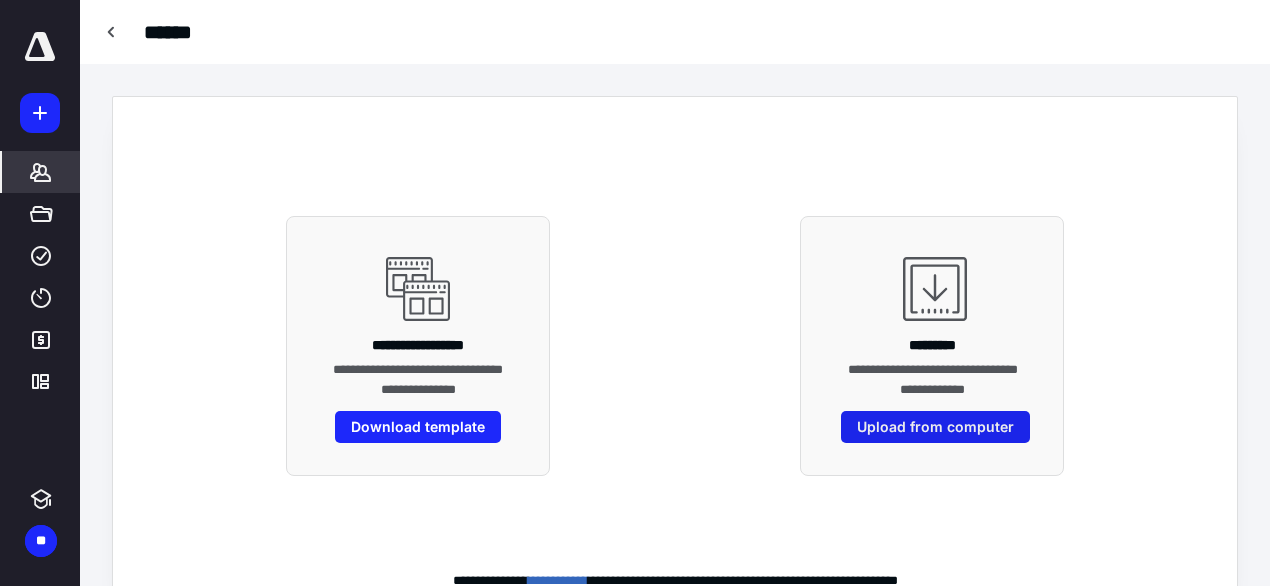 click on "Upload from computer" at bounding box center [935, 427] 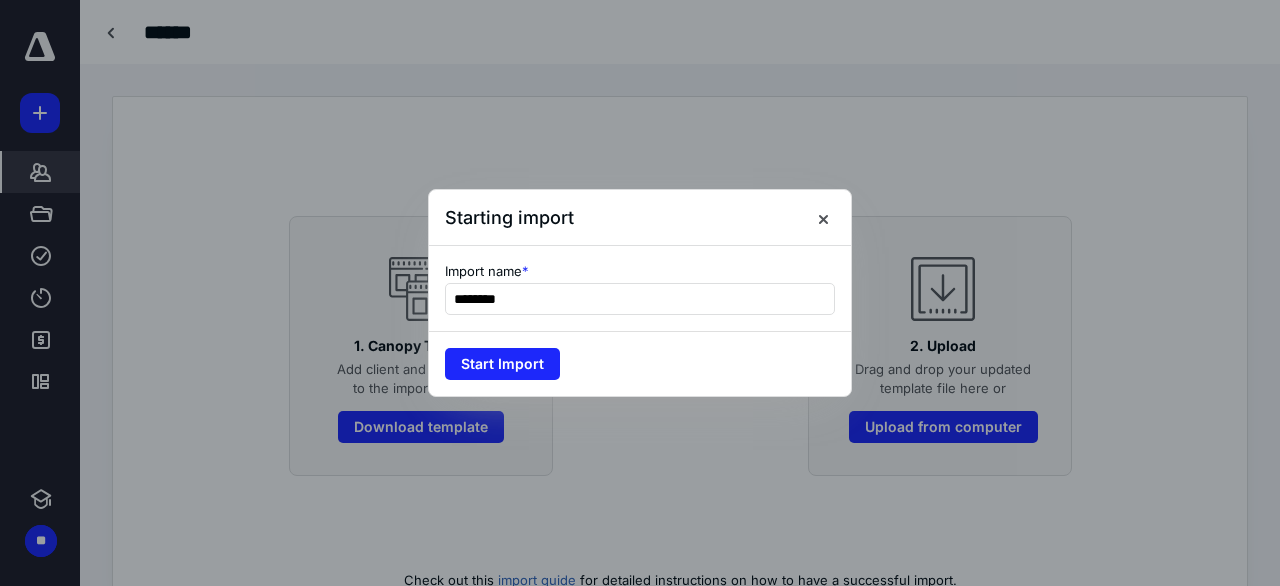 type on "********" 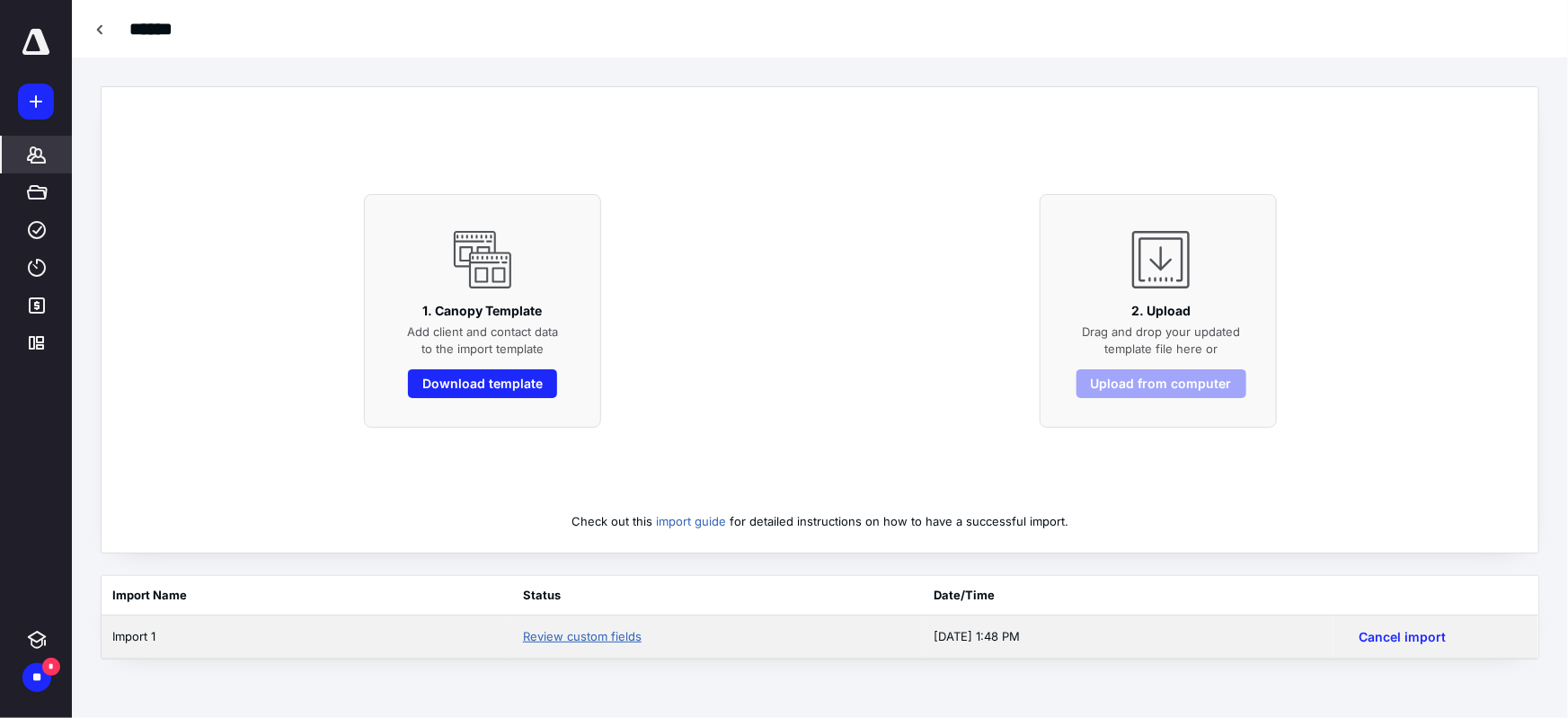 click on "Review custom fields" at bounding box center (582, 636) 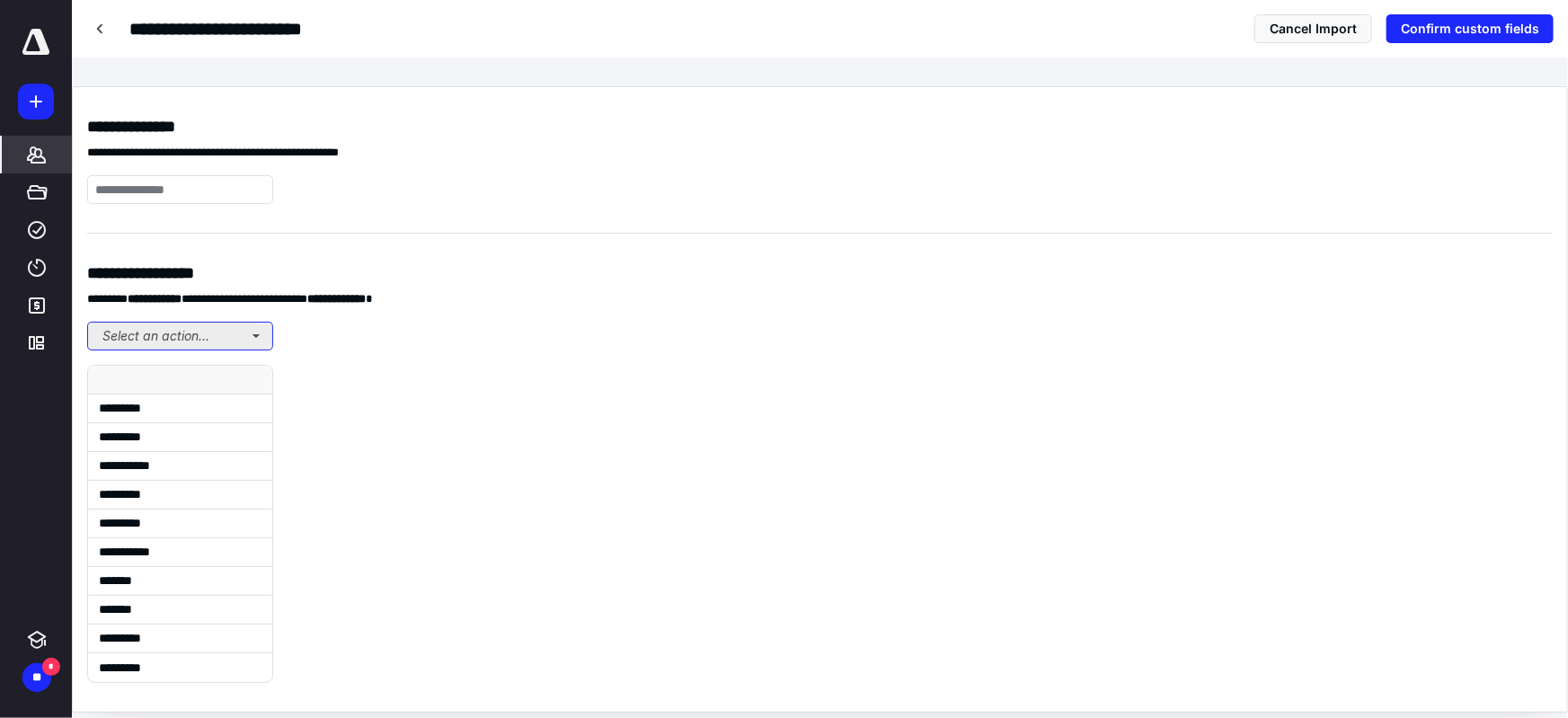 click on "Select an action..." at bounding box center [180, 336] 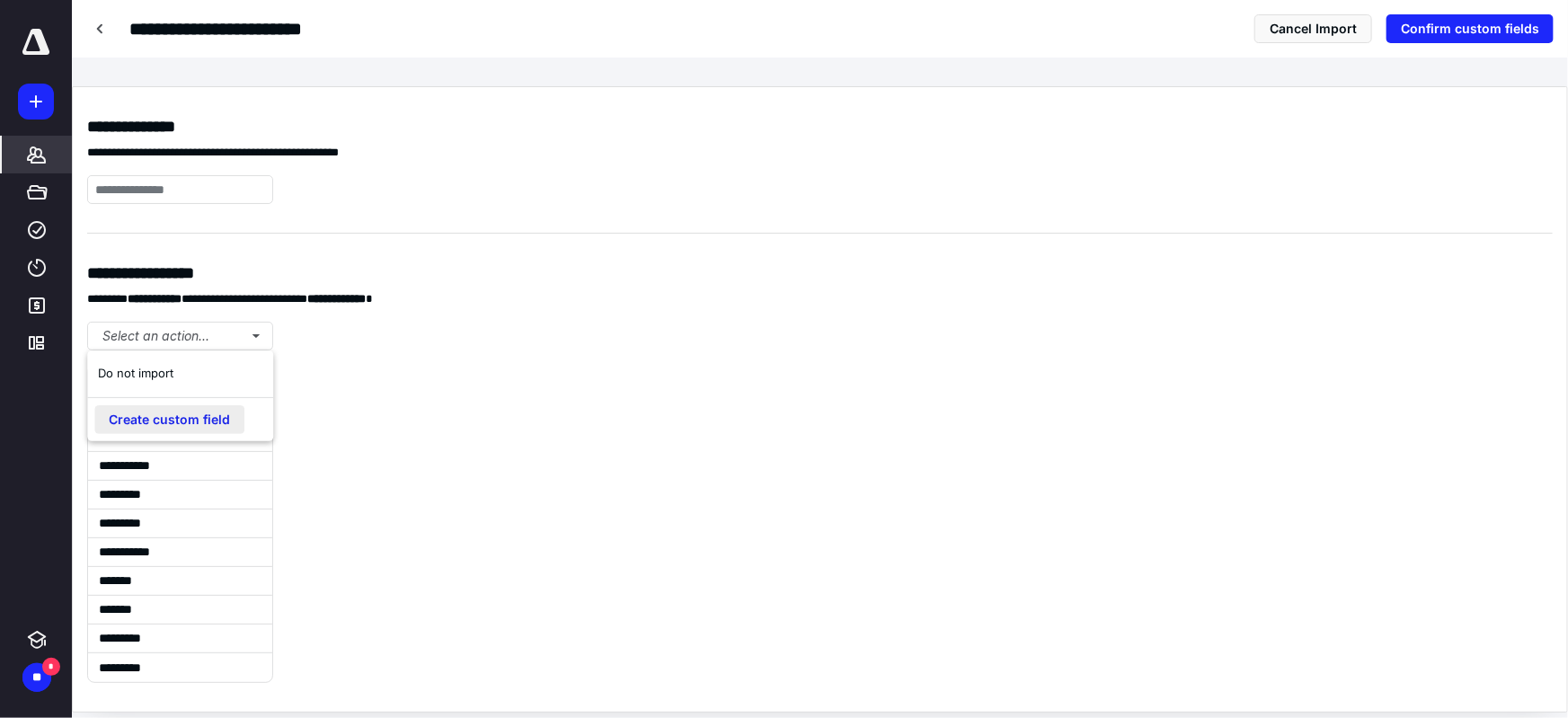 click on "Create custom field" at bounding box center (169, 420) 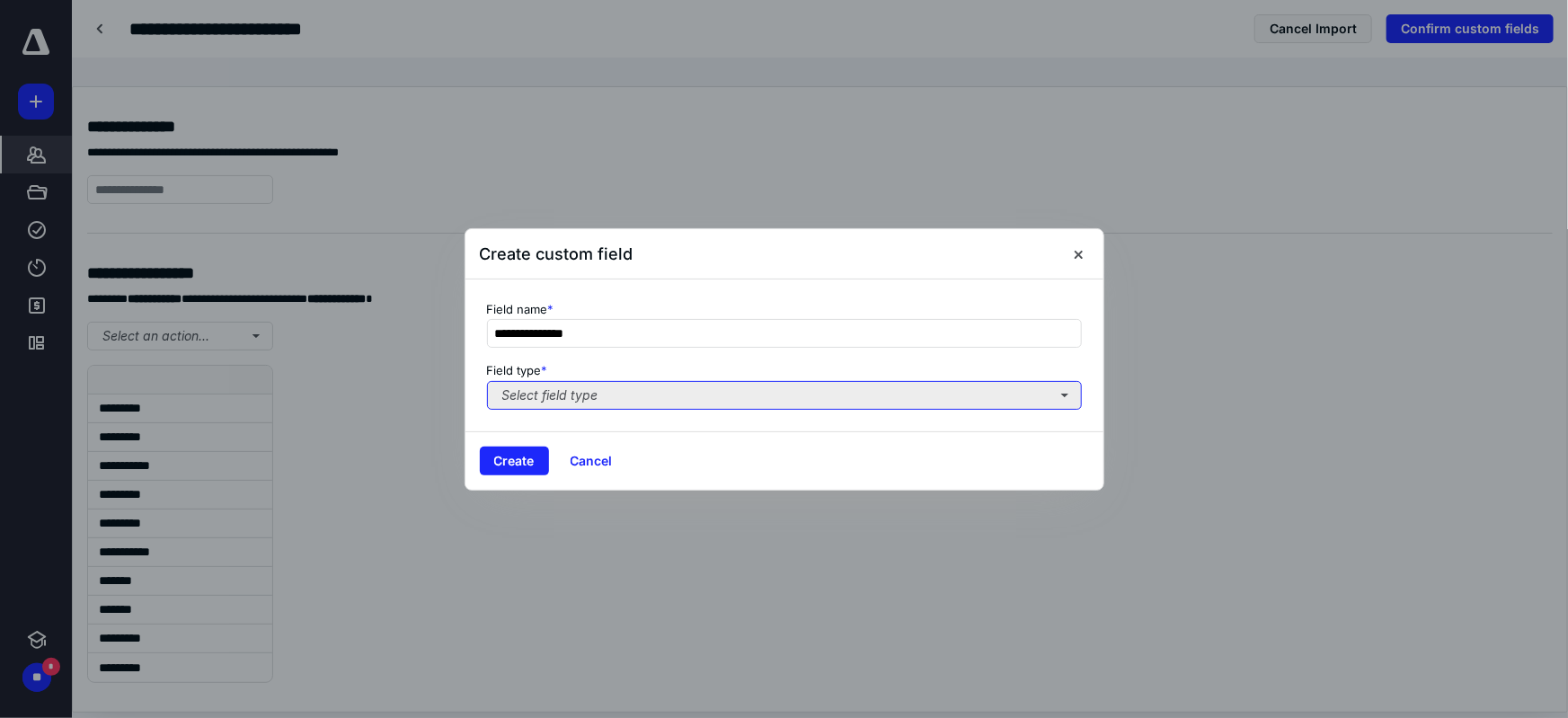 click on "Select field type" at bounding box center (784, 395) 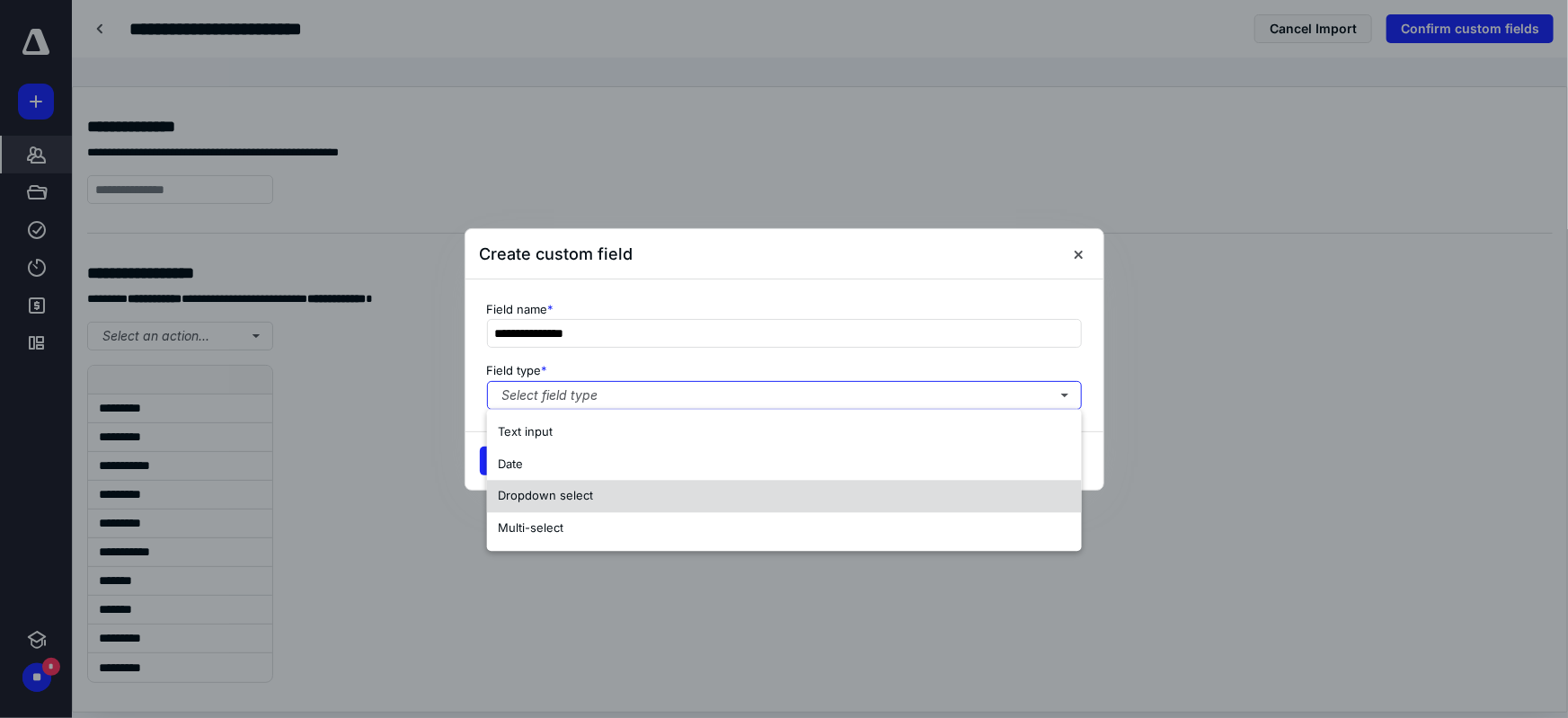 click on "Dropdown select" at bounding box center [784, 496] 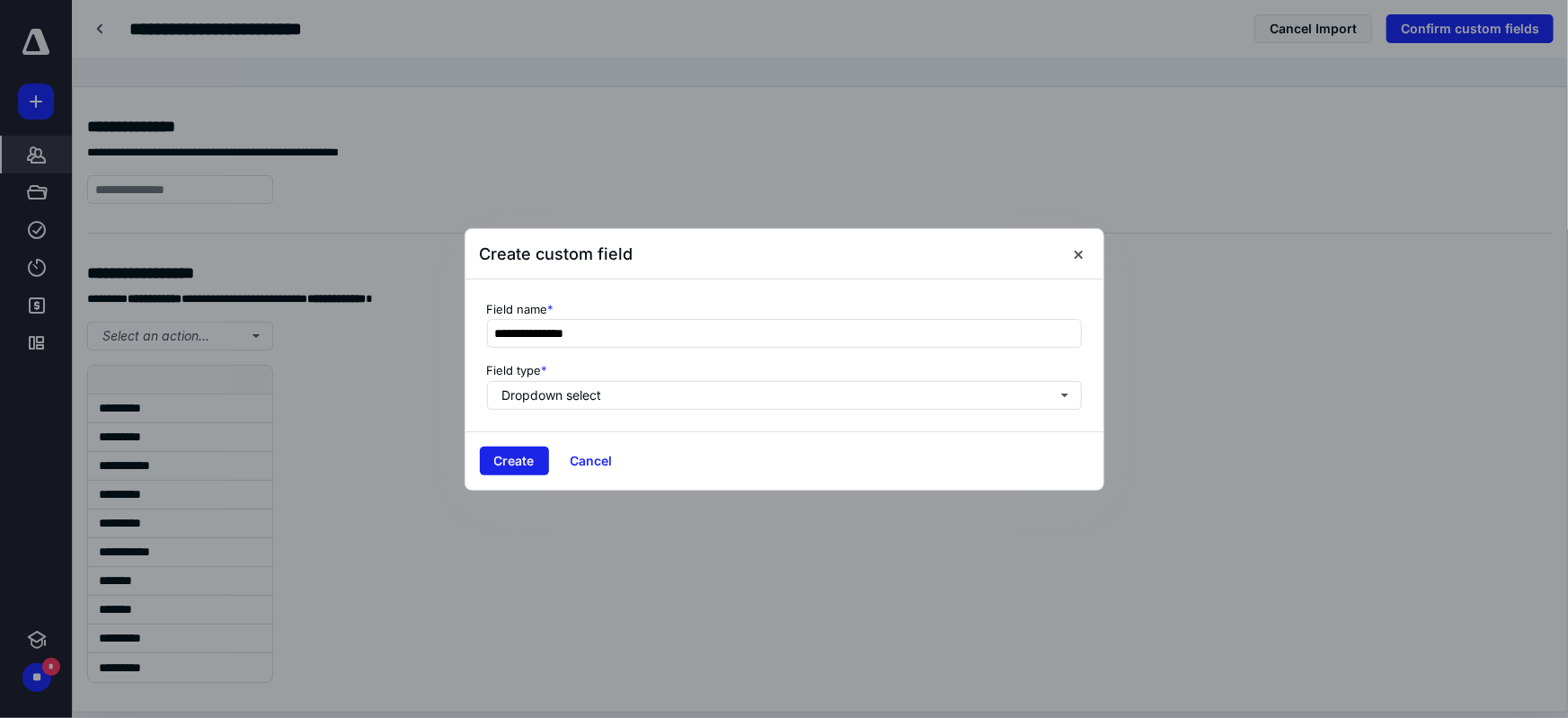 click on "Create" at bounding box center [514, 461] 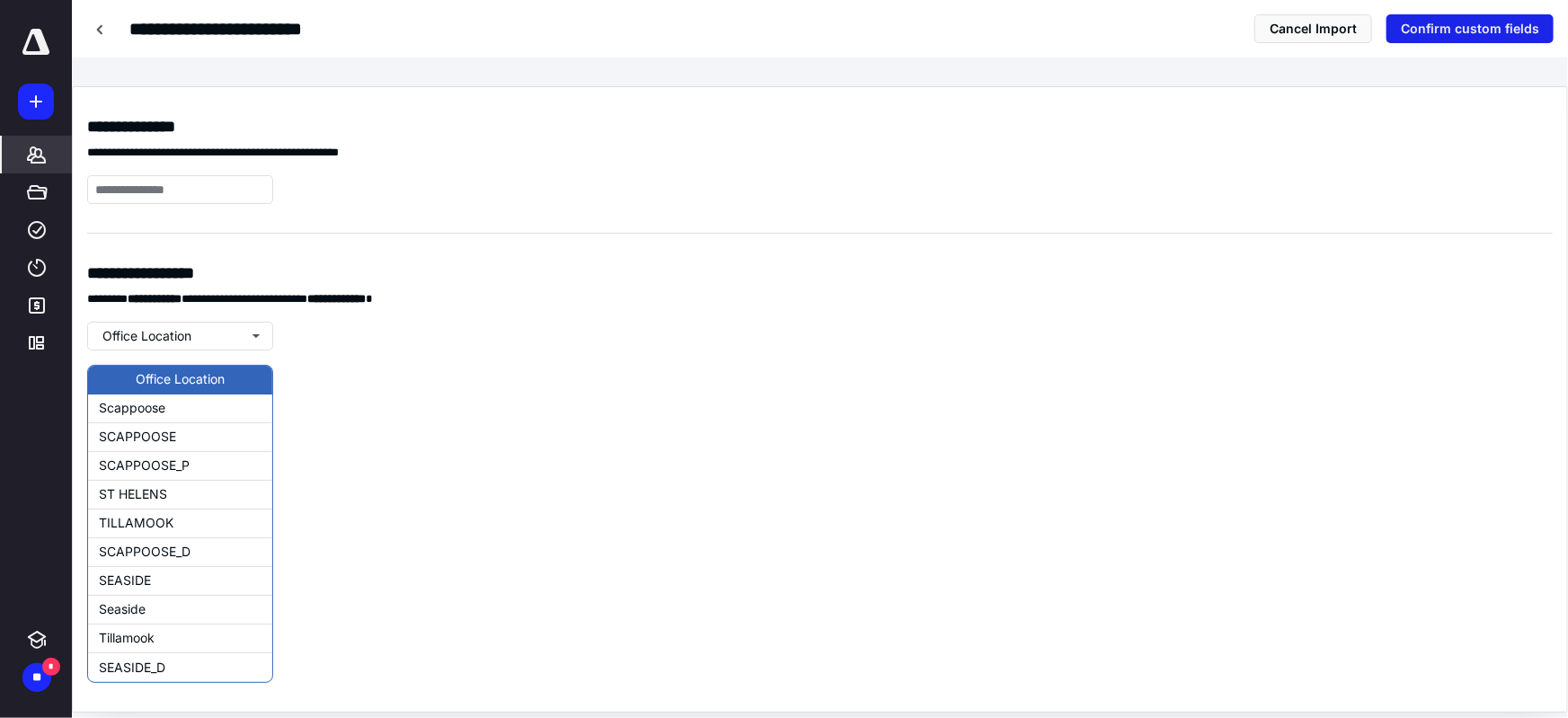 click on "Confirm custom fields" at bounding box center (1470, 29) 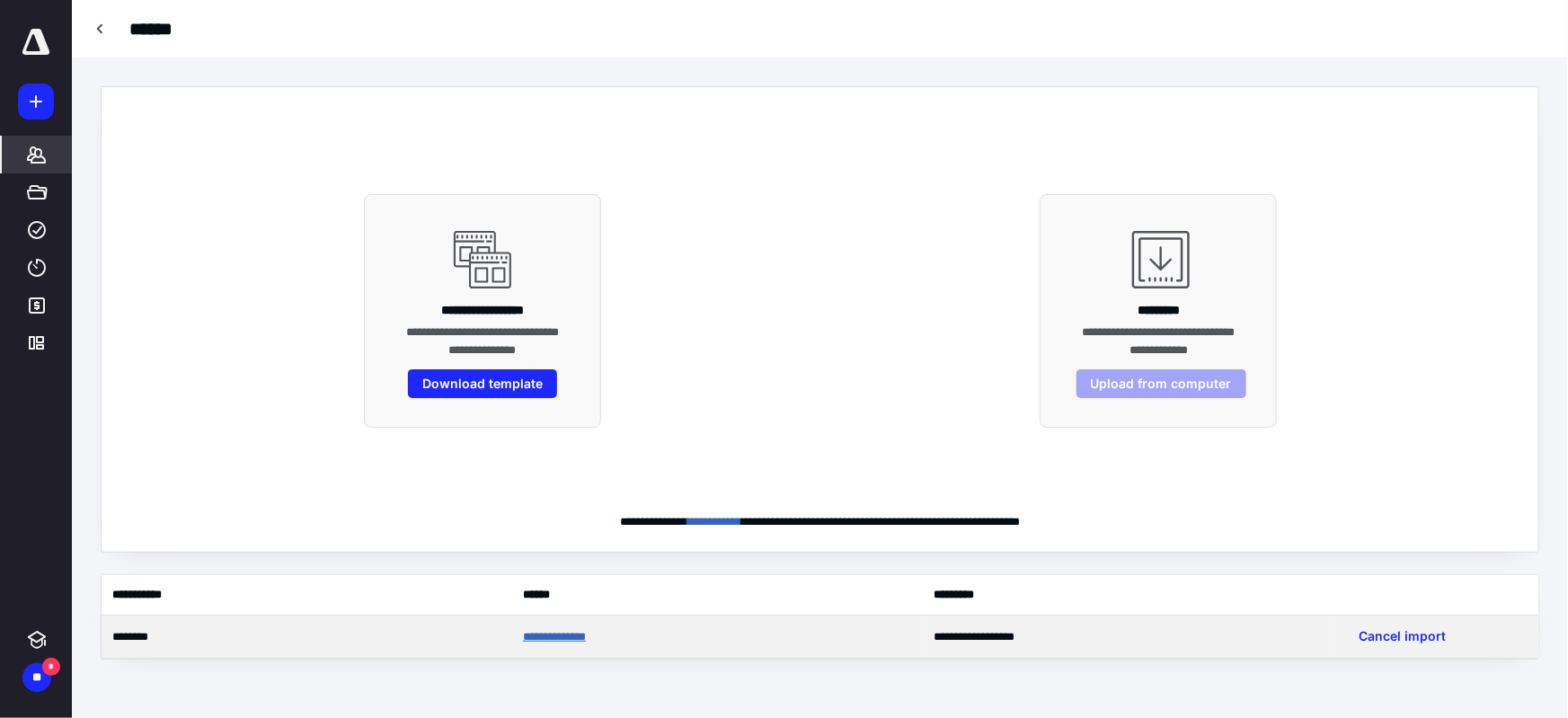 click on "**********" at bounding box center (554, 636) 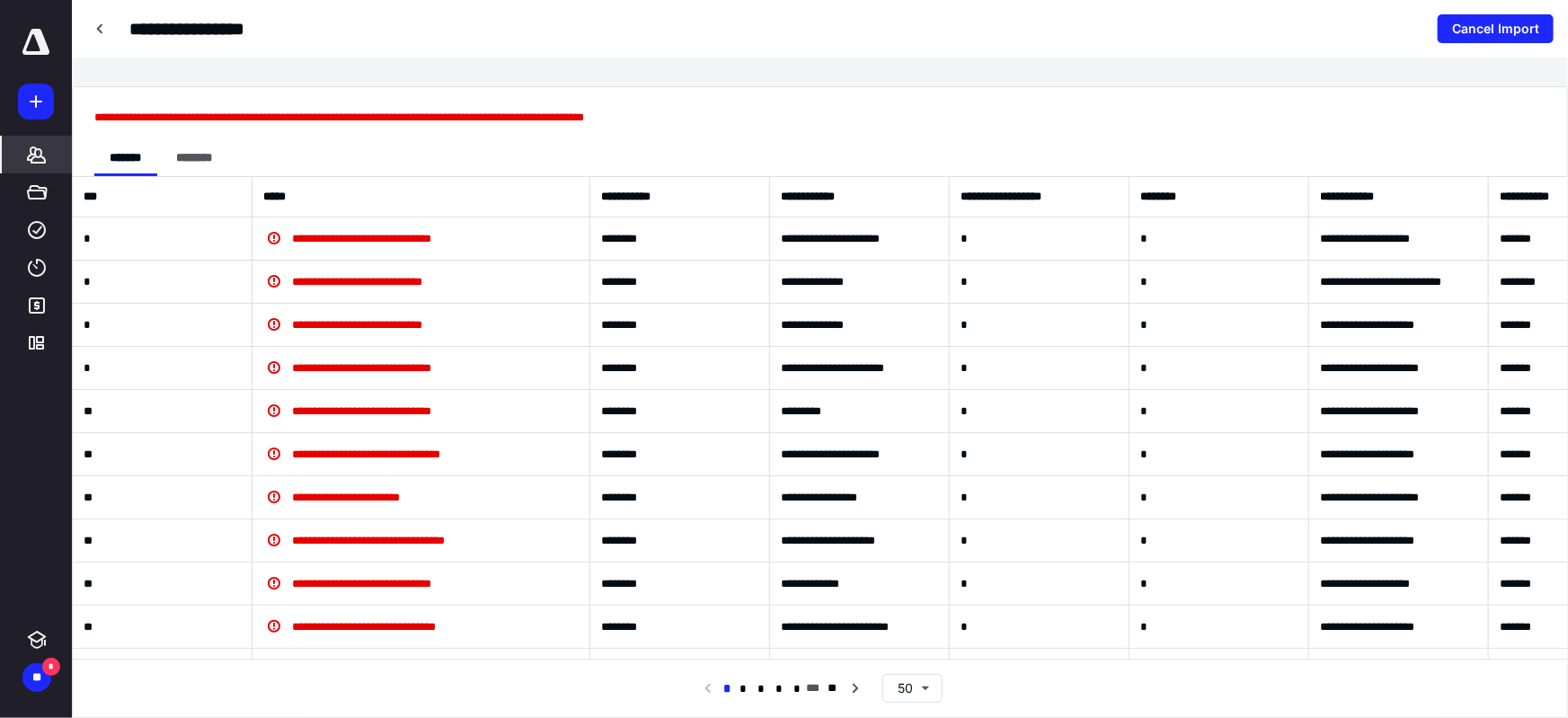 drag, startPoint x: 430, startPoint y: 203, endPoint x: 553, endPoint y: 200, distance: 123.03658 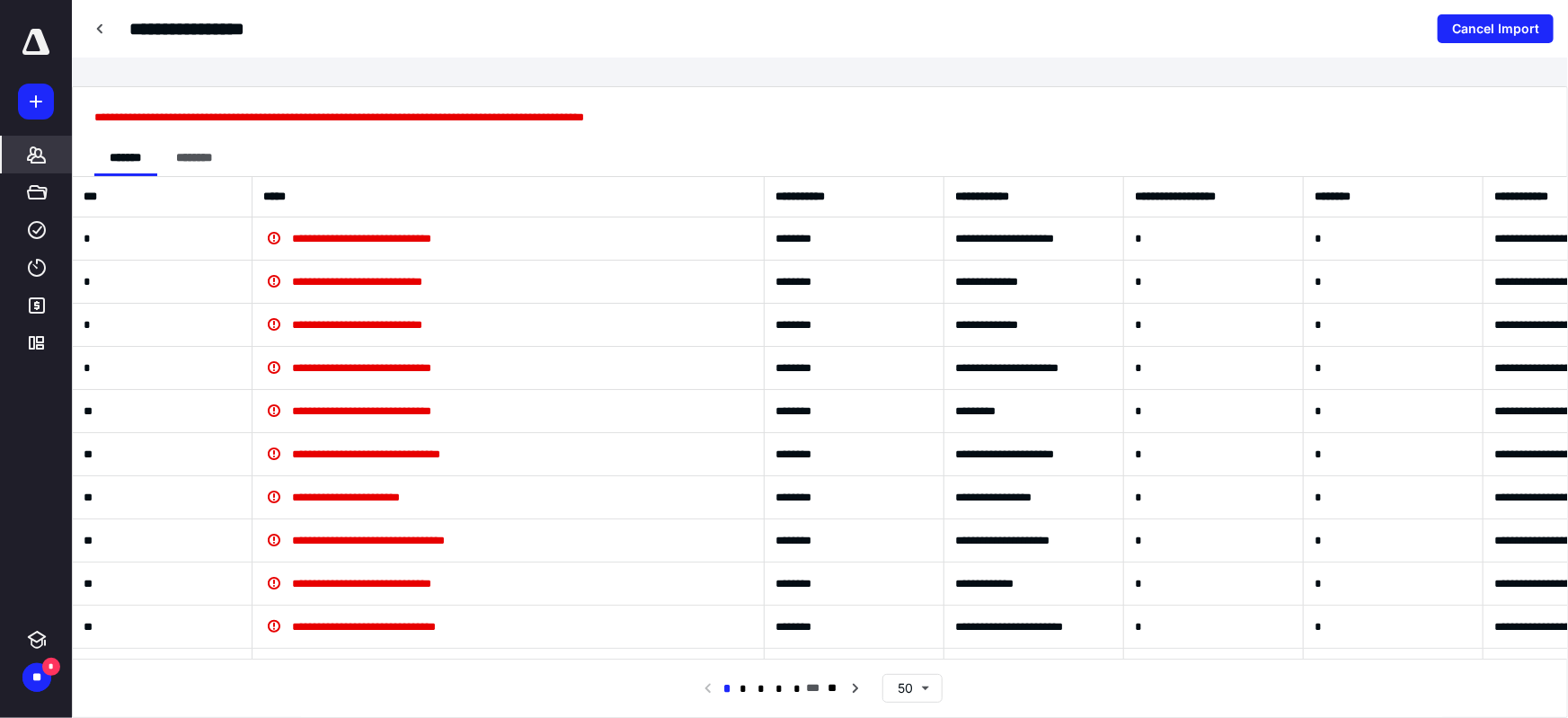 drag, startPoint x: 589, startPoint y: 198, endPoint x: 747, endPoint y: 200, distance: 158.01266 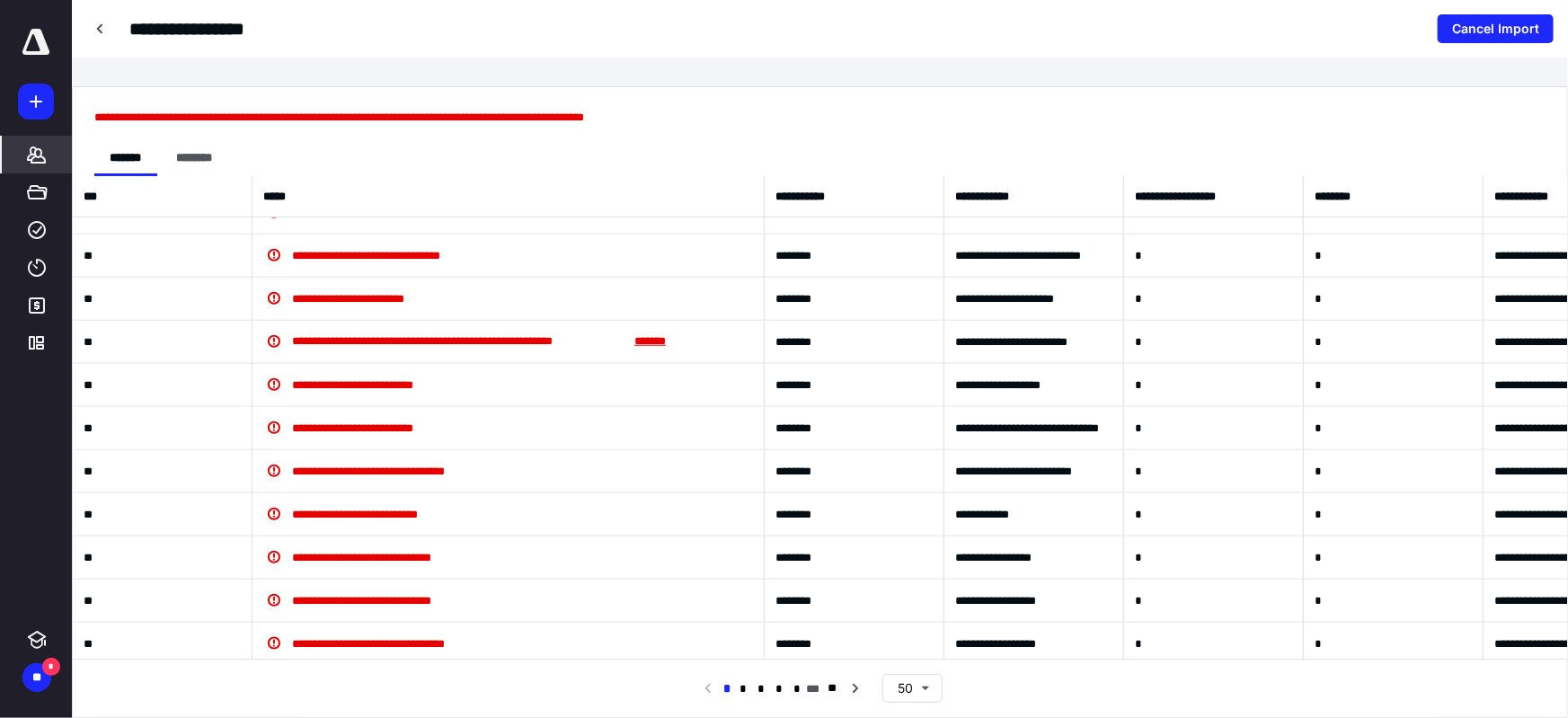 scroll, scrollTop: 847, scrollLeft: 0, axis: vertical 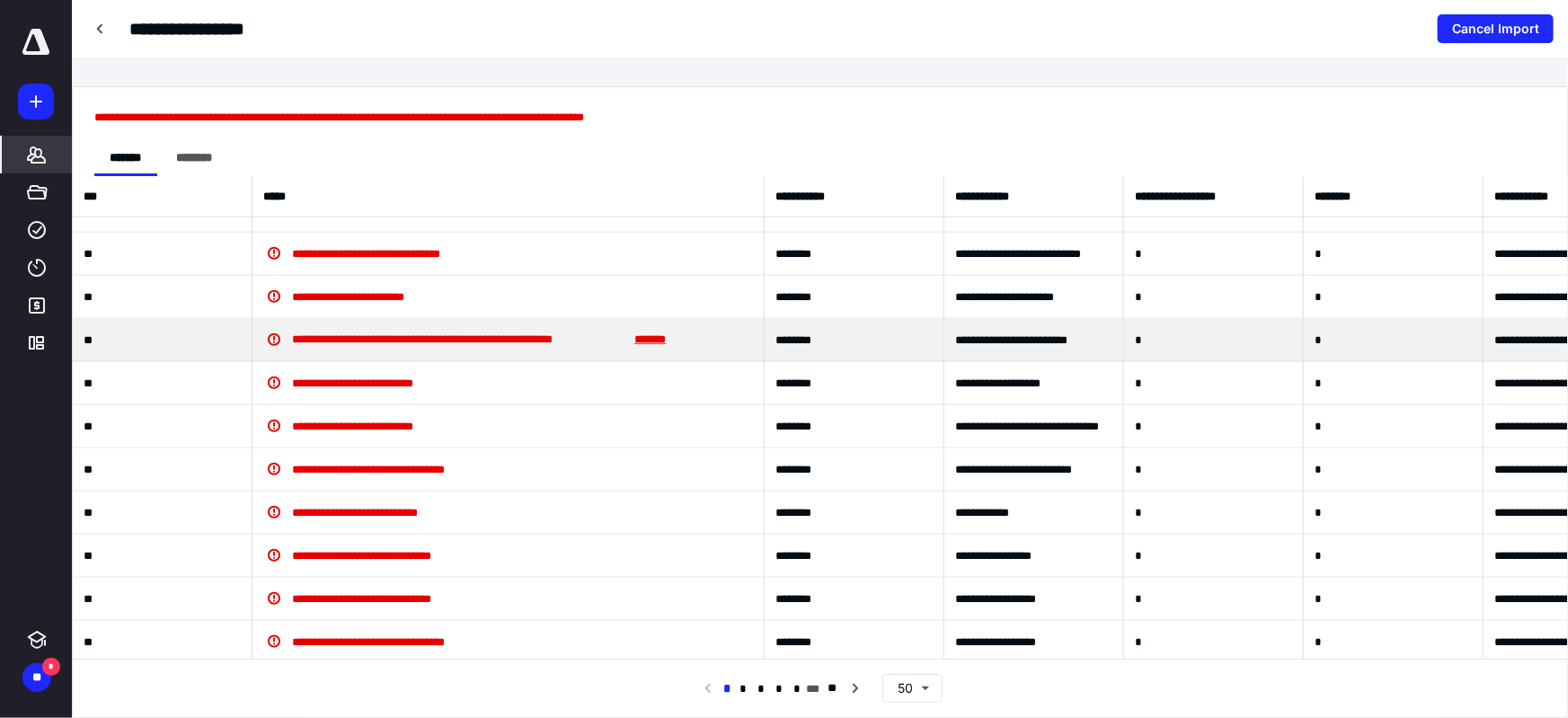 click on "*******" at bounding box center [650, 340] 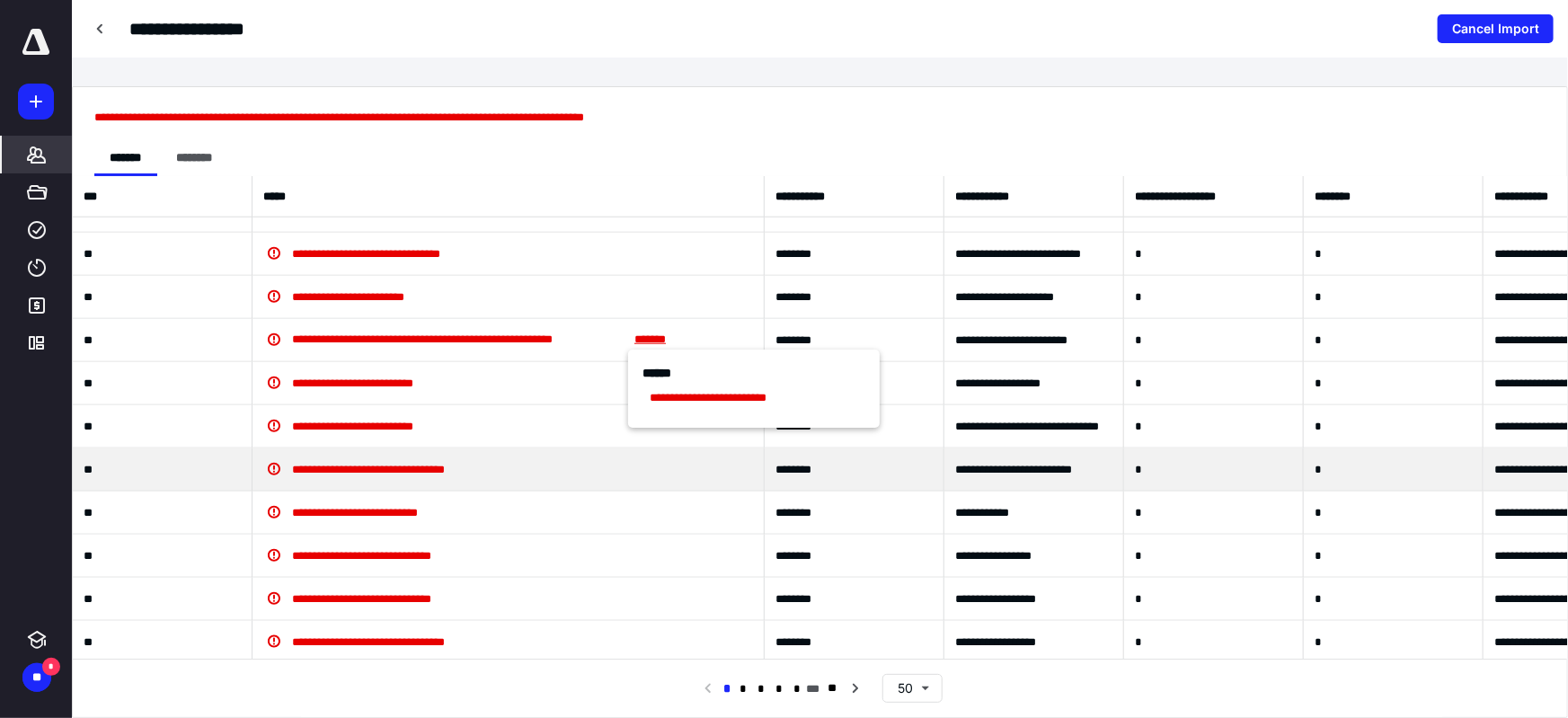 click on "**********" at bounding box center (509, 470) 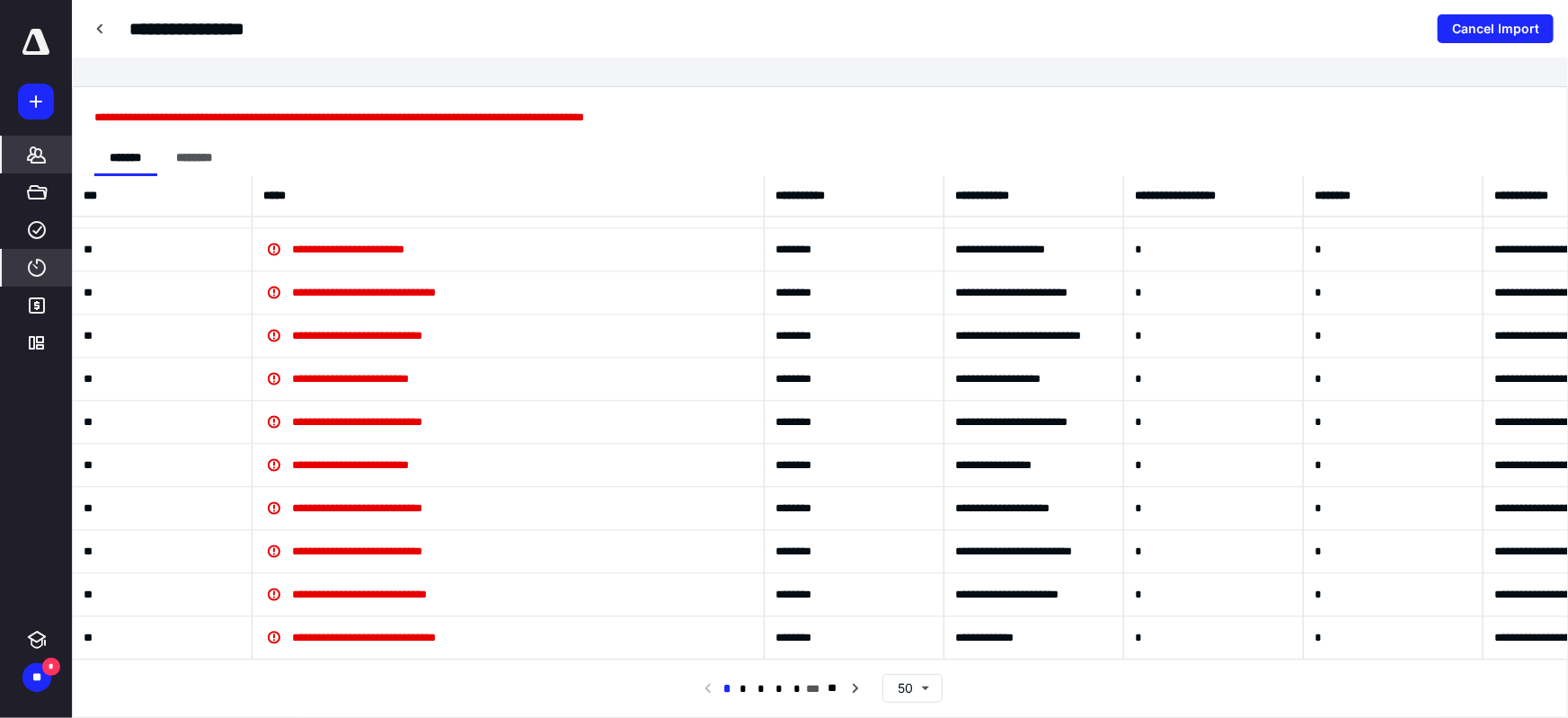 scroll, scrollTop: 1726, scrollLeft: 0, axis: vertical 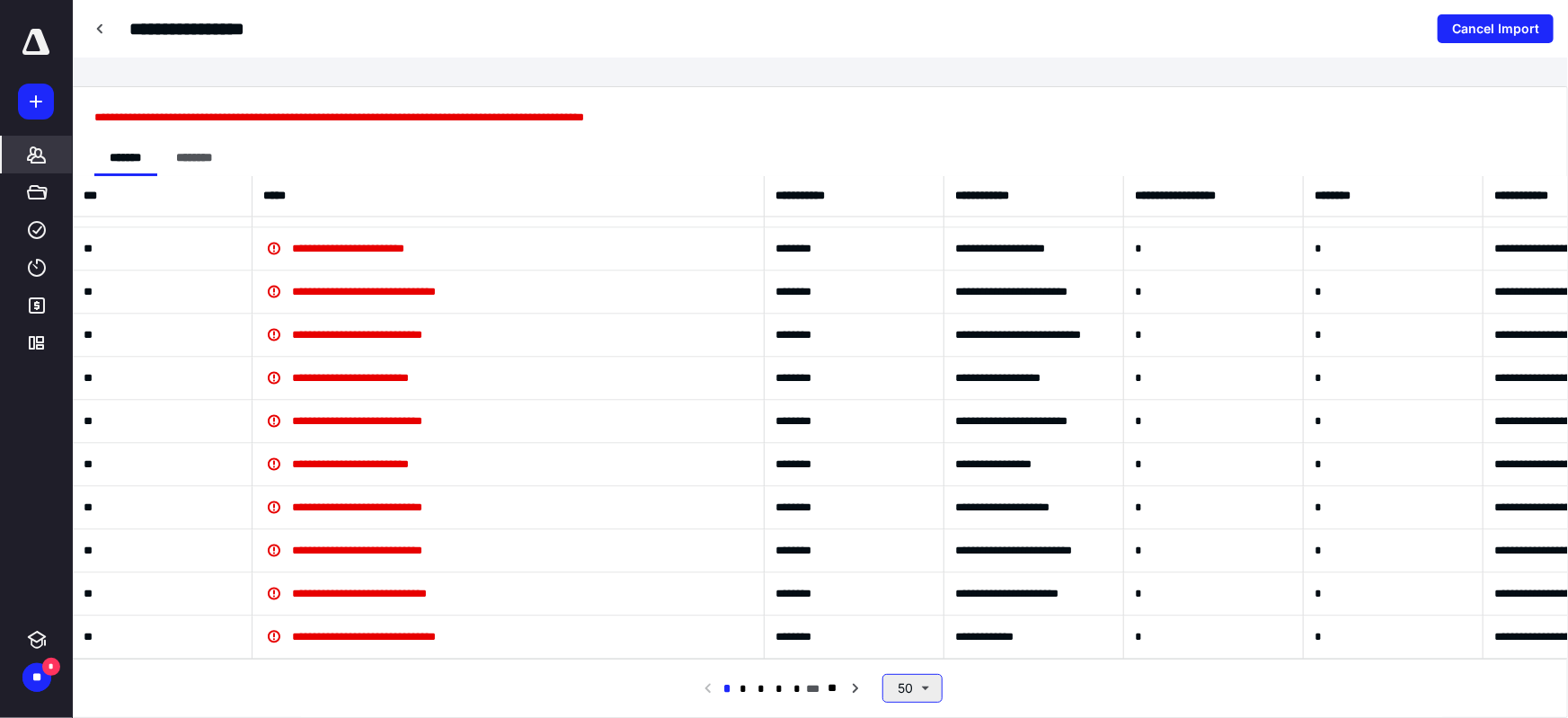 click on "50" at bounding box center (912, 688) 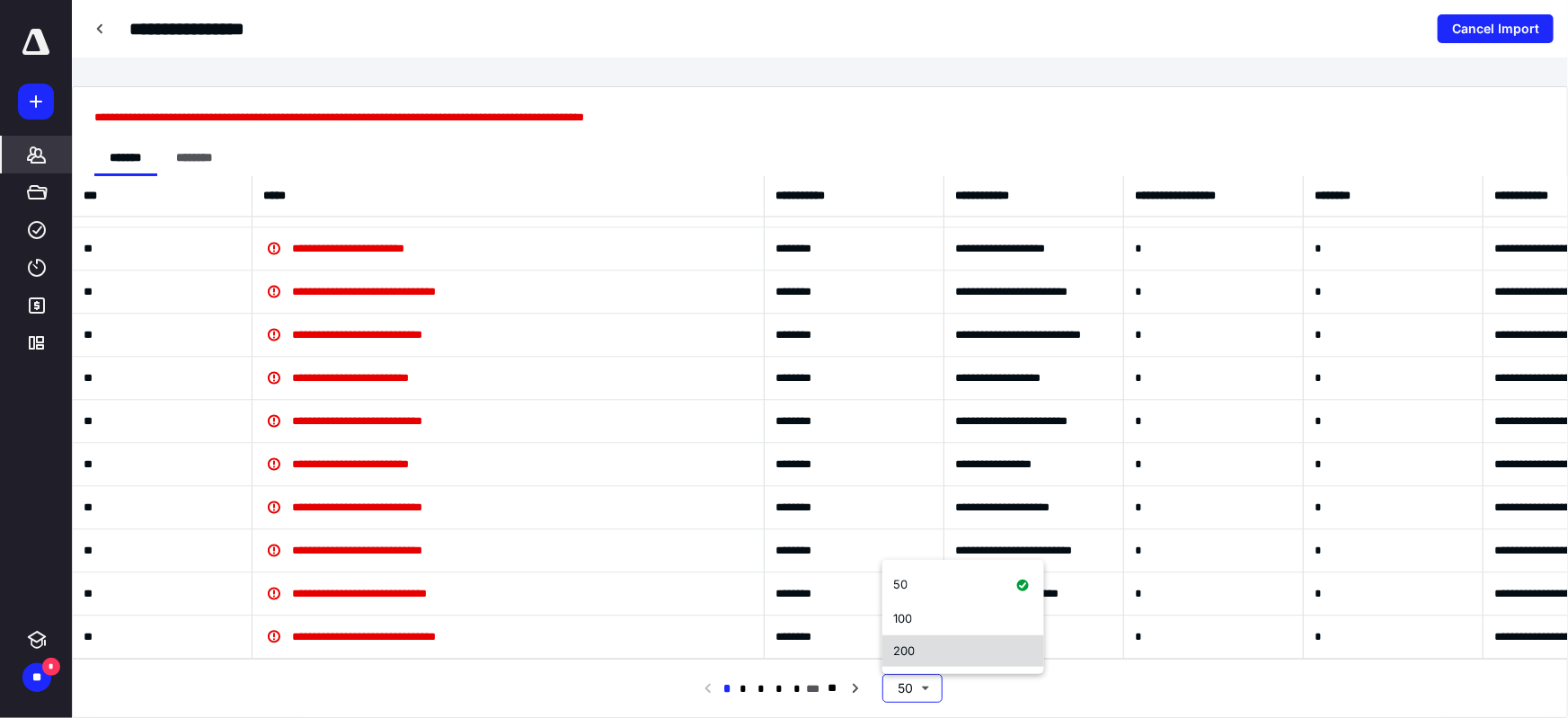 click on "200" at bounding box center (963, 651) 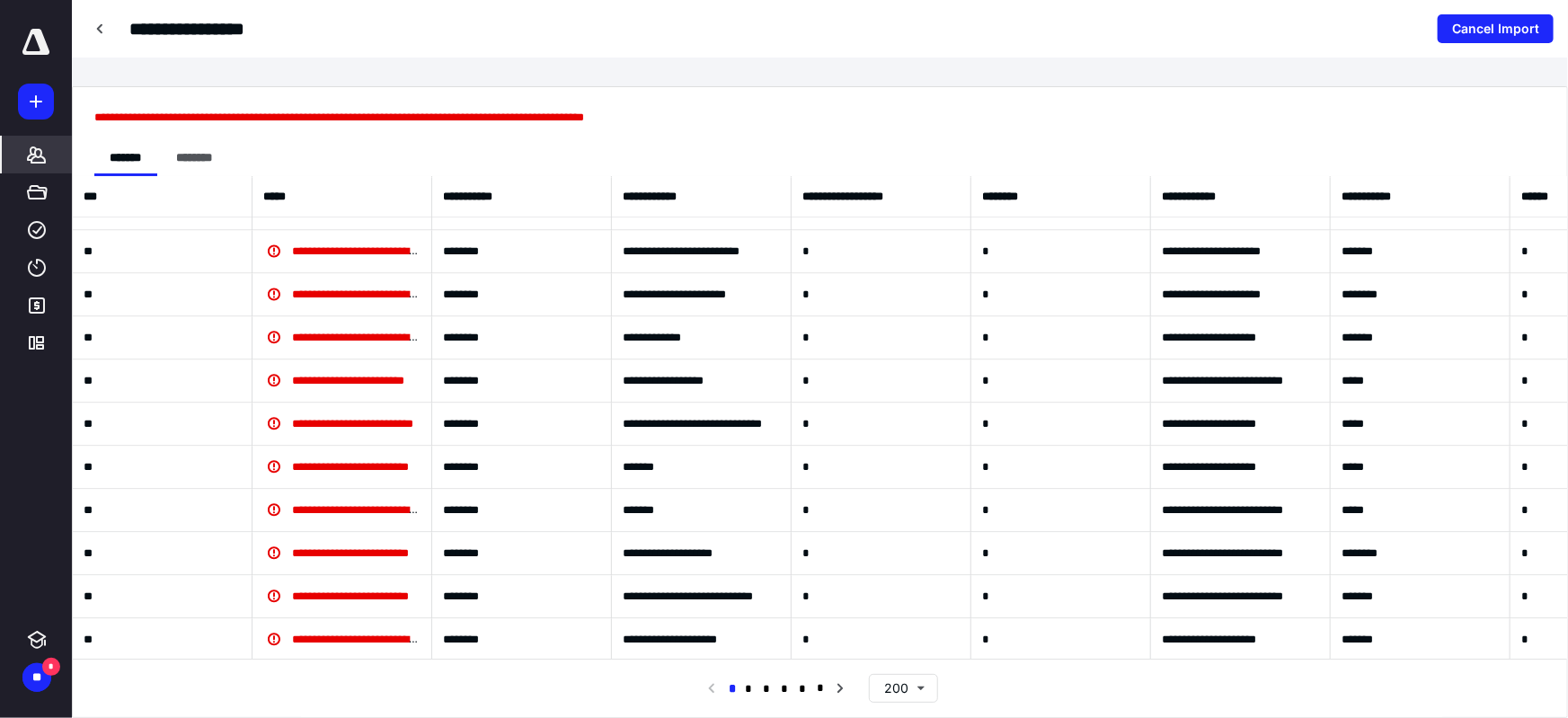 scroll, scrollTop: 2020, scrollLeft: 0, axis: vertical 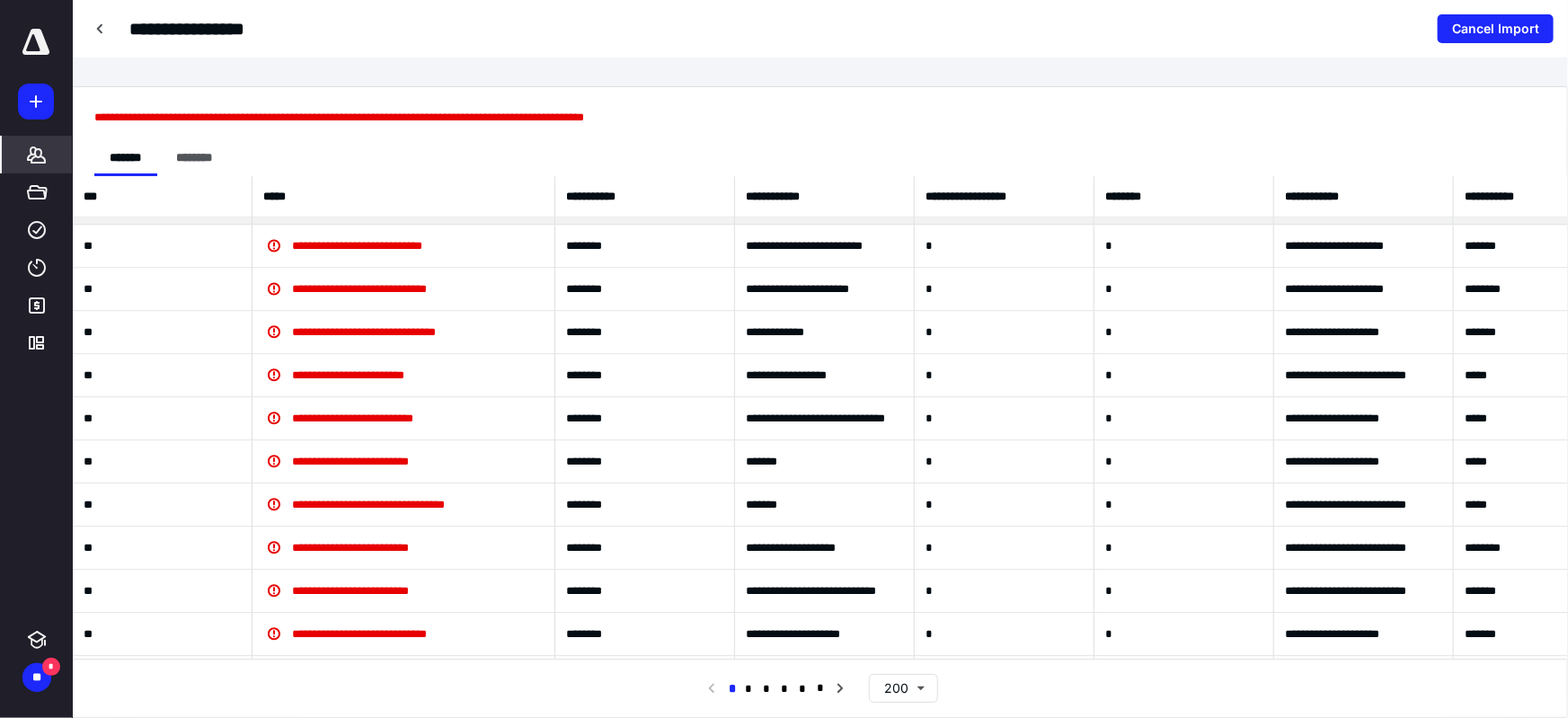 drag, startPoint x: 430, startPoint y: 201, endPoint x: 543, endPoint y: 217, distance: 114.1271 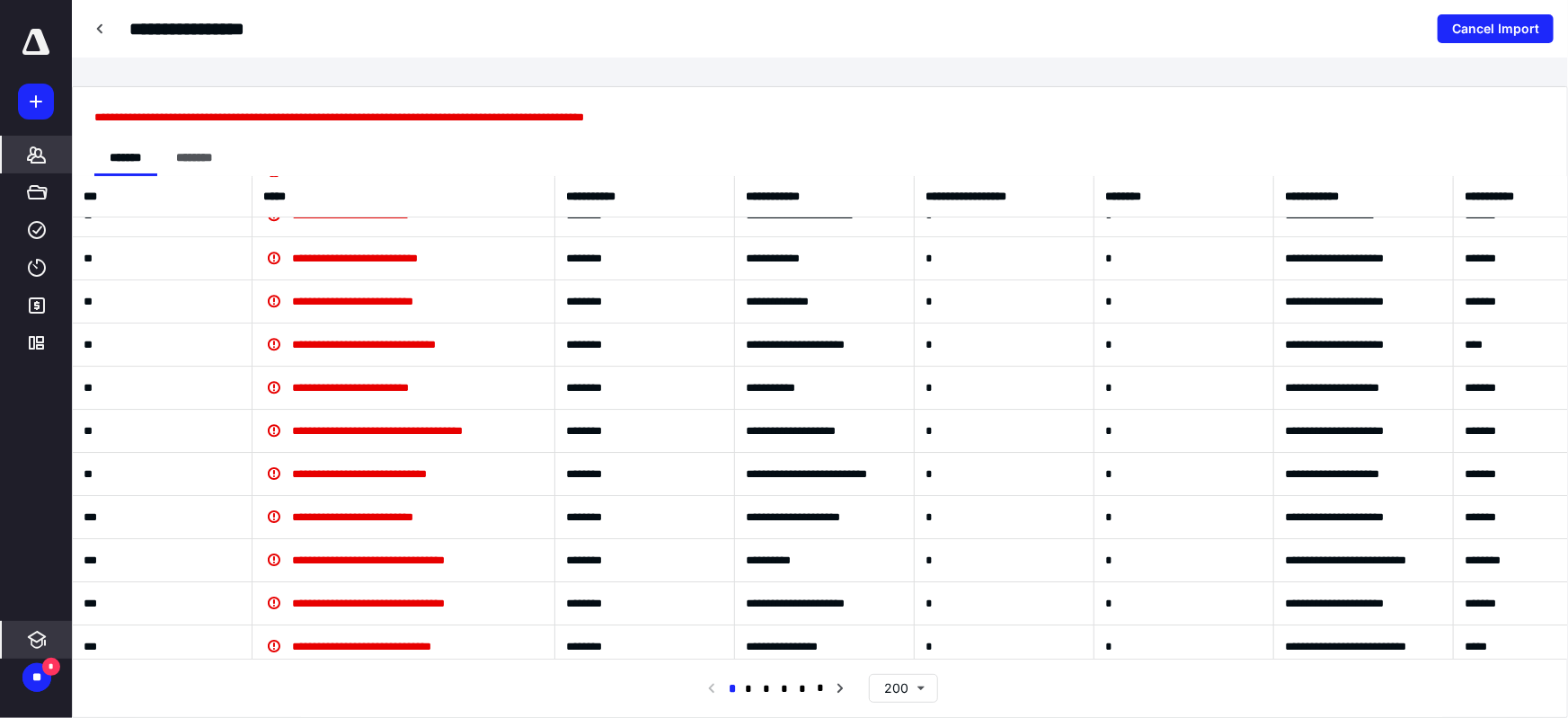 scroll, scrollTop: 2183, scrollLeft: 0, axis: vertical 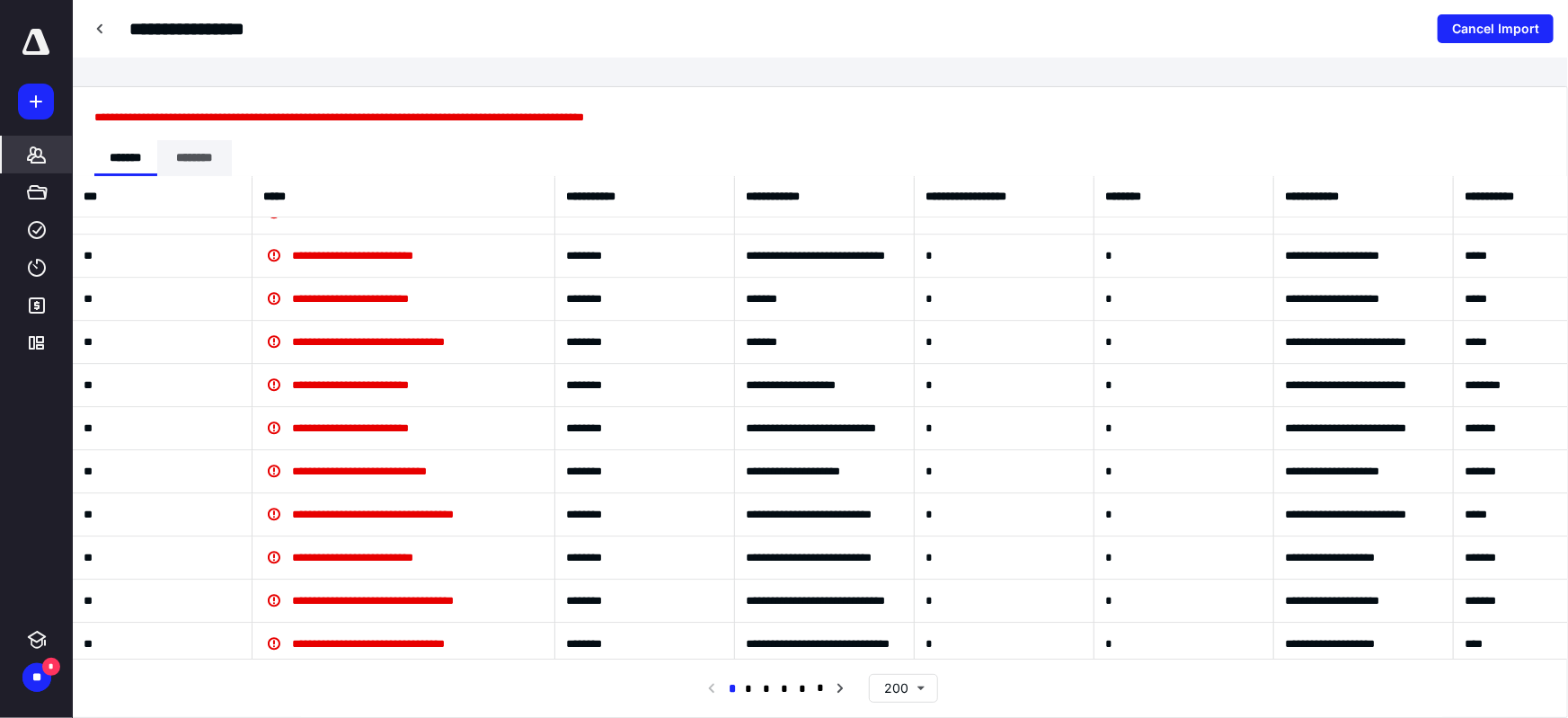 click on "********" at bounding box center [194, 158] 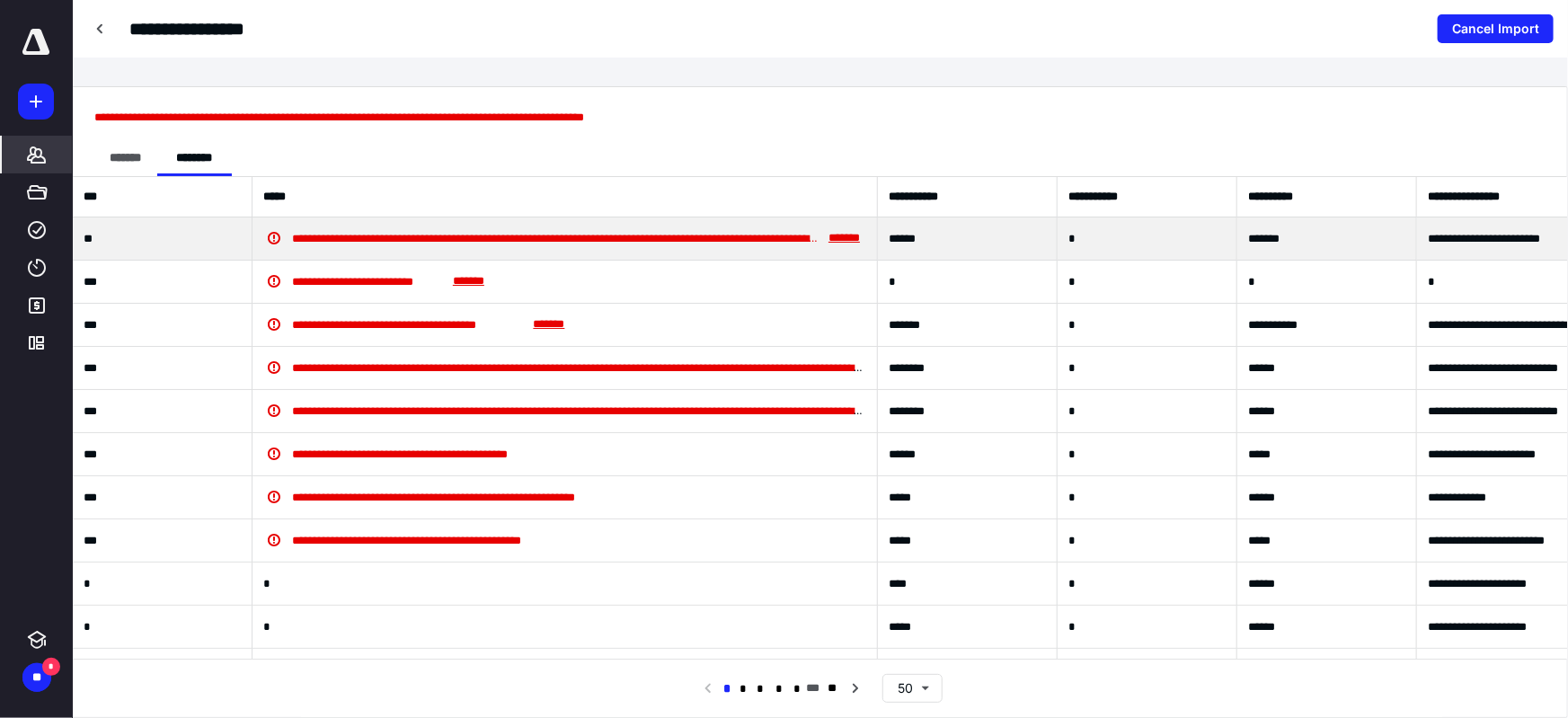 drag, startPoint x: 429, startPoint y: 195, endPoint x: 834, endPoint y: 222, distance: 405.899 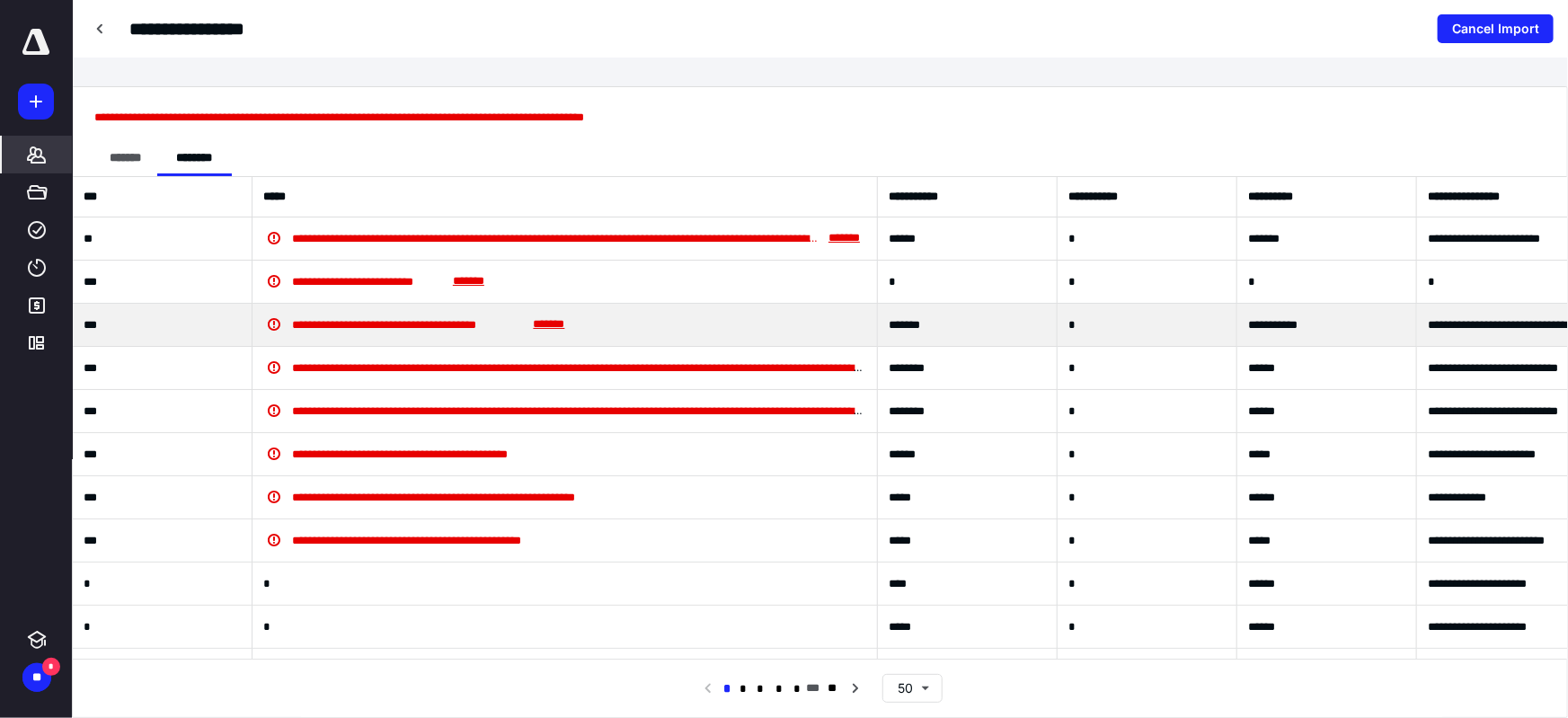 click on "*******" at bounding box center (549, 324) 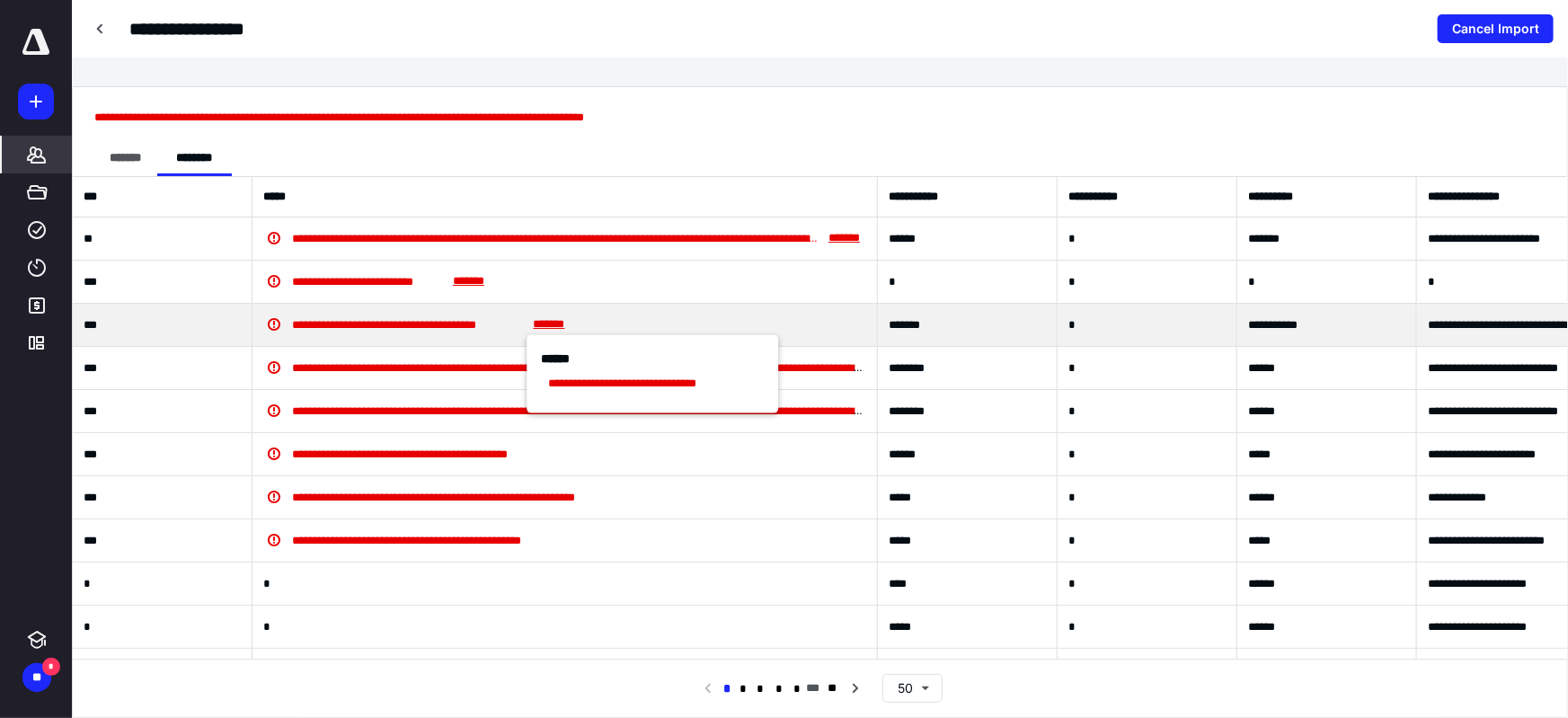 click on "**********" at bounding box center (565, 325) 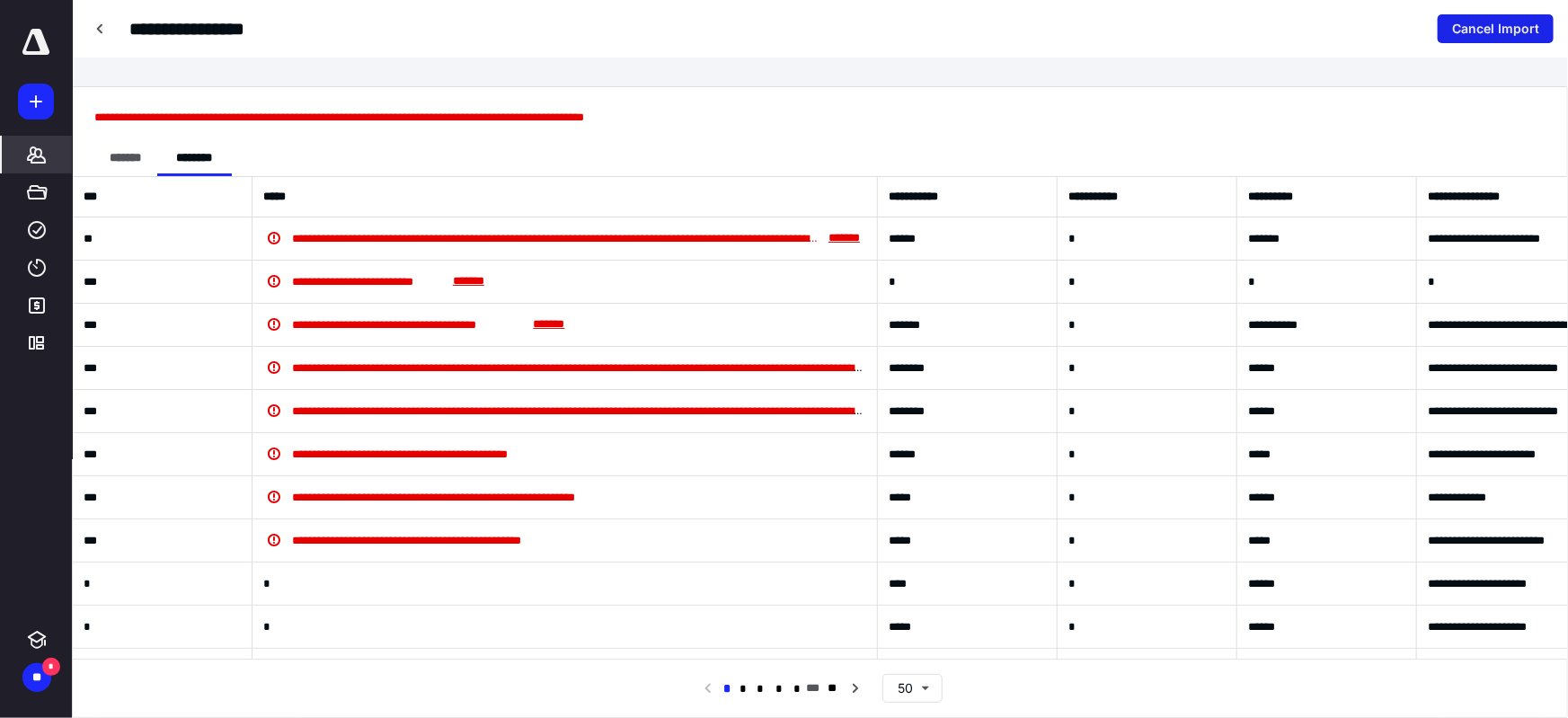 click on "Cancel Import" at bounding box center (1495, 29) 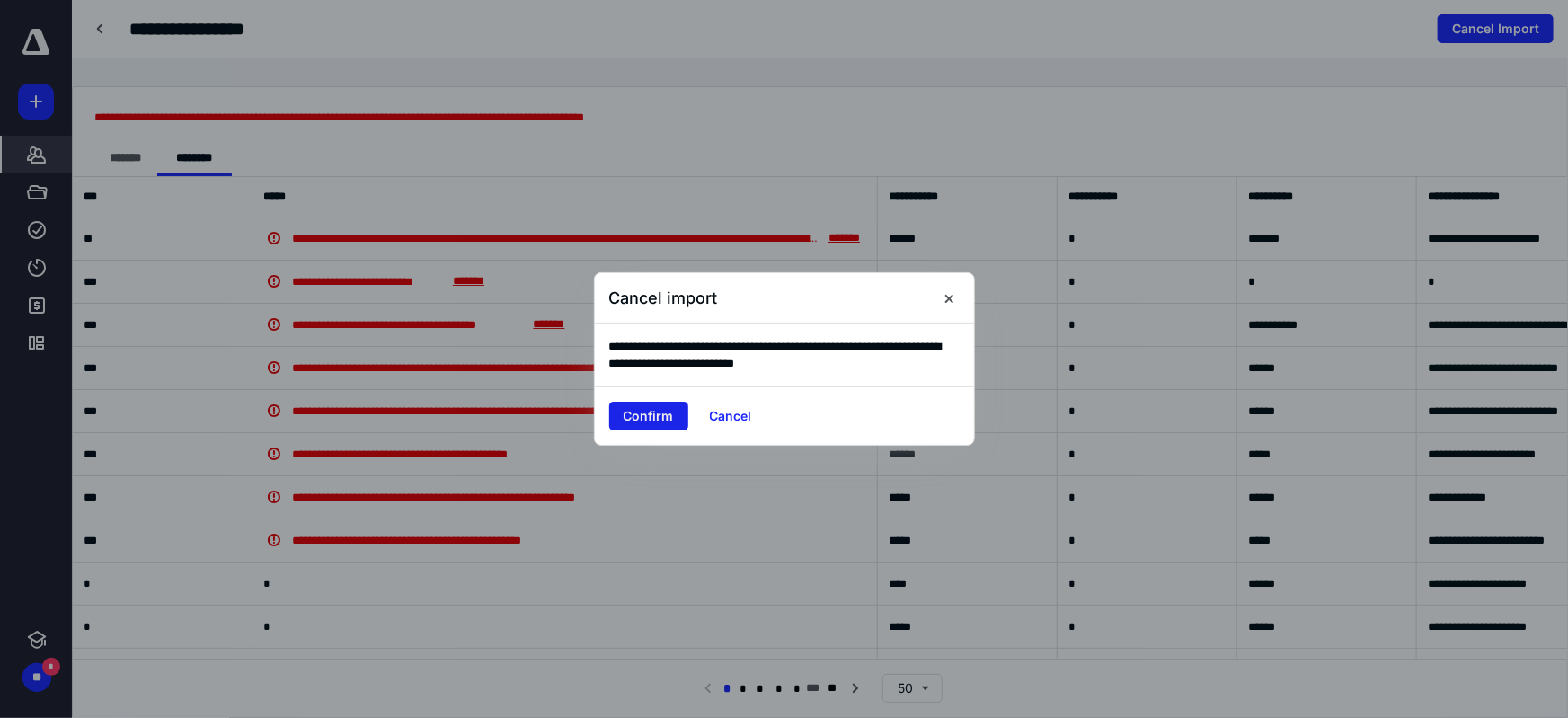 click on "Confirm" at bounding box center (649, 416) 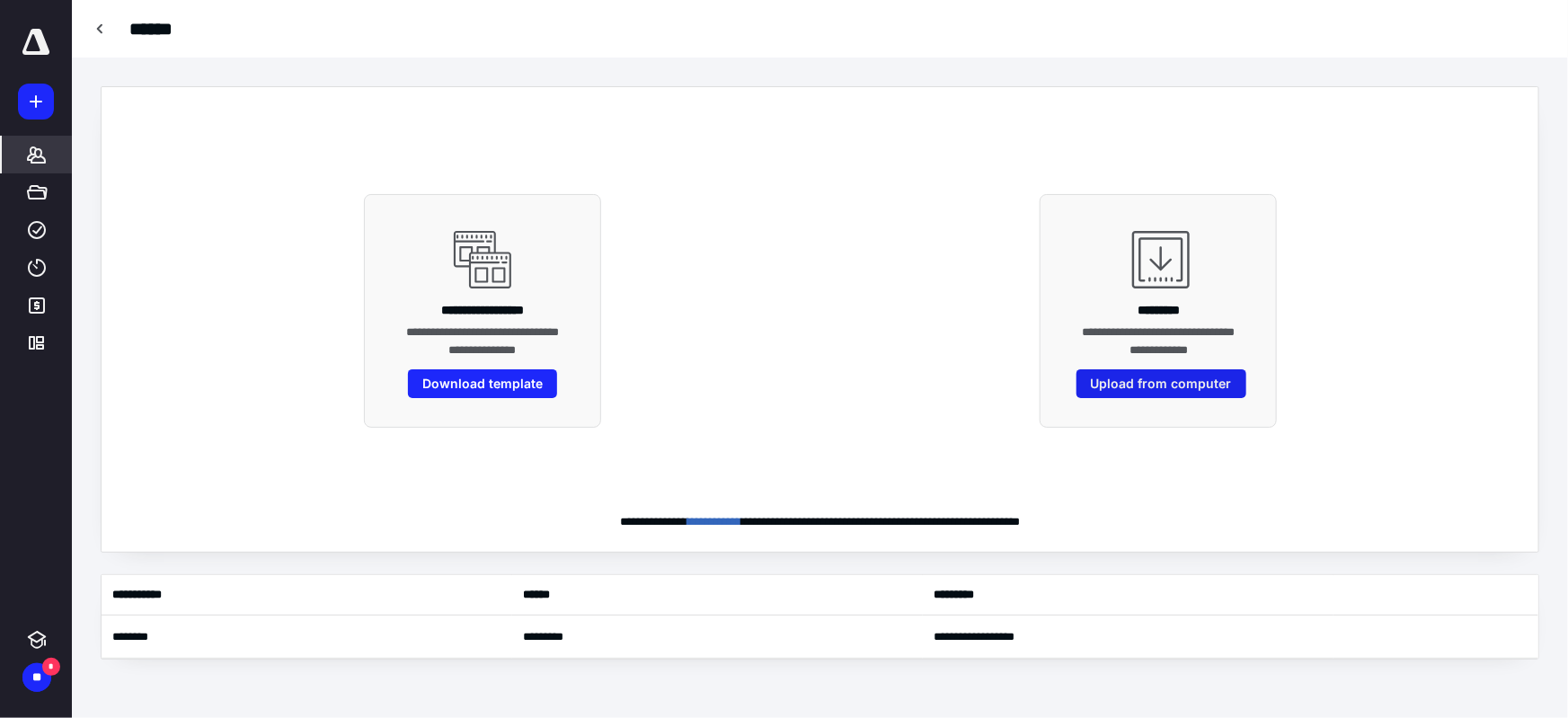 click on "Upload from computer" at bounding box center (1161, 384) 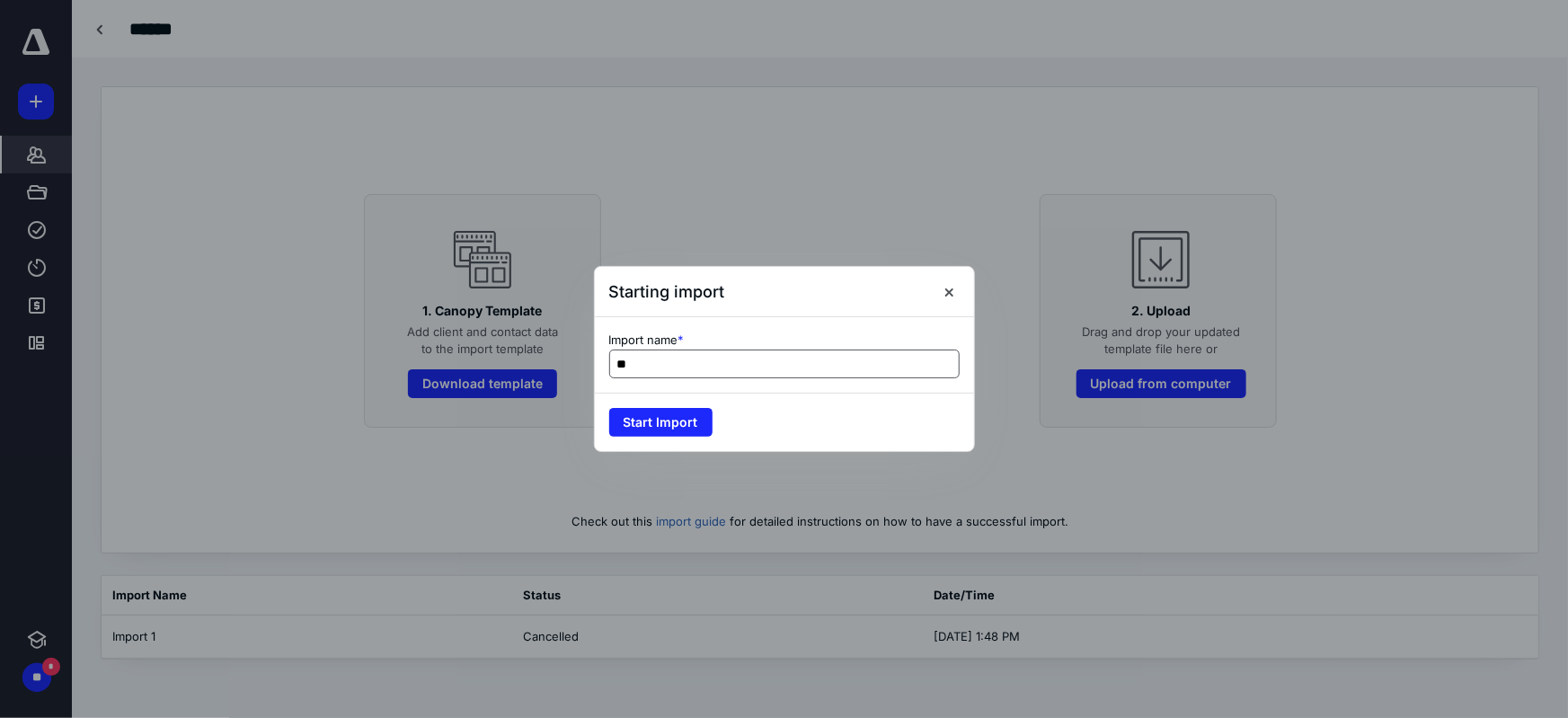 type on "*" 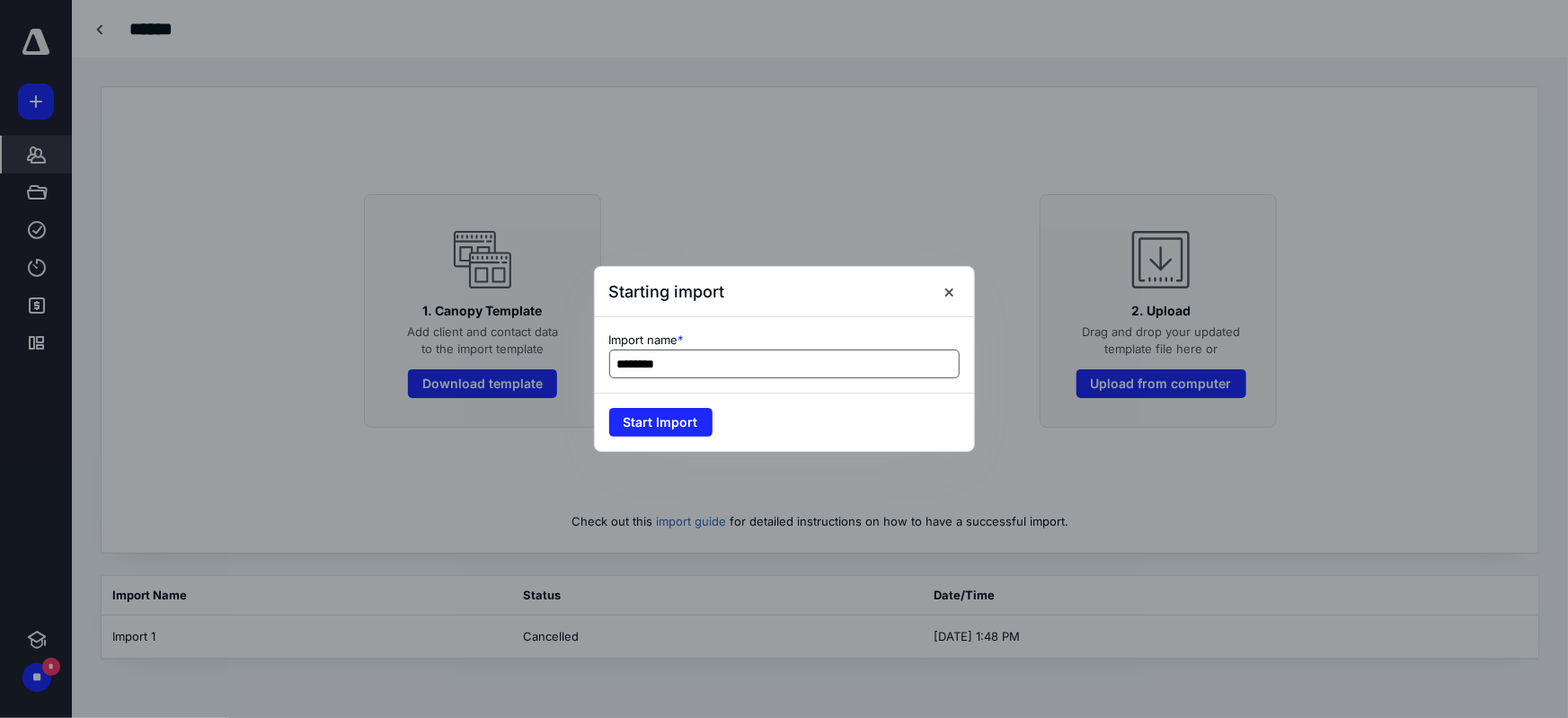 type on "********" 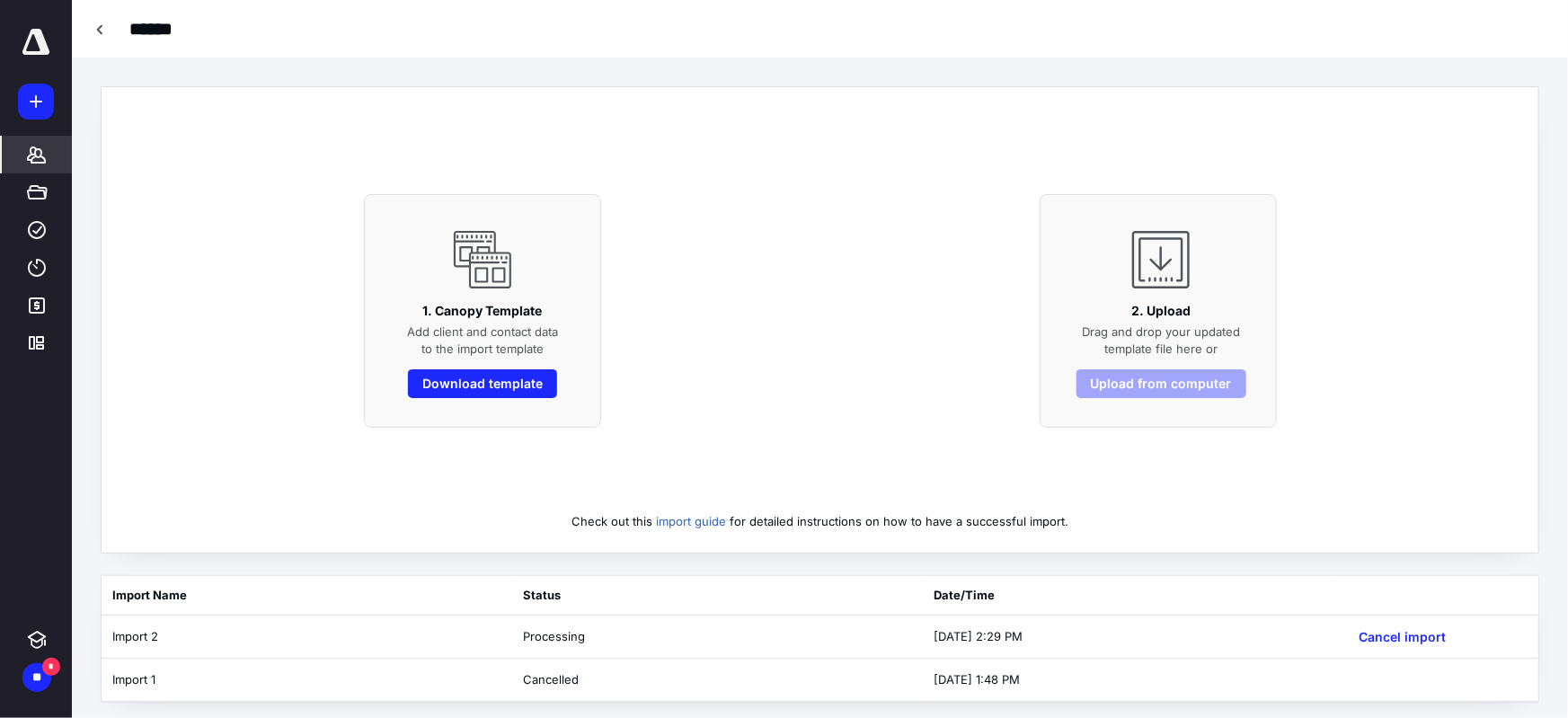 click on "2. Upload Drag and drop your updated template file here or Upload from computer" at bounding box center (1158, 311) 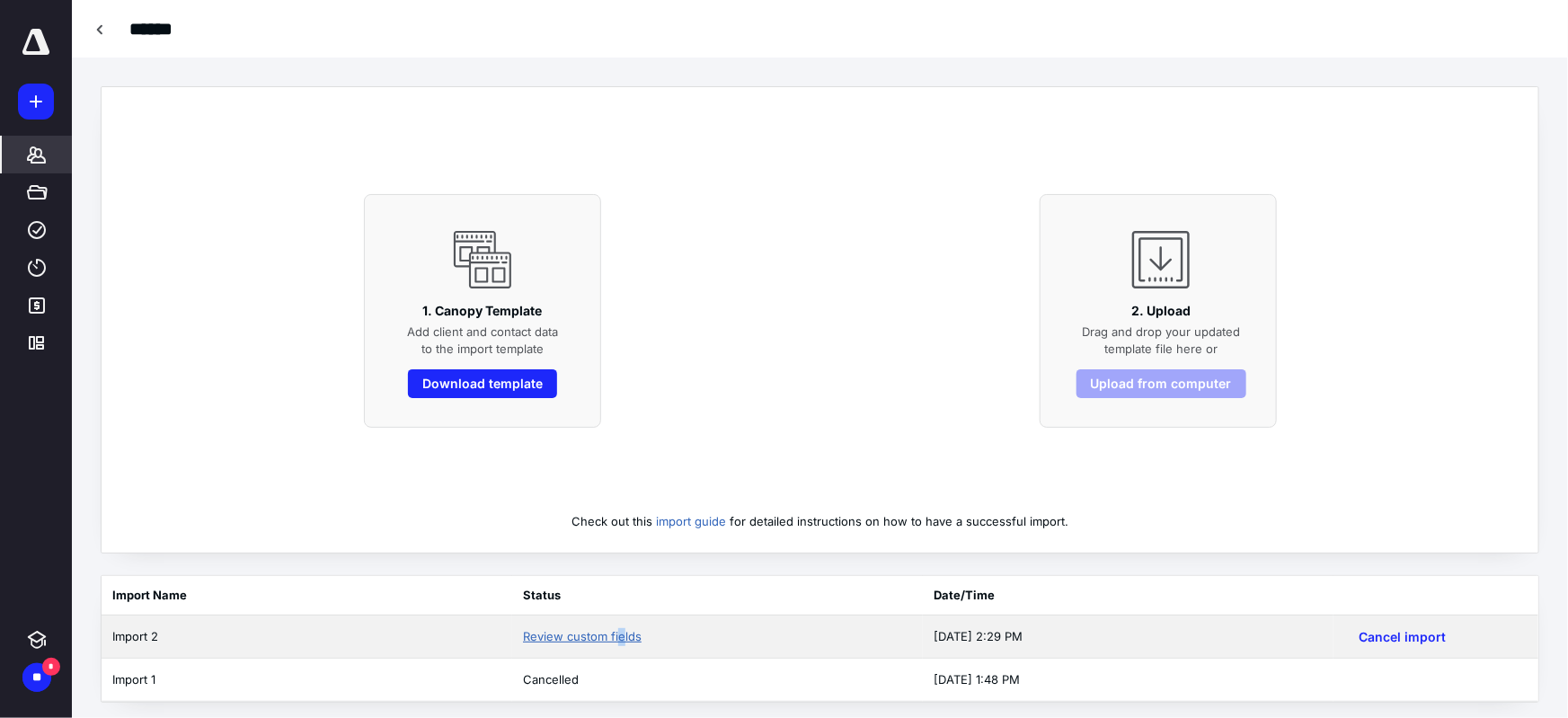 click on "Review custom fields" at bounding box center (582, 636) 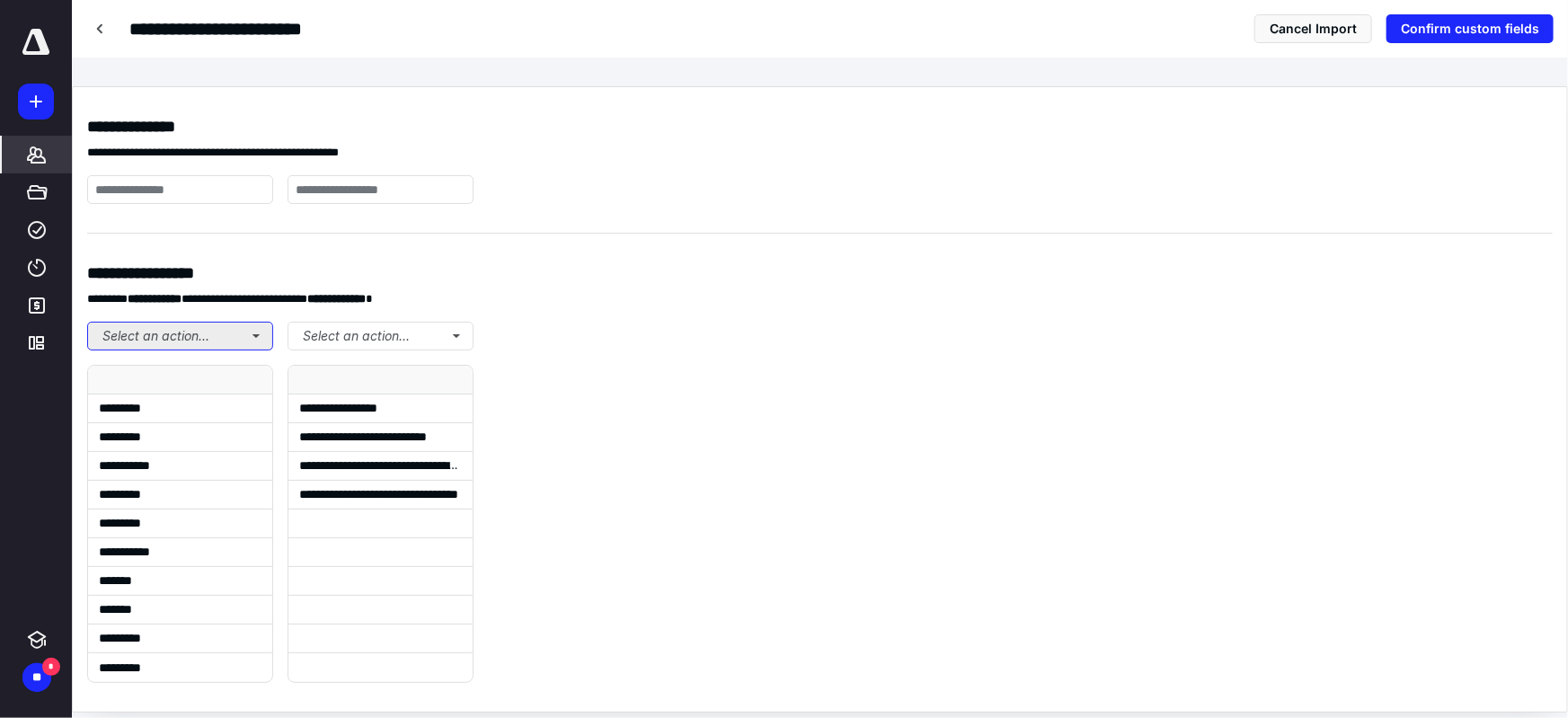 click on "Select an action..." at bounding box center [180, 336] 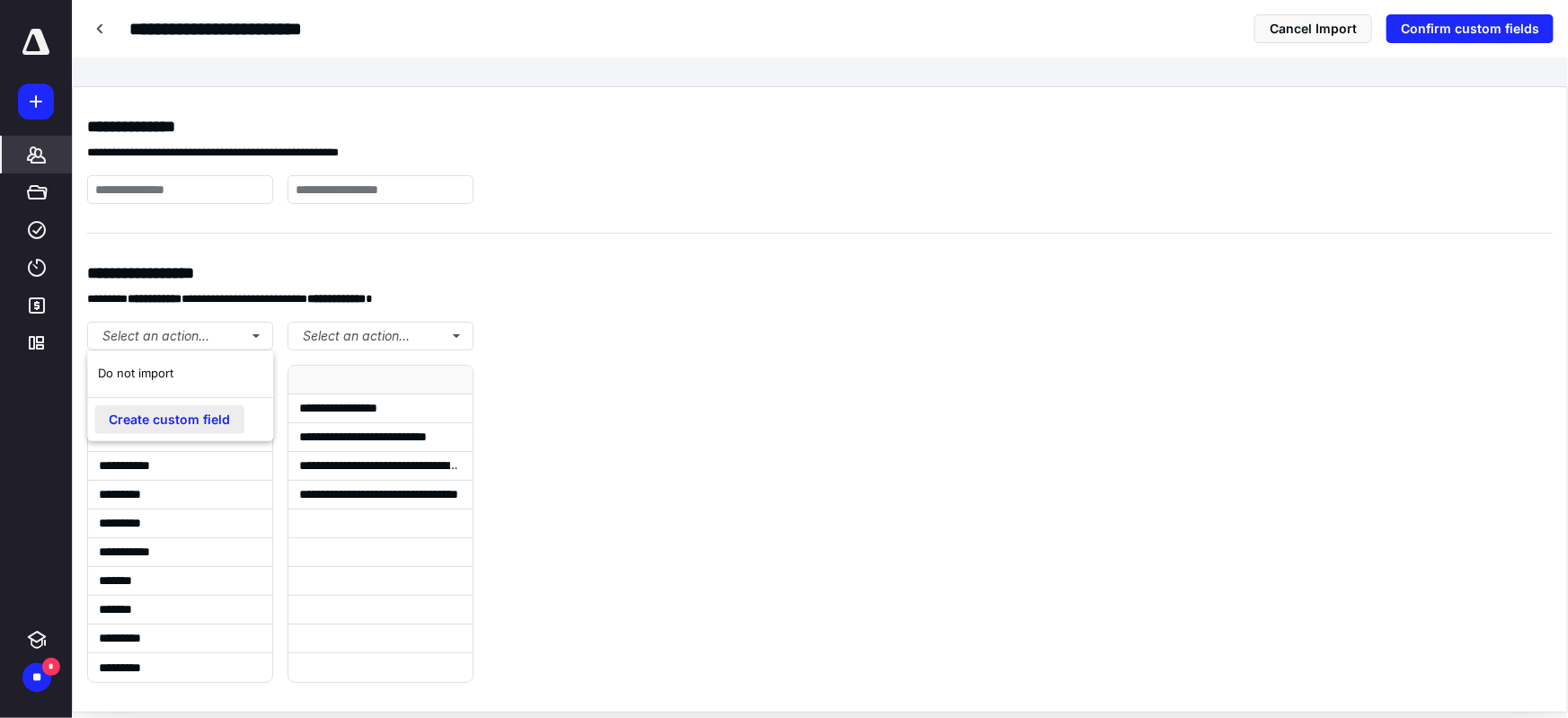 click on "Create custom field" at bounding box center (169, 420) 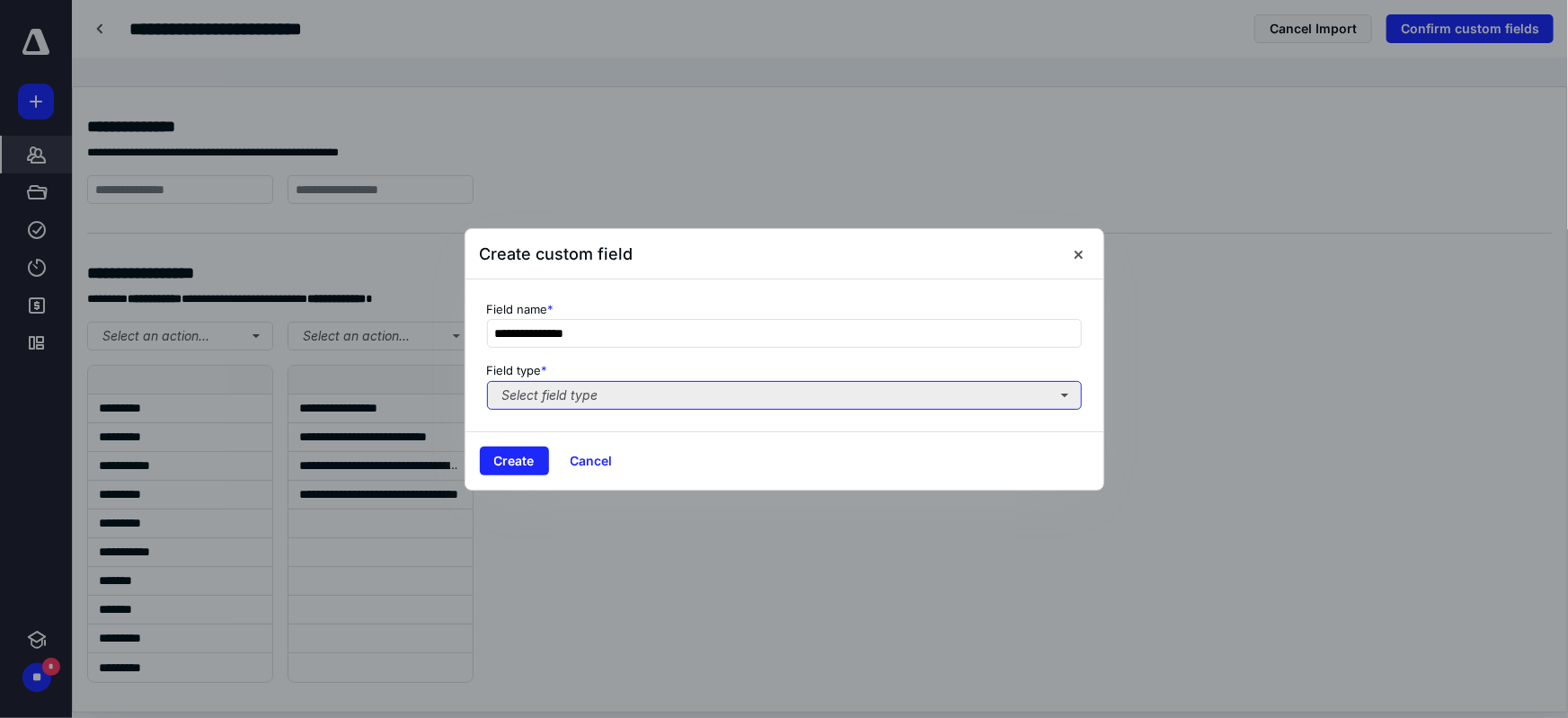 click on "Select field type" at bounding box center (784, 395) 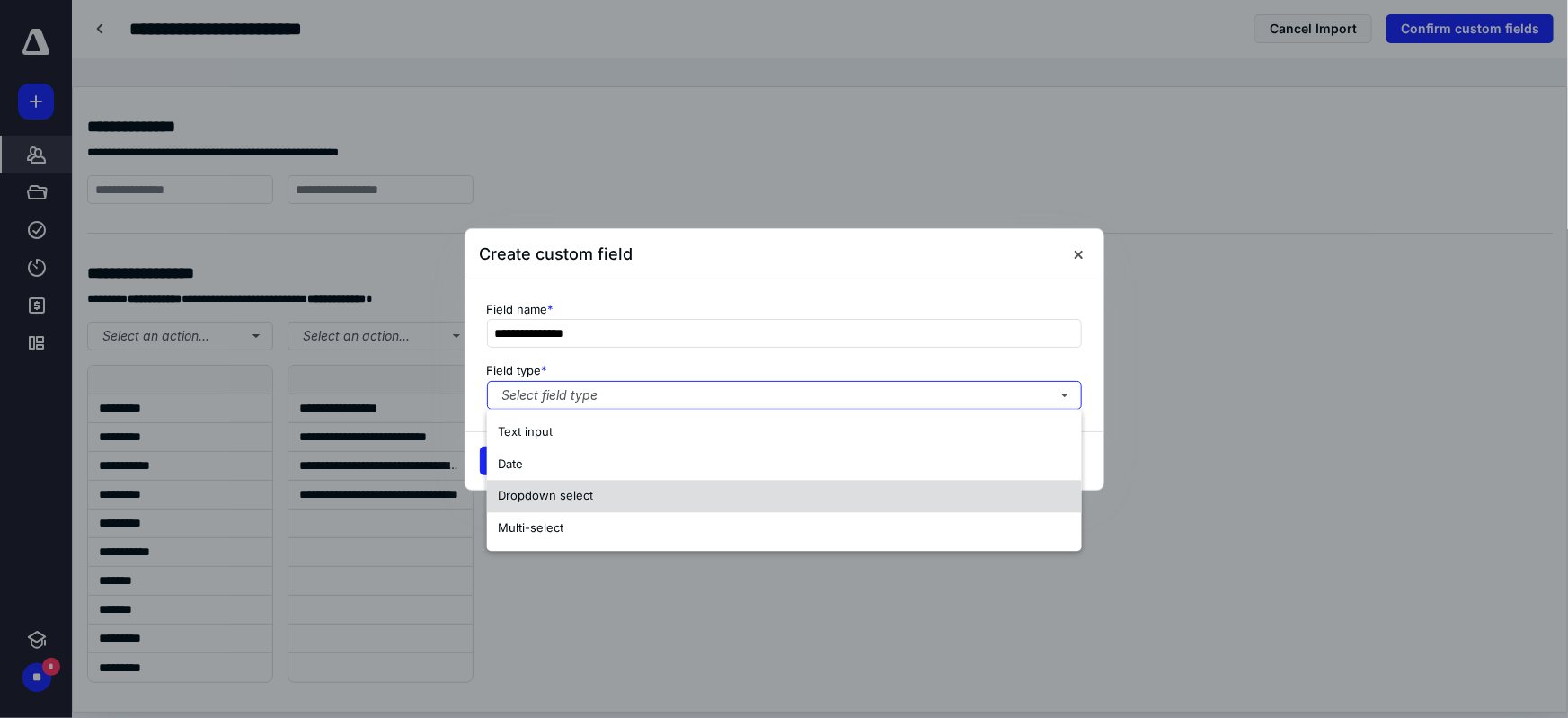 click on "Dropdown select" at bounding box center (784, 496) 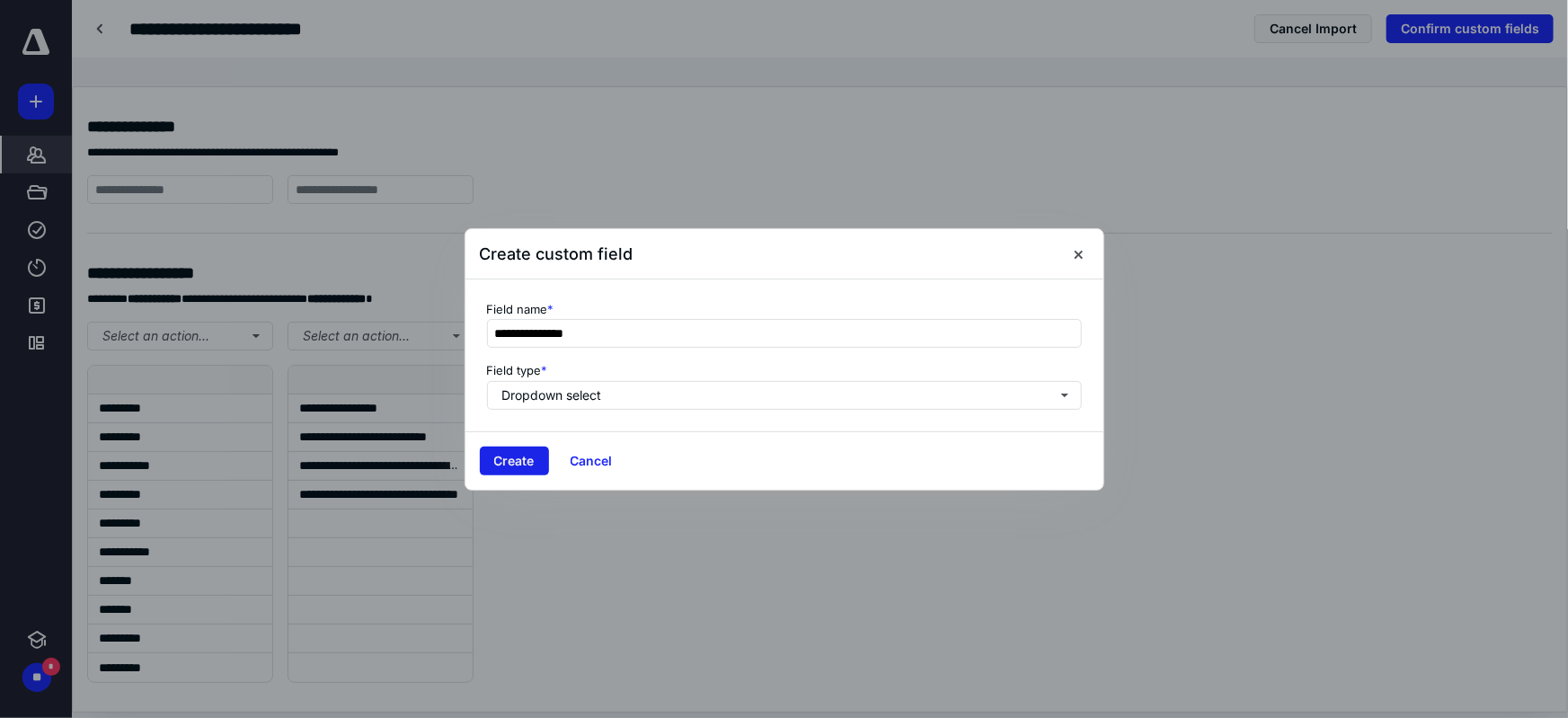 click on "Create" at bounding box center (514, 461) 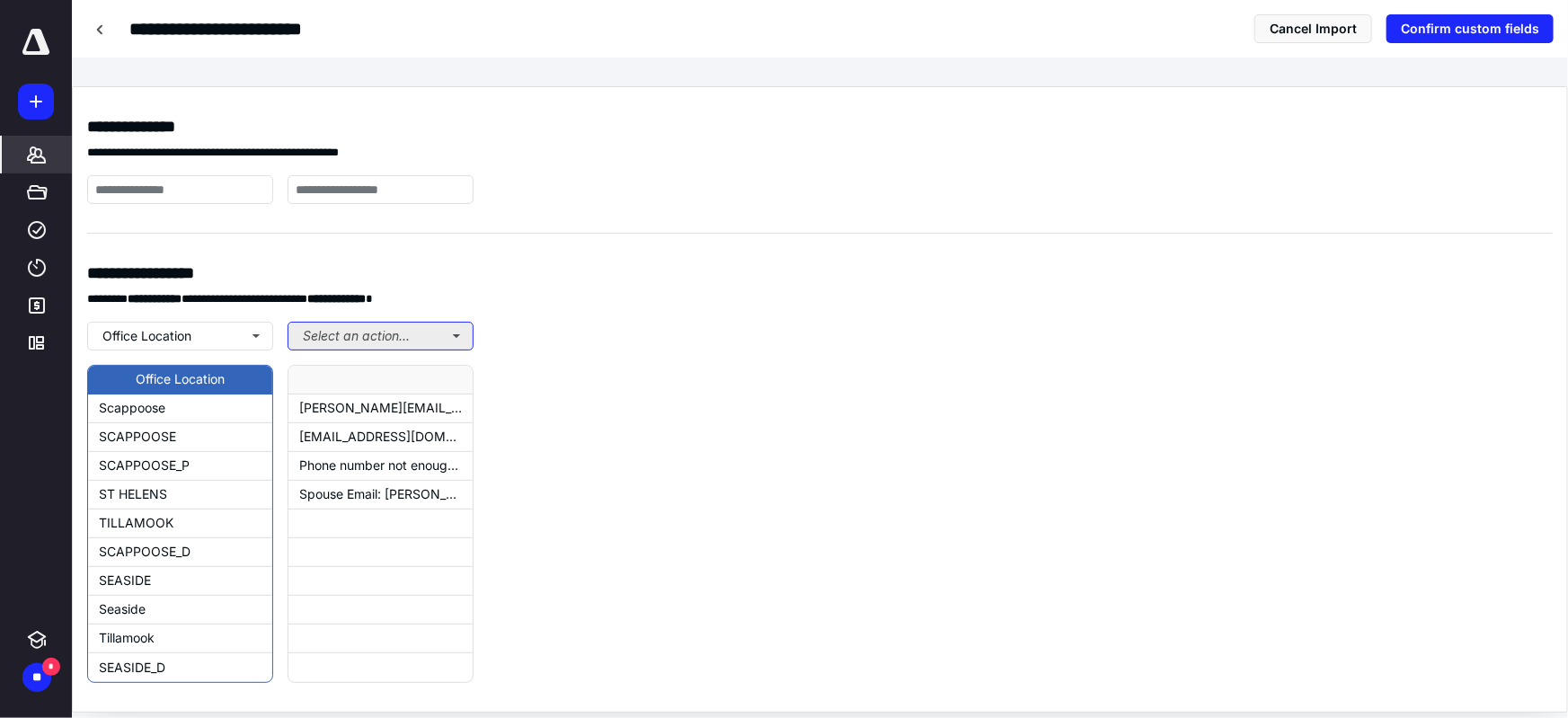 click on "Select an action..." at bounding box center (380, 336) 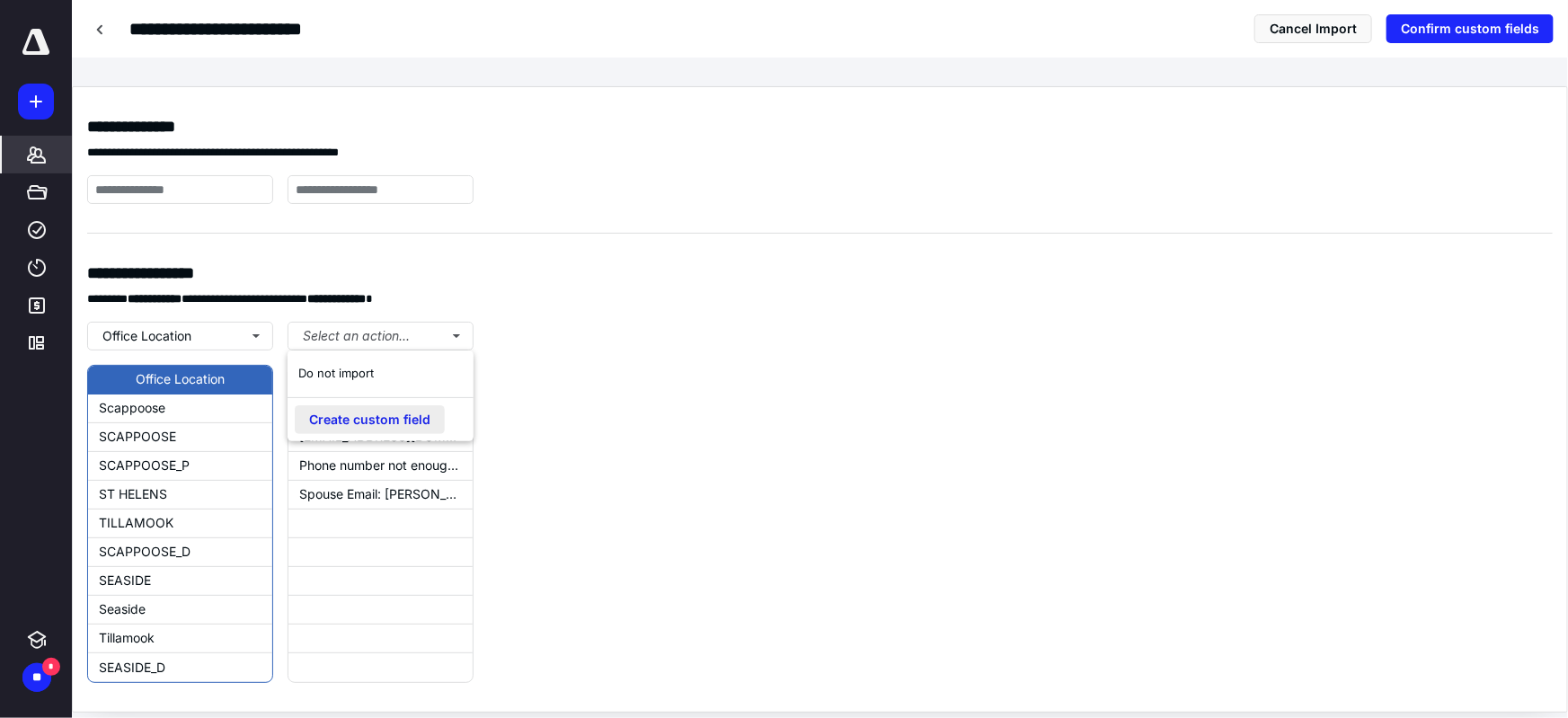 click on "Create custom field" at bounding box center (369, 420) 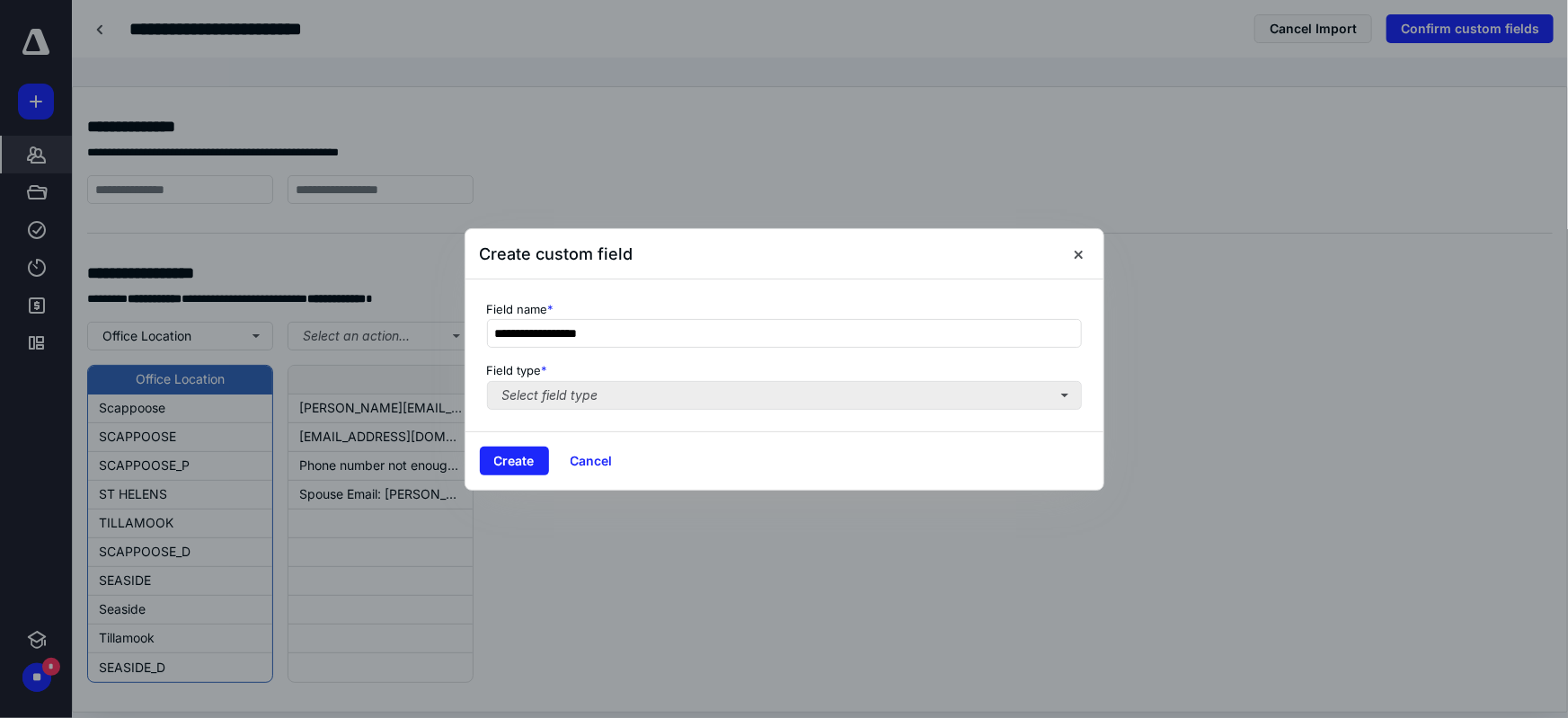 click on "Field type  *" at bounding box center (784, 371) 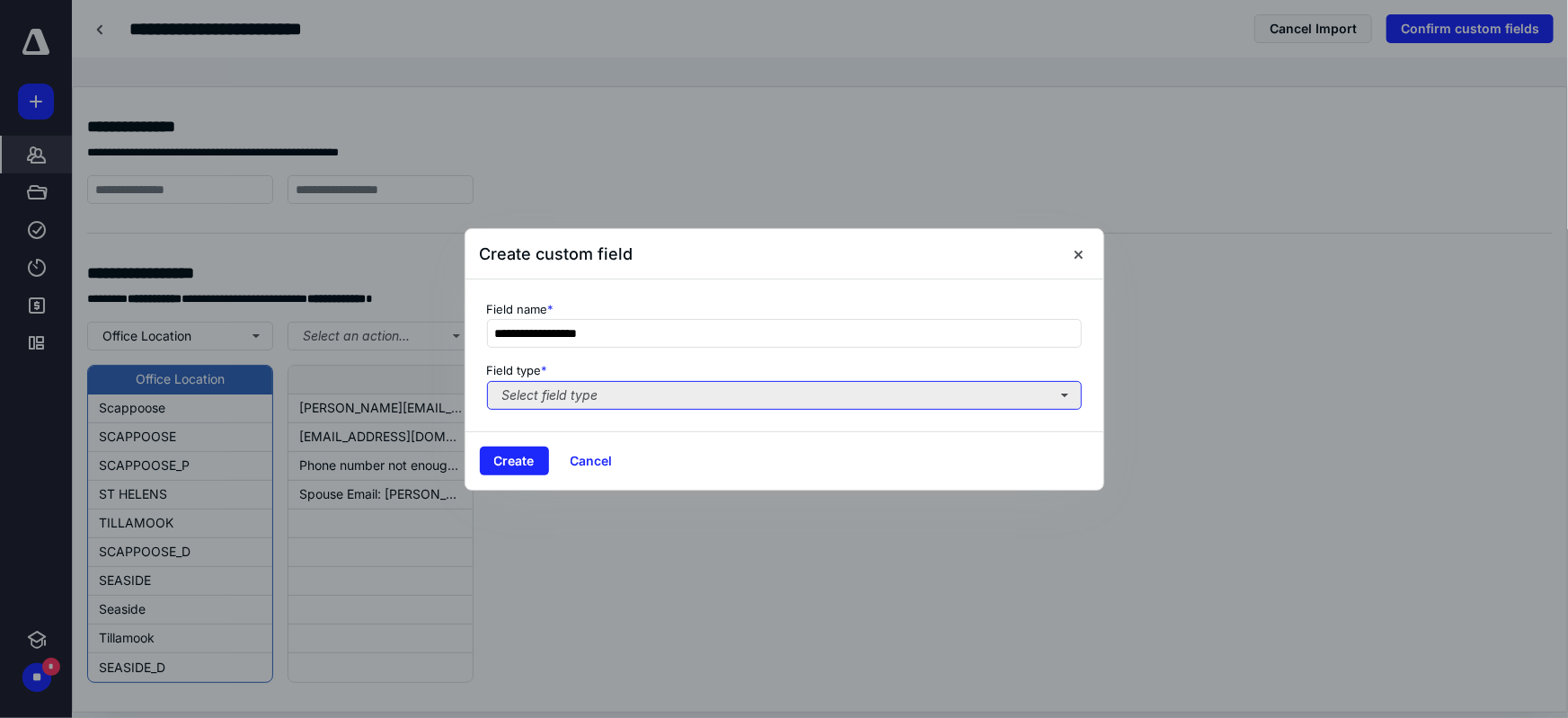 click on "Select field type" at bounding box center (784, 395) 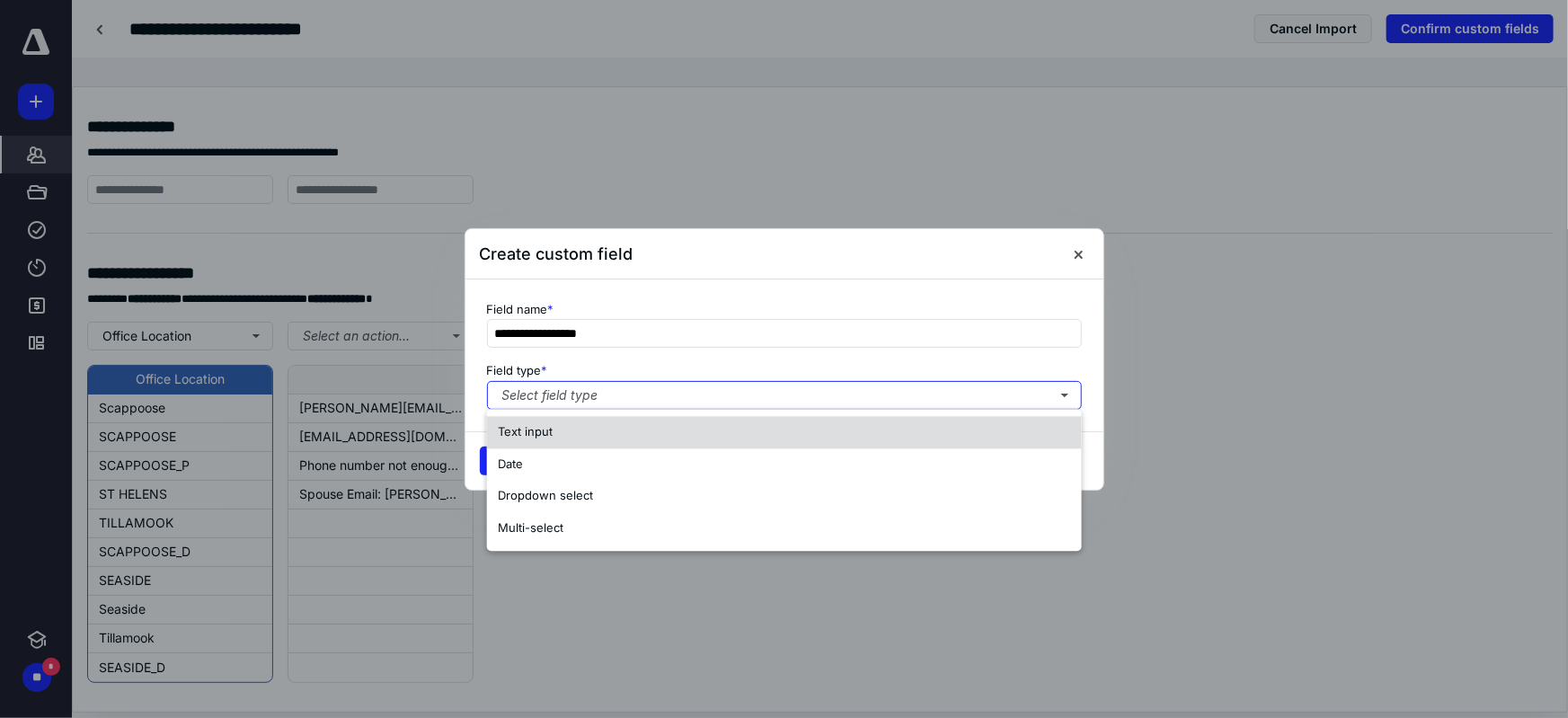 click on "Text input" at bounding box center [784, 432] 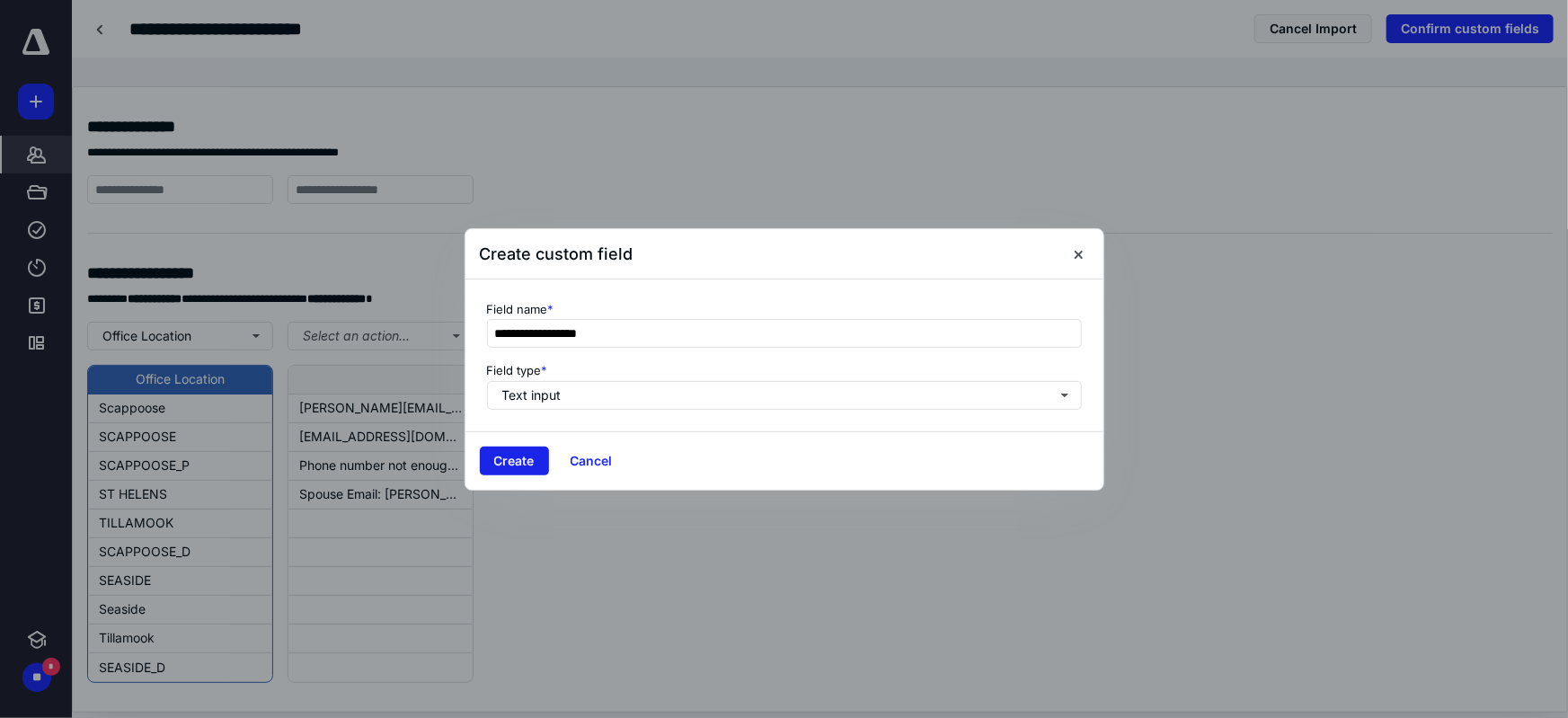 click on "Create" at bounding box center (514, 461) 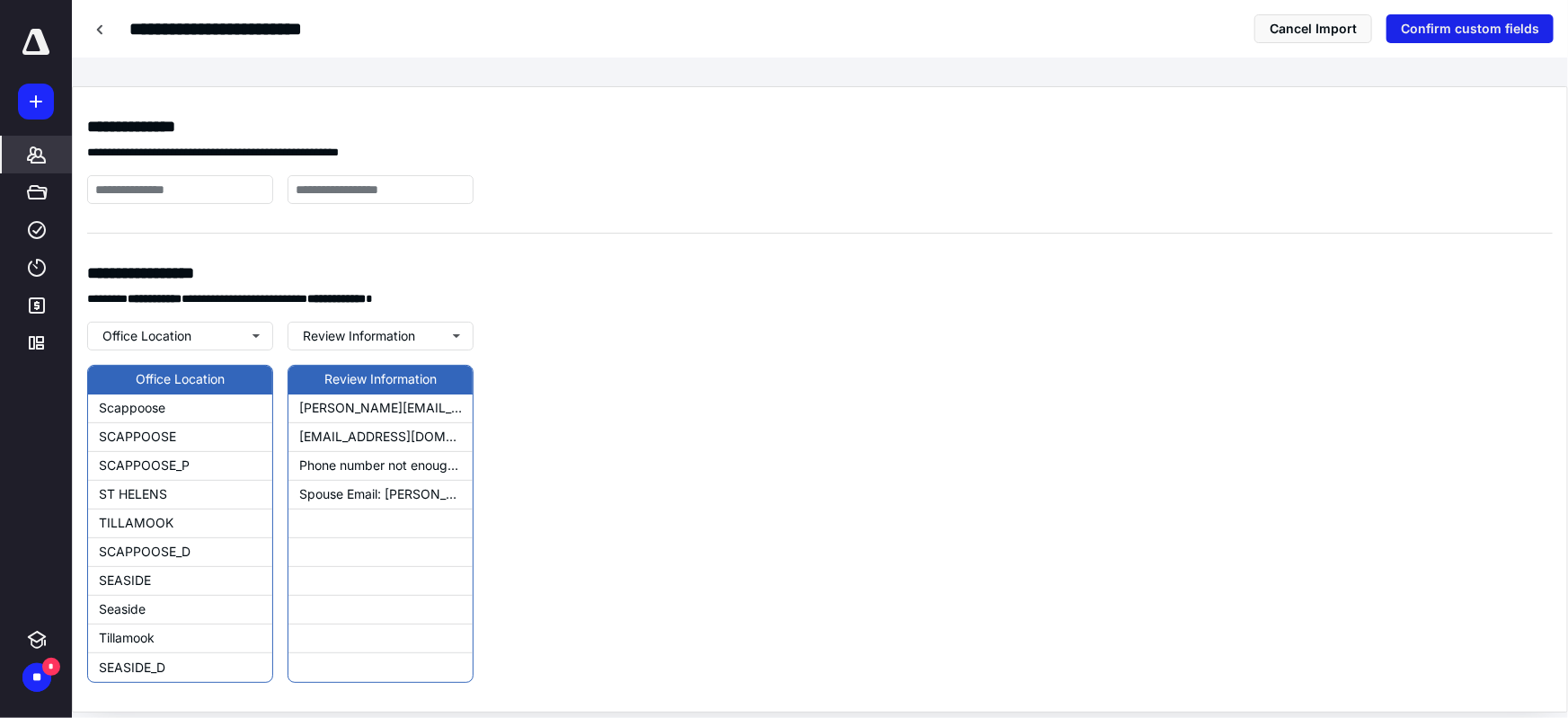 click on "Confirm custom fields" at bounding box center [1470, 29] 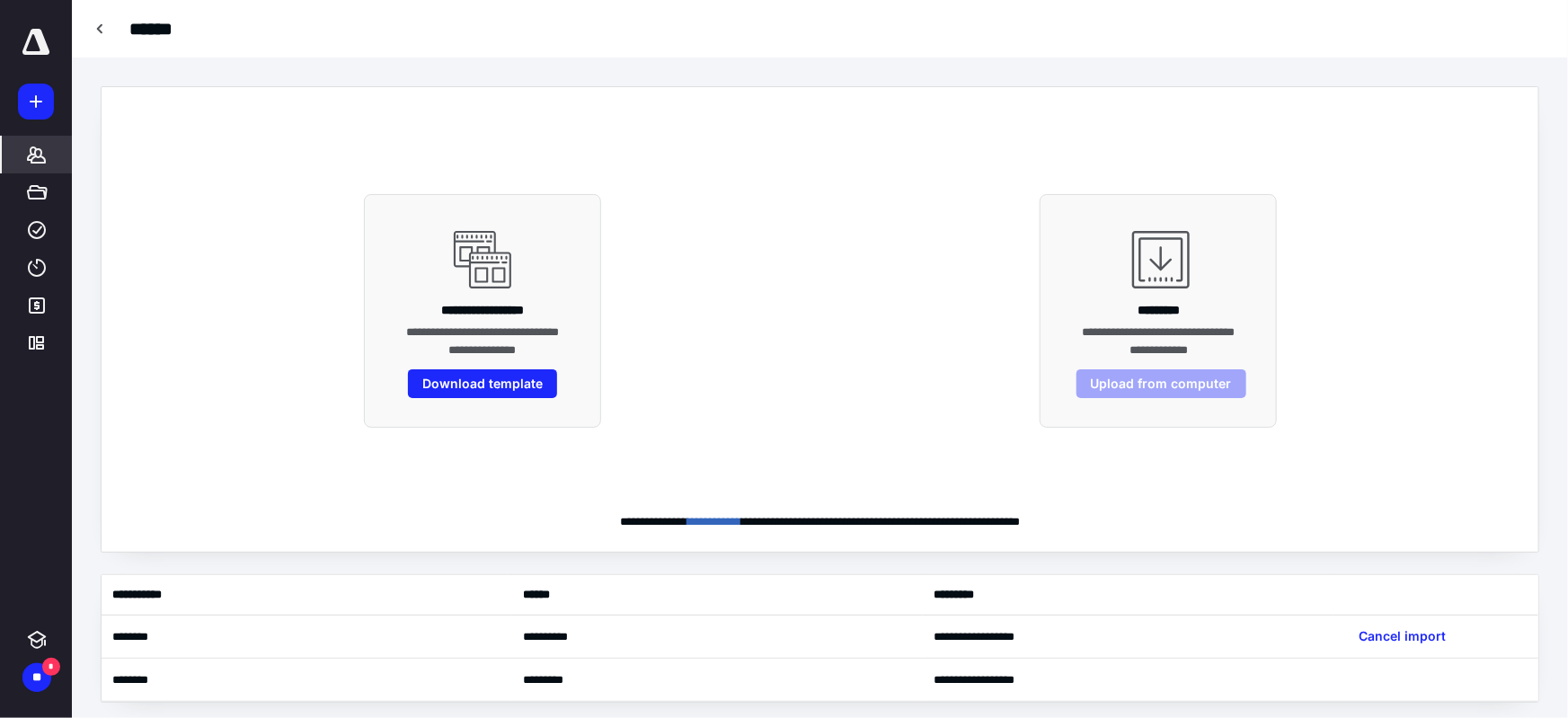 click on "**********" at bounding box center (483, 311) 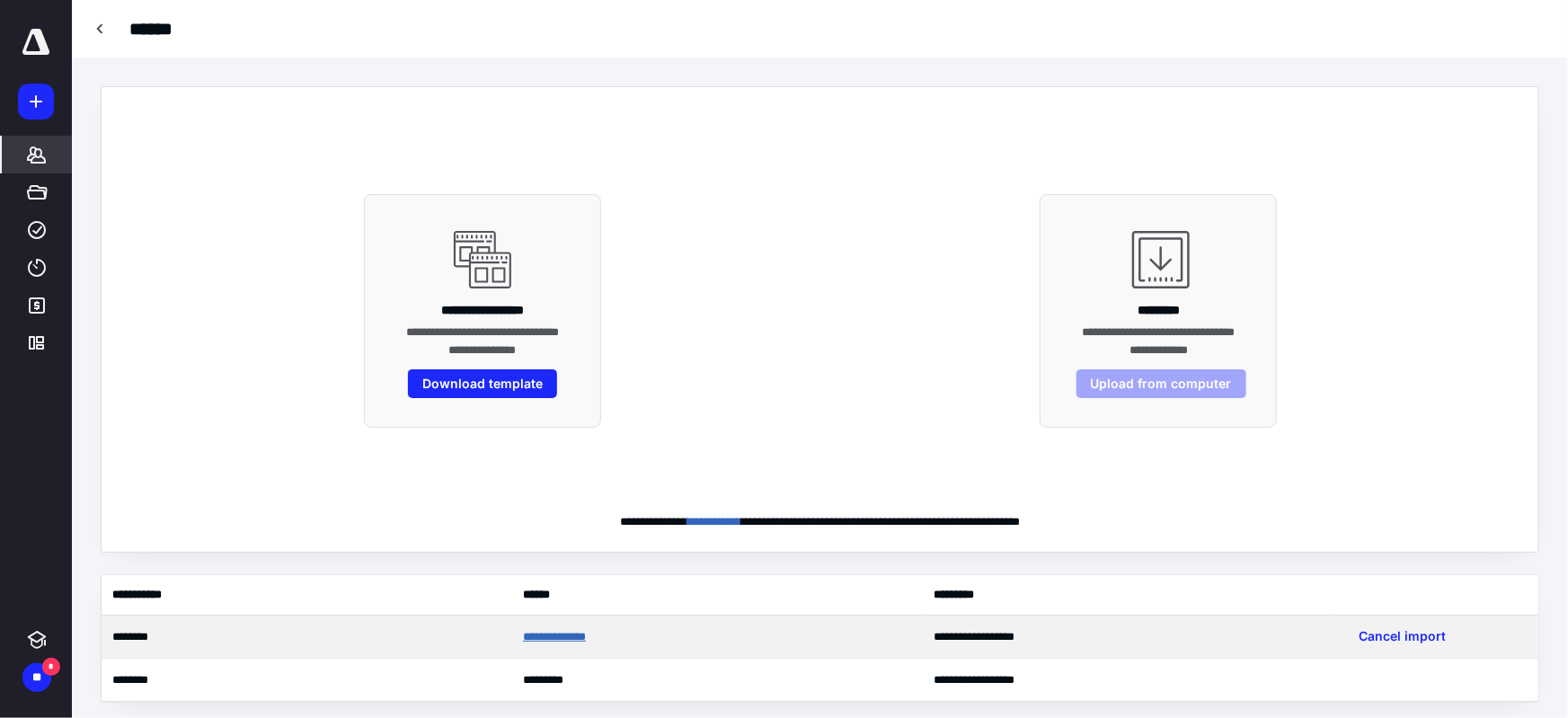 click on "**********" at bounding box center [554, 636] 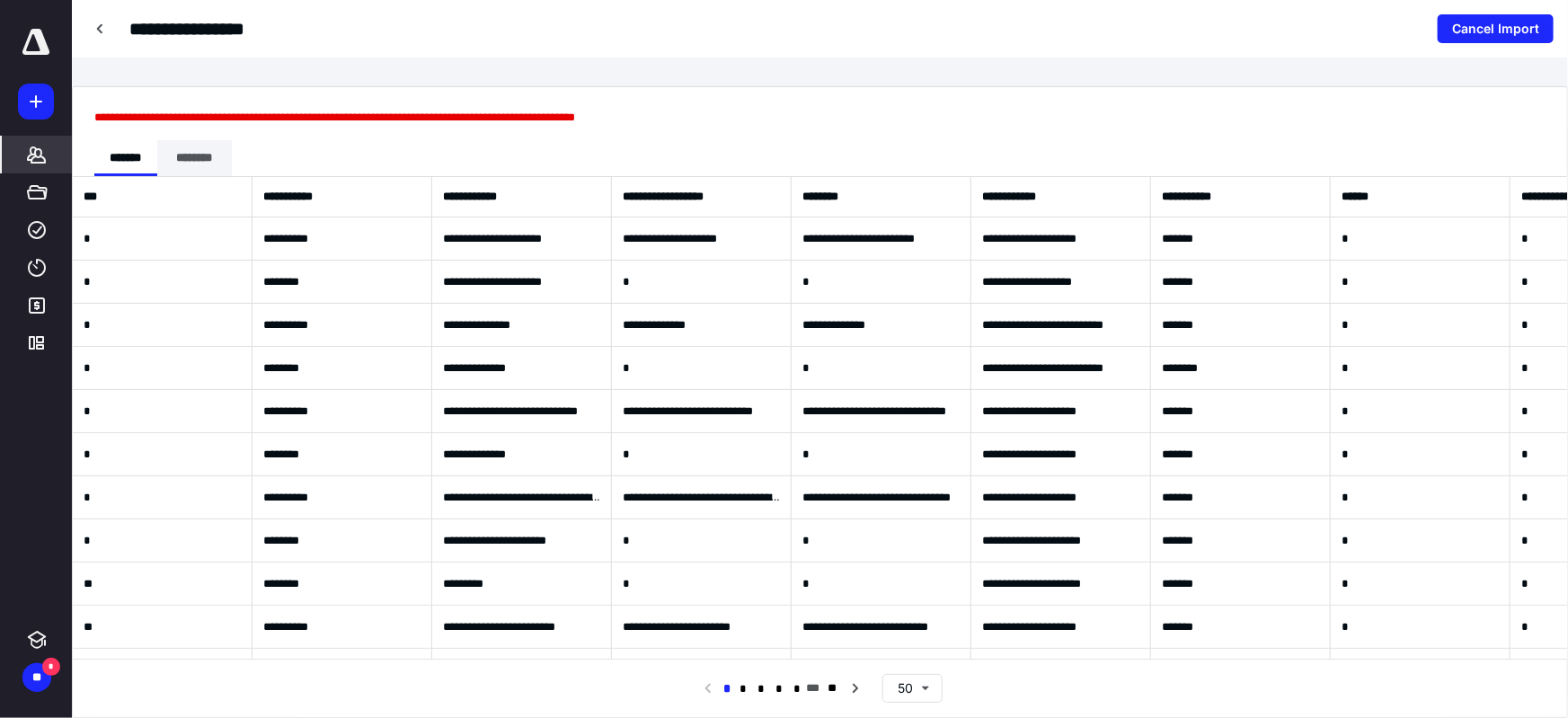 click on "********" at bounding box center [194, 158] 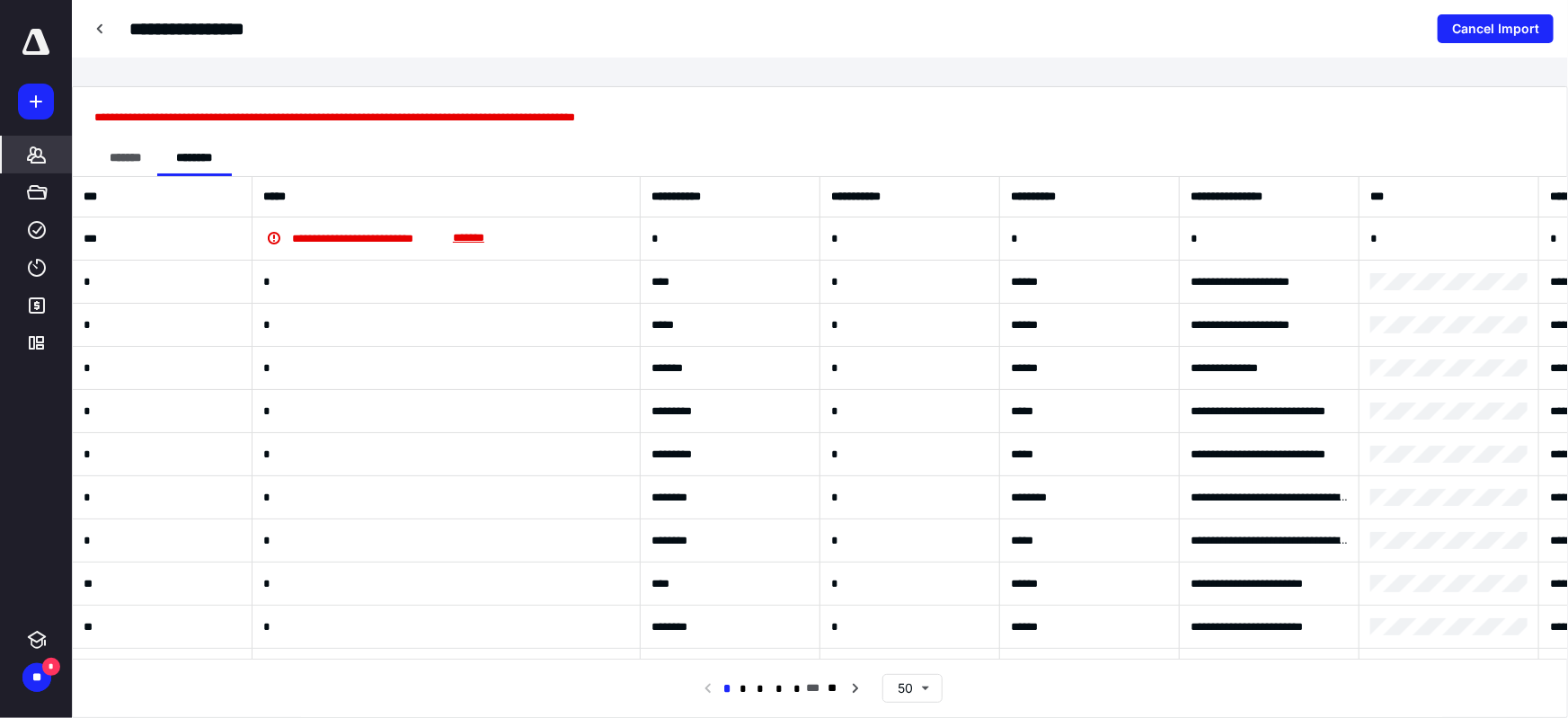 drag, startPoint x: 427, startPoint y: 186, endPoint x: 617, endPoint y: 189, distance: 190.02368 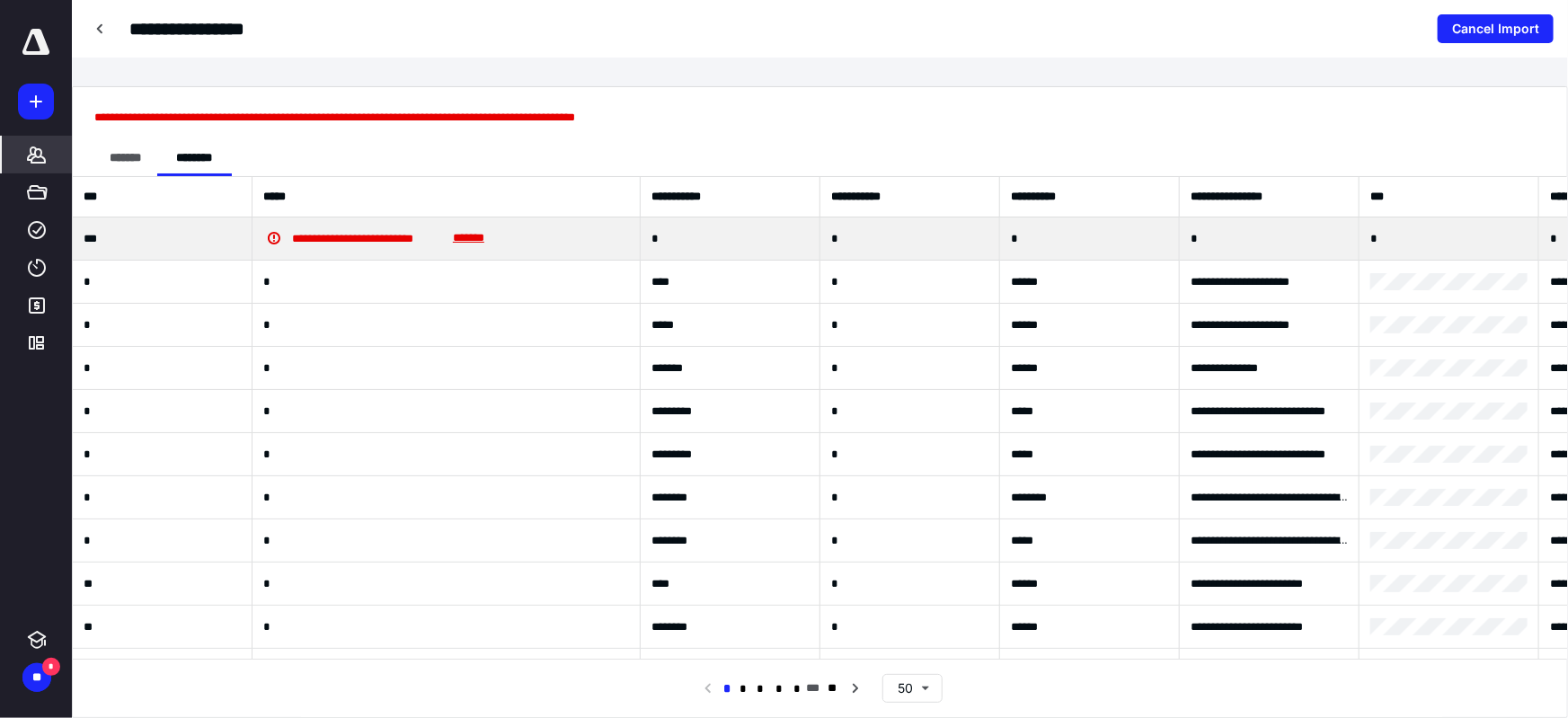 click on "*******" at bounding box center (468, 238) 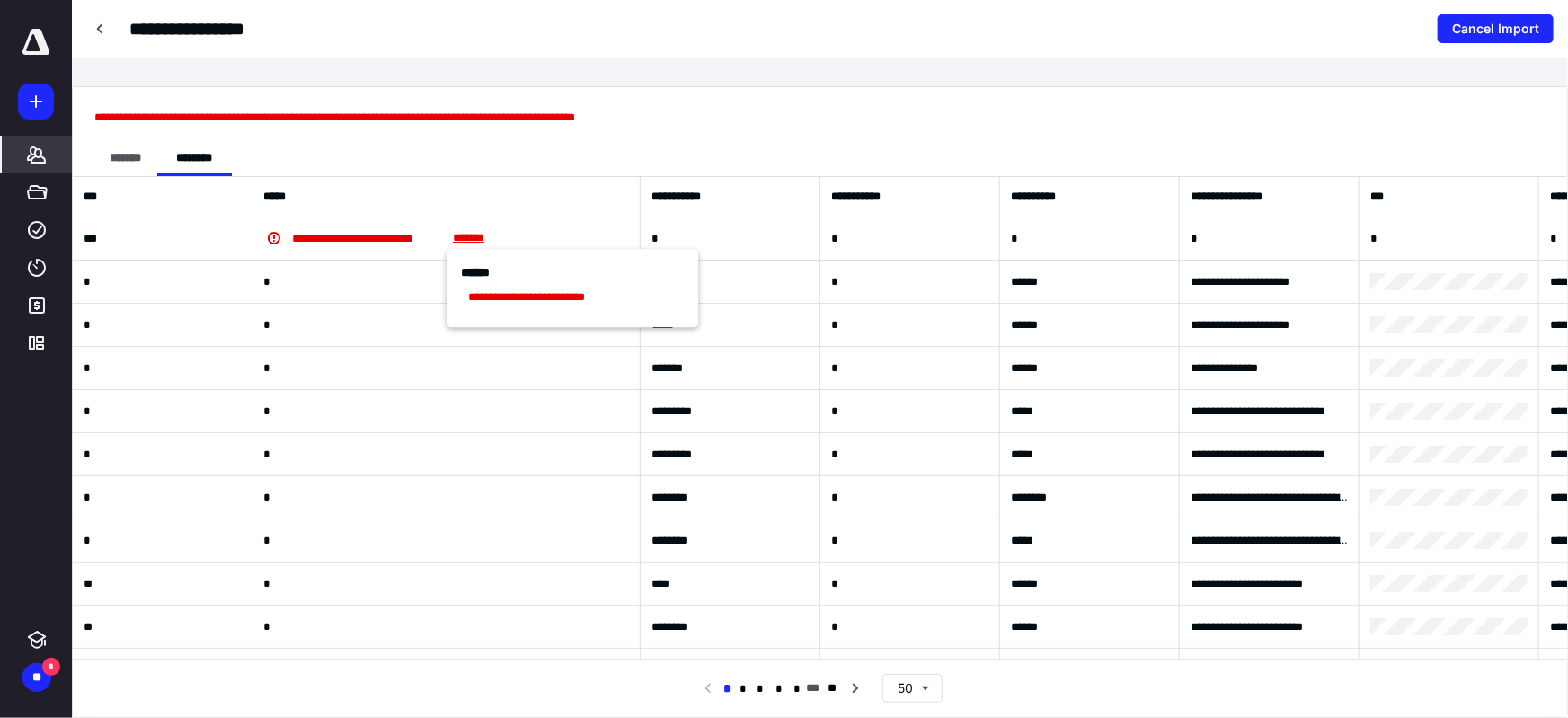 click on "*****" at bounding box center (447, 197) 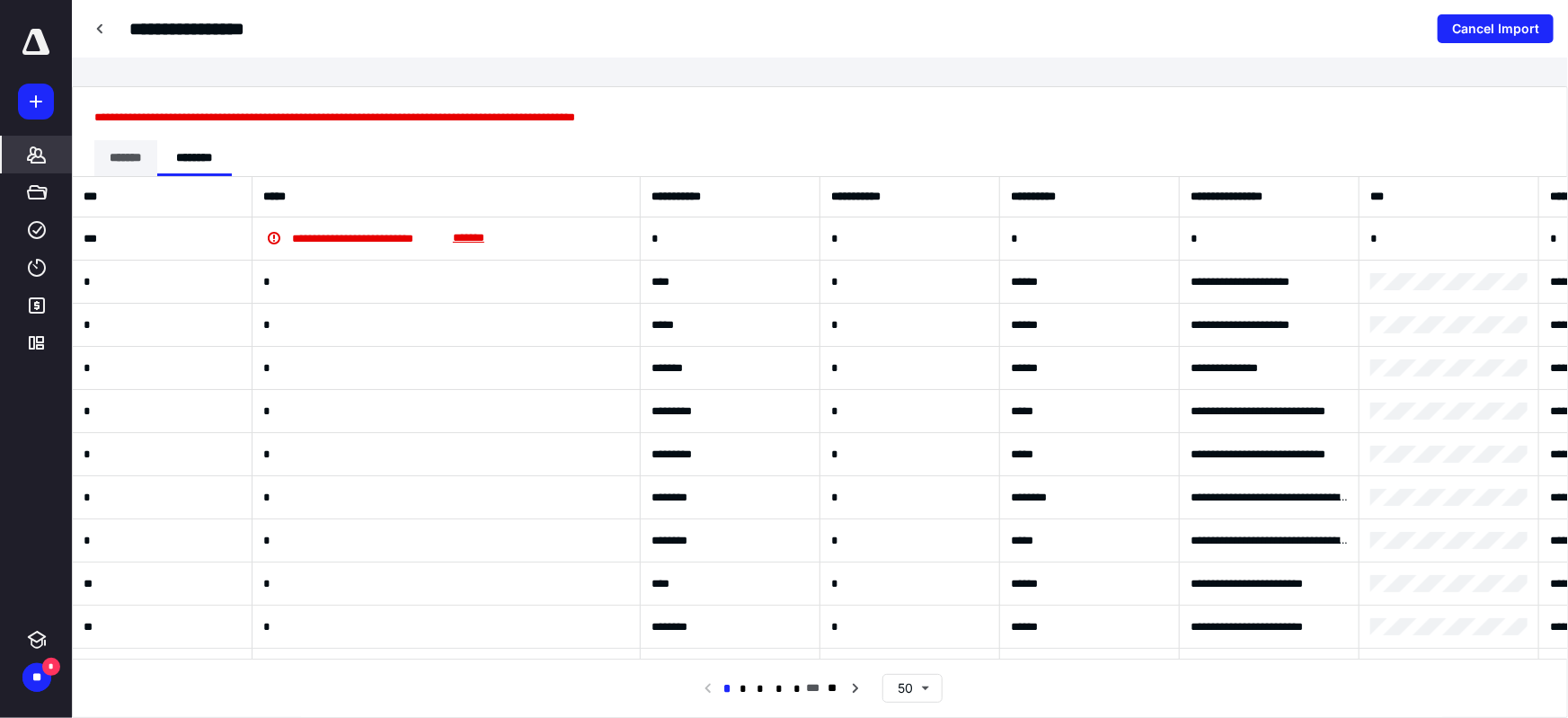 click on "*******" at bounding box center (126, 158) 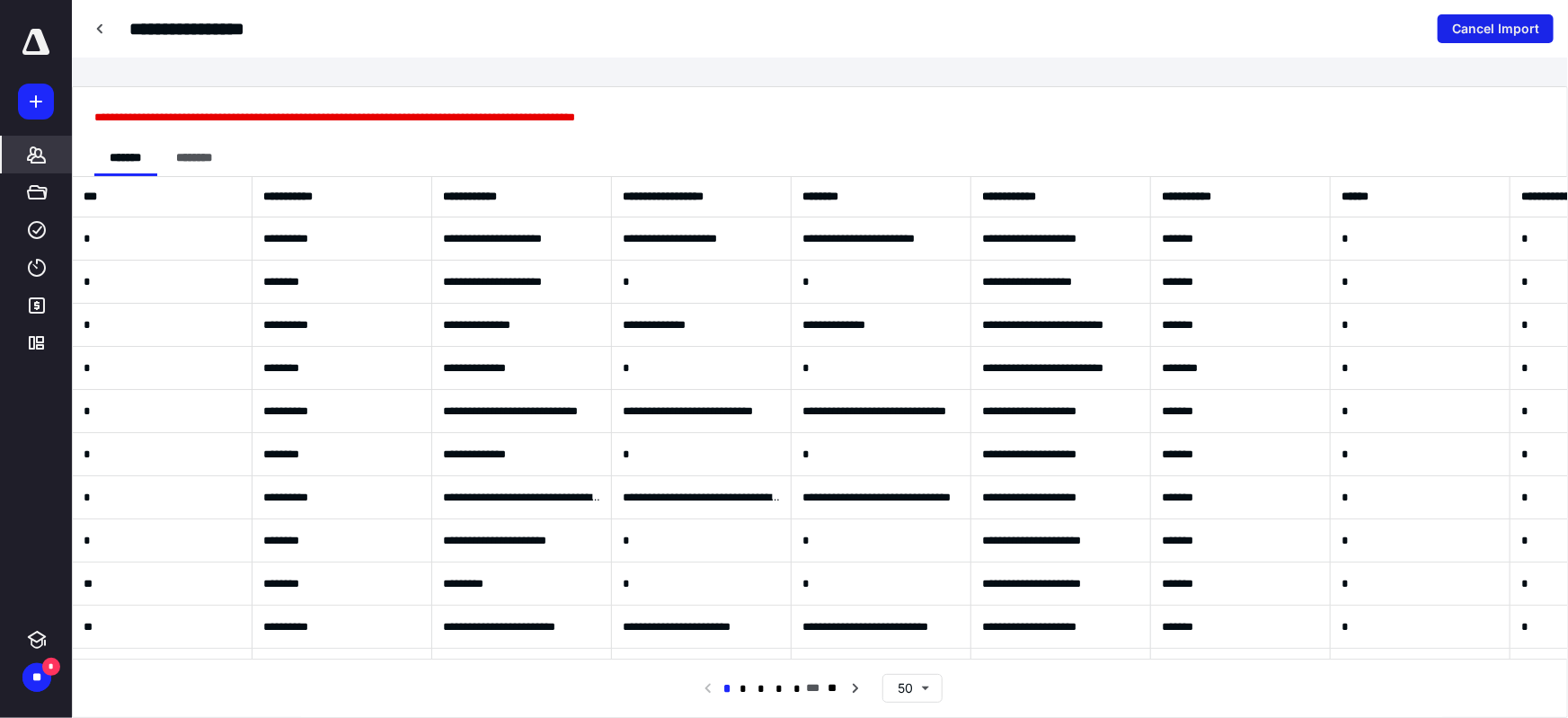 click on "Cancel Import" at bounding box center (1495, 29) 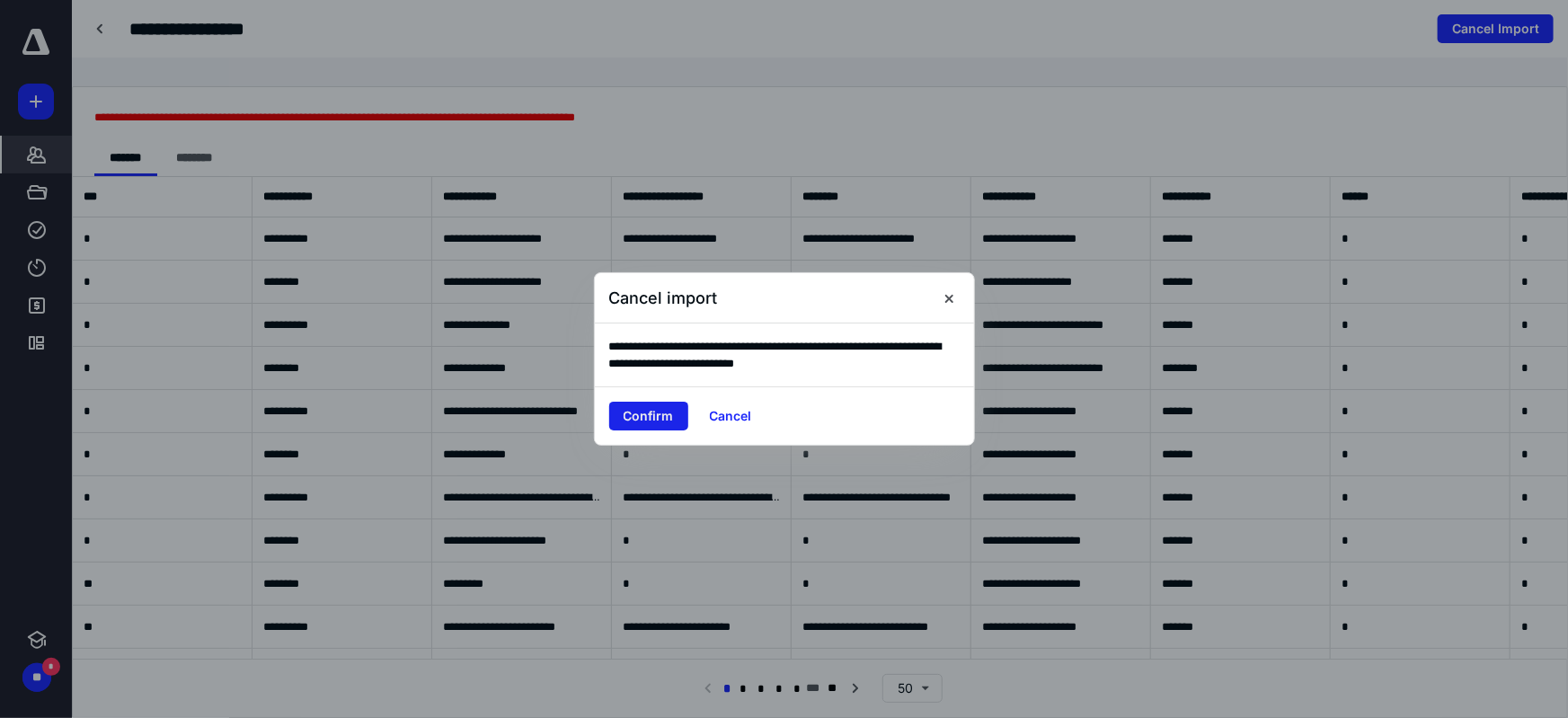click on "Confirm" at bounding box center (649, 416) 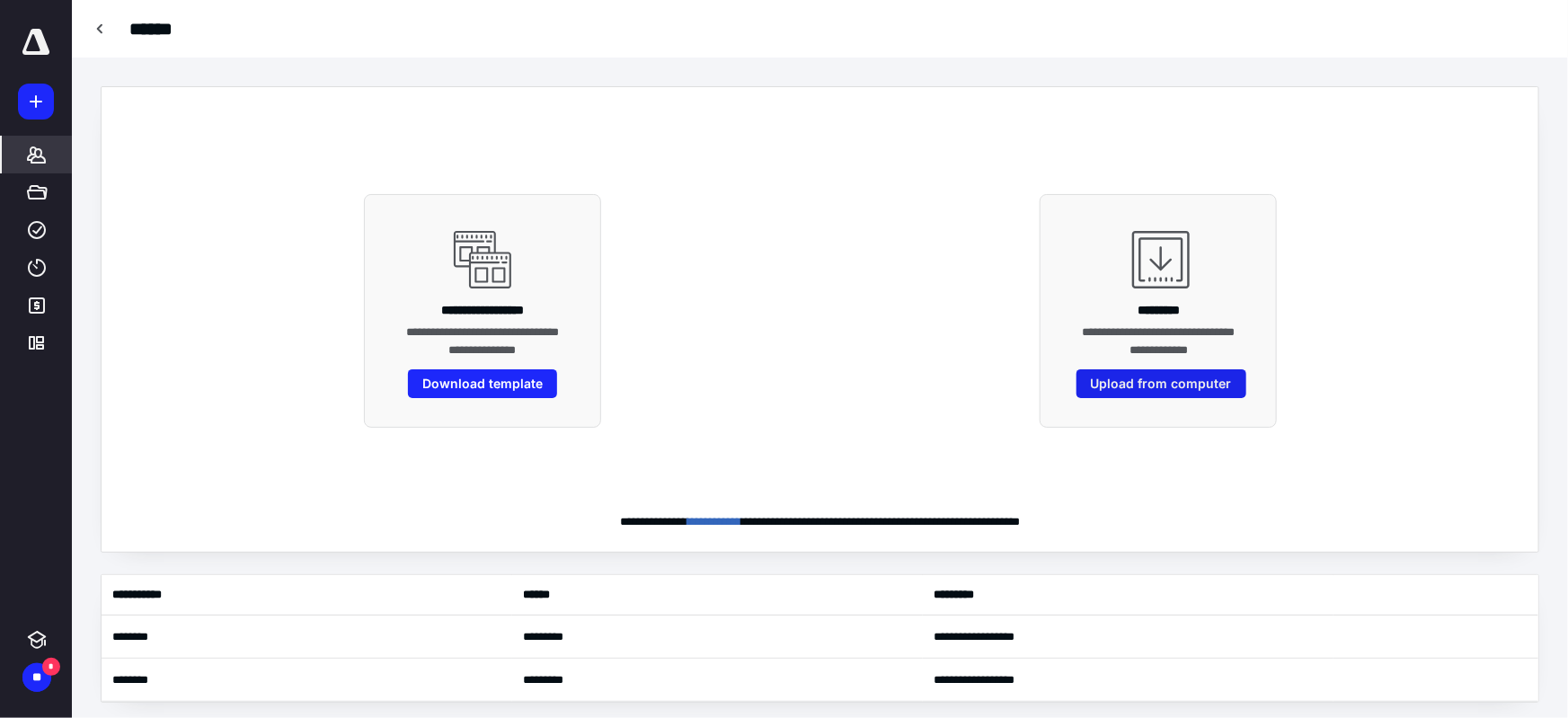 click on "Upload from computer" at bounding box center (1161, 384) 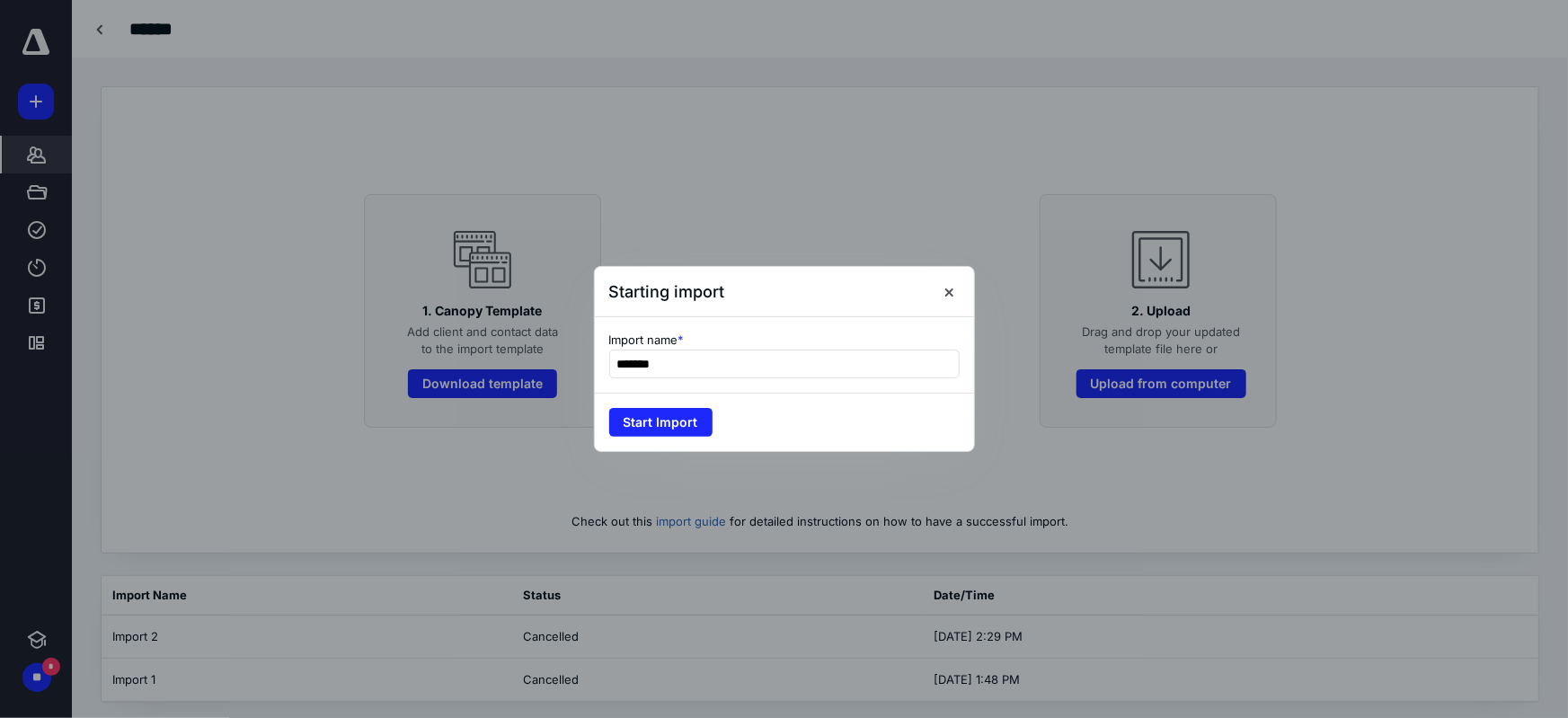 type on "*******" 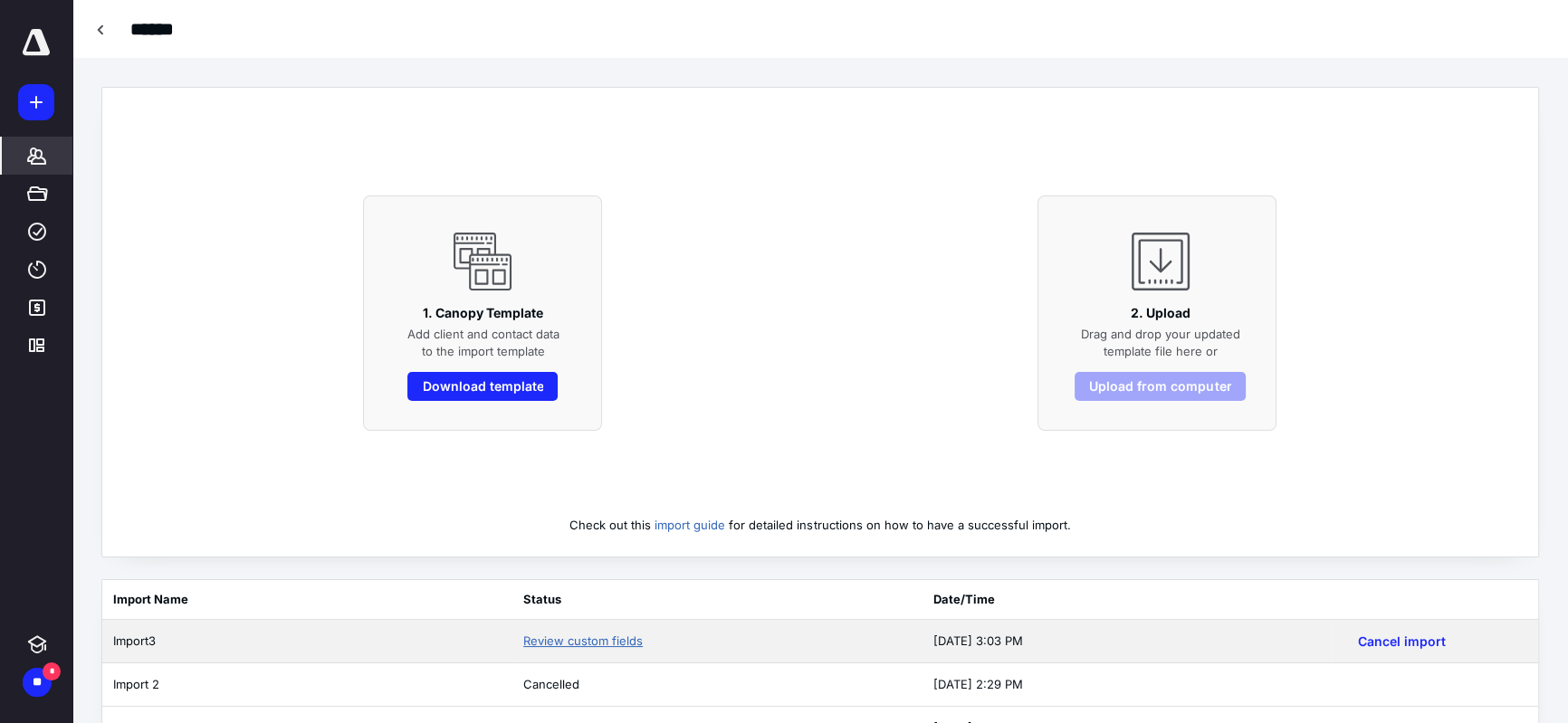 click on "Review custom fields" at bounding box center (583, 641) 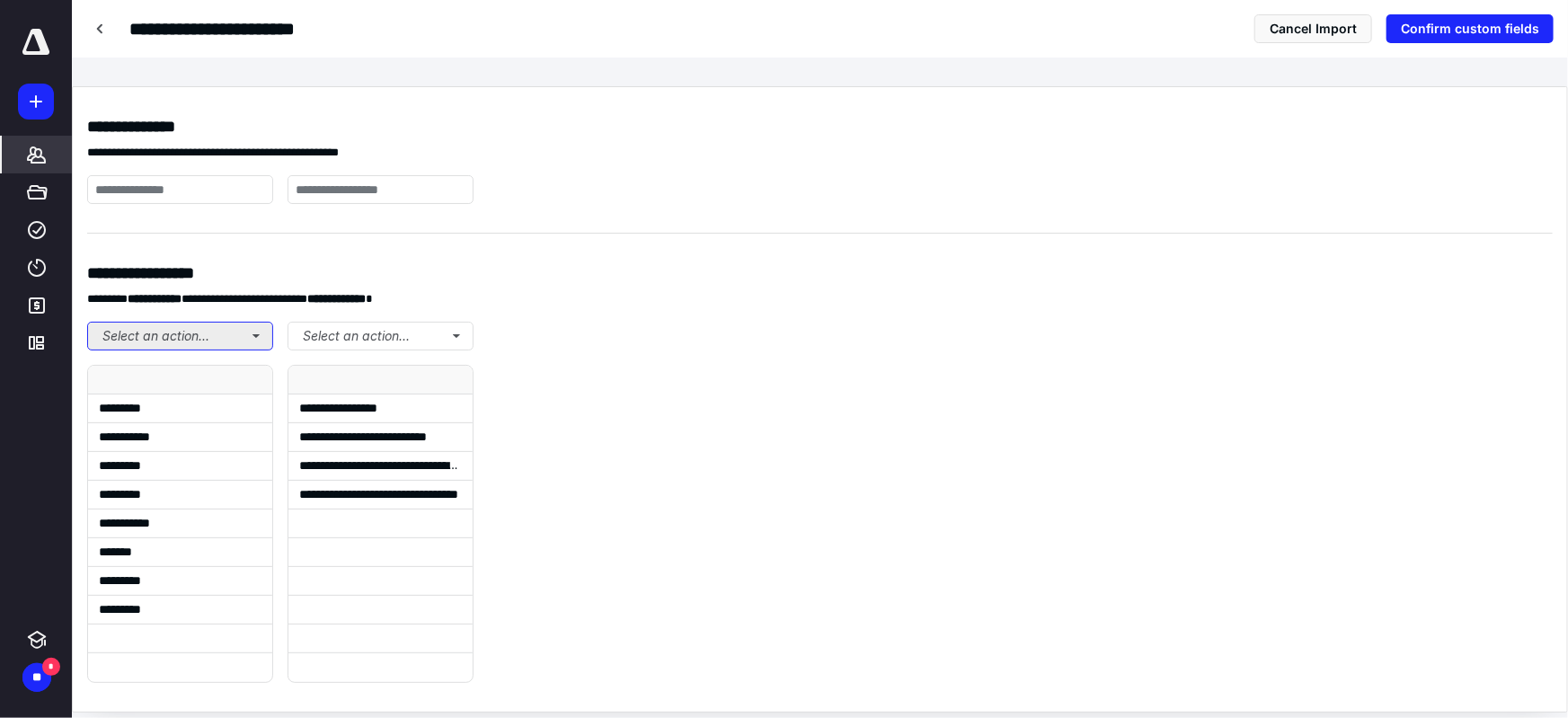 click on "Select an action..." at bounding box center (180, 336) 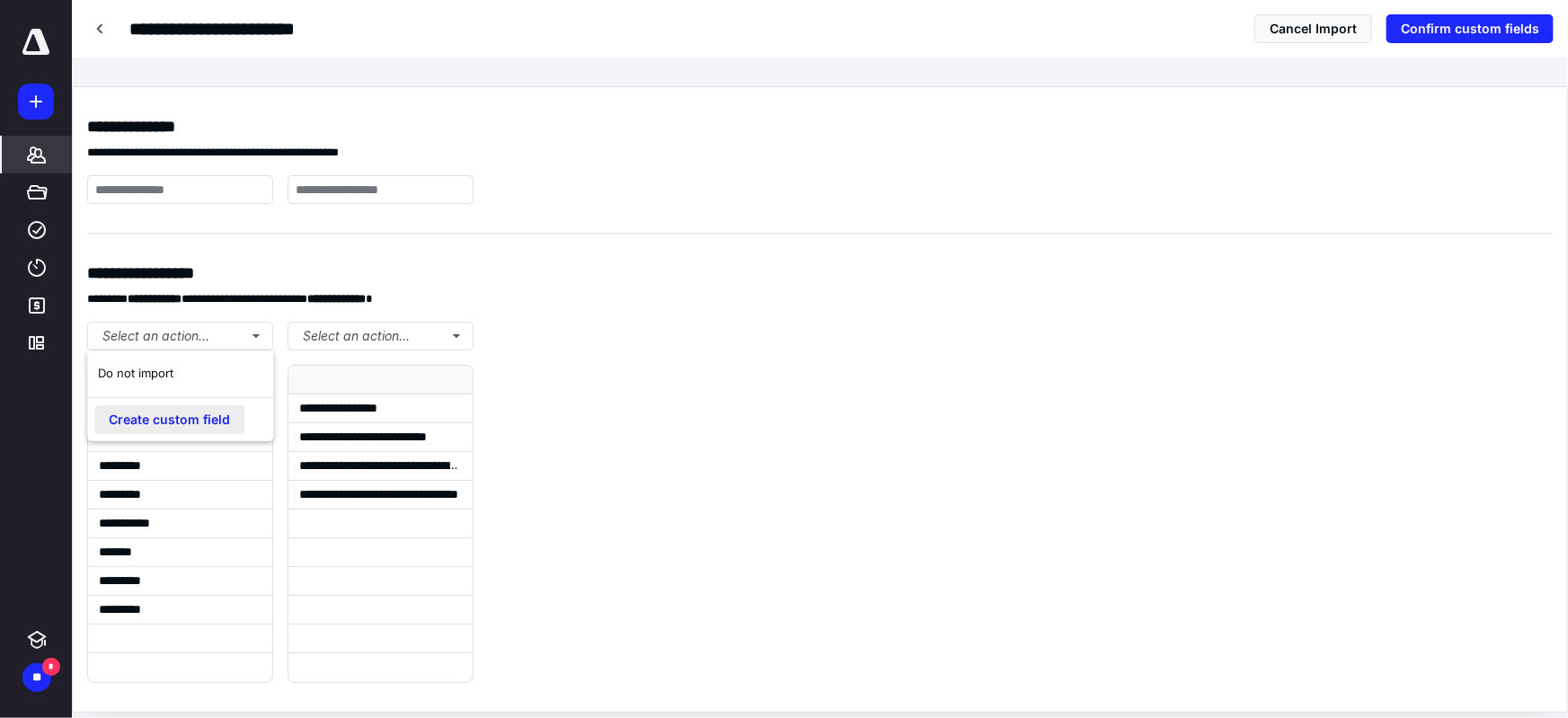 click on "Create custom field" at bounding box center (169, 420) 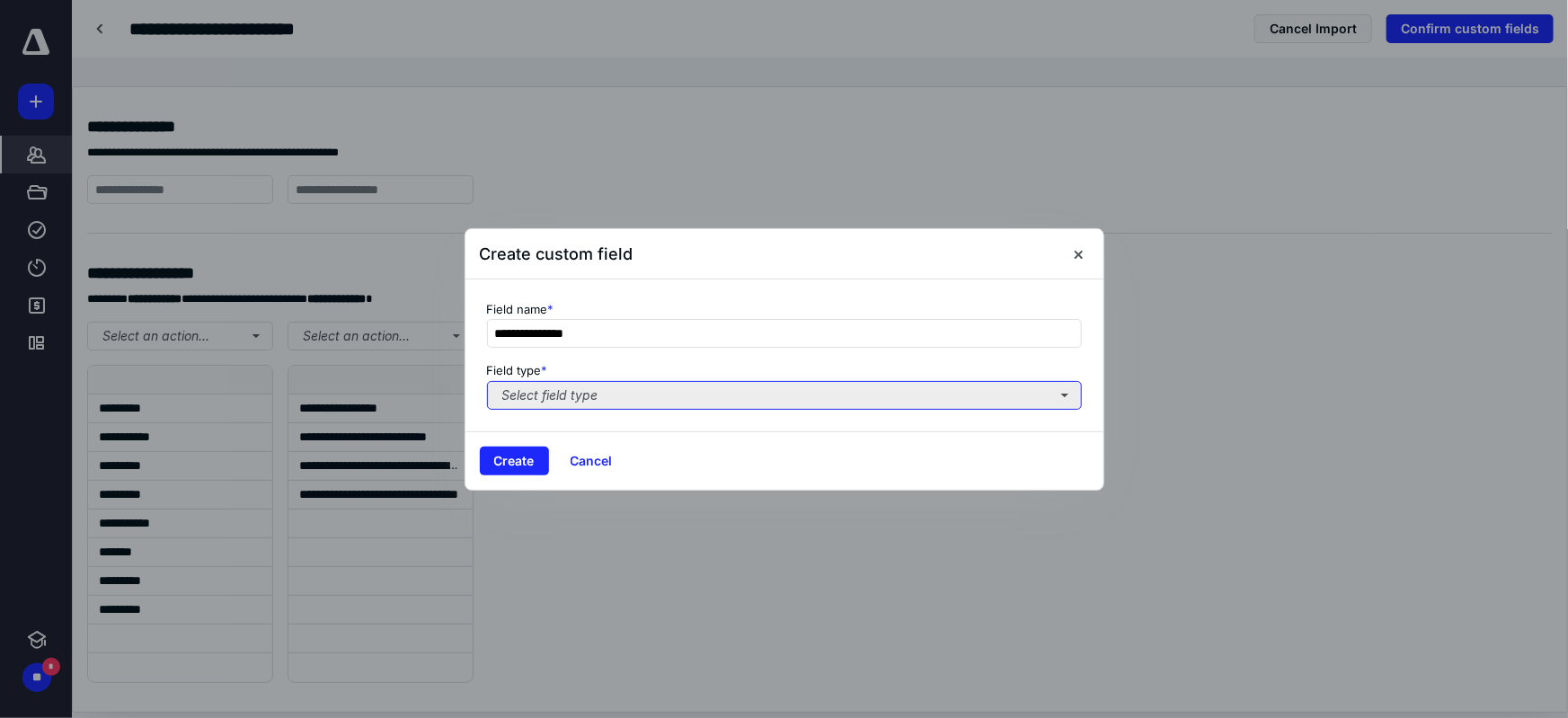 click on "Select field type" at bounding box center [784, 395] 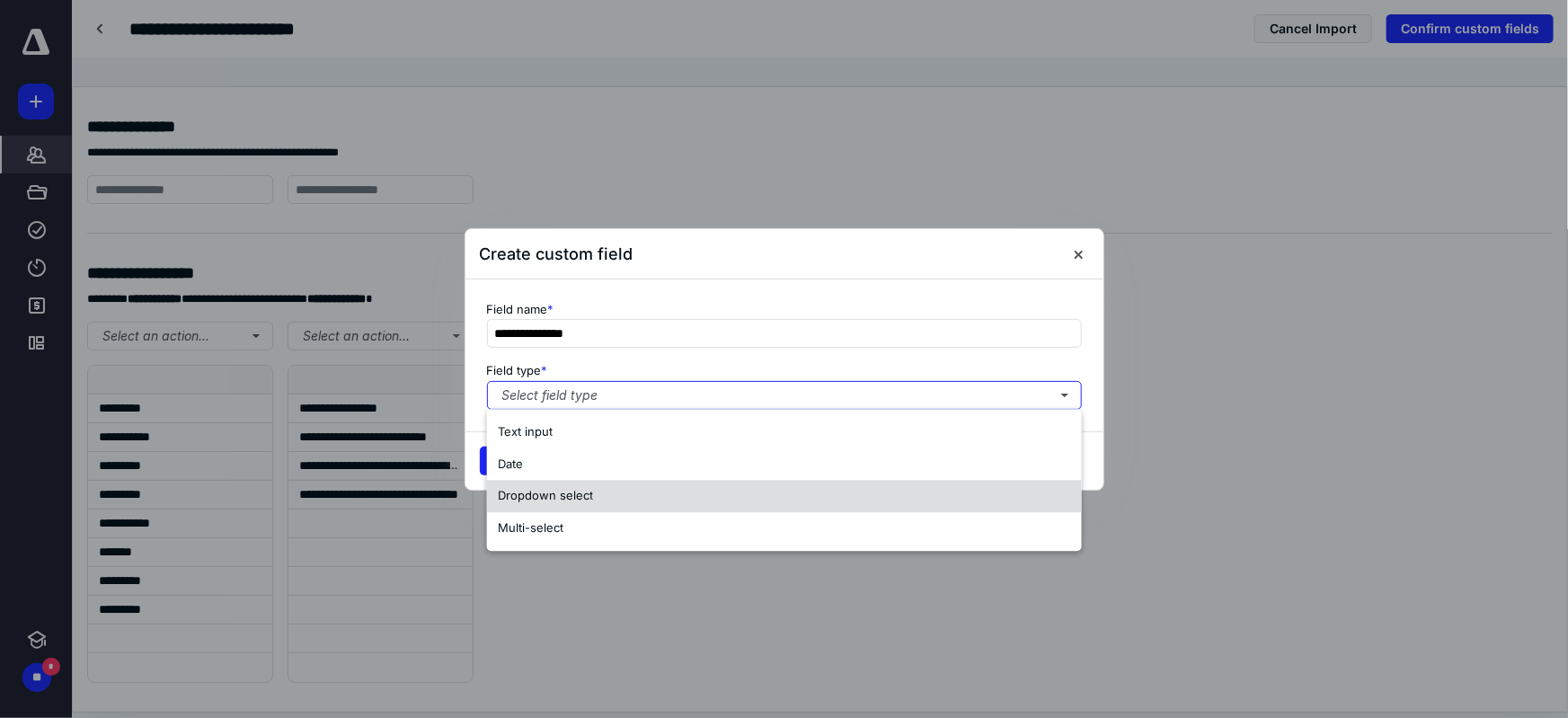 click on "Dropdown select" at bounding box center [784, 496] 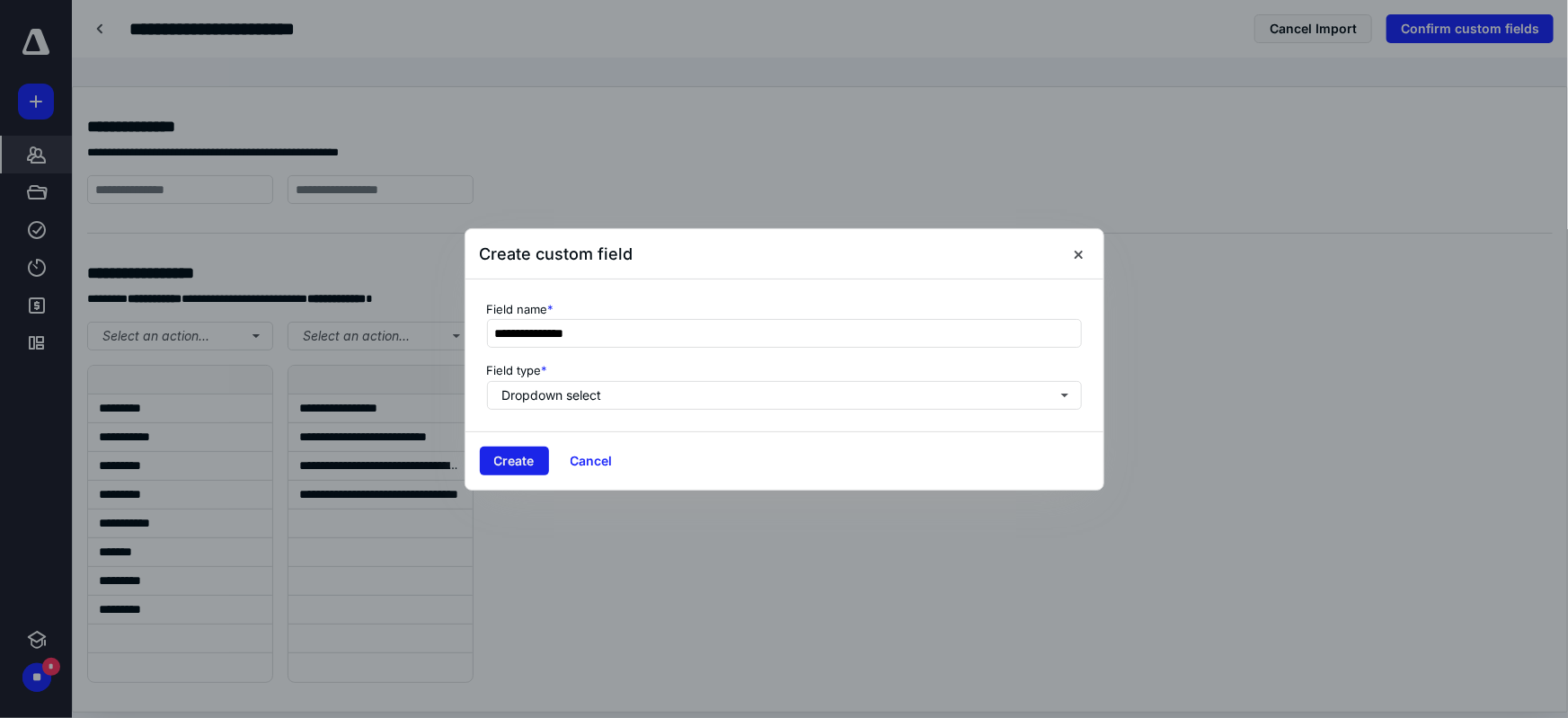 click on "Create" at bounding box center (514, 461) 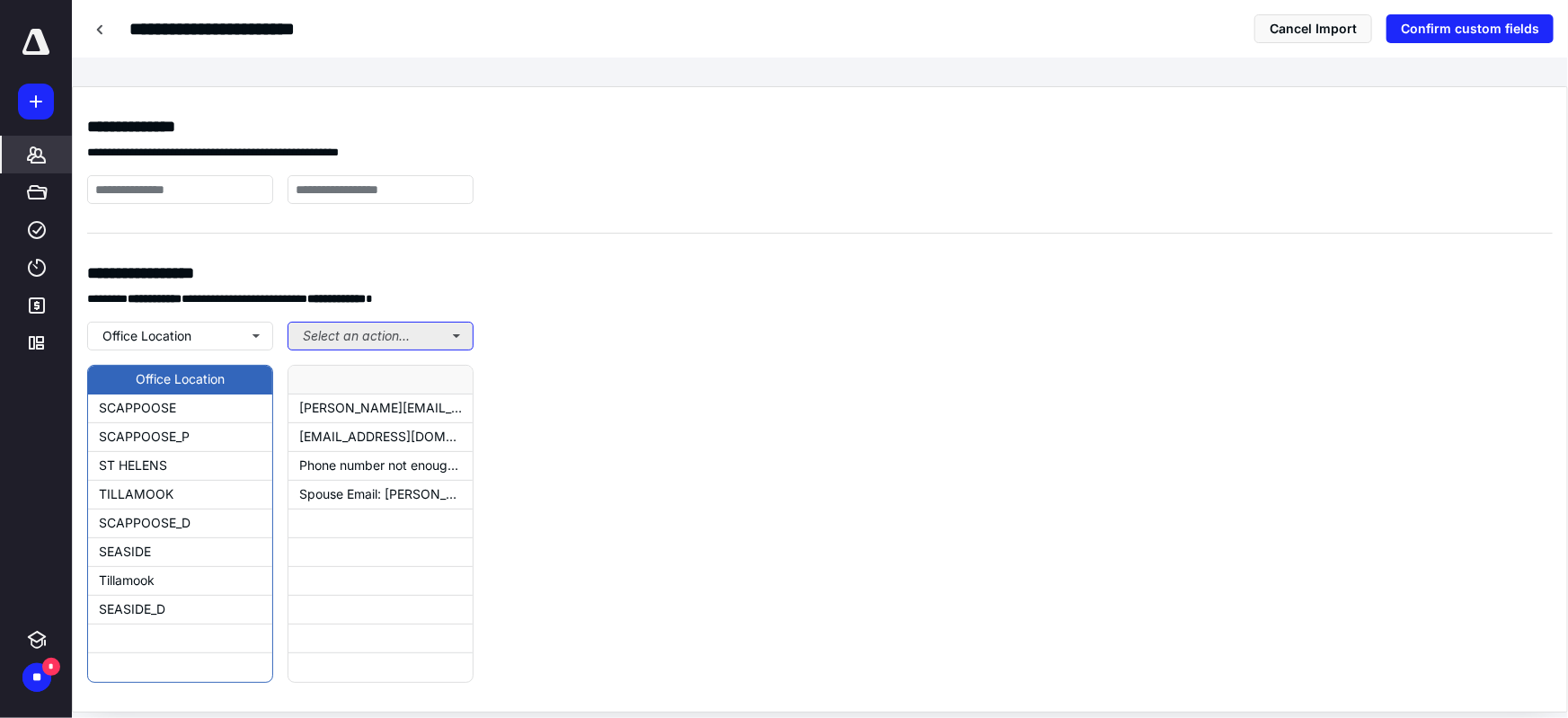 click on "Select an action..." at bounding box center [380, 336] 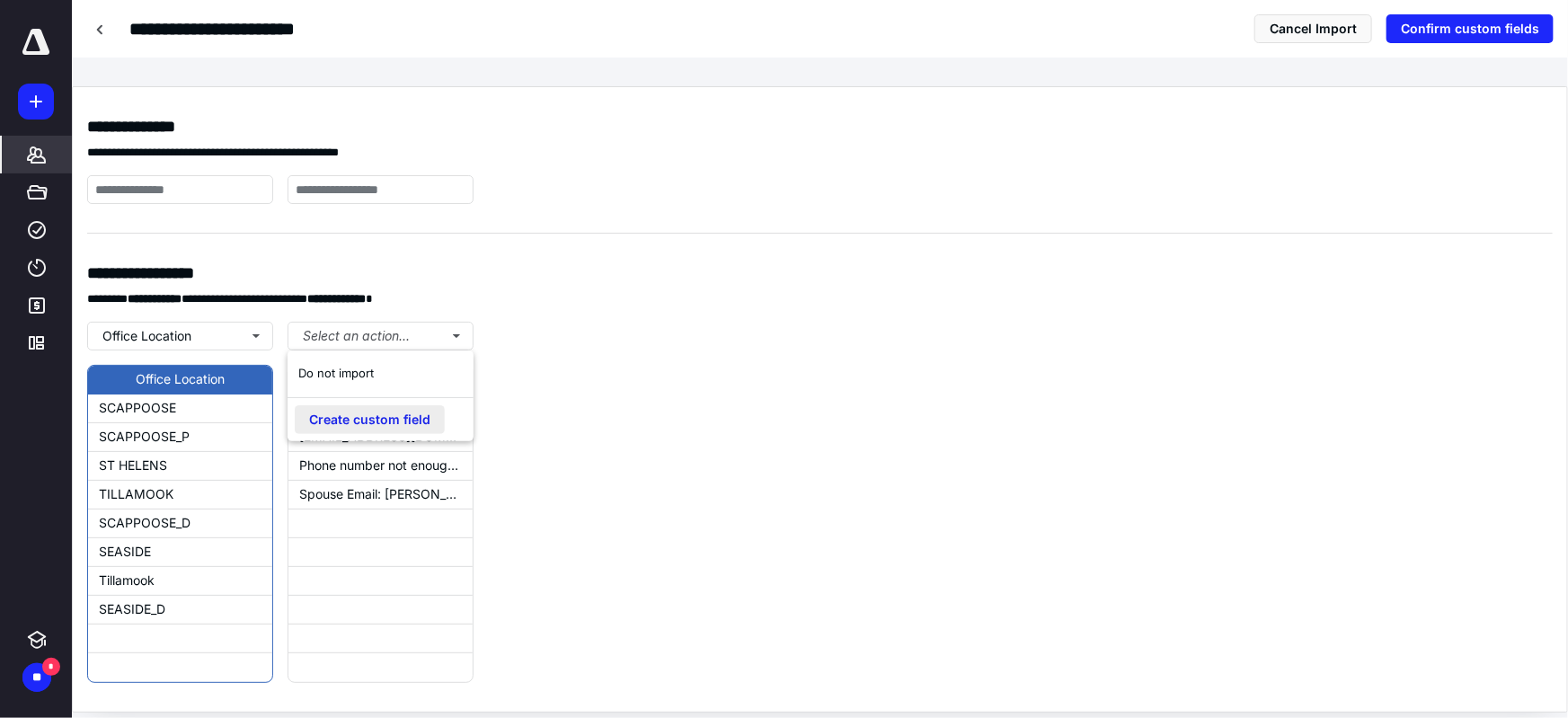 click on "Create custom field" at bounding box center (369, 420) 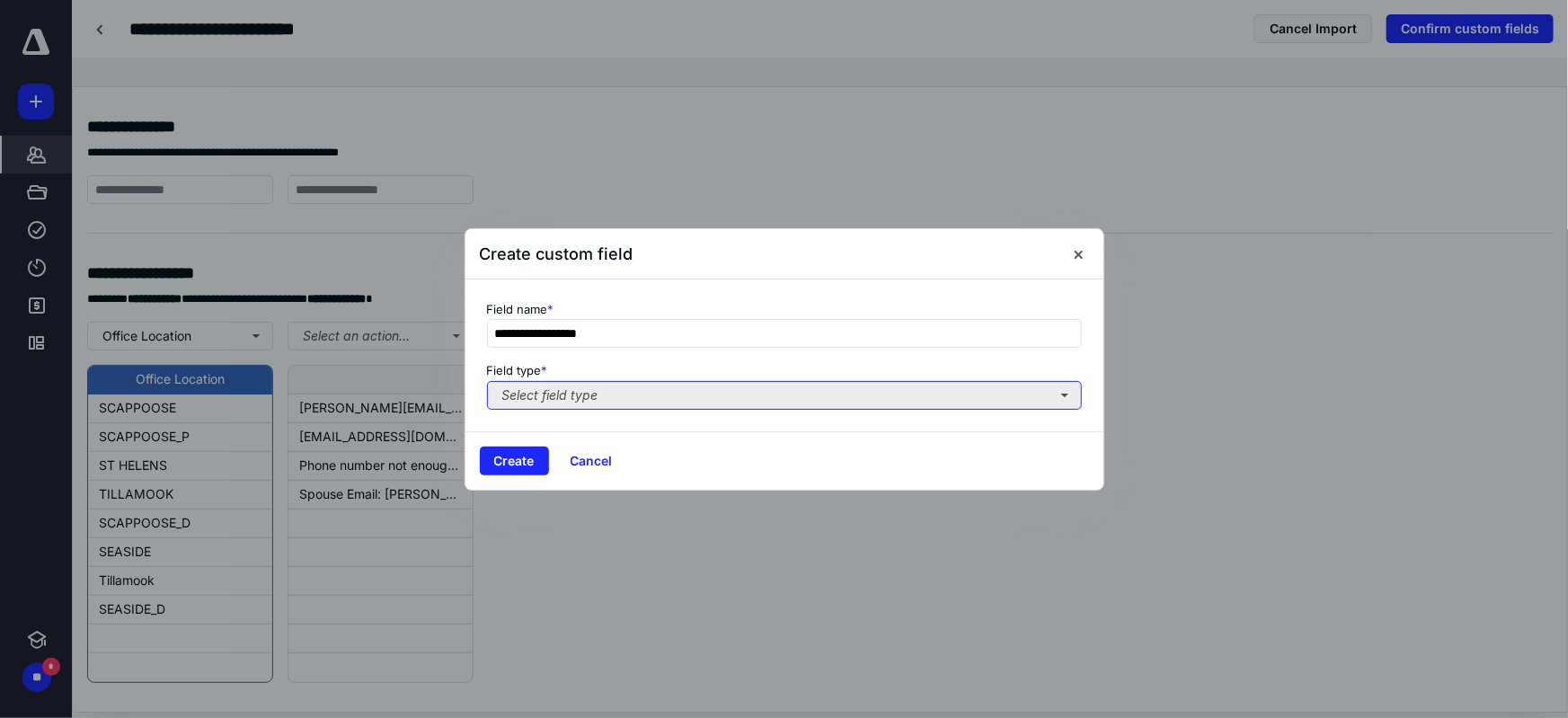 click on "Select field type" at bounding box center [784, 395] 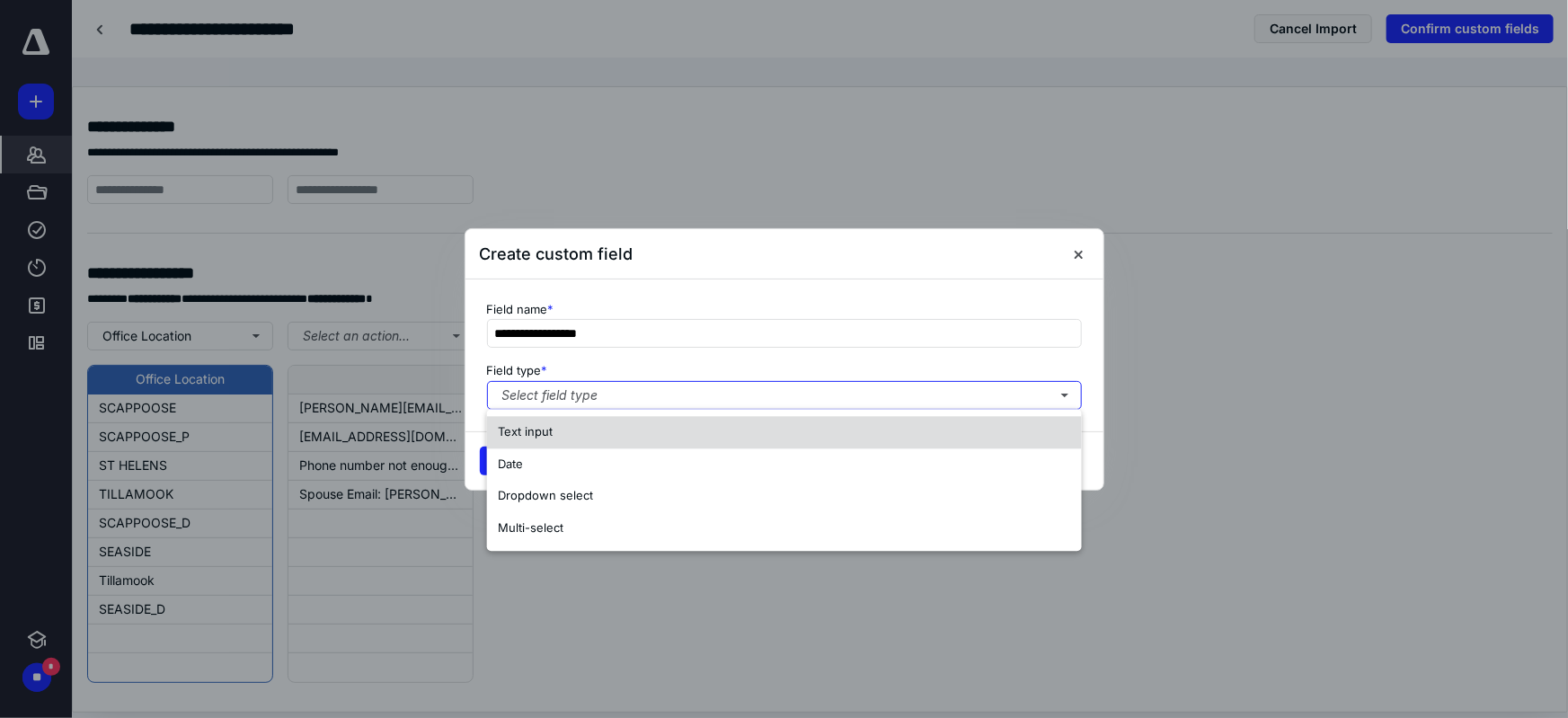 click on "Text input" at bounding box center (784, 432) 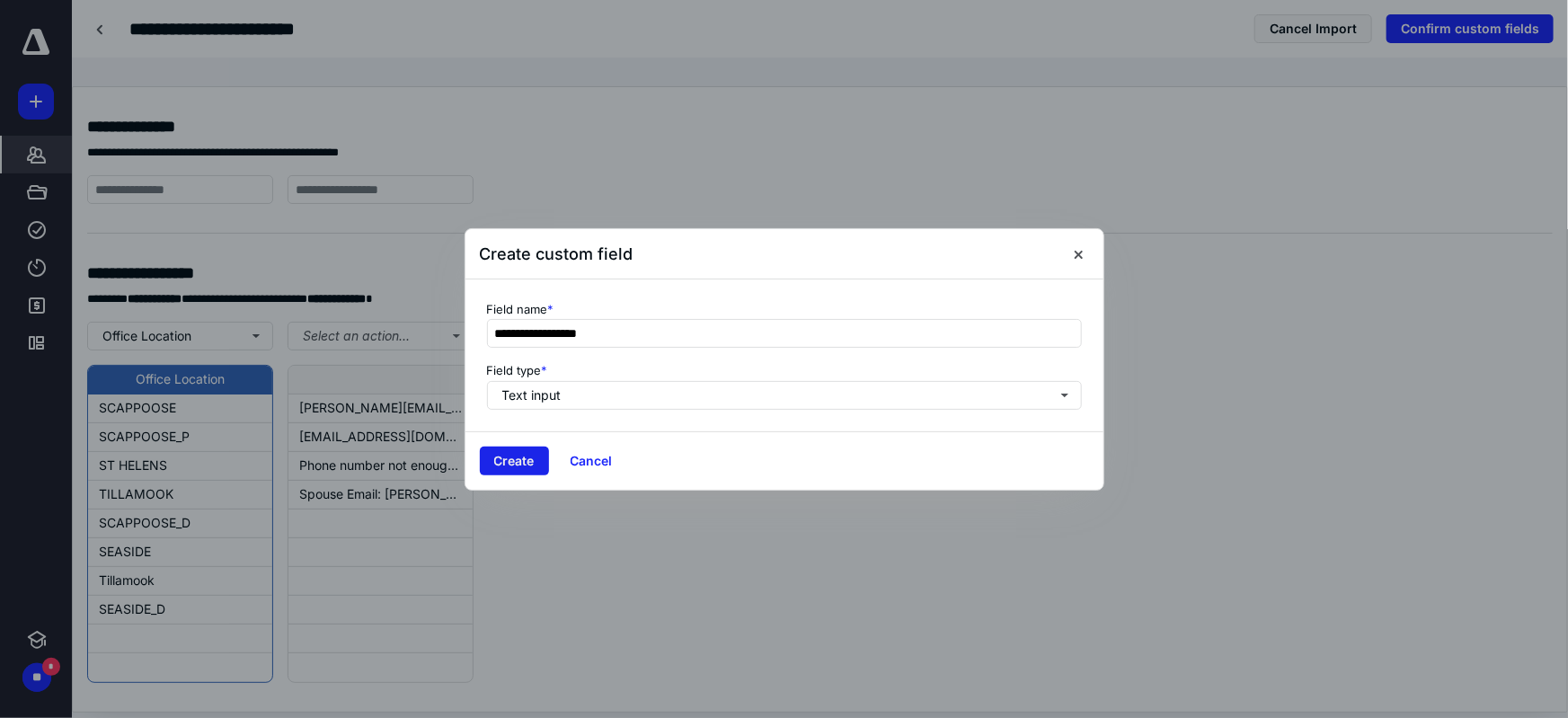 click on "Create" at bounding box center (514, 461) 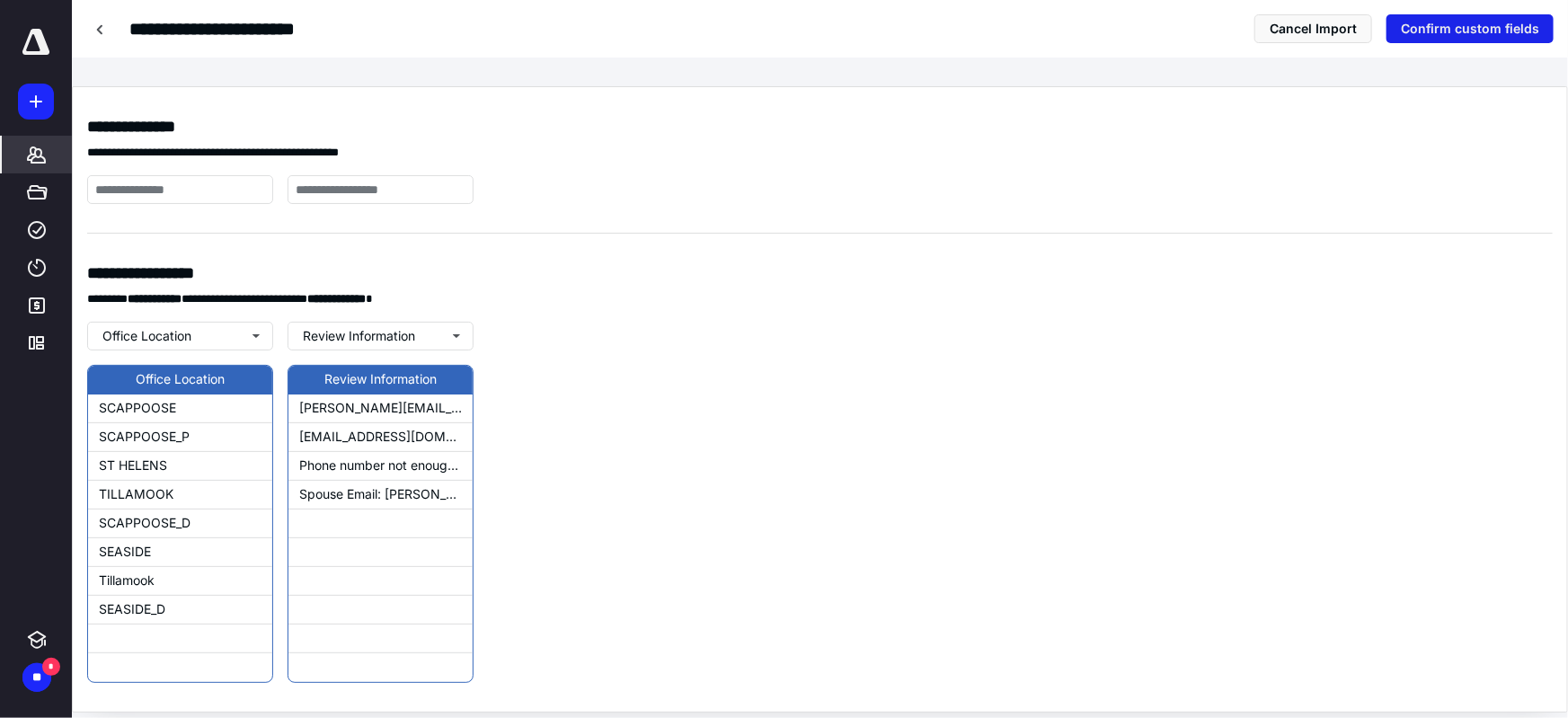 click on "Confirm custom fields" at bounding box center (1470, 29) 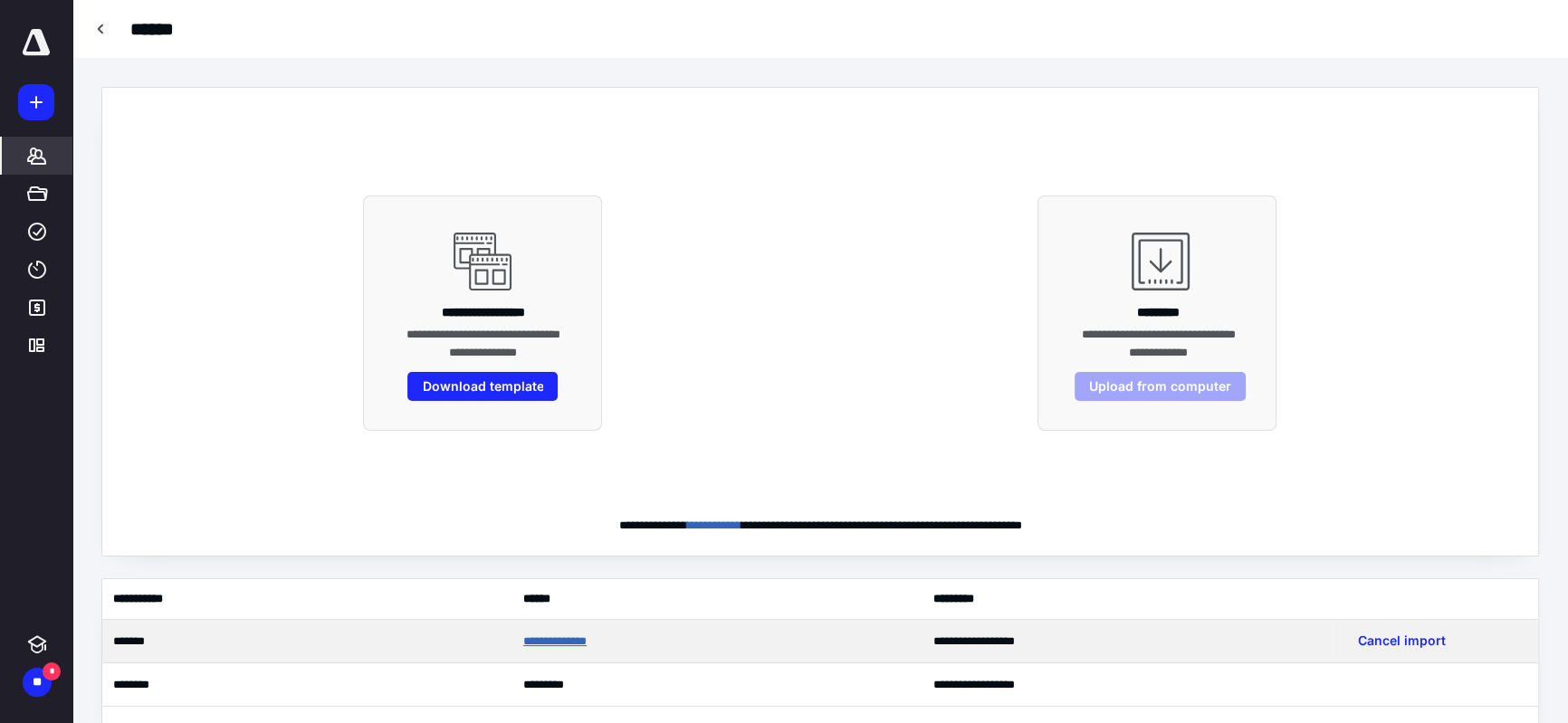 click on "**********" at bounding box center [555, 641] 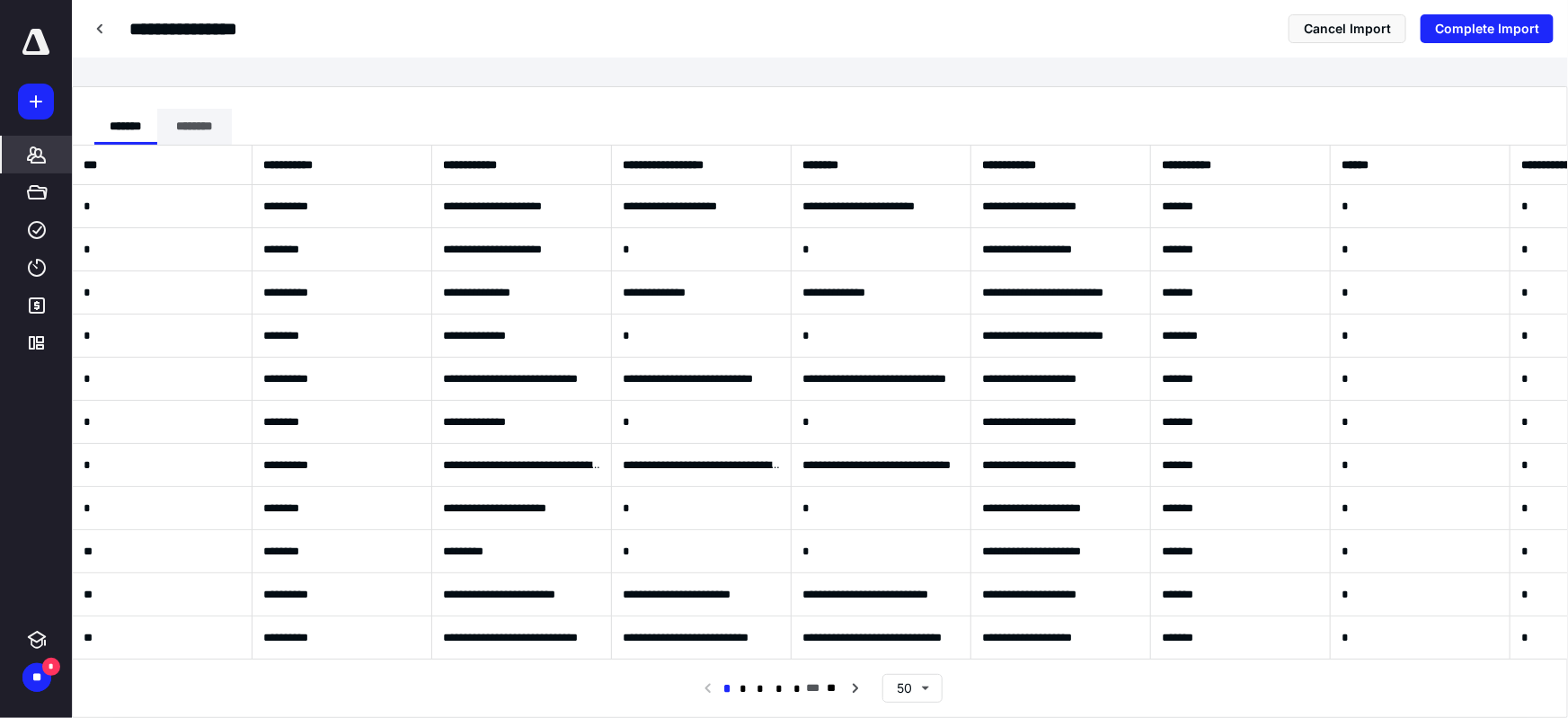 click on "********" at bounding box center [194, 127] 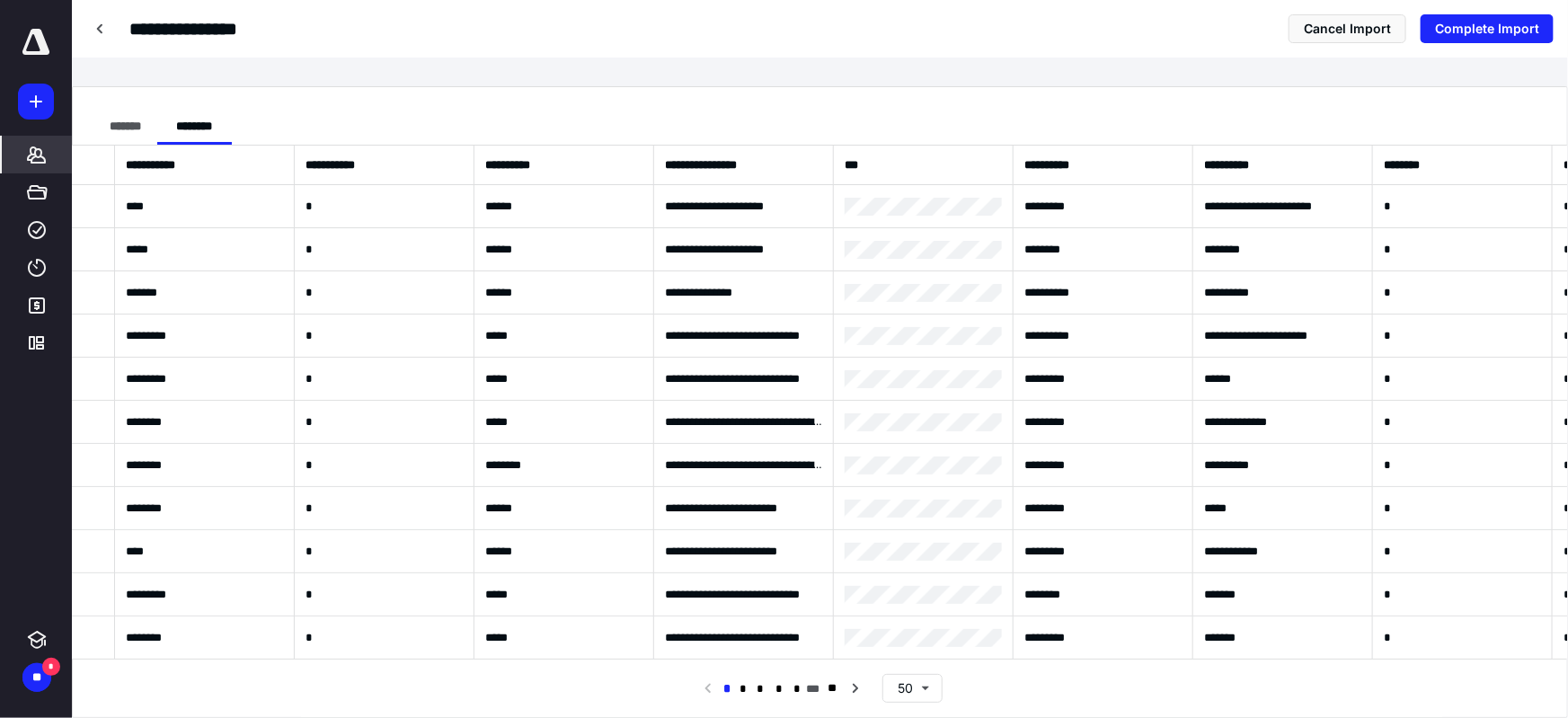 scroll, scrollTop: 0, scrollLeft: 140, axis: horizontal 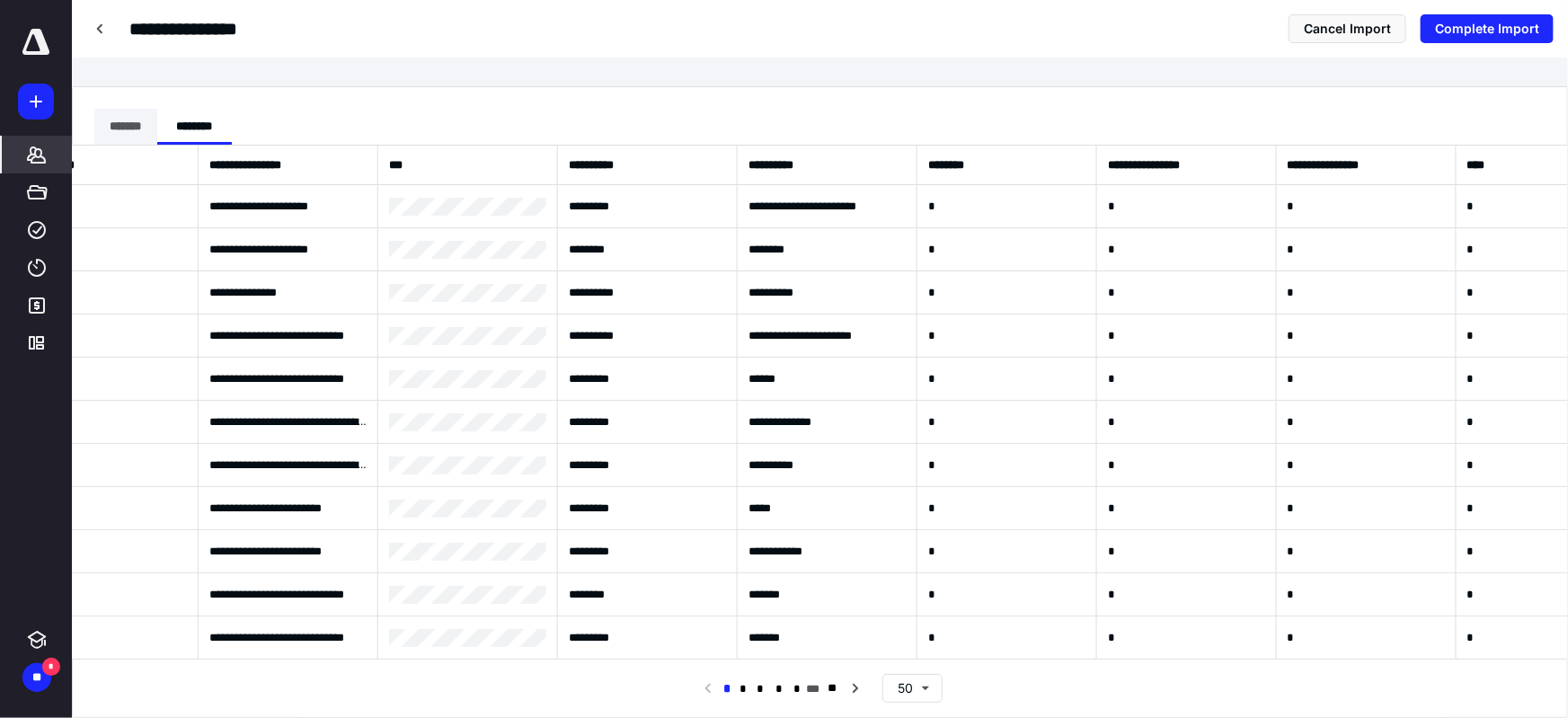 click on "*******" at bounding box center (126, 127) 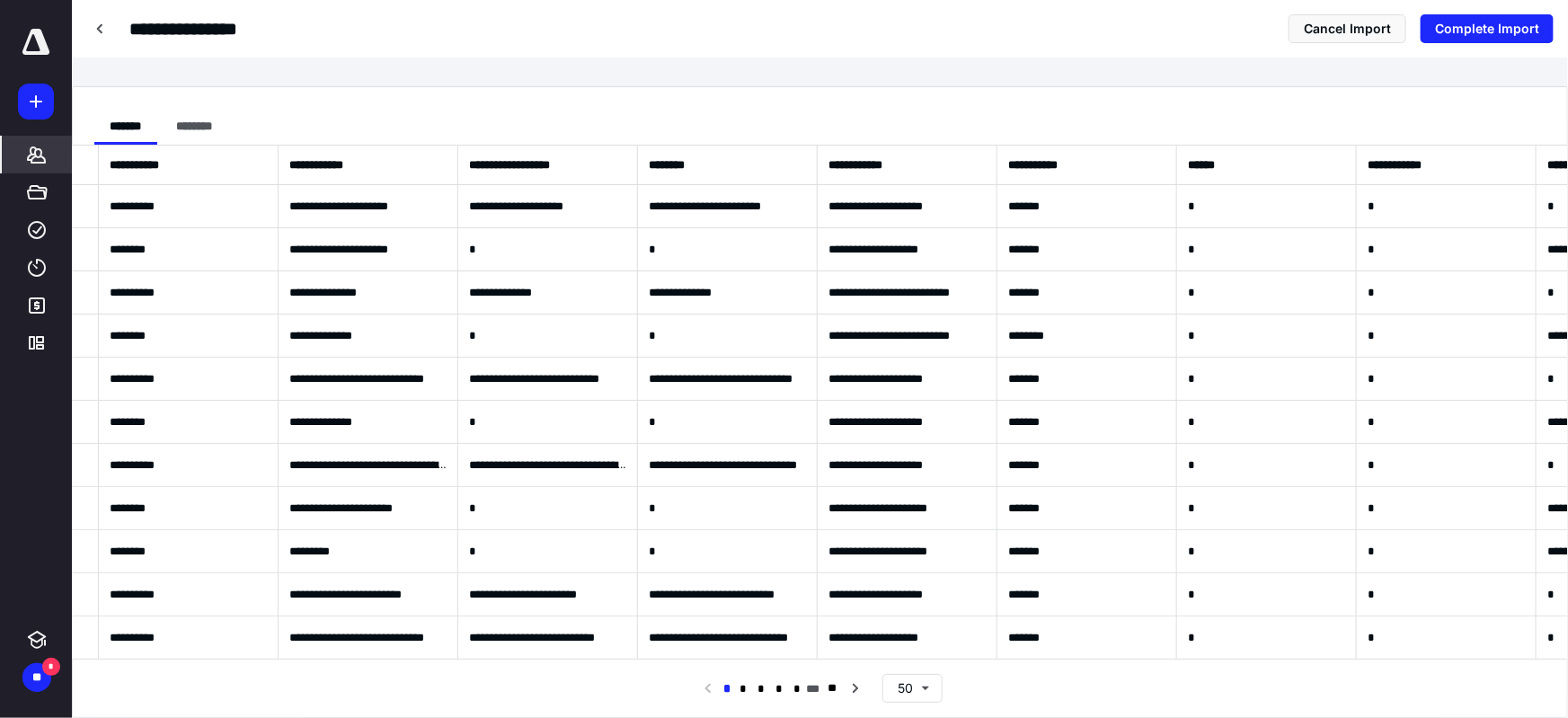 scroll, scrollTop: 0, scrollLeft: 171, axis: horizontal 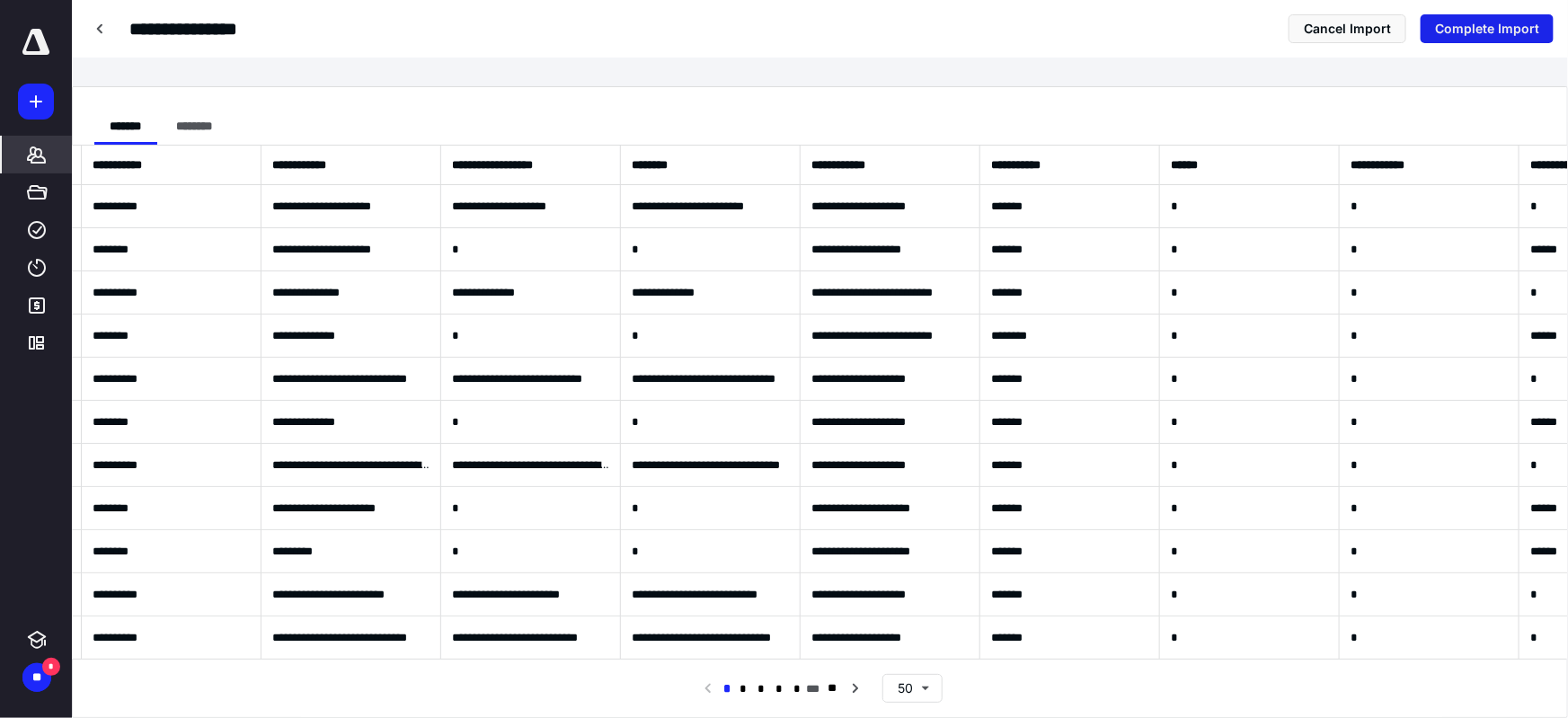 click on "Complete Import" at bounding box center (1487, 29) 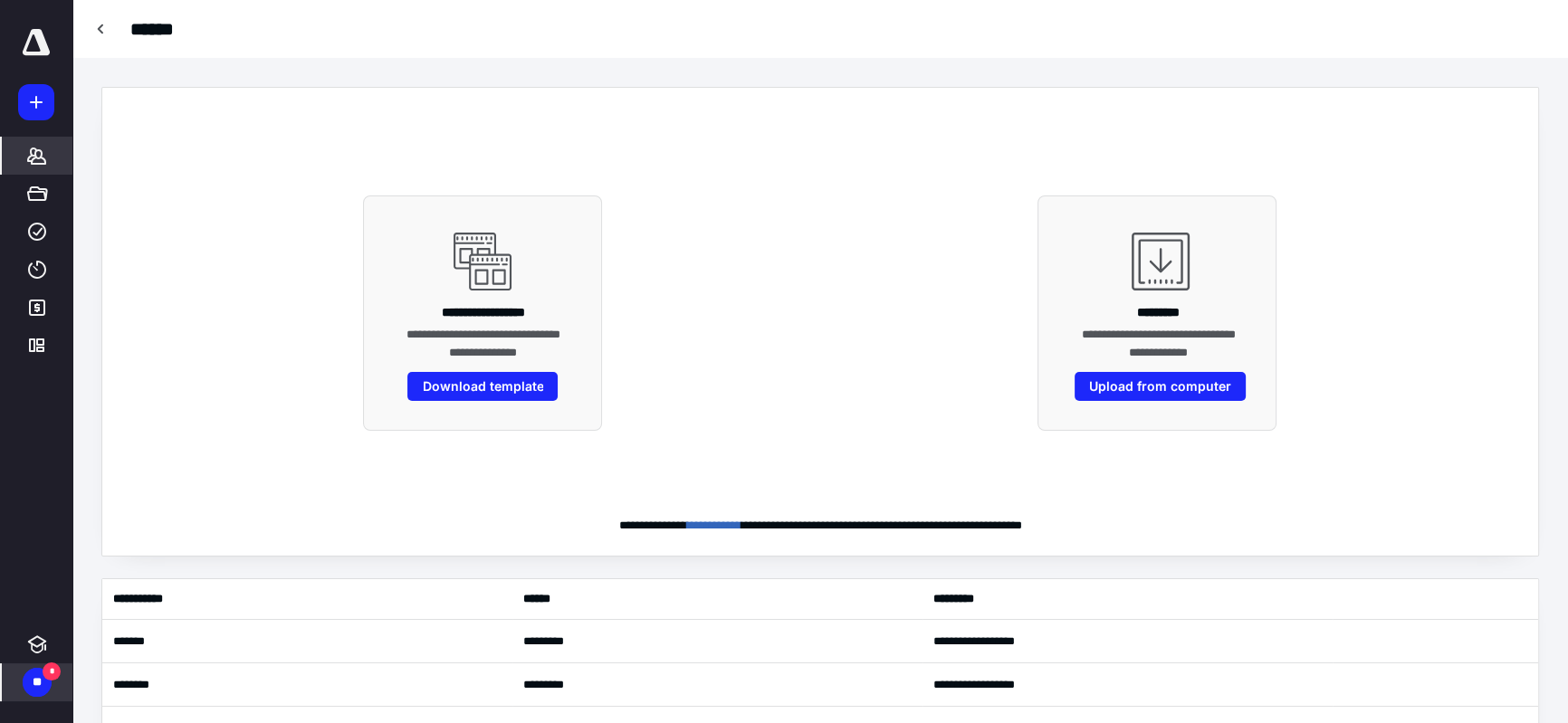 click on "** *" at bounding box center [37, 682] 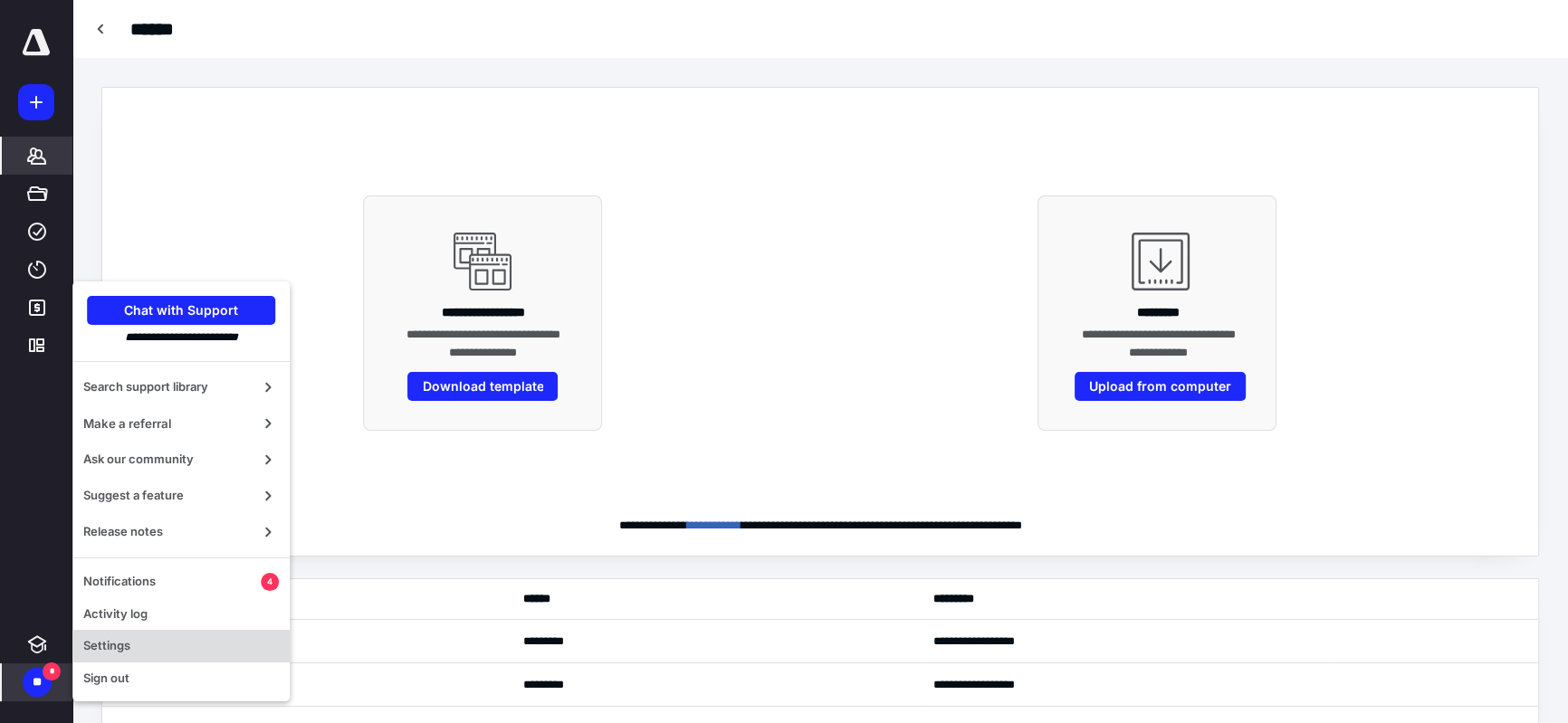 click on "Settings" at bounding box center [181, 646] 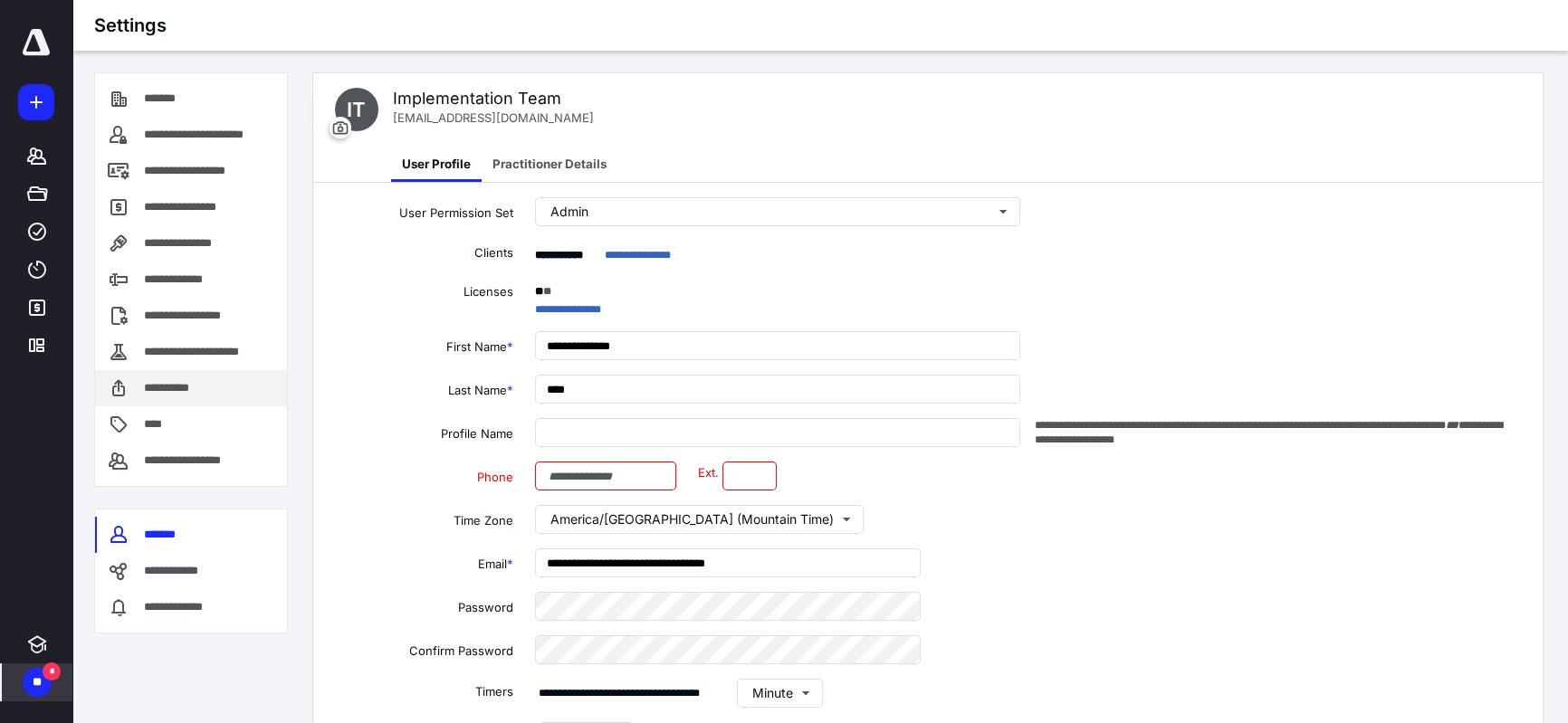 click on "**********" at bounding box center [177, 387] 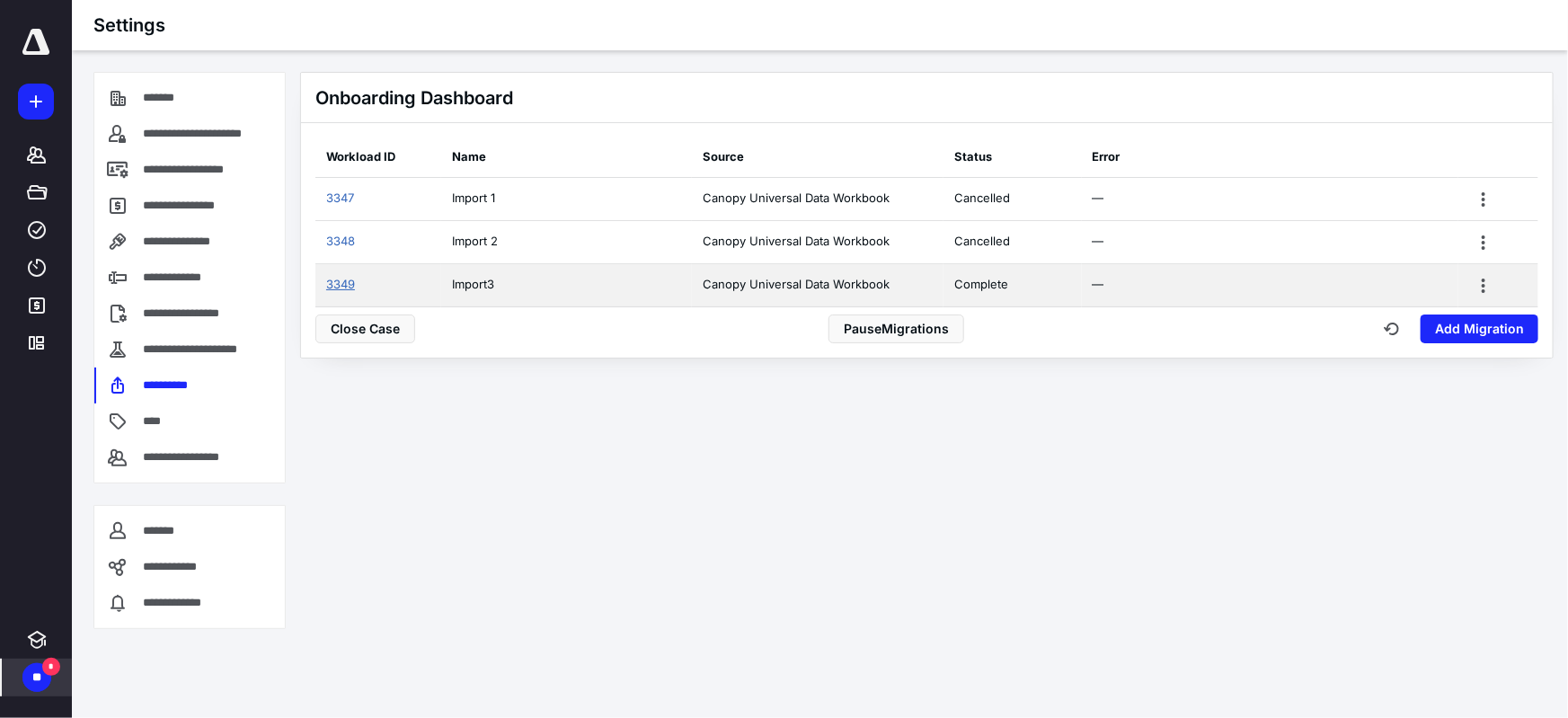 click on "3349" at bounding box center [341, 284] 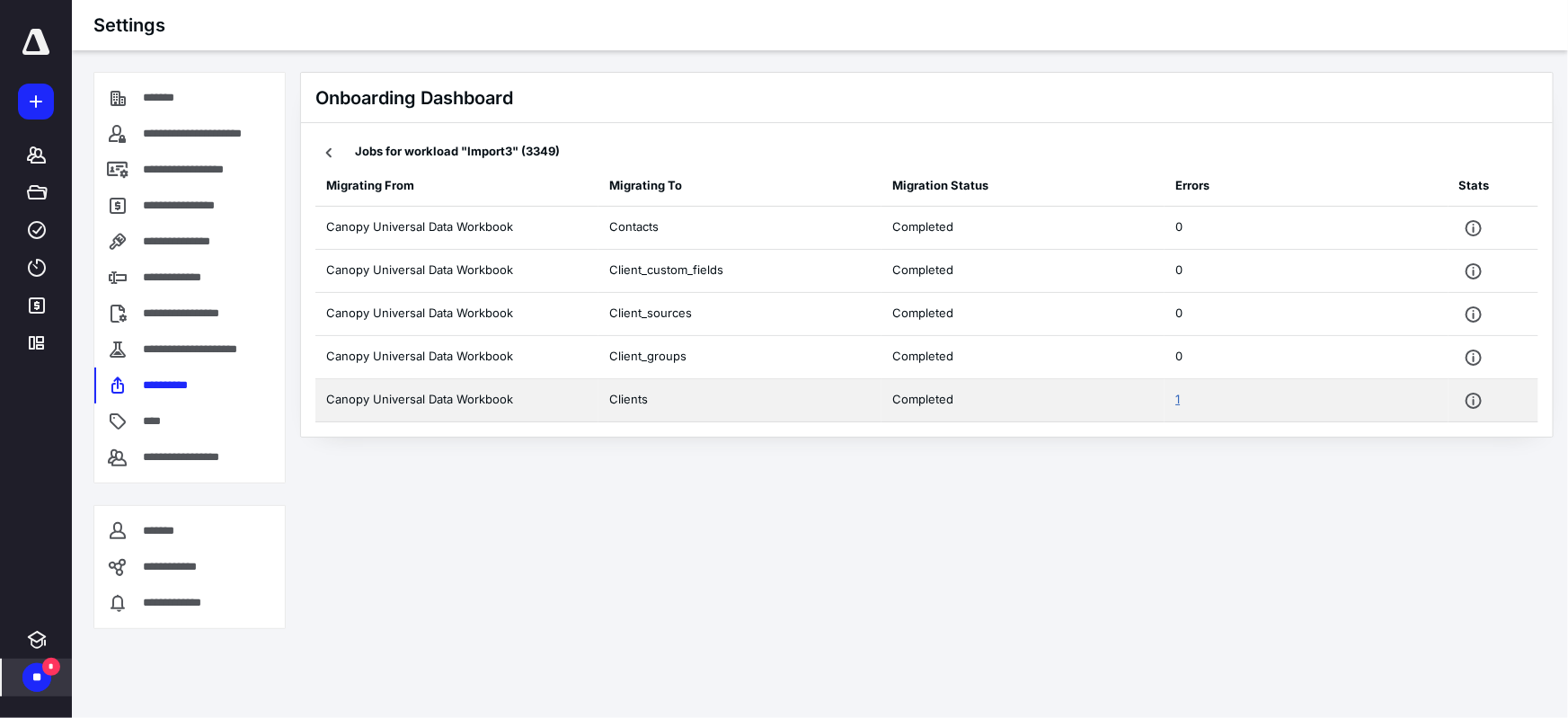click on "1" at bounding box center (1177, 399) 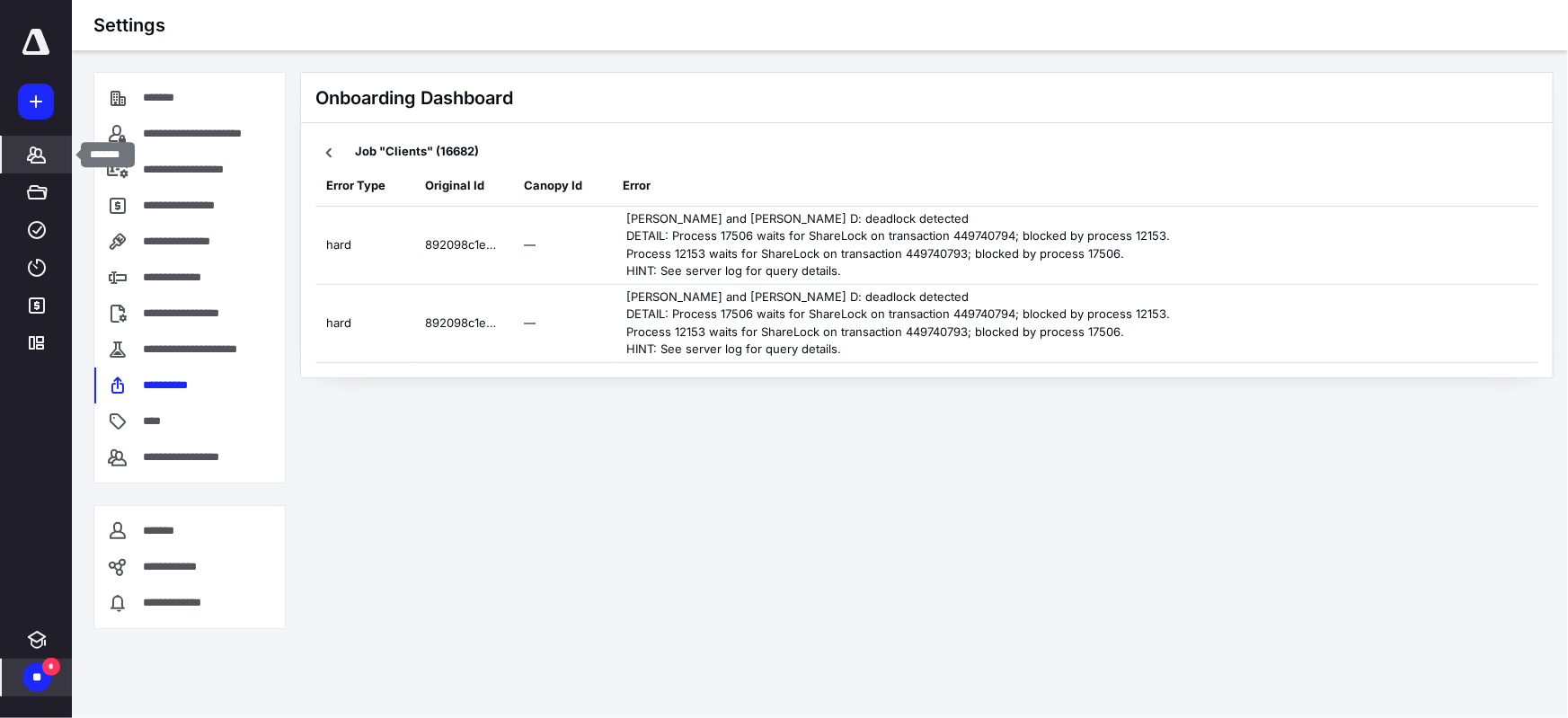 click on "*******" at bounding box center (37, 155) 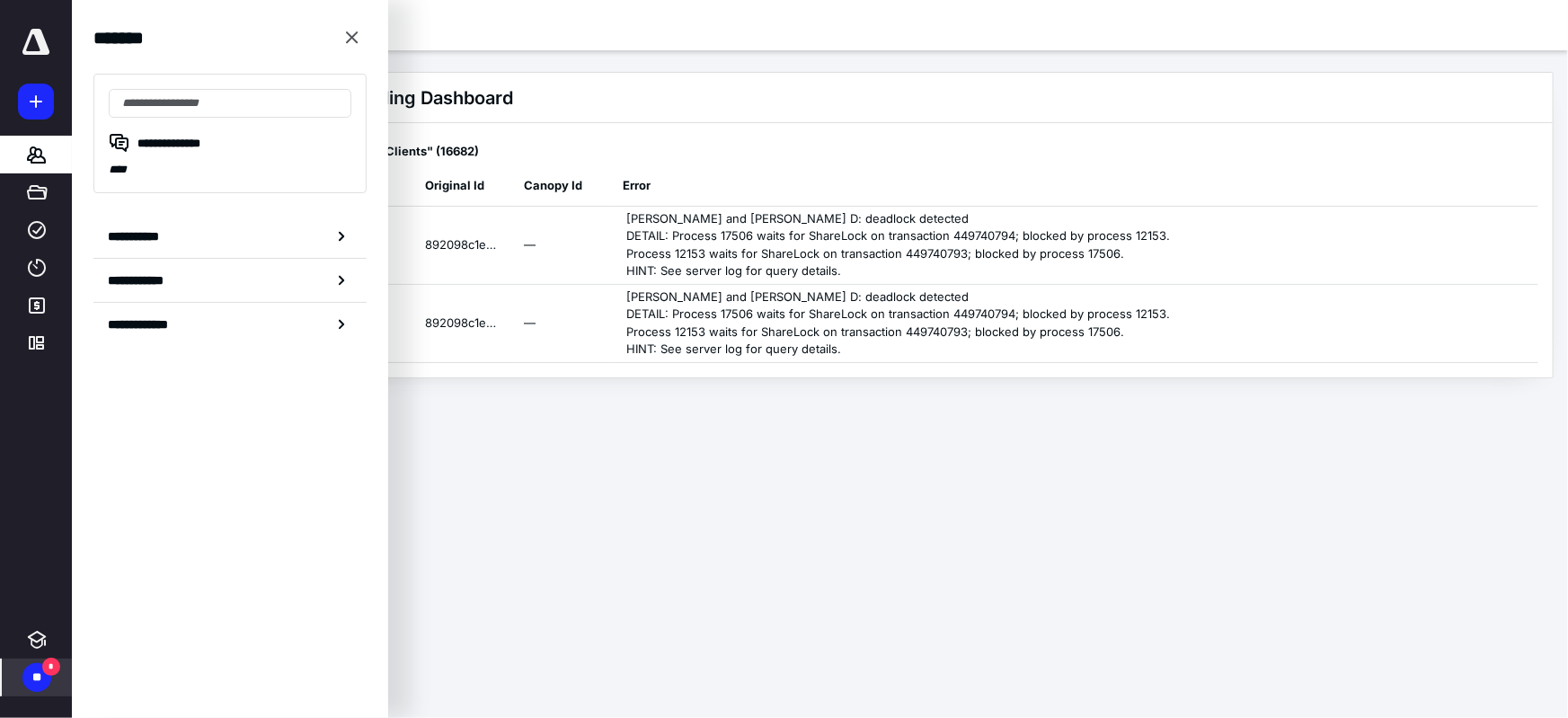 click on "**********" at bounding box center [230, 236] 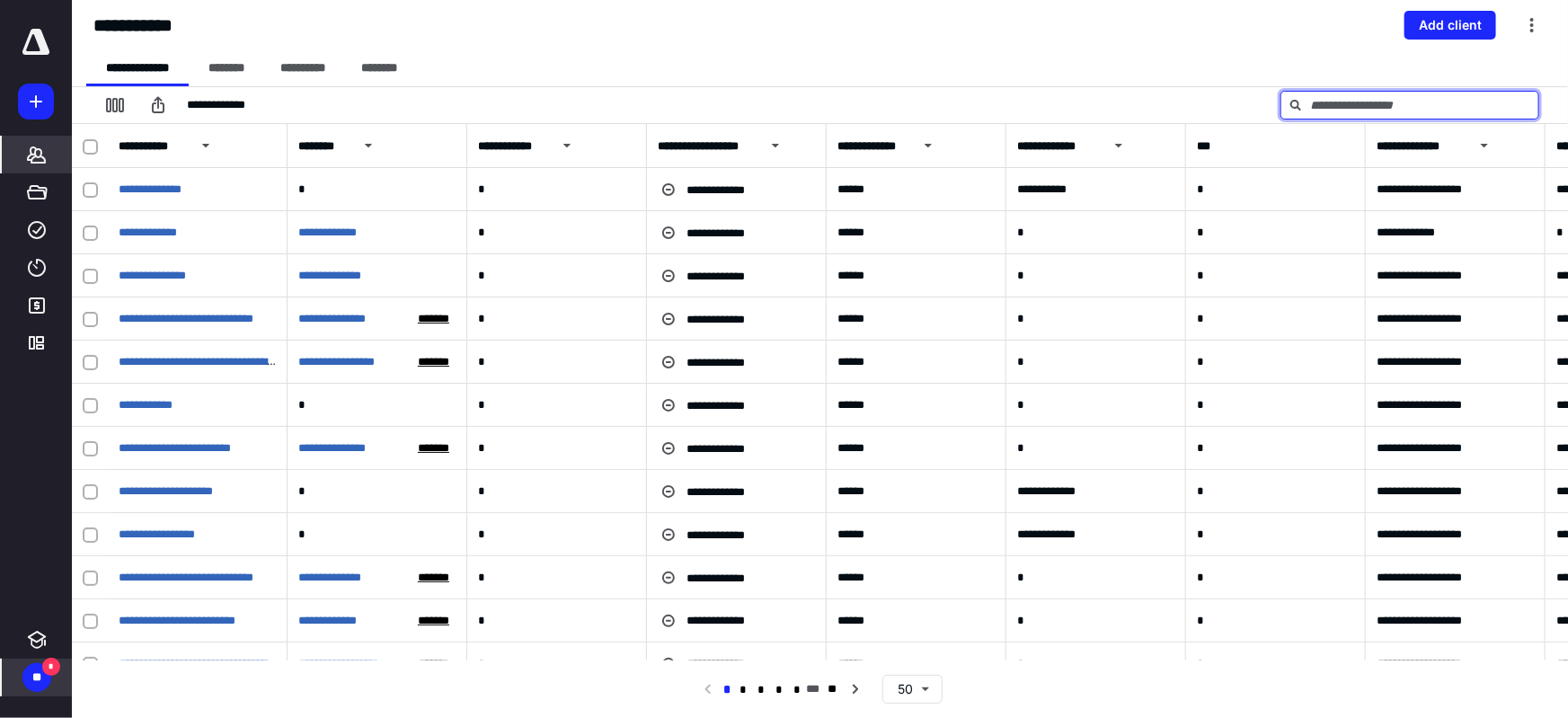 click at bounding box center [1410, 105] 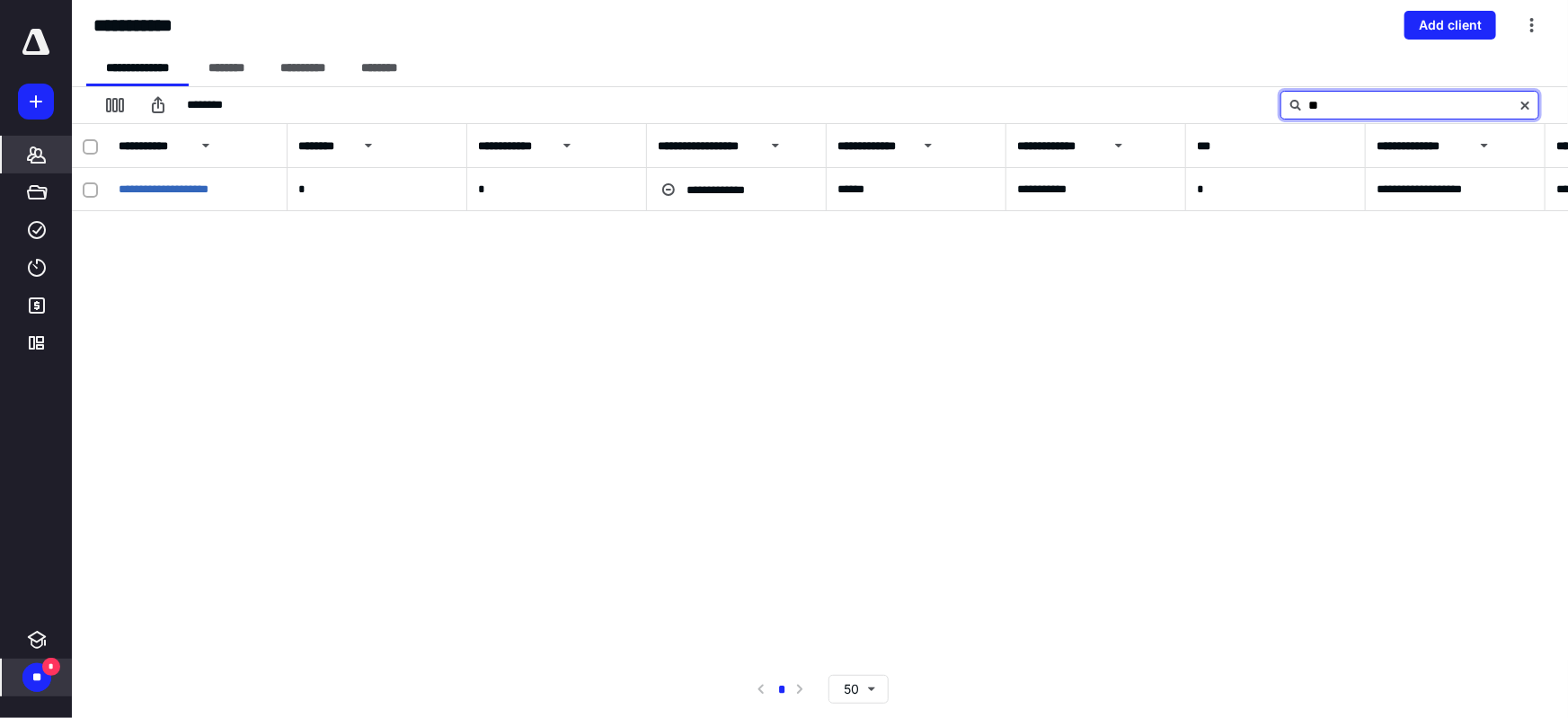 type on "*" 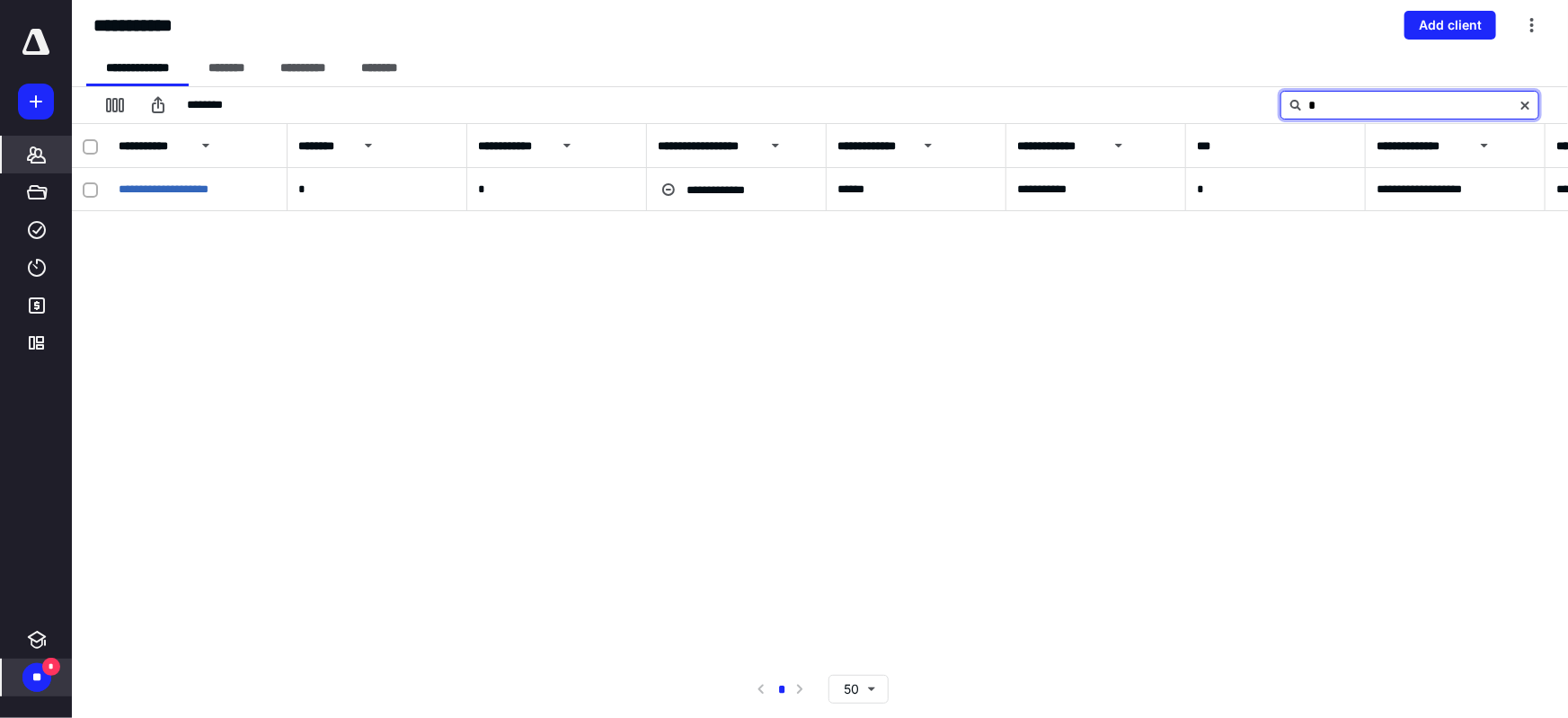 type 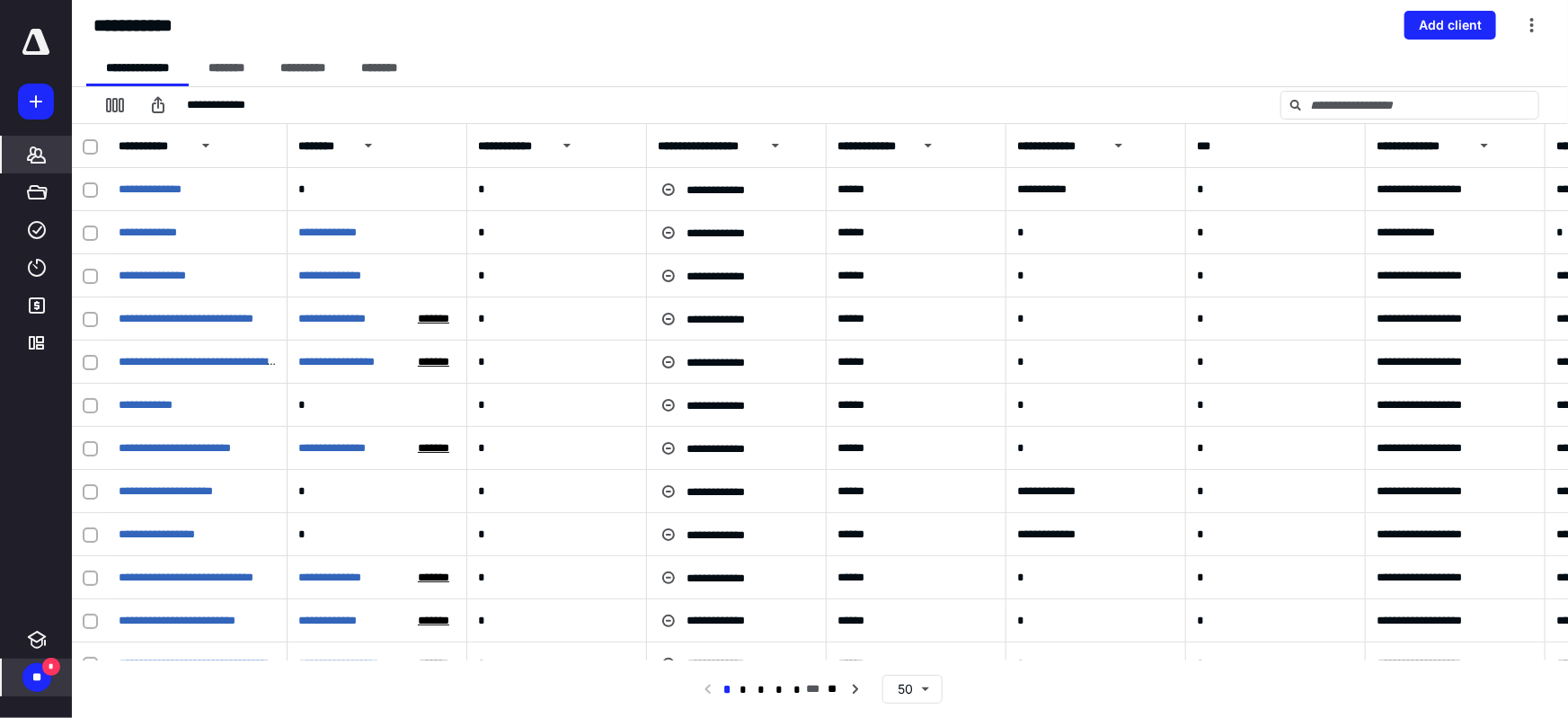 click 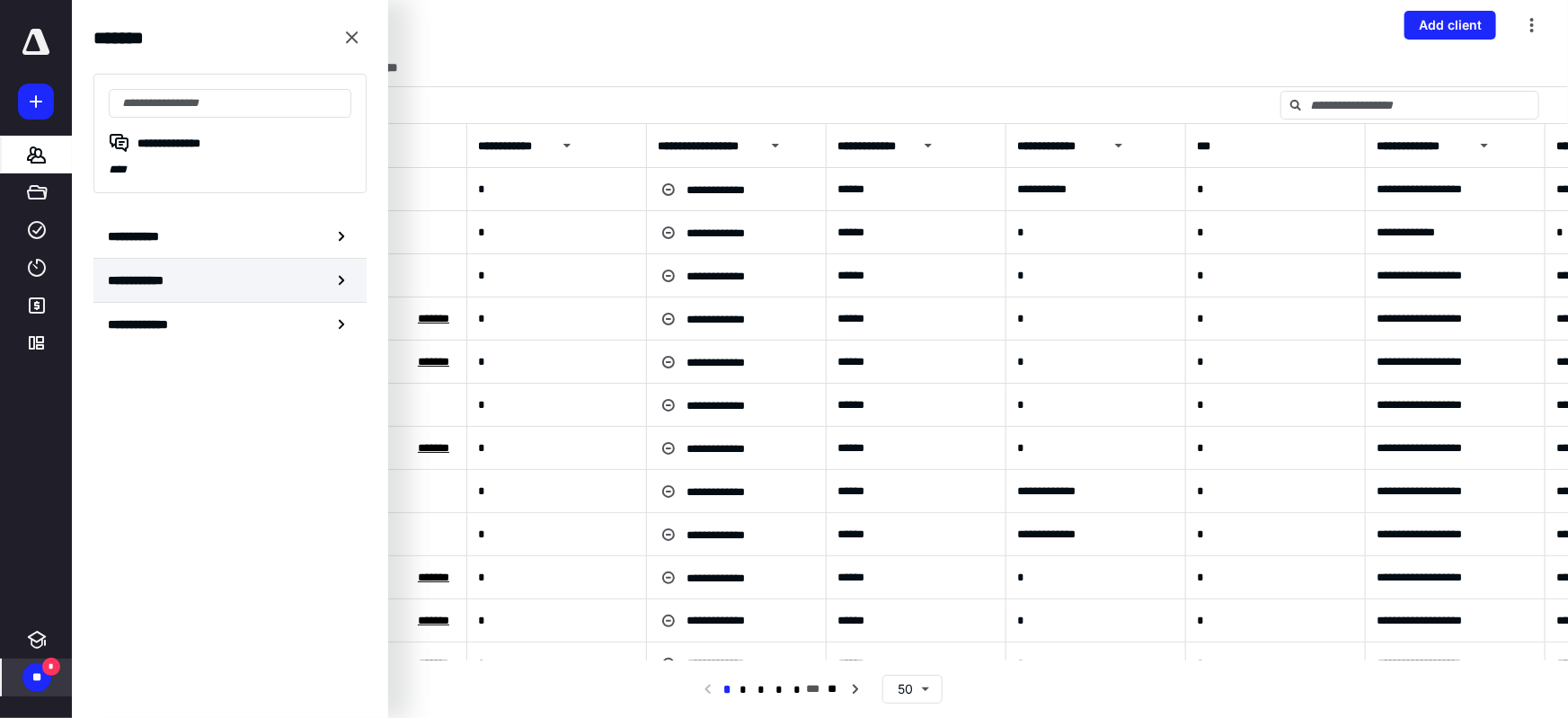 click on "**********" at bounding box center (230, 280) 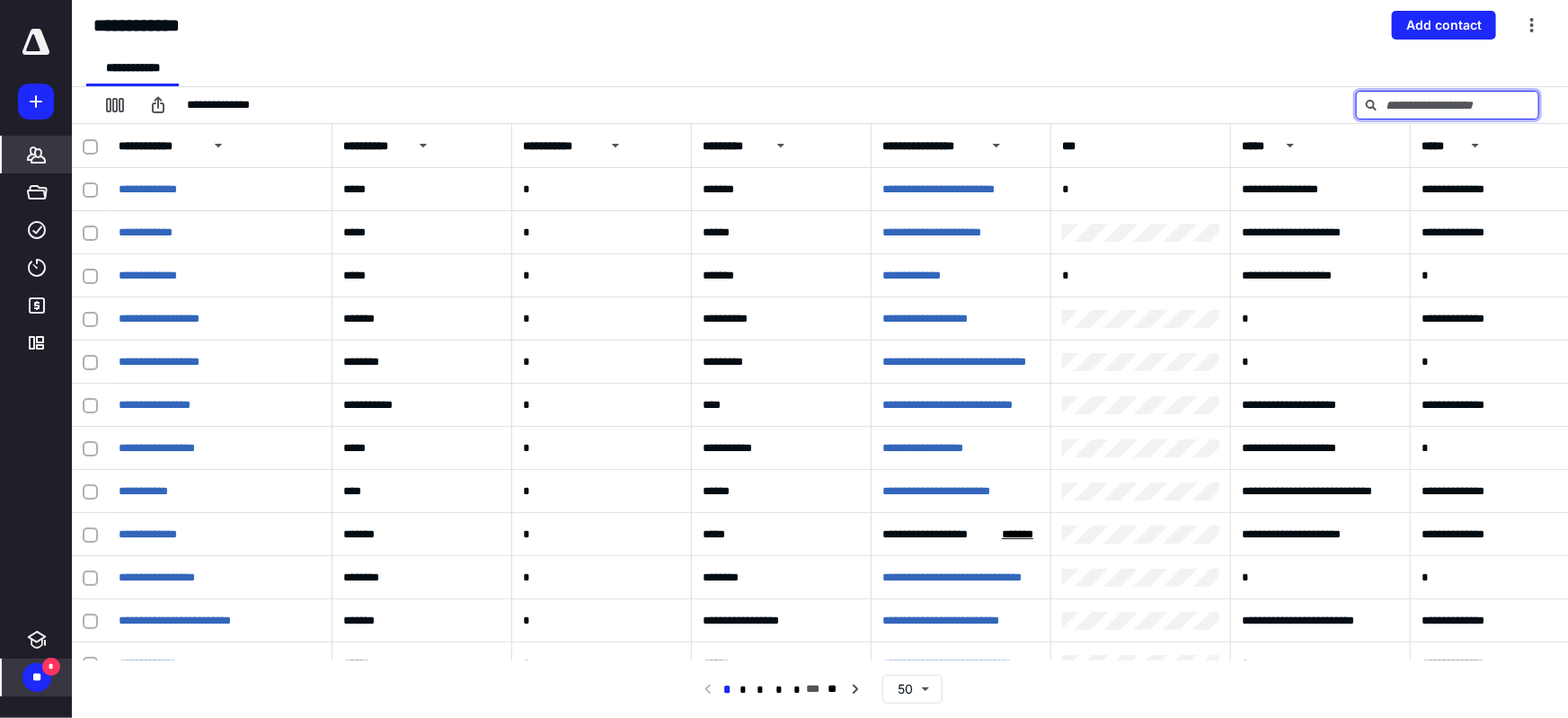 click at bounding box center (1448, 105) 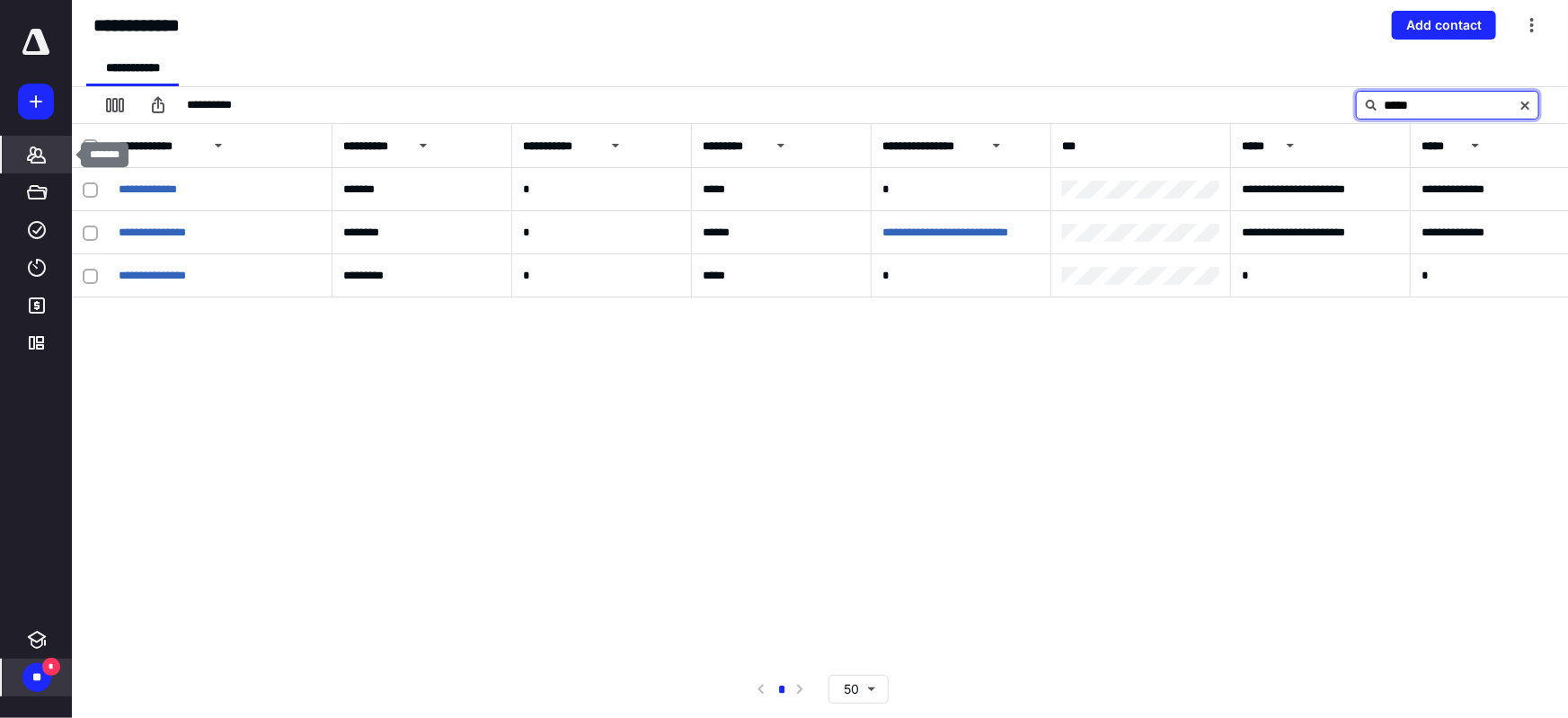 type on "*****" 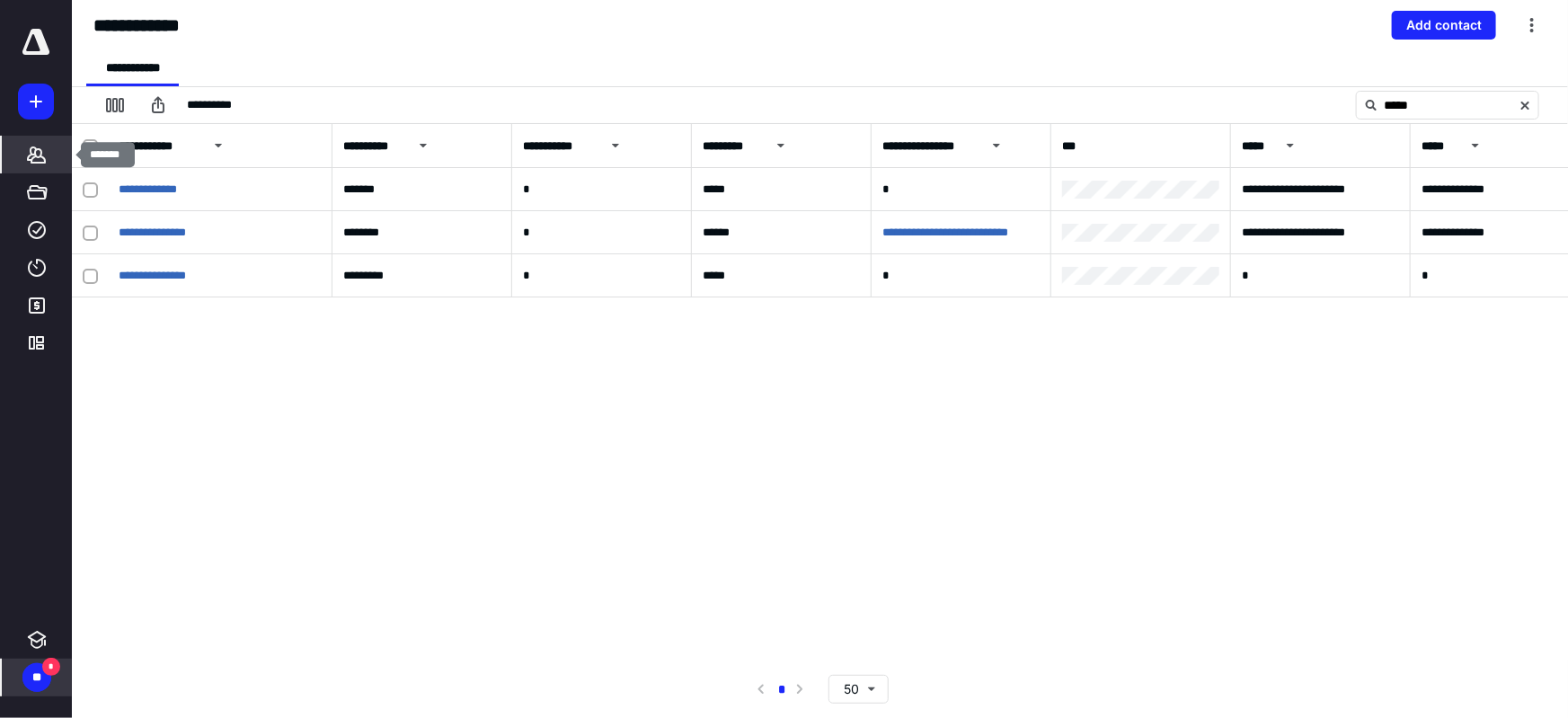 click 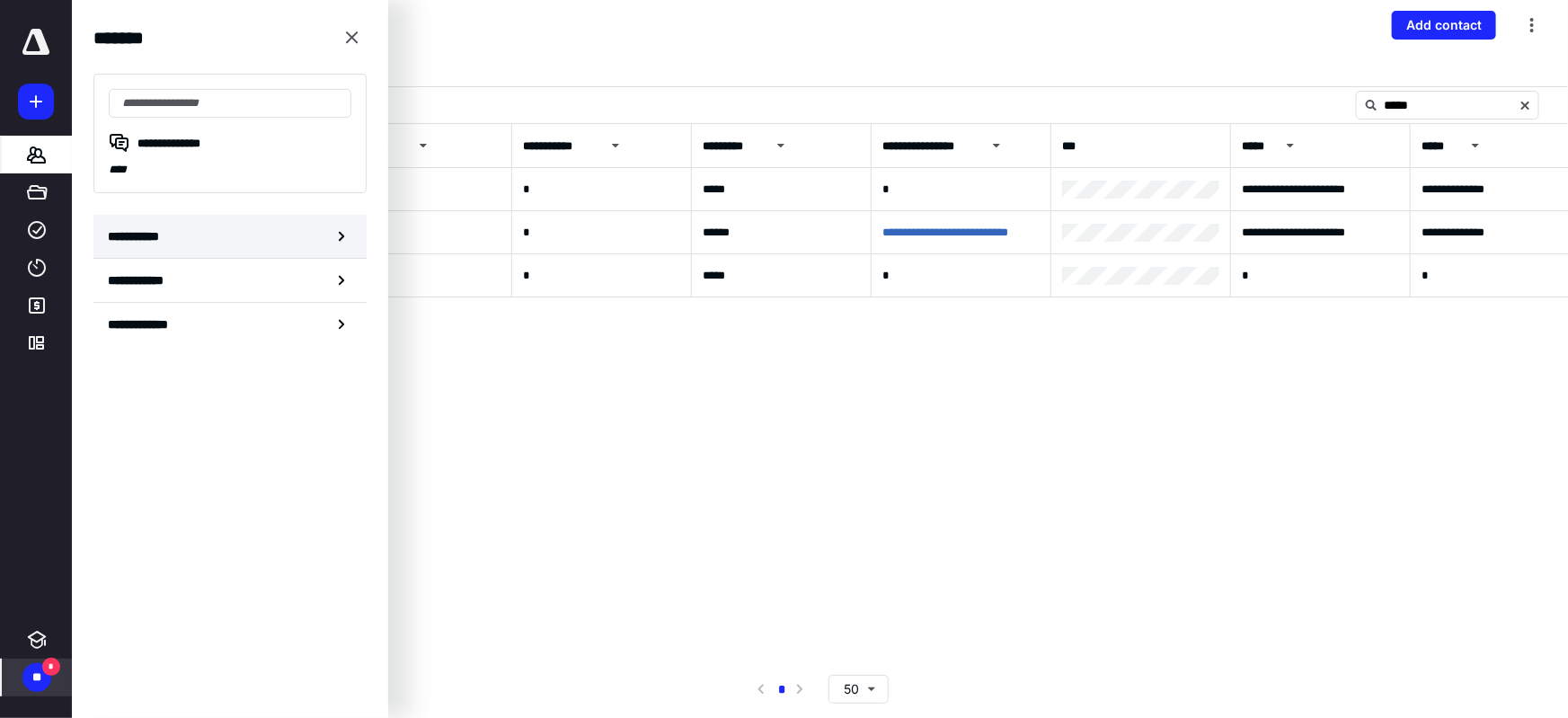 click on "**********" at bounding box center [230, 236] 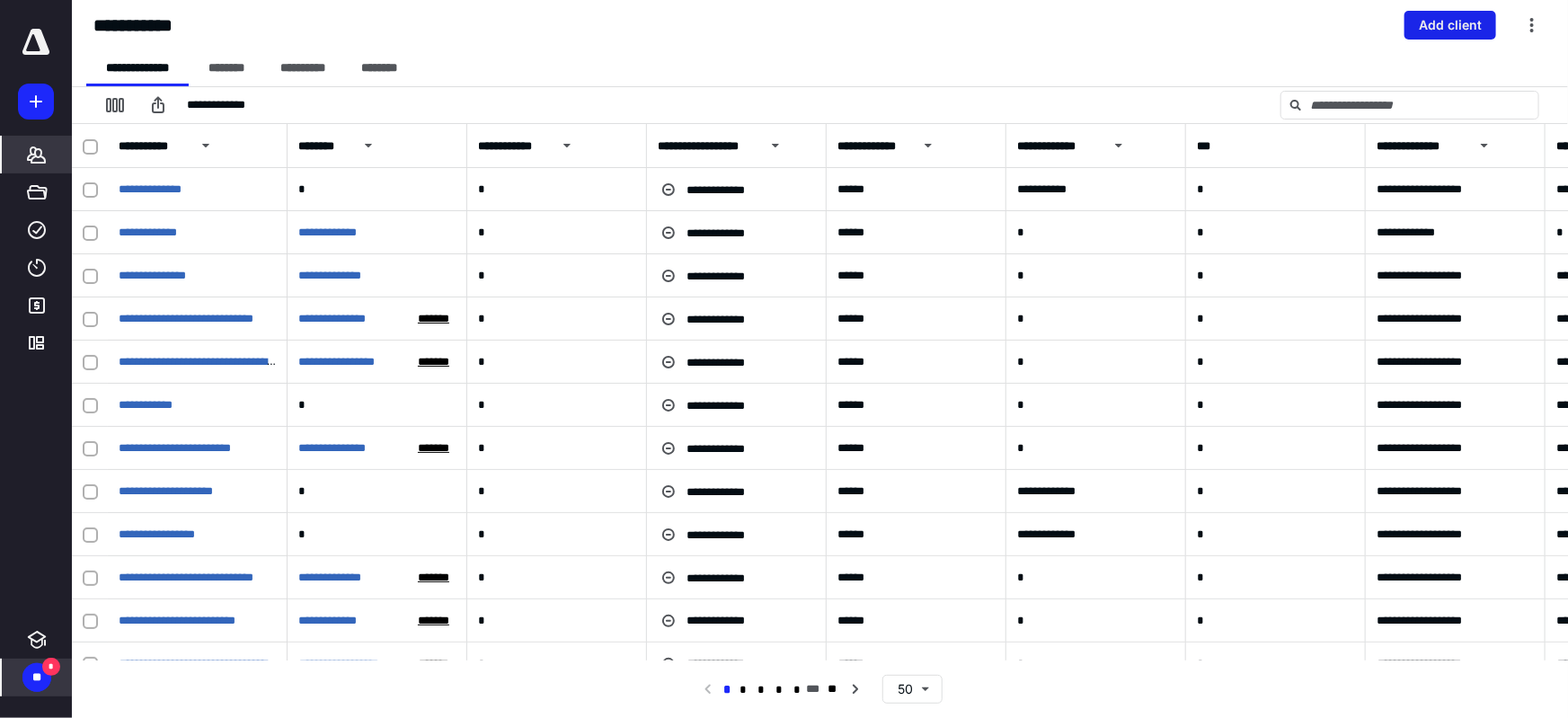 click on "Add client" at bounding box center [1450, 25] 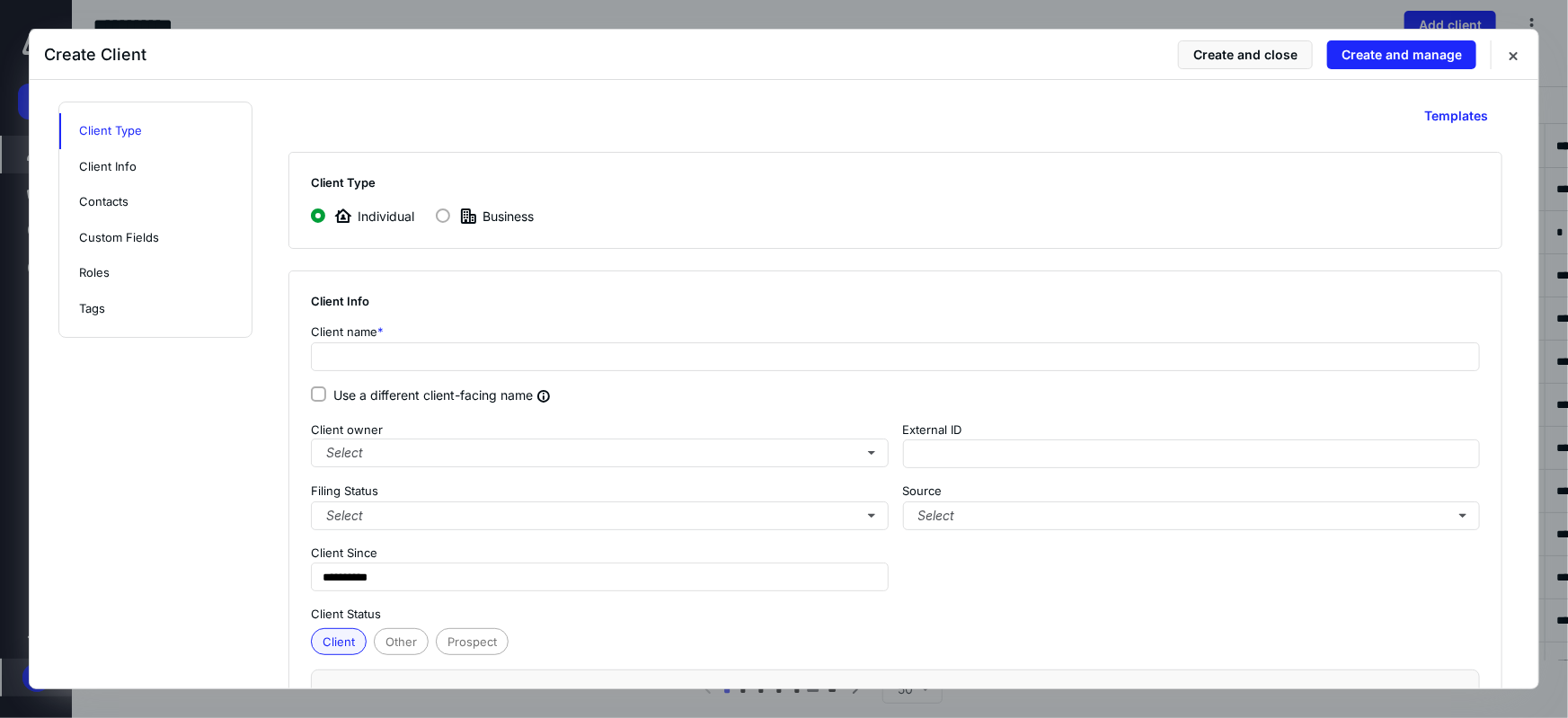 click on "Use a different client-facing name" at bounding box center [318, 394] 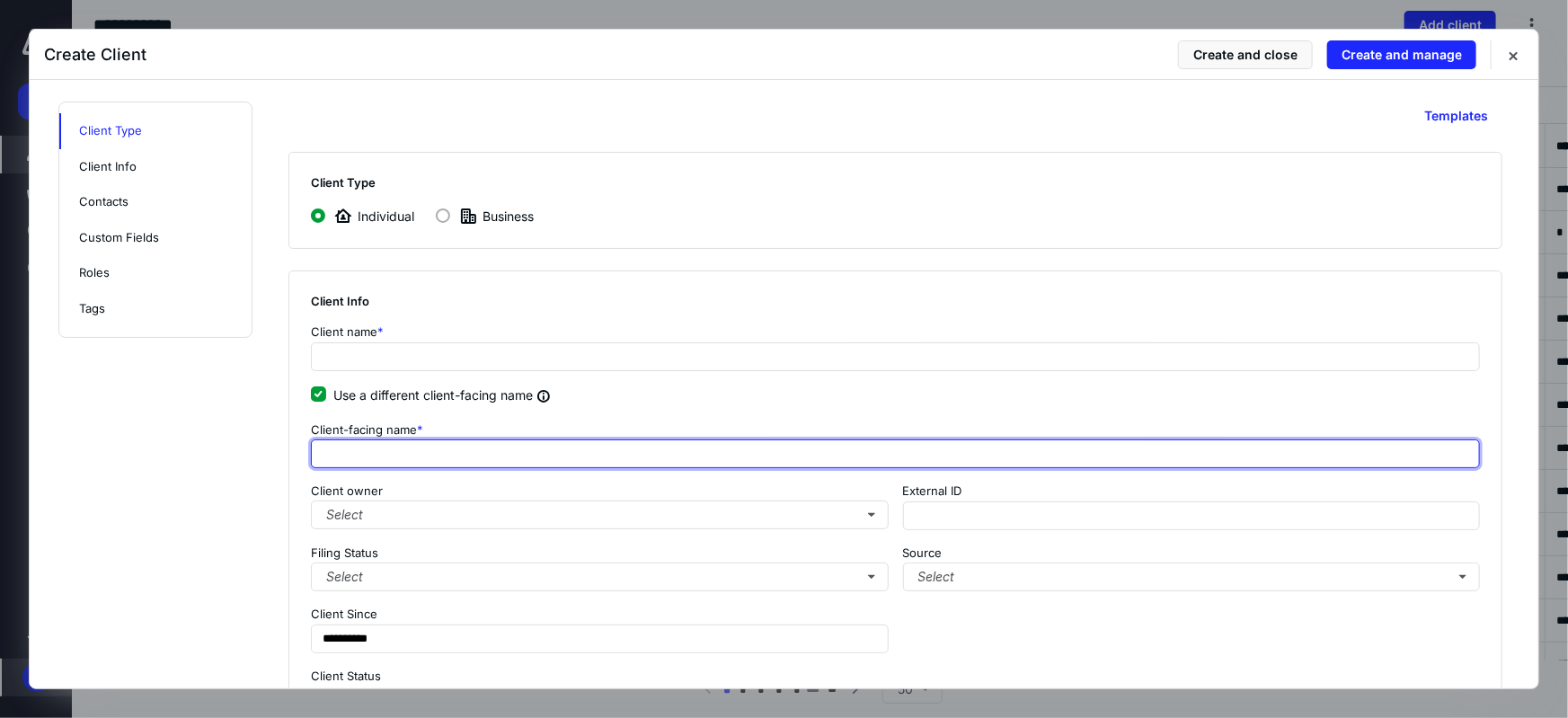 click at bounding box center (895, 454) 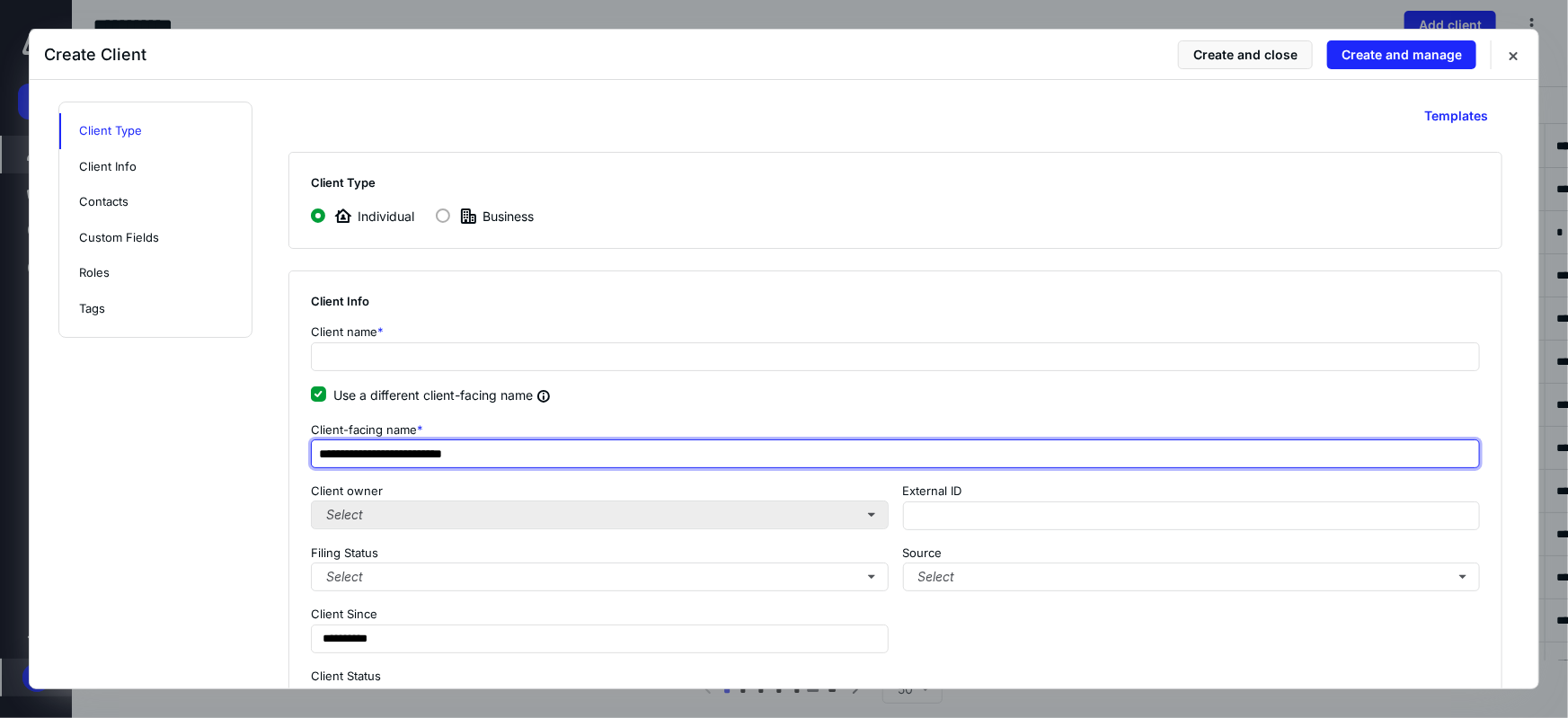 type on "**********" 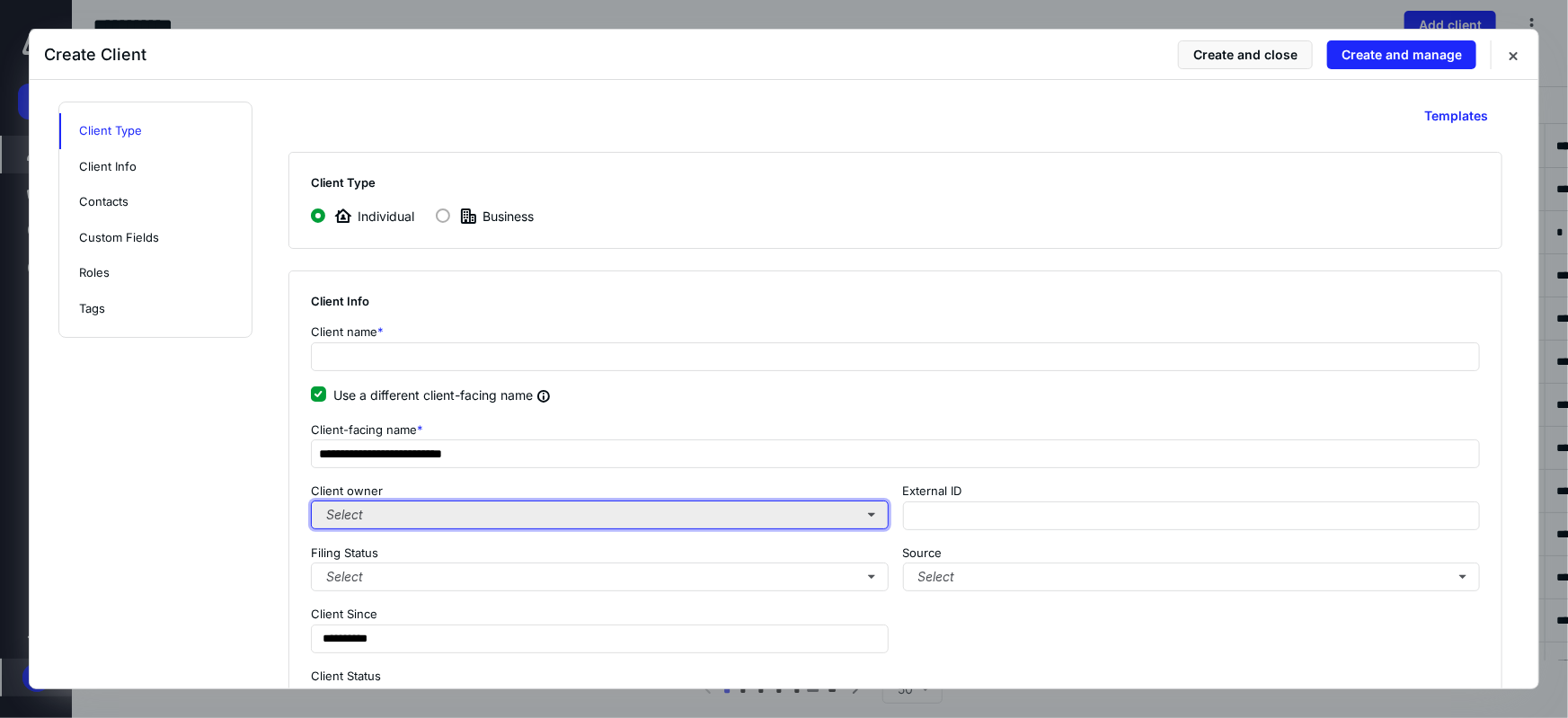 click on "Select" at bounding box center [599, 515] 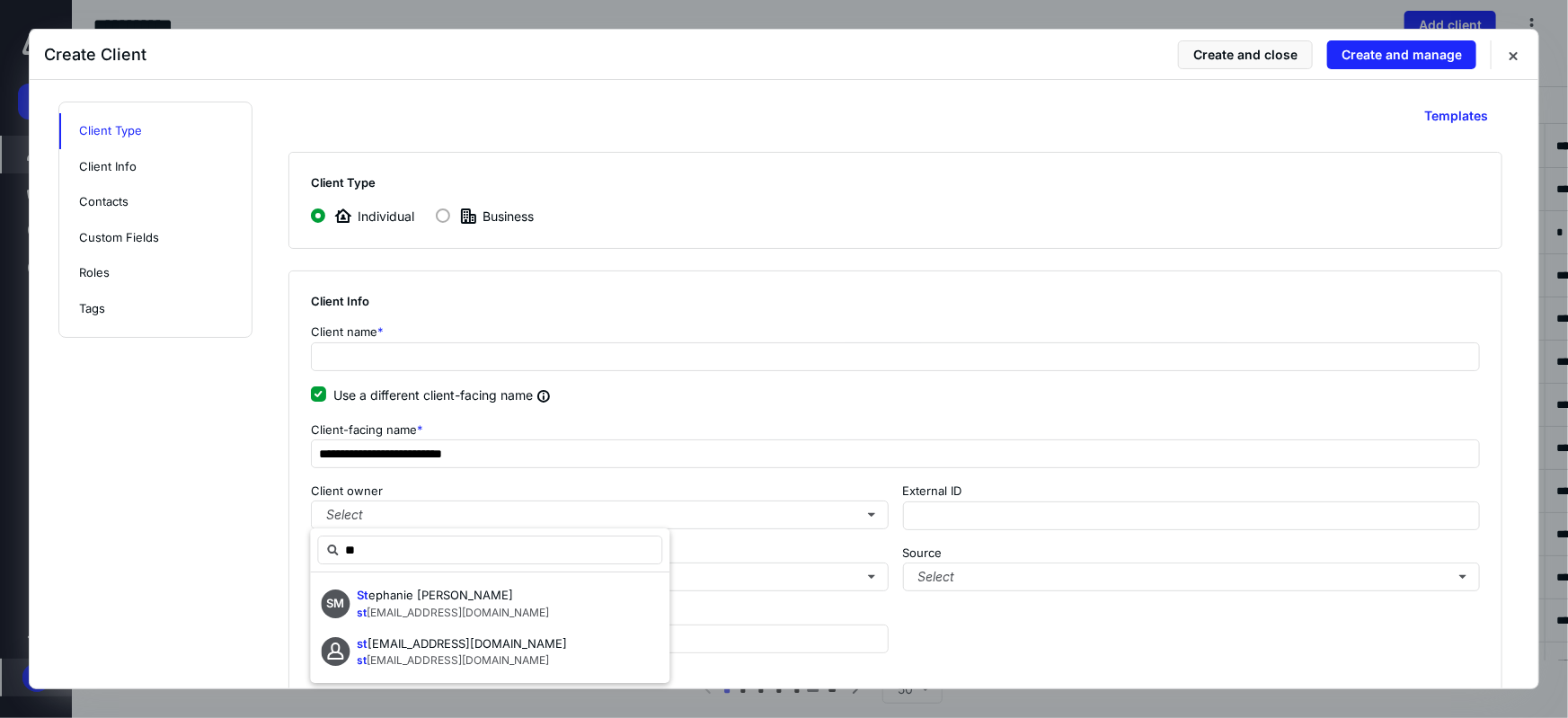 type on "***" 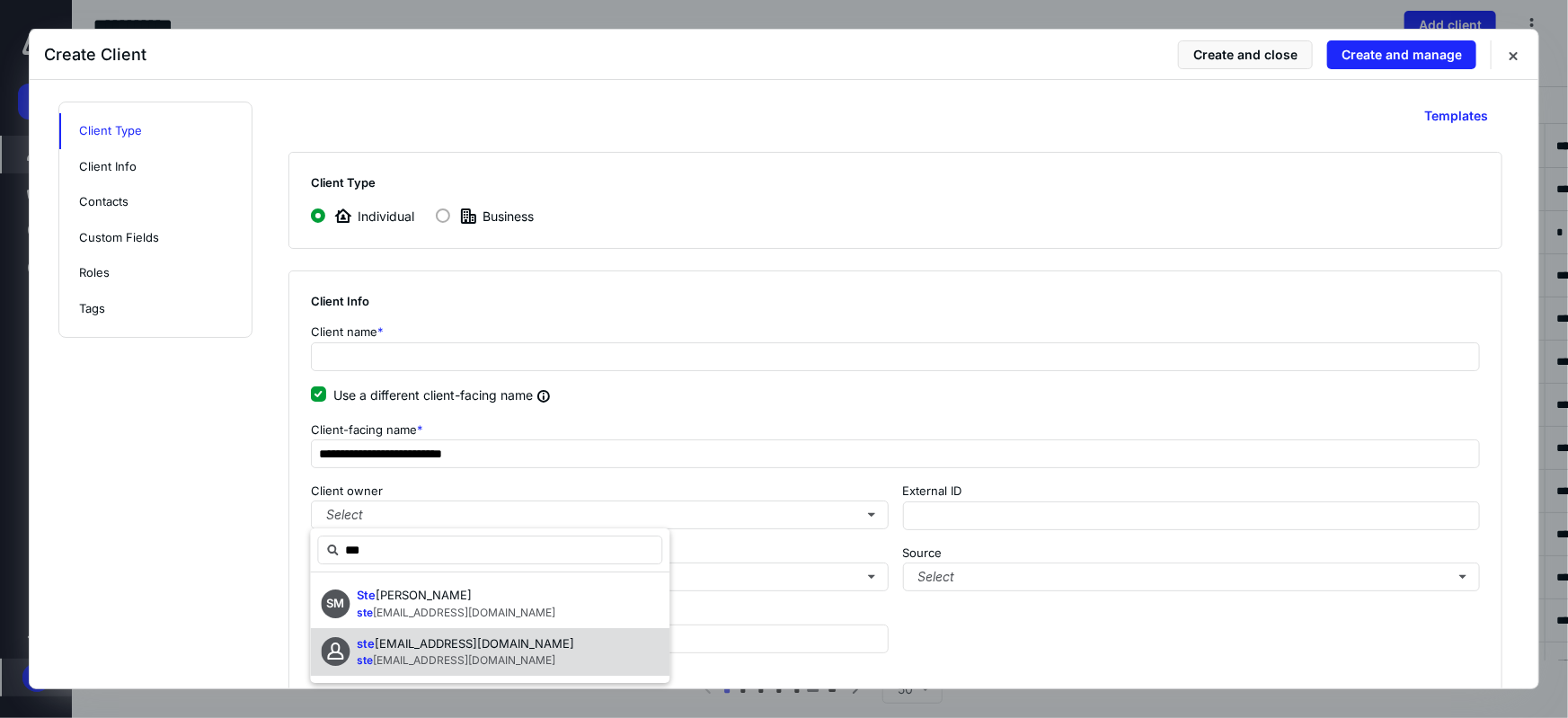click on "ph@hurlimancpa.com" at bounding box center (474, 643) 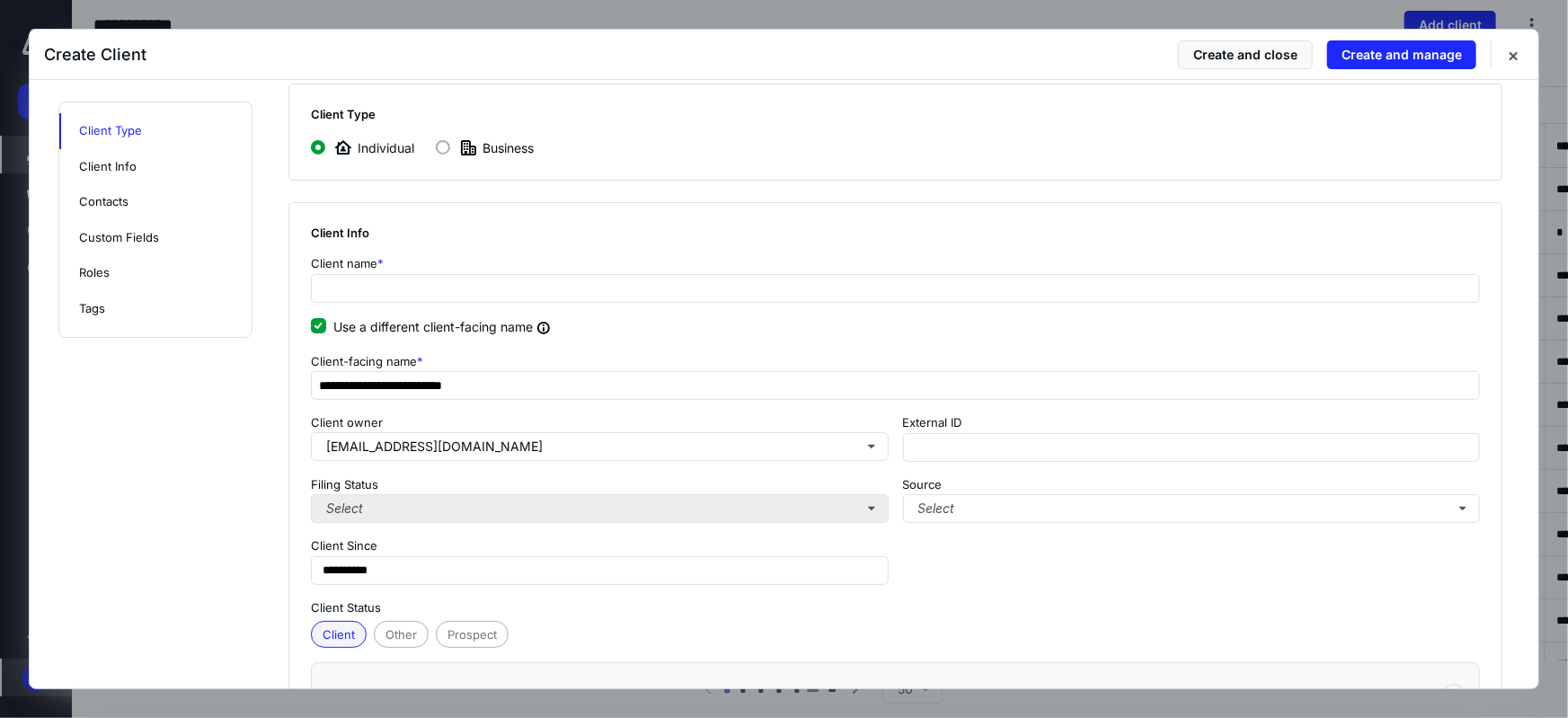 scroll, scrollTop: 77, scrollLeft: 0, axis: vertical 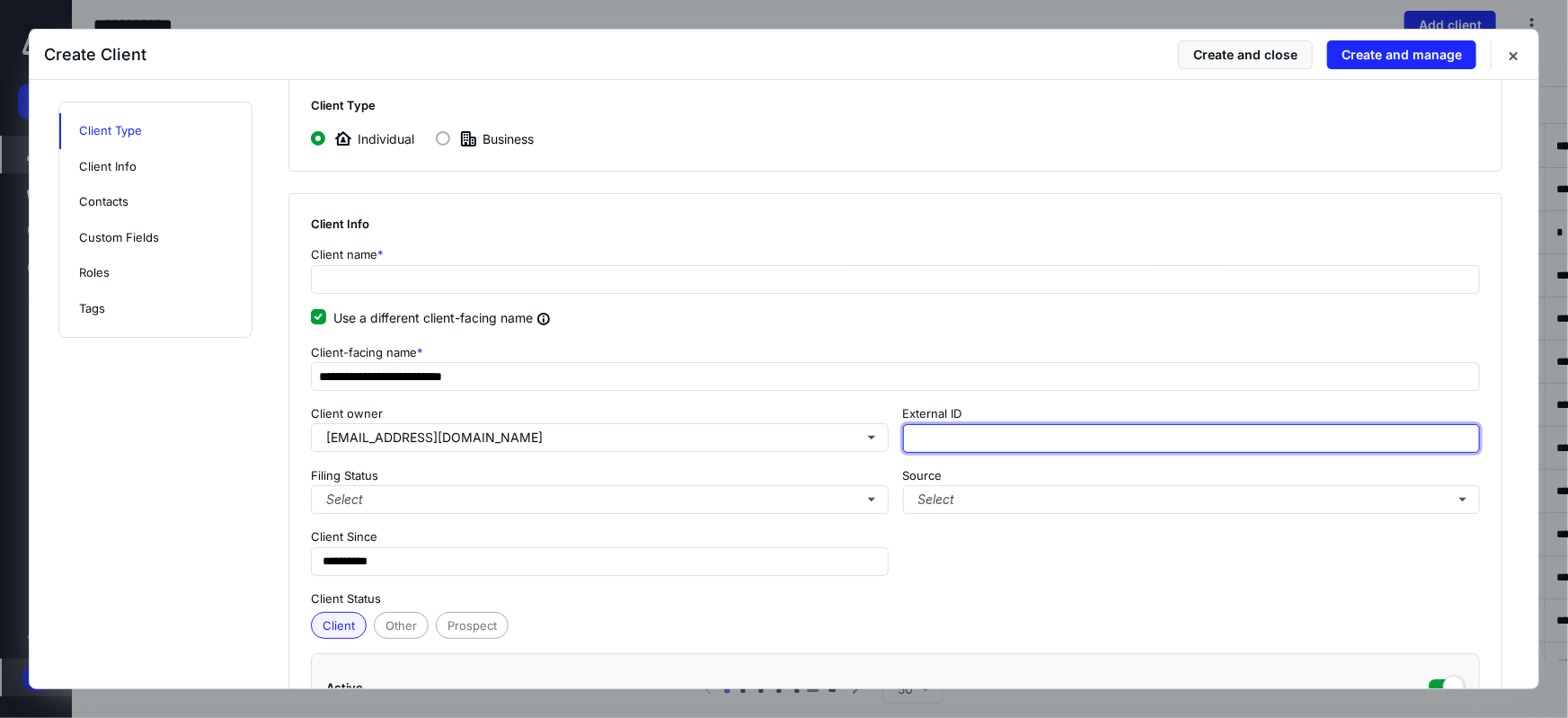 click at bounding box center [1192, 439] 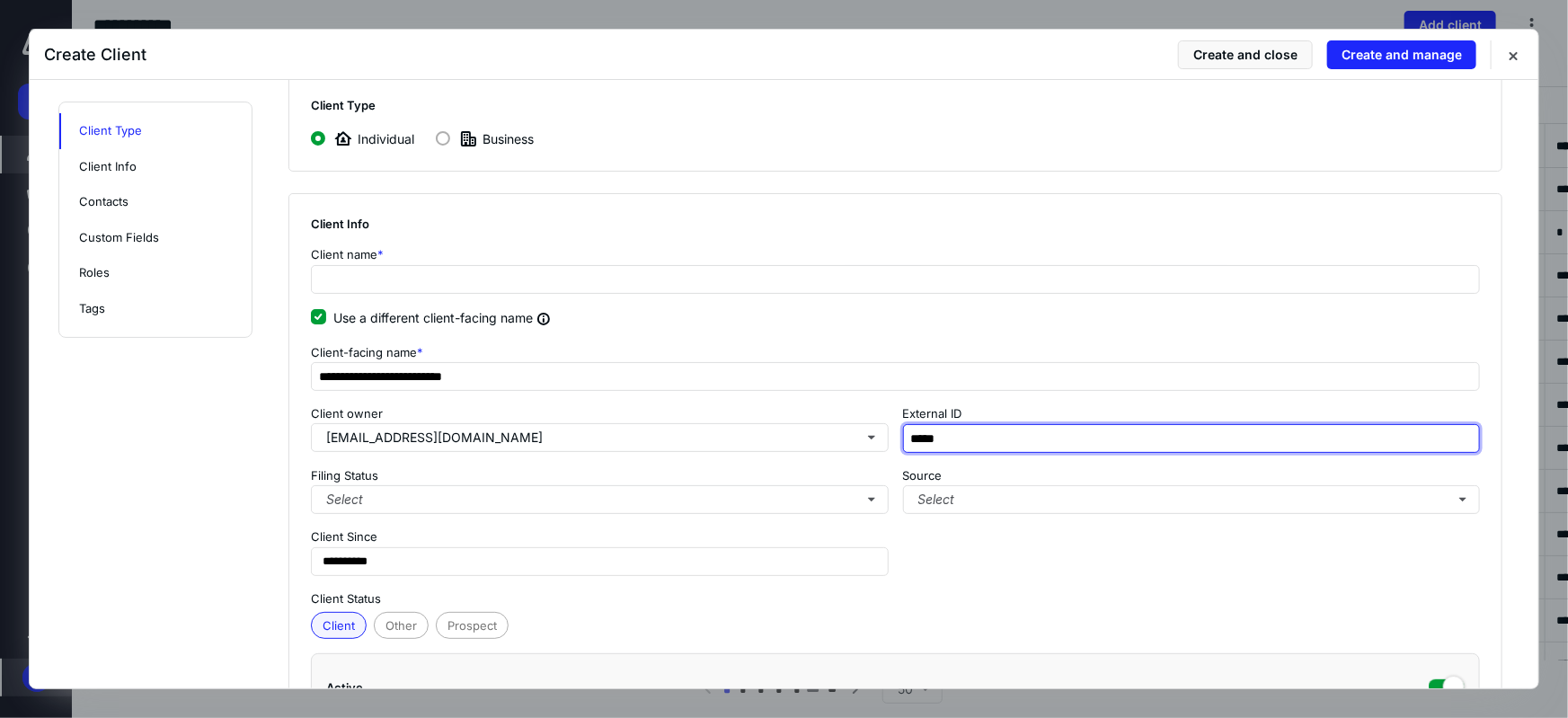 type on "*****" 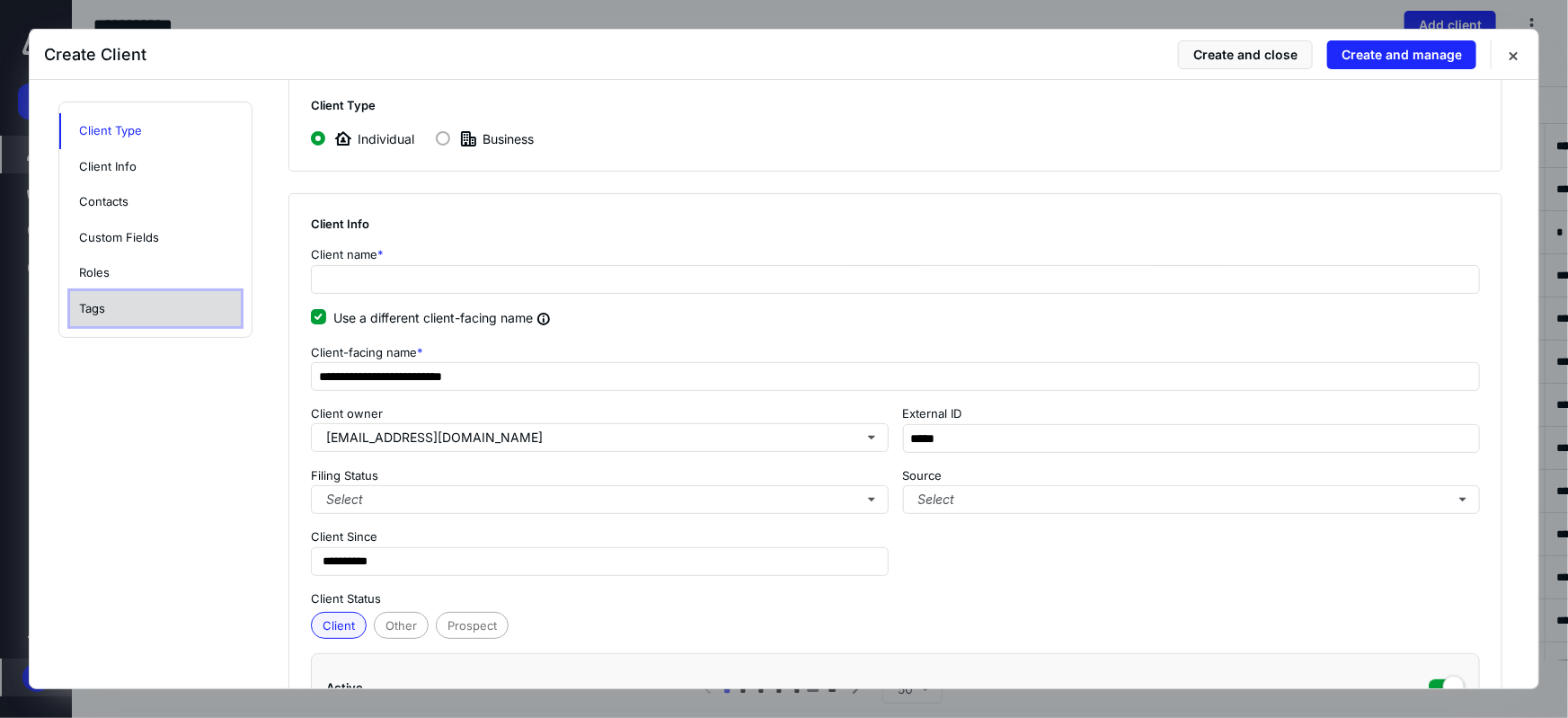 click on "Tags" at bounding box center (155, 309) 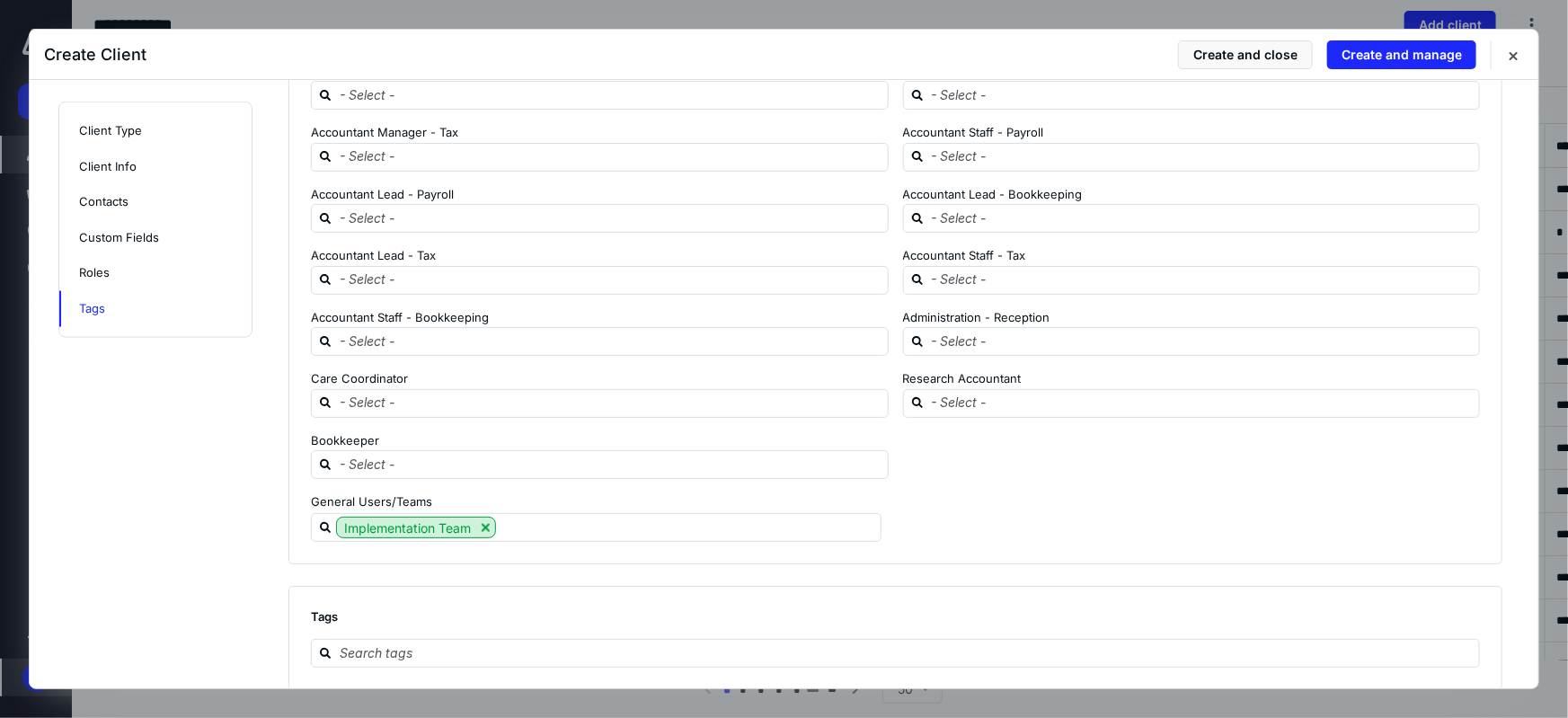 scroll, scrollTop: 1213, scrollLeft: 0, axis: vertical 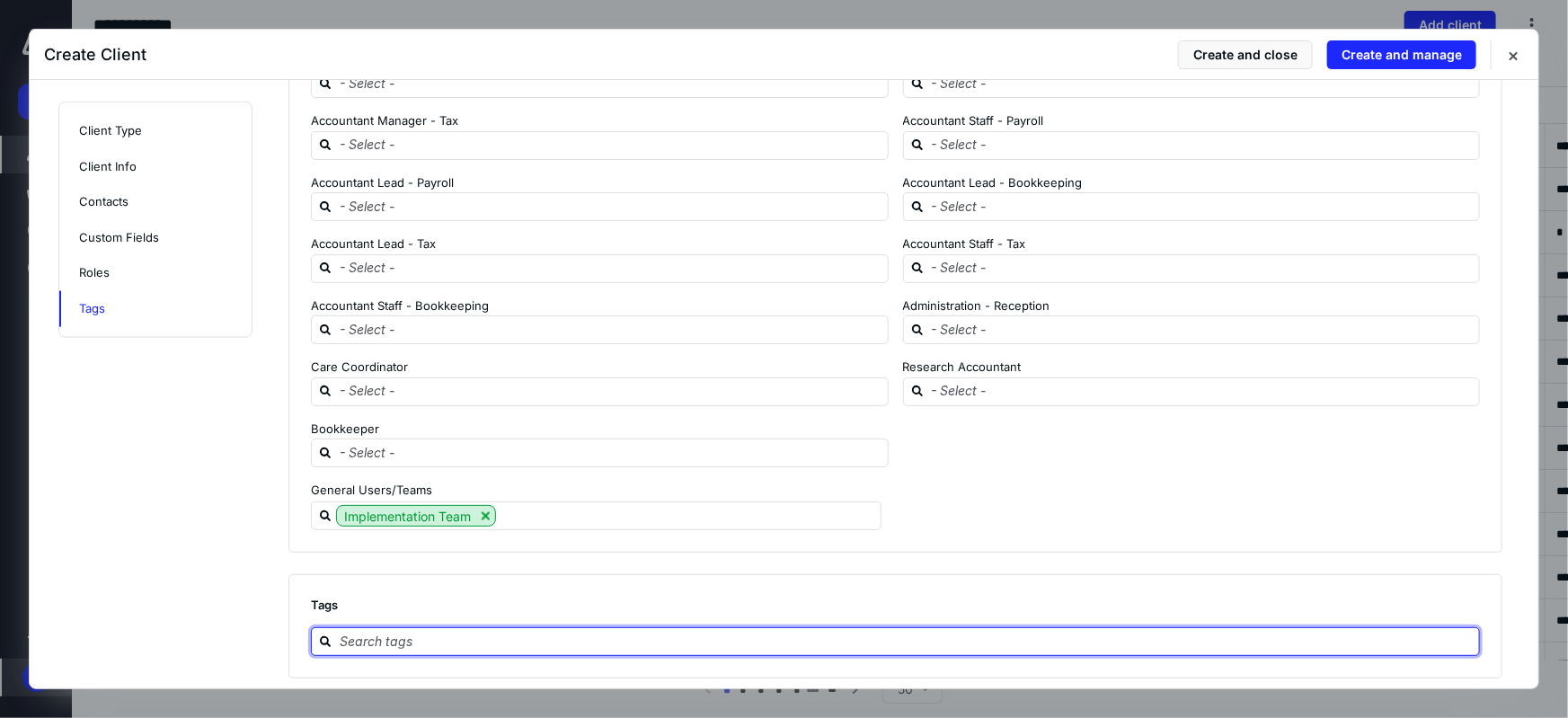 click at bounding box center [906, 641] 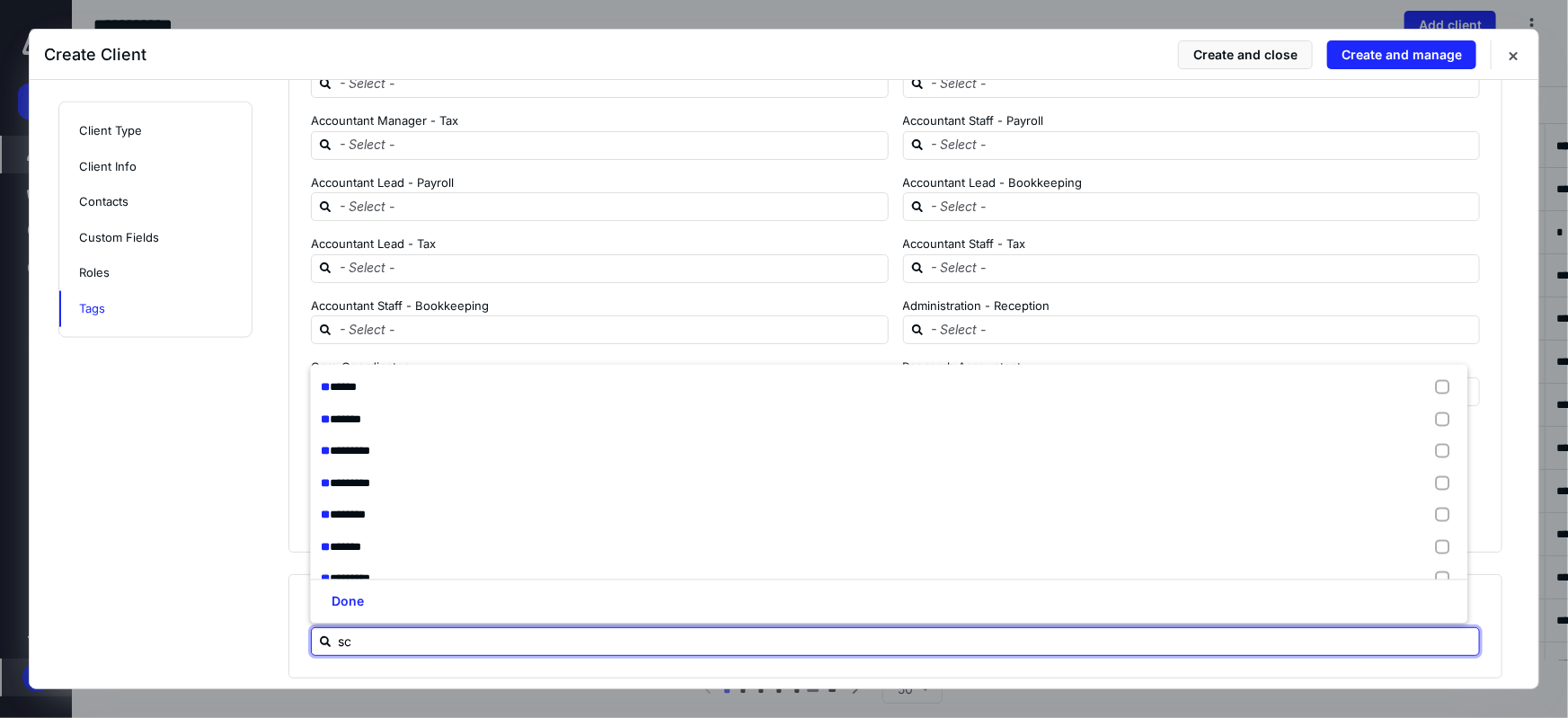 type on "sch" 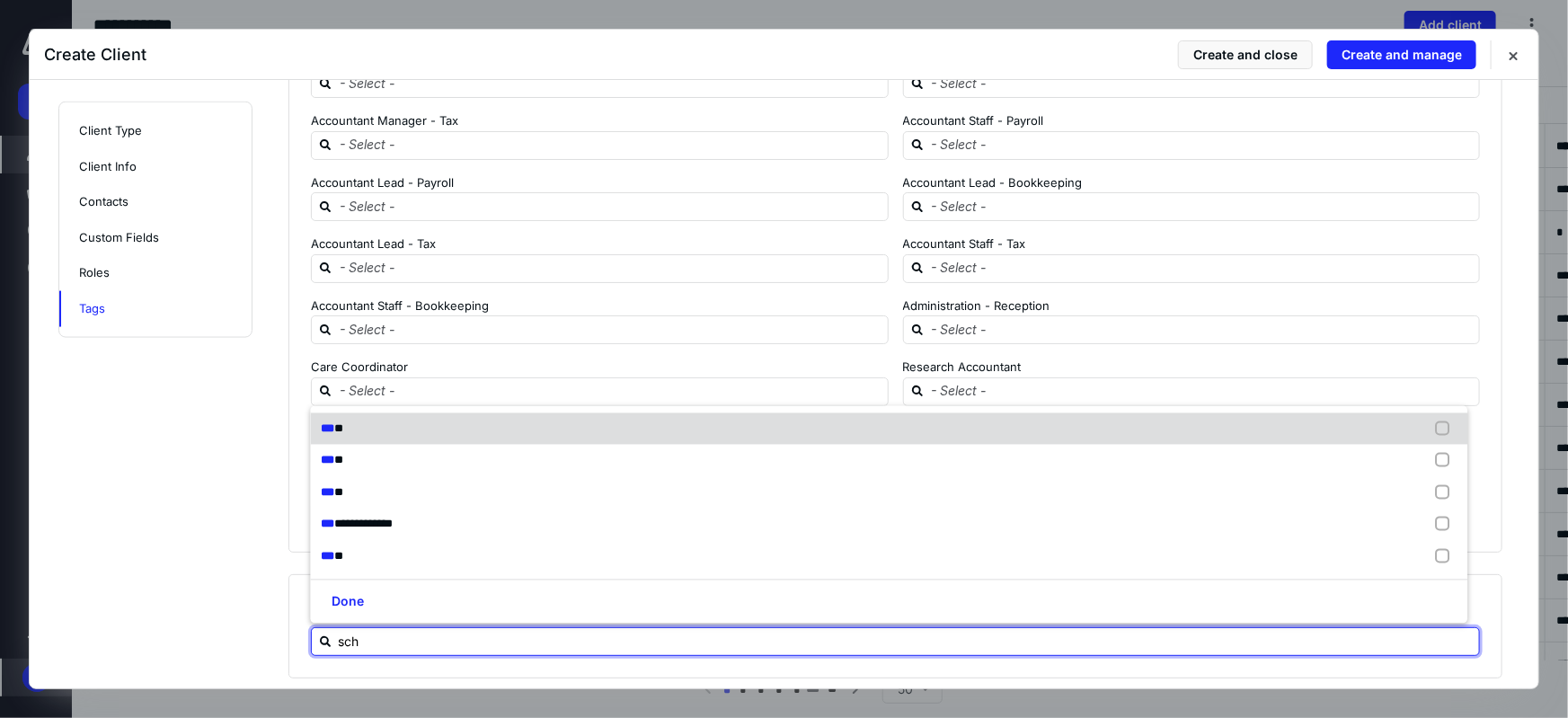 click at bounding box center (1447, 429) 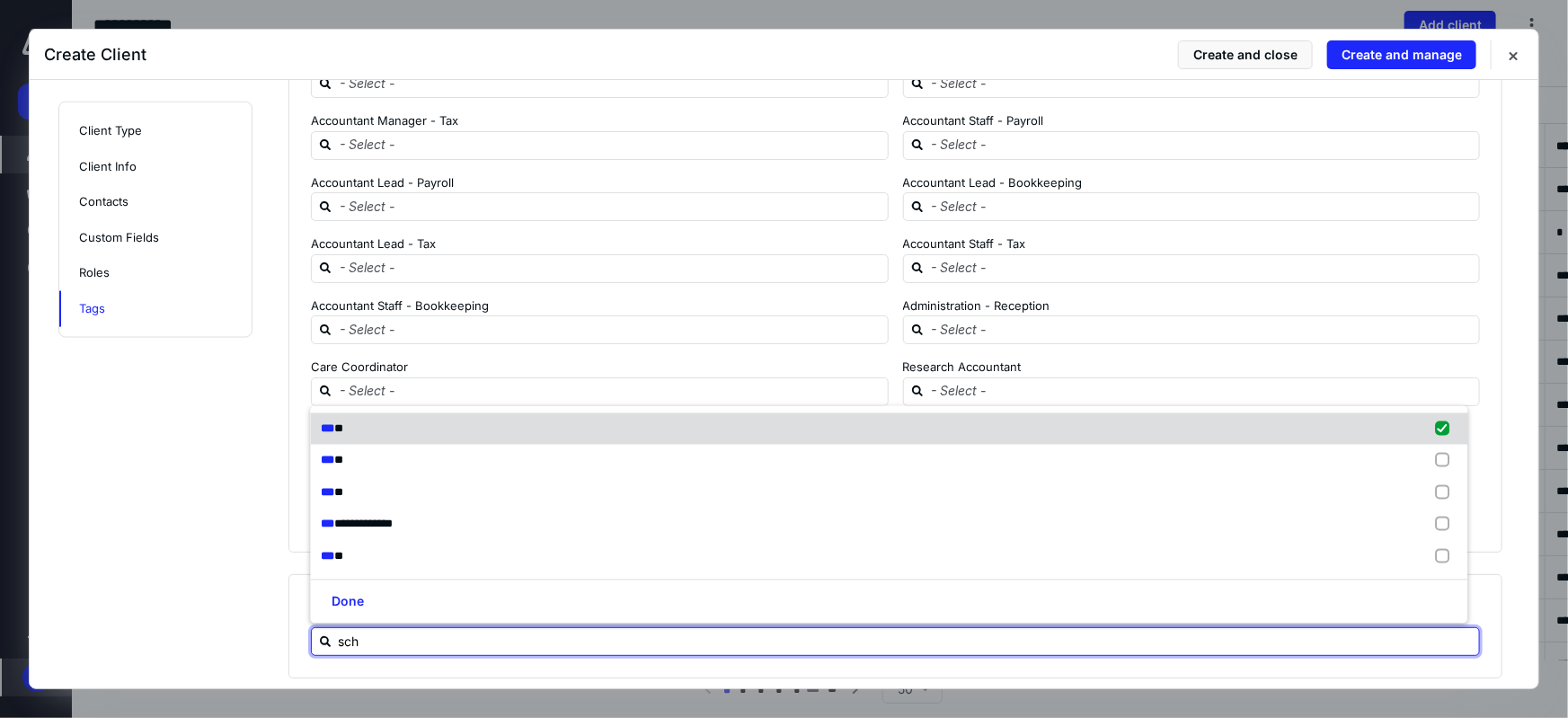 checkbox on "true" 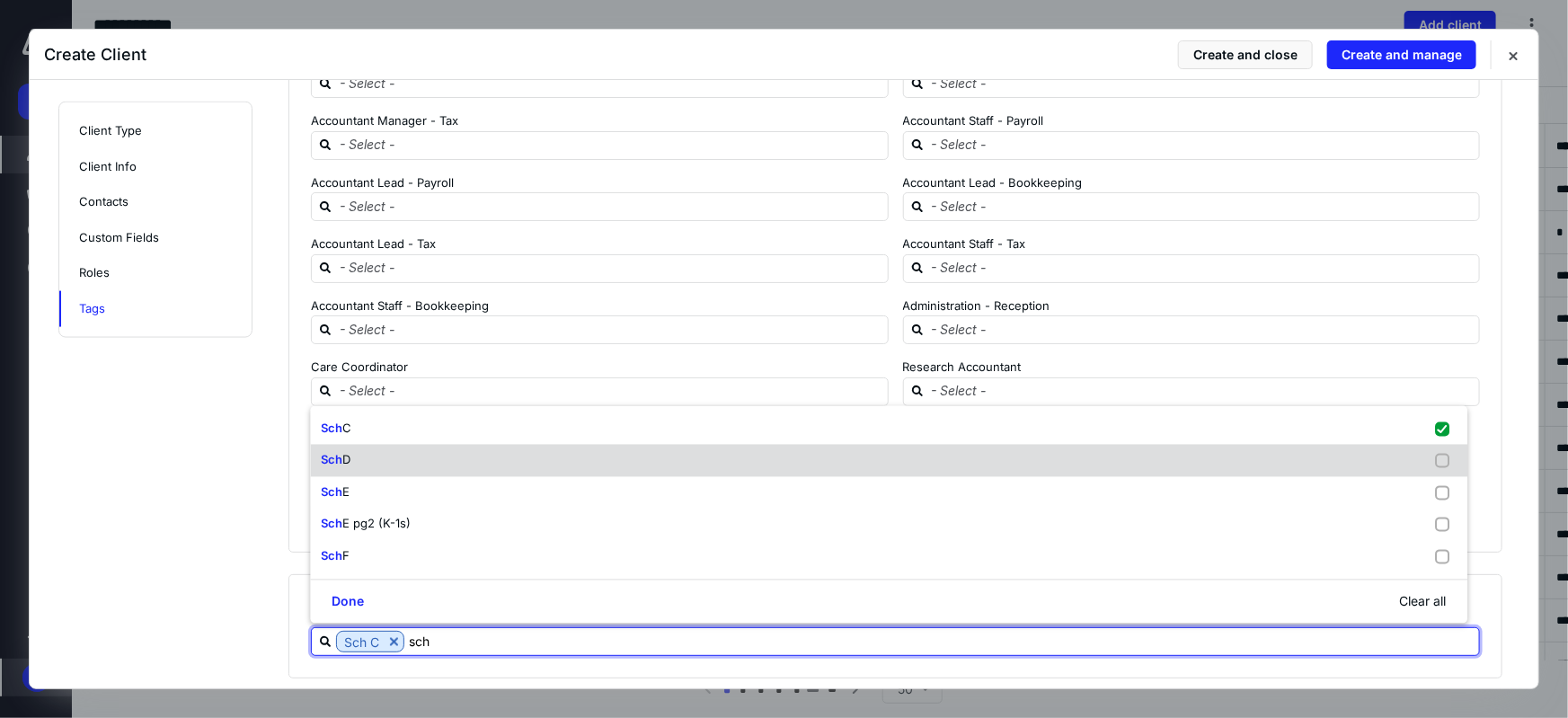 click at bounding box center [1447, 461] 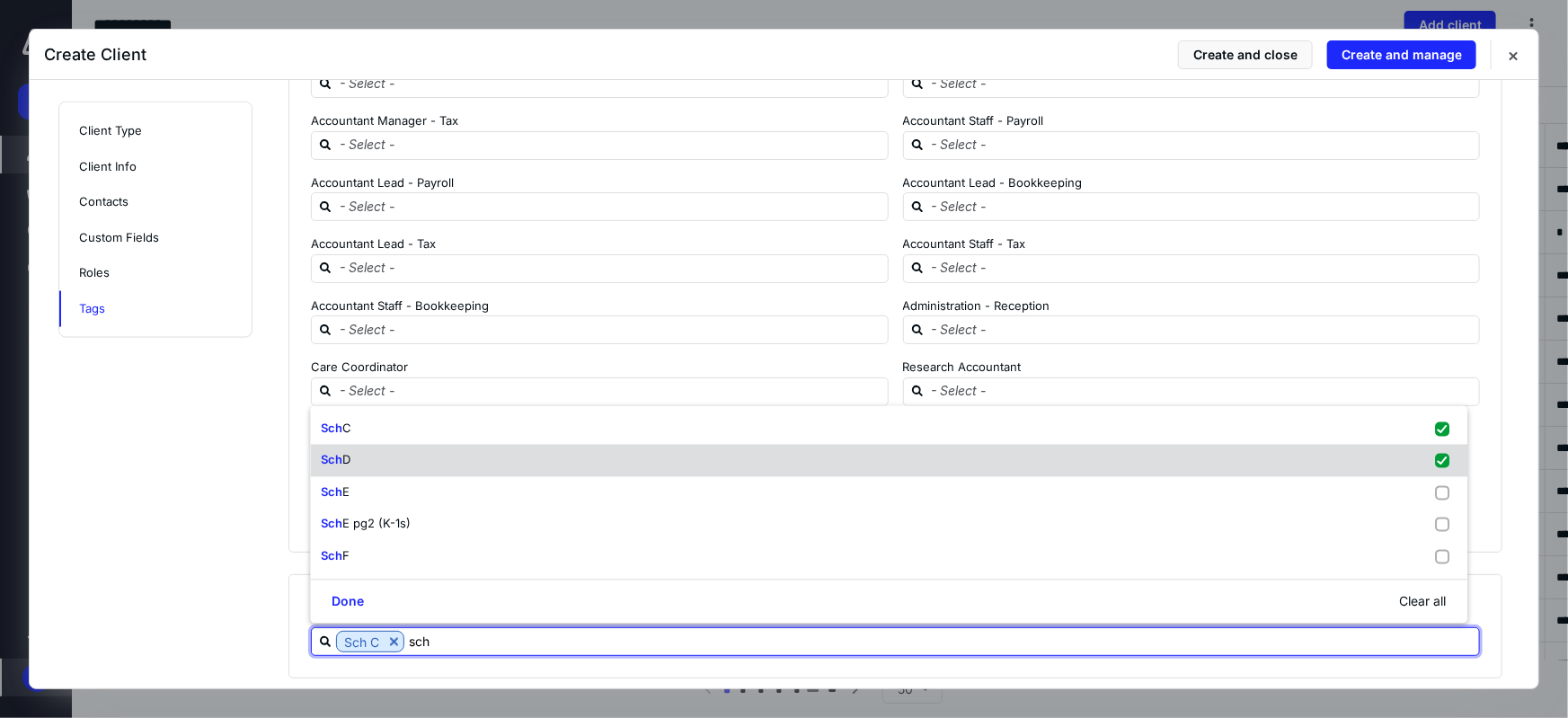 checkbox on "true" 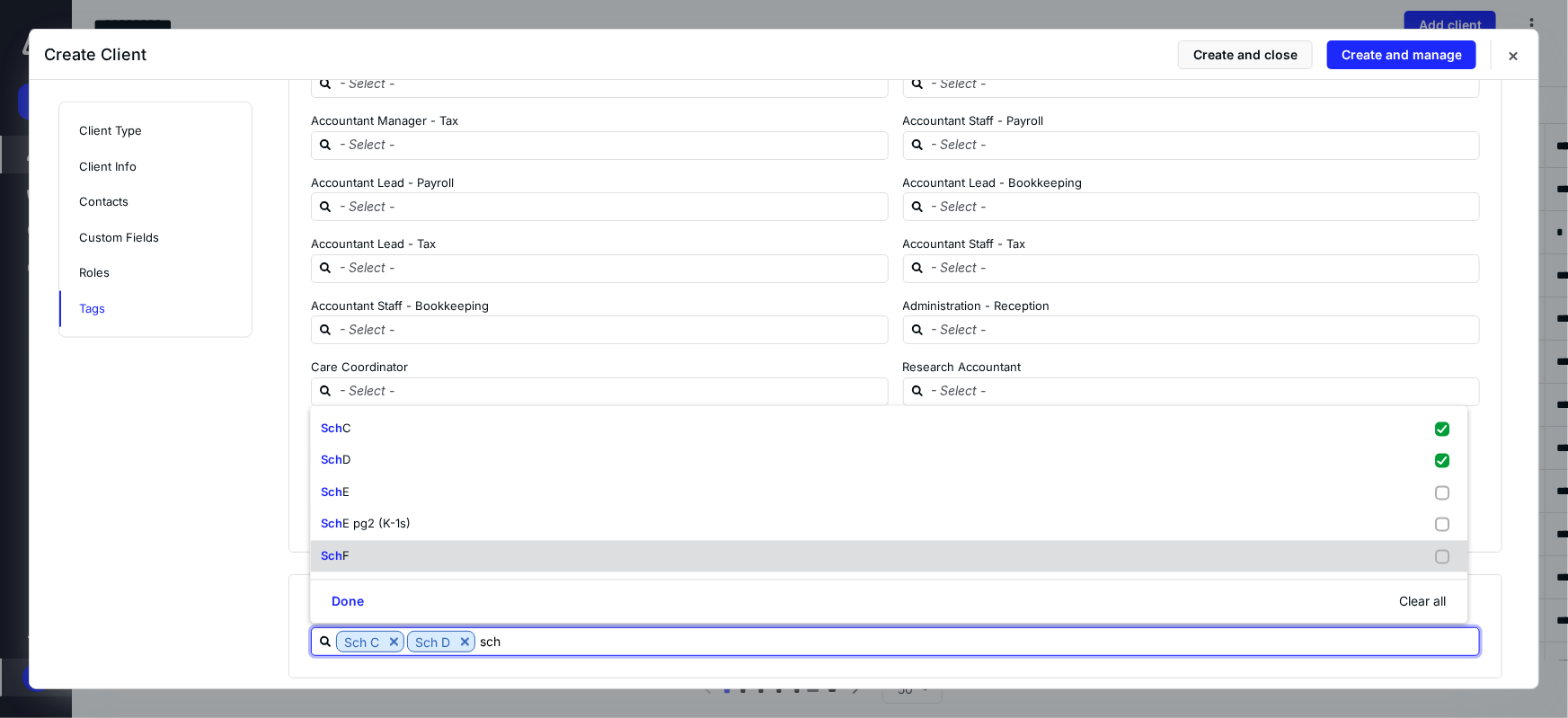 click at bounding box center (1447, 556) 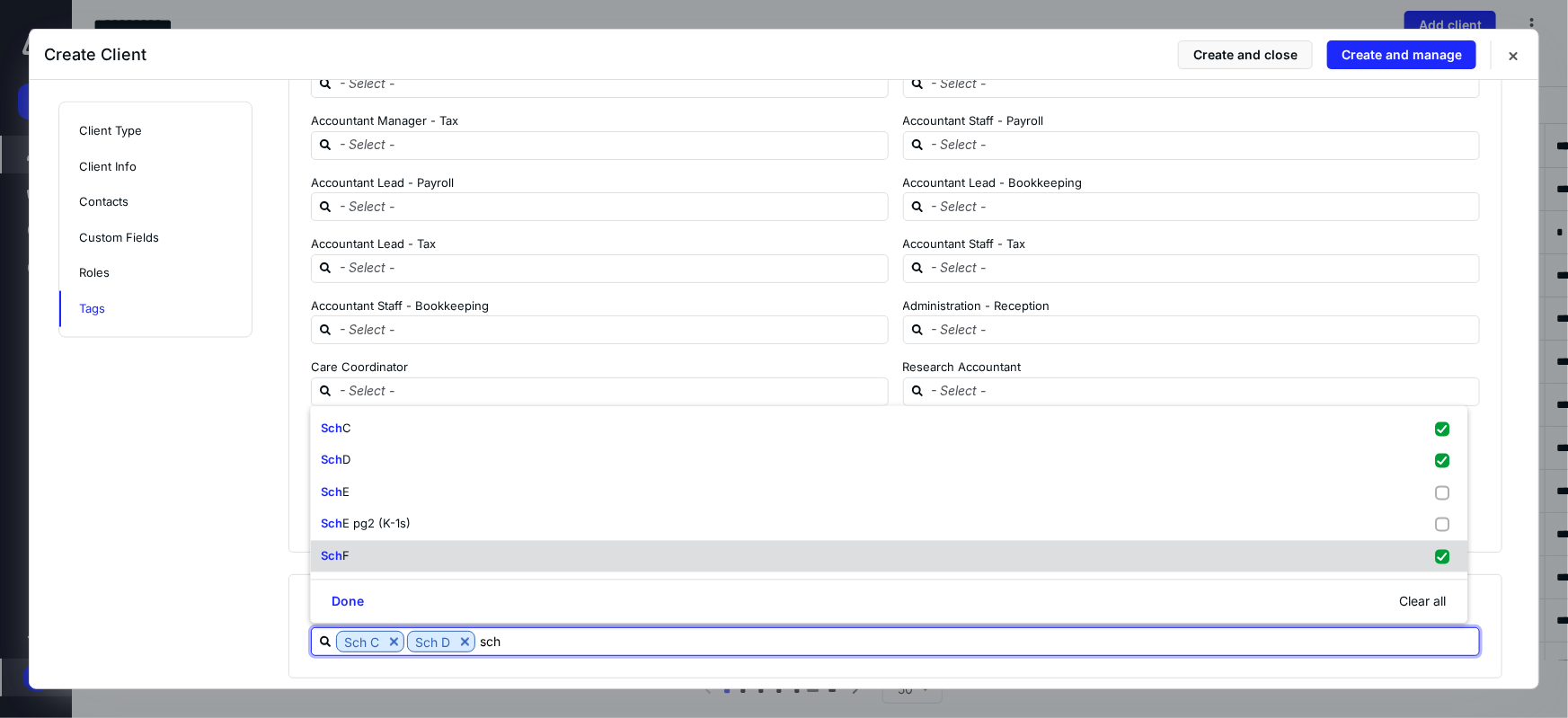 checkbox on "true" 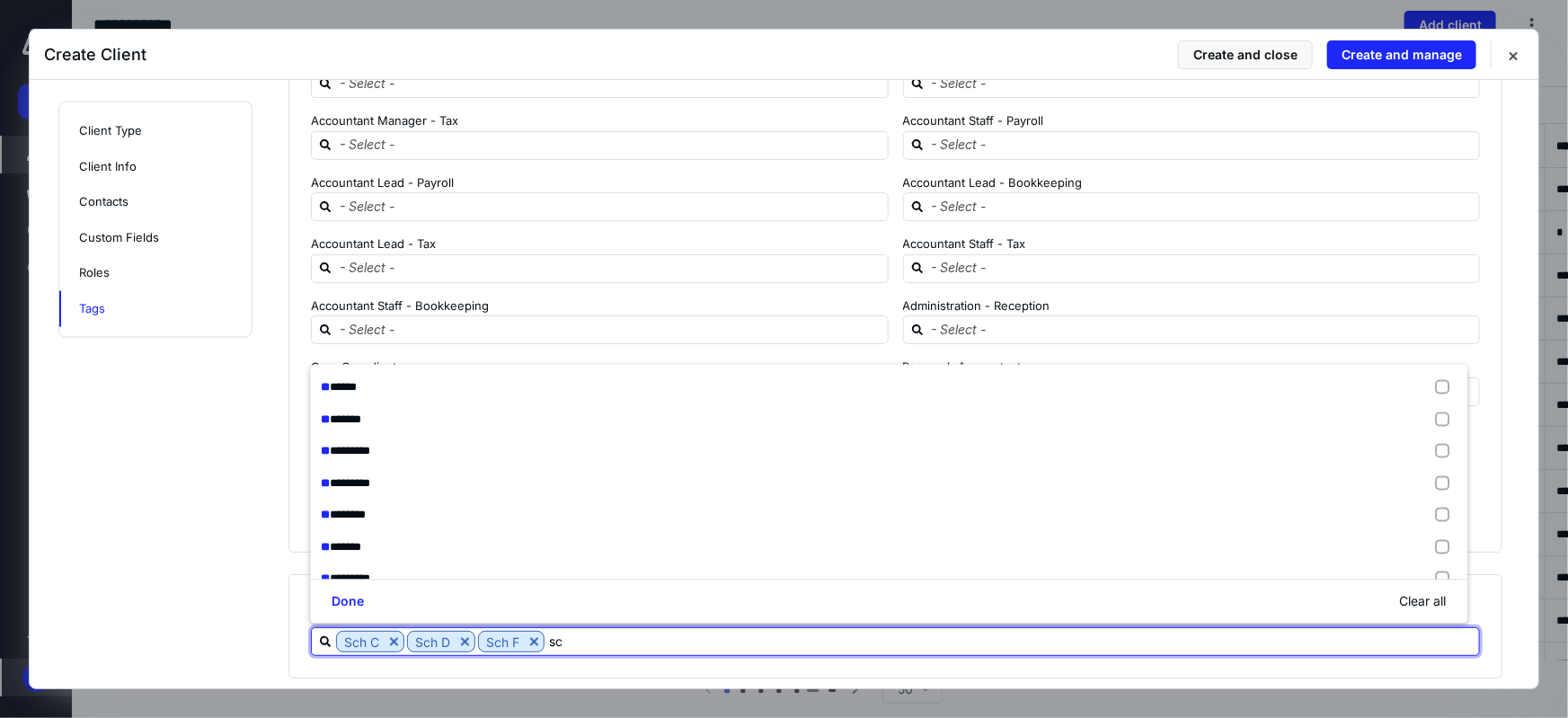 type on "sca" 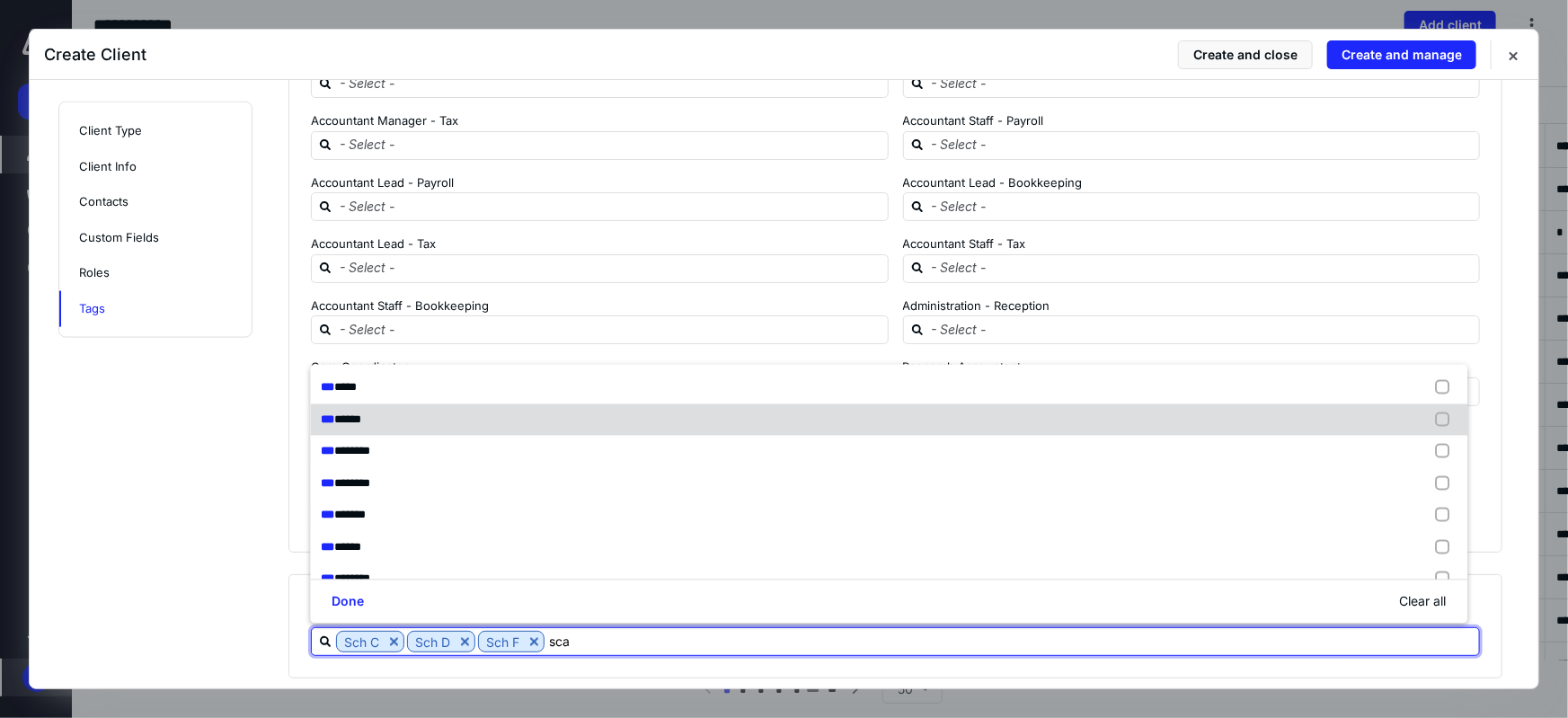 click on "*** ******" at bounding box center [889, 420] 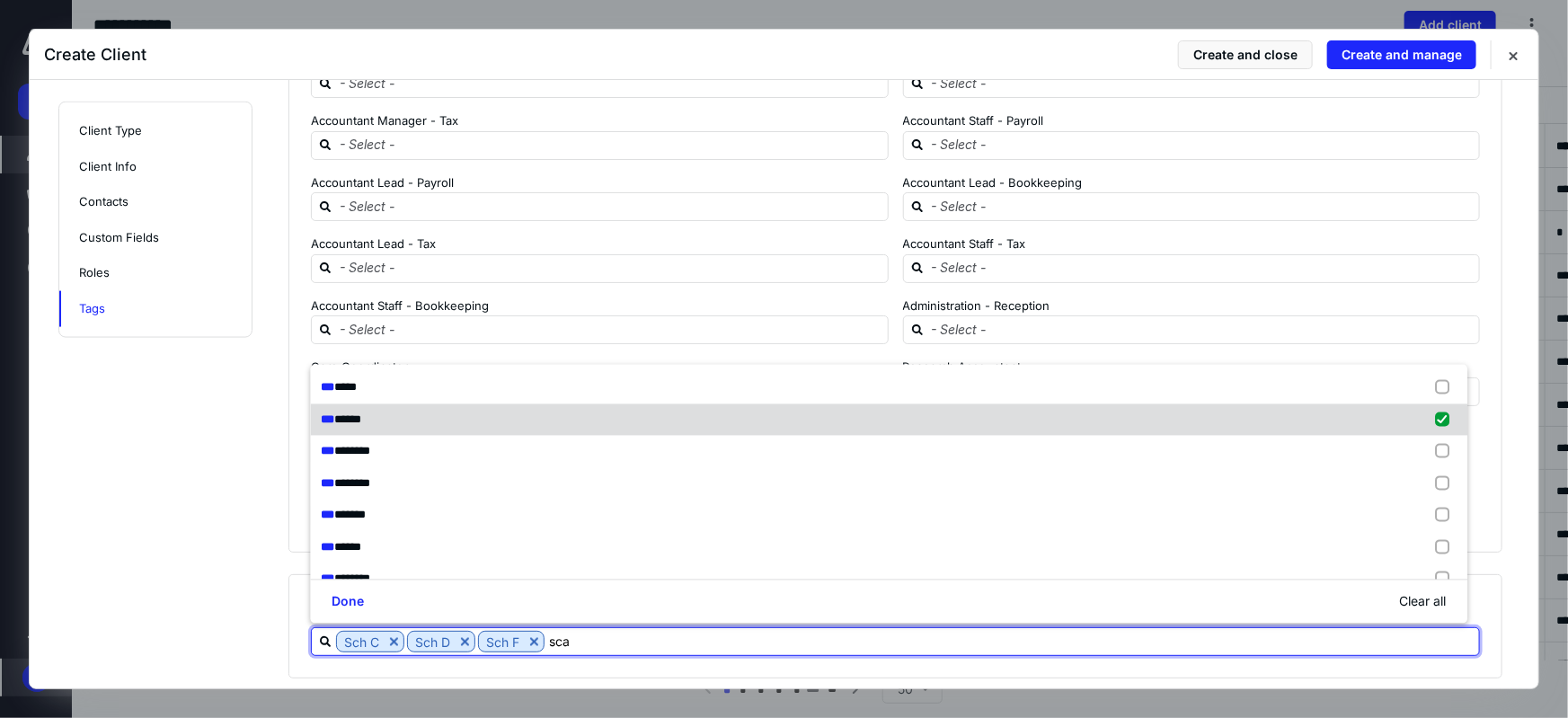 checkbox on "true" 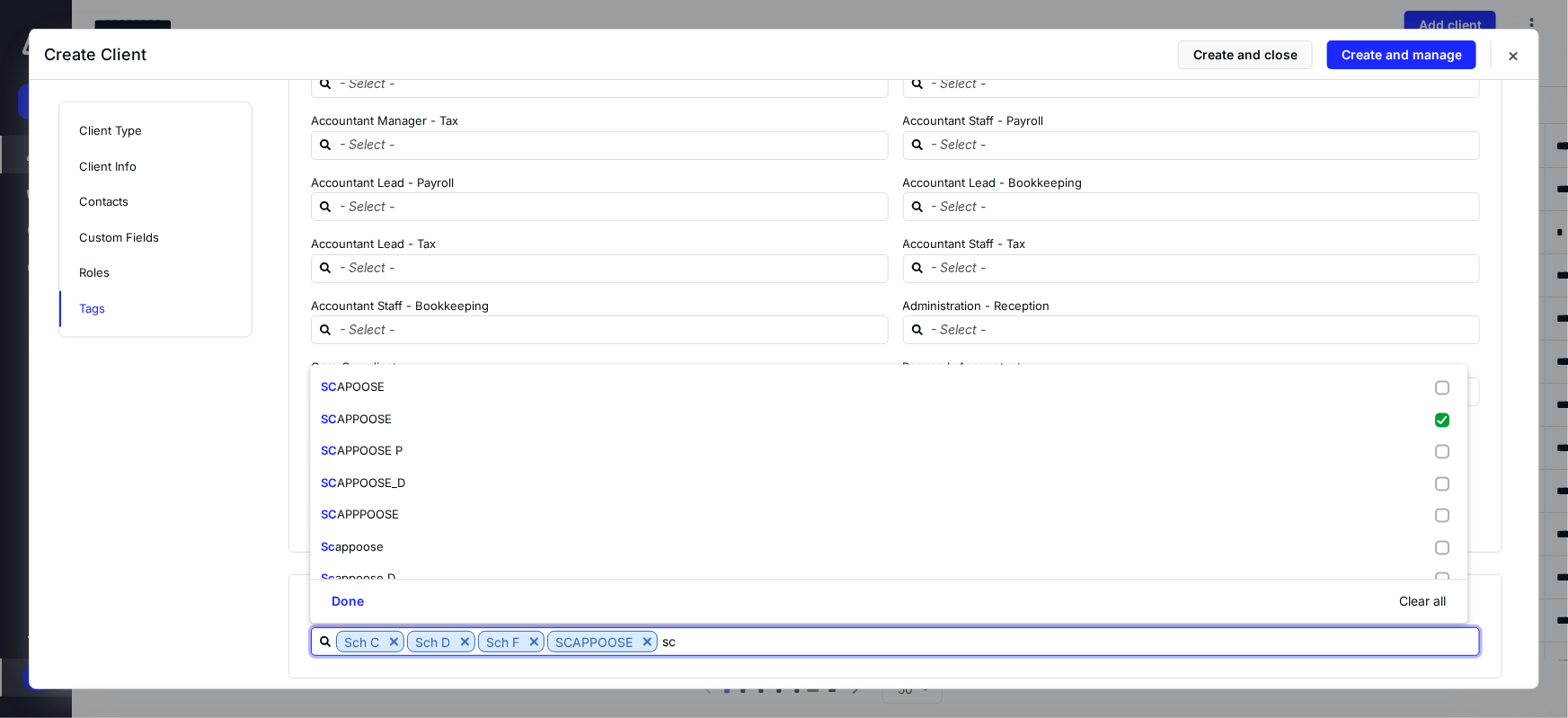 type on "s" 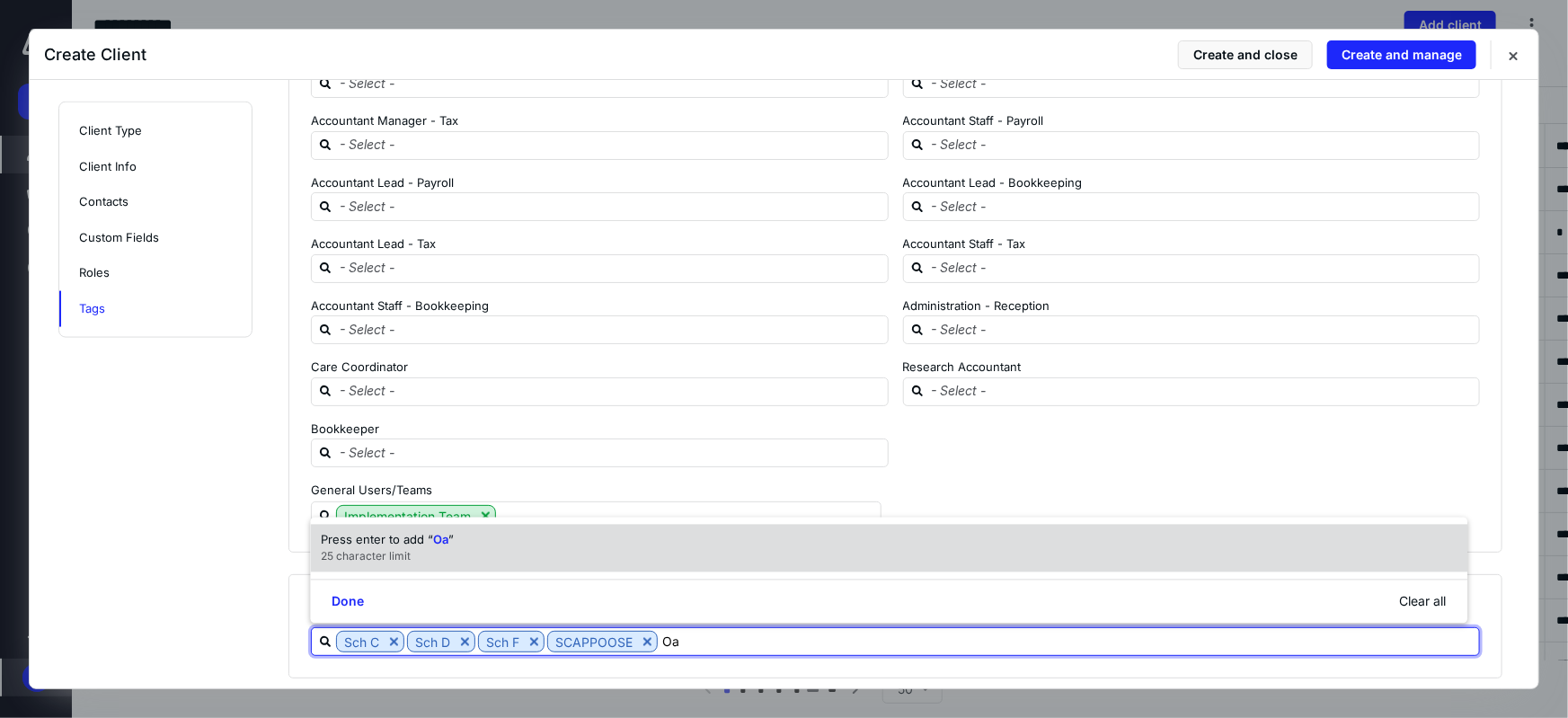 type on "O" 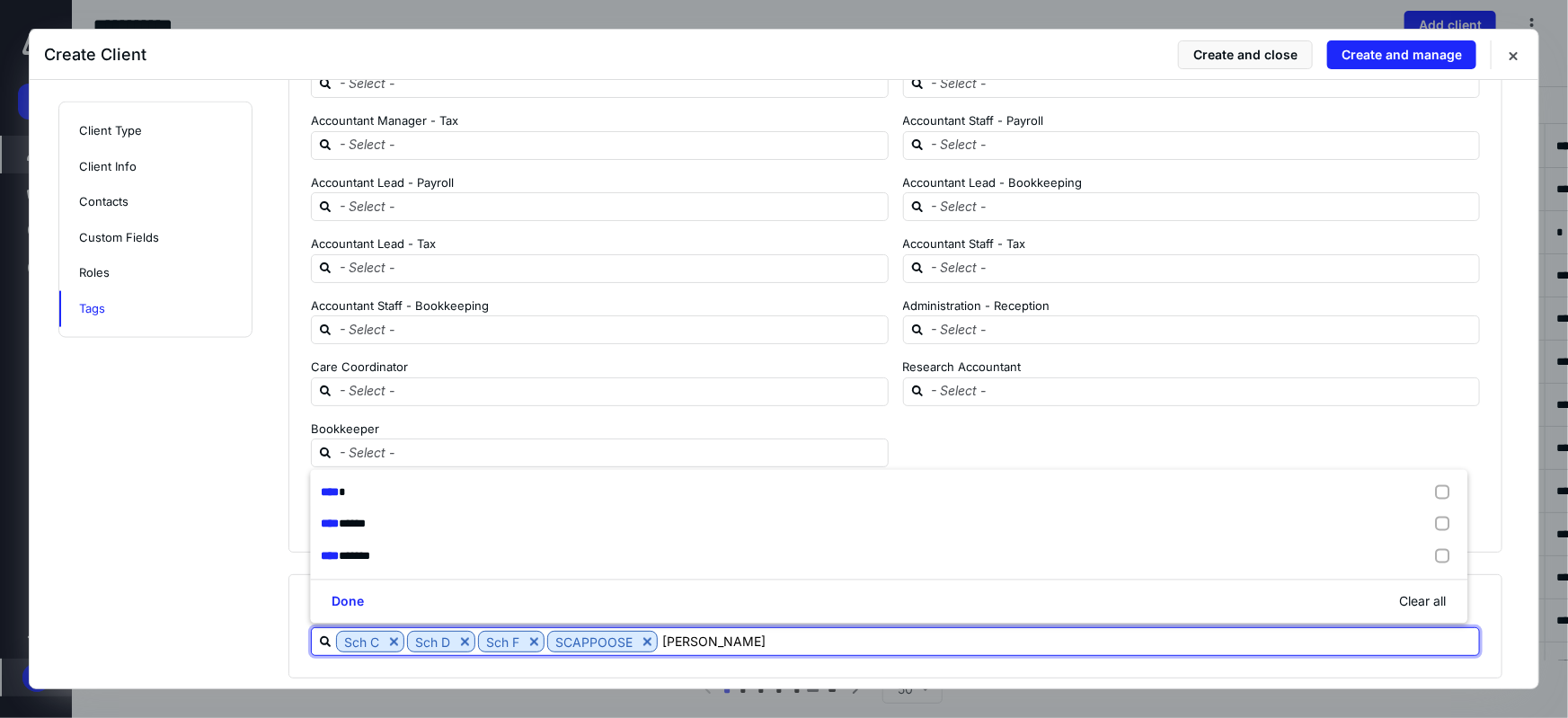 type on "Paper" 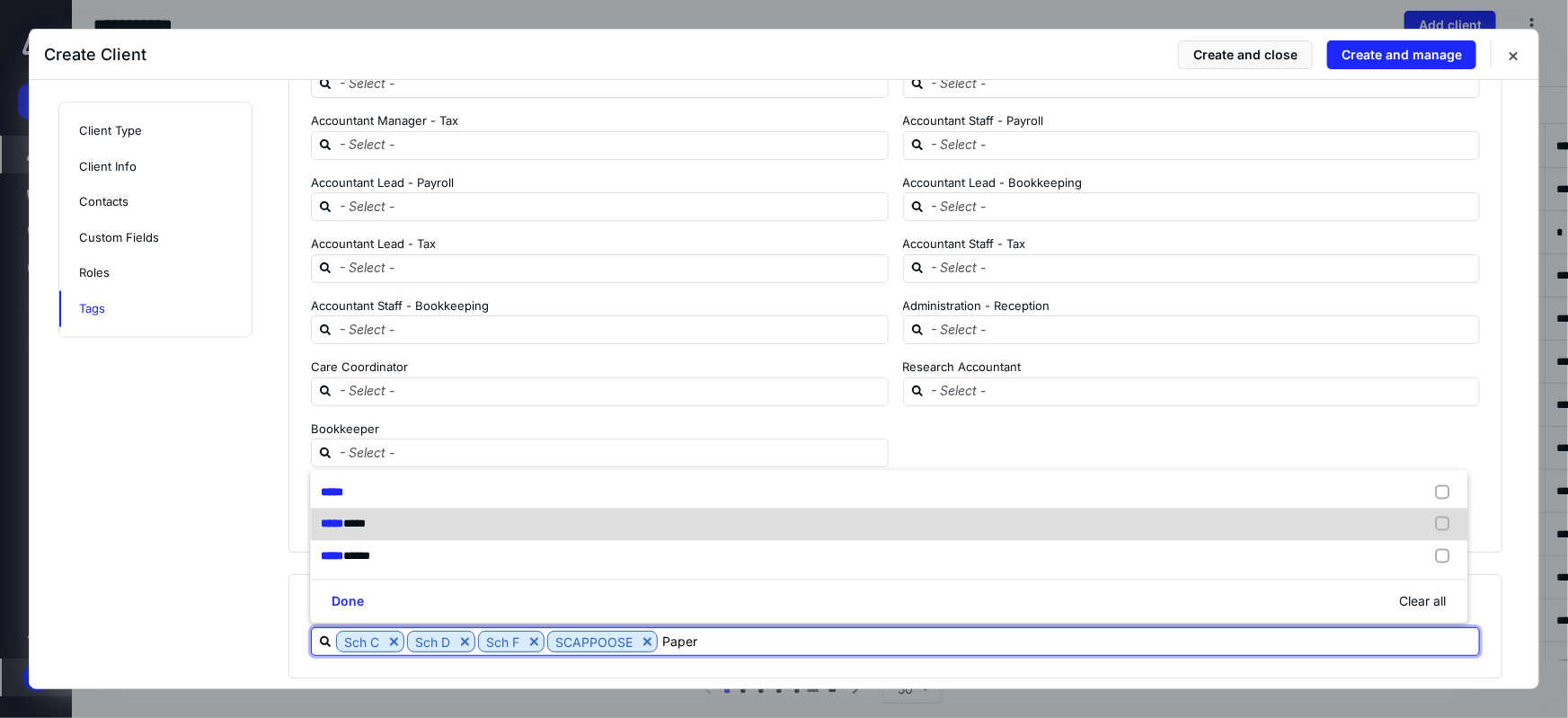 click at bounding box center [1447, 525] 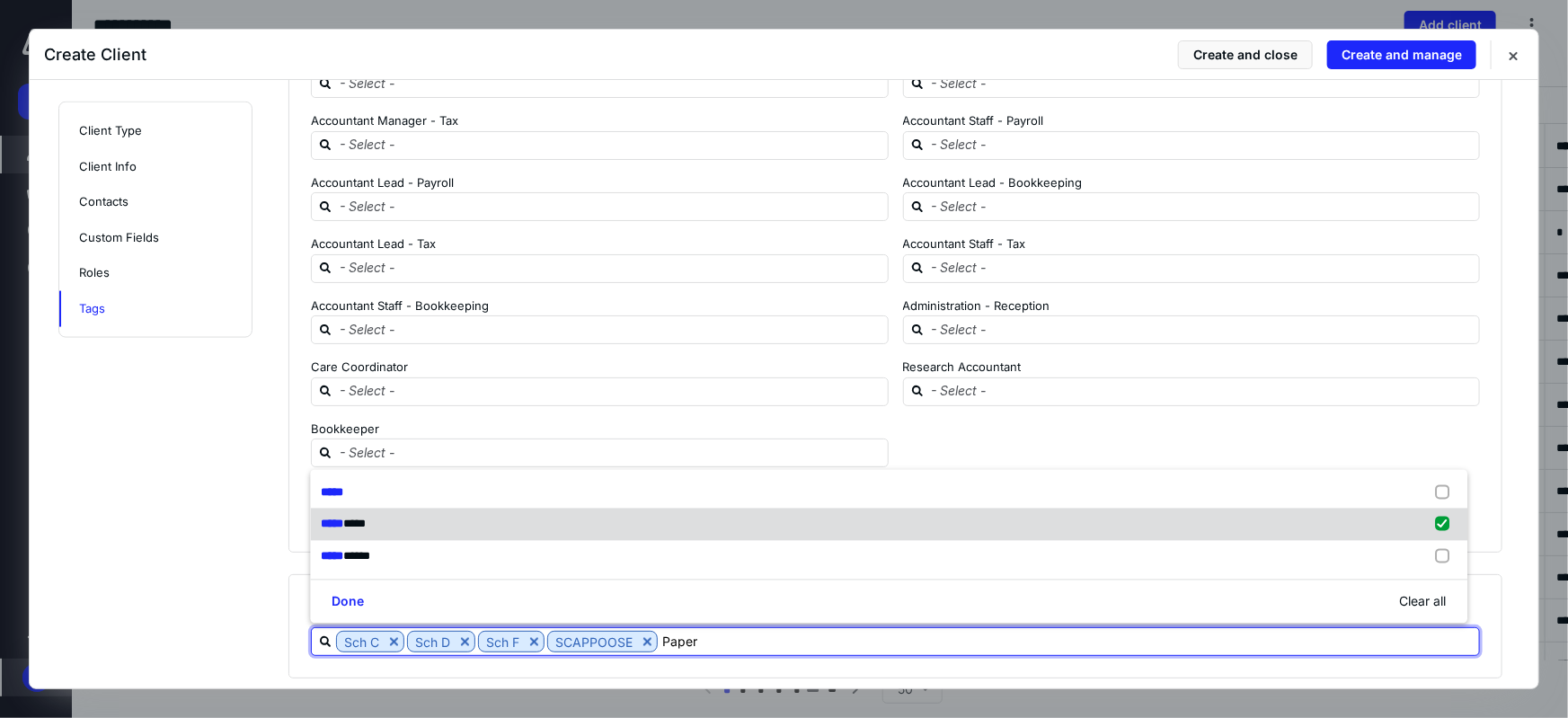 checkbox on "true" 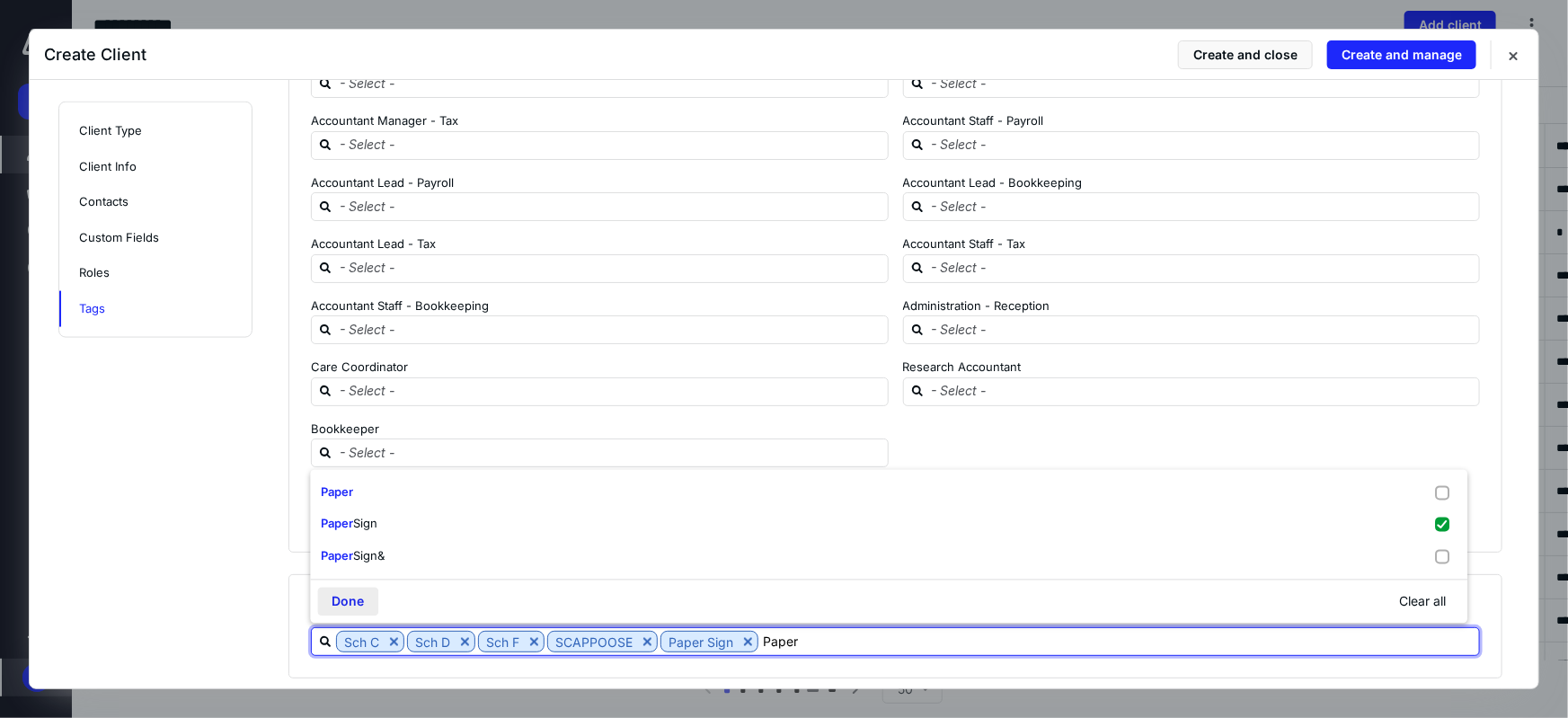 type on "Paper" 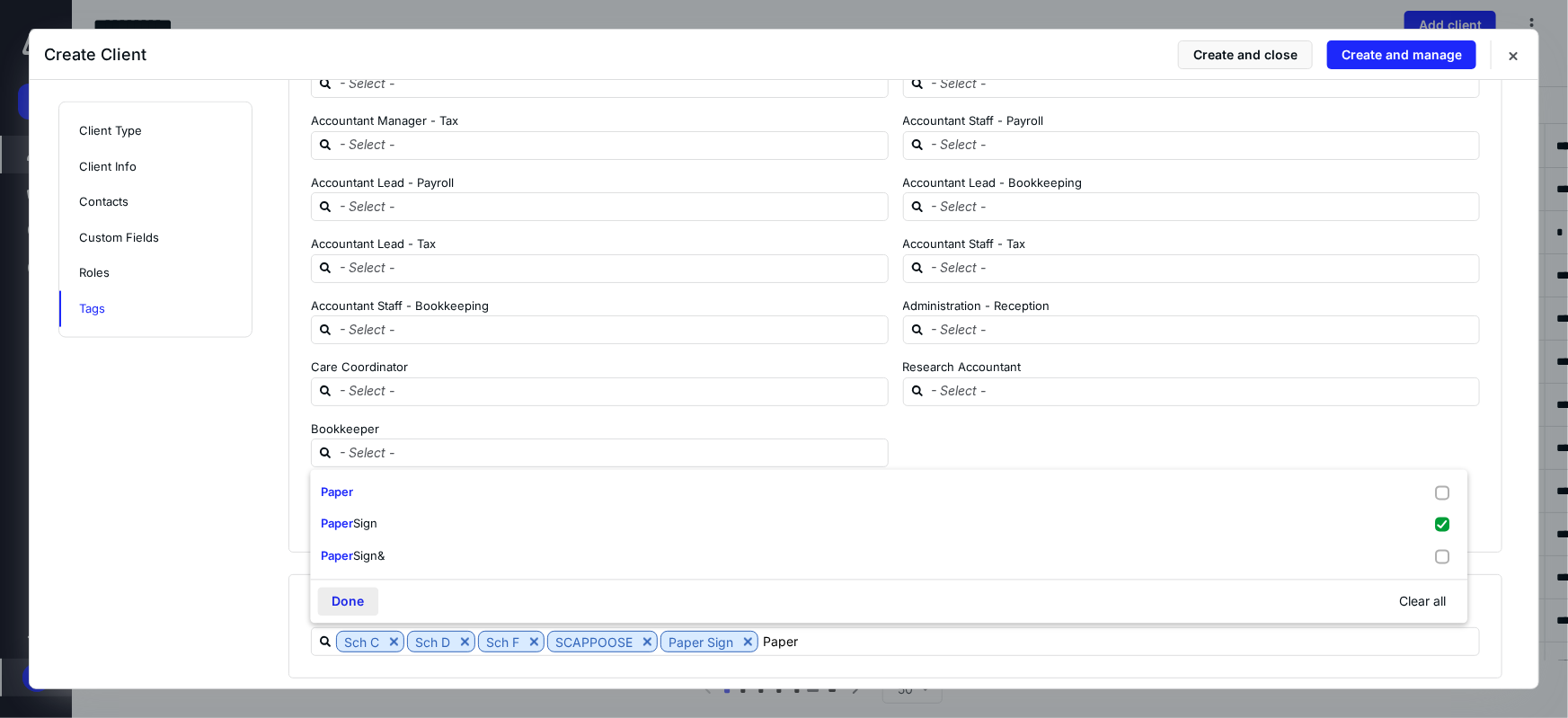 click on "Done" at bounding box center [348, 602] 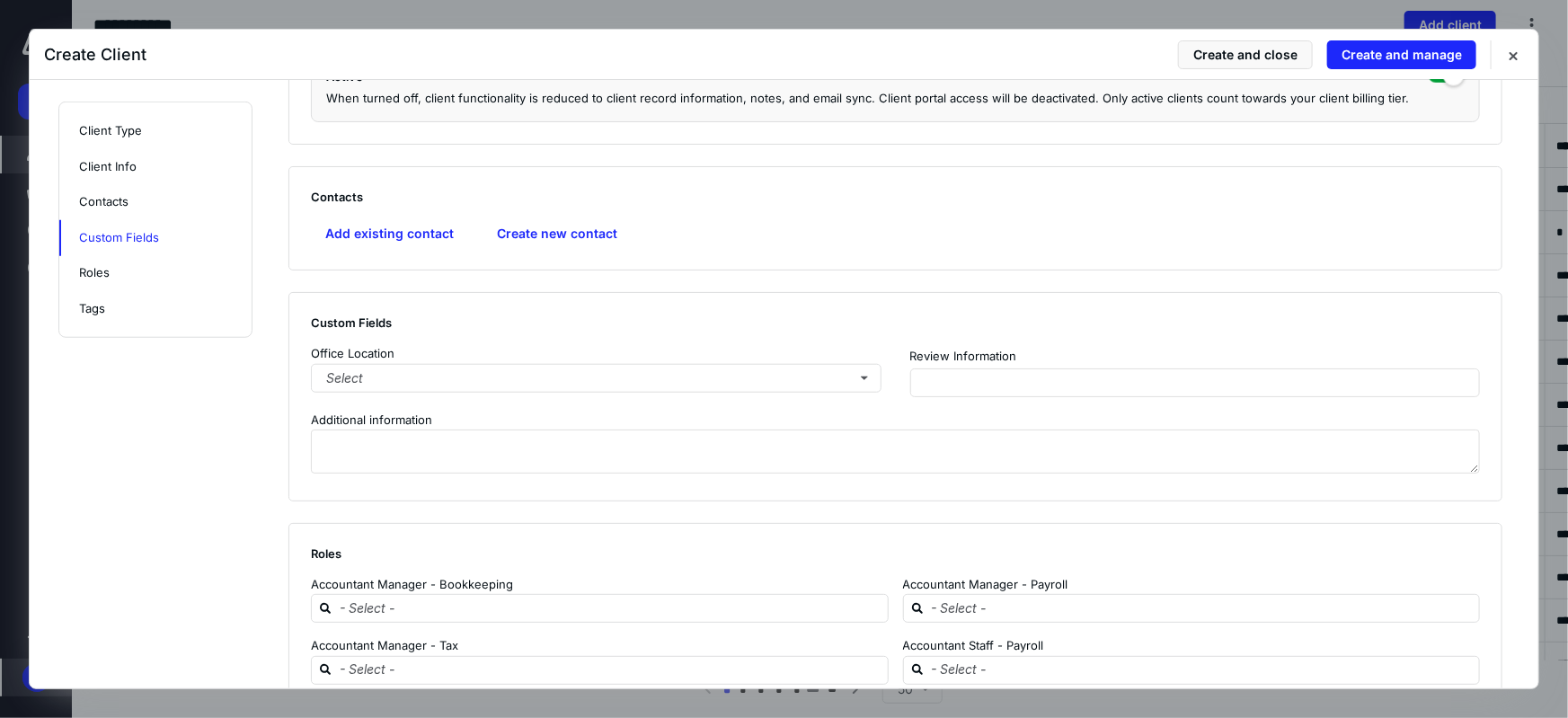 scroll, scrollTop: 736, scrollLeft: 0, axis: vertical 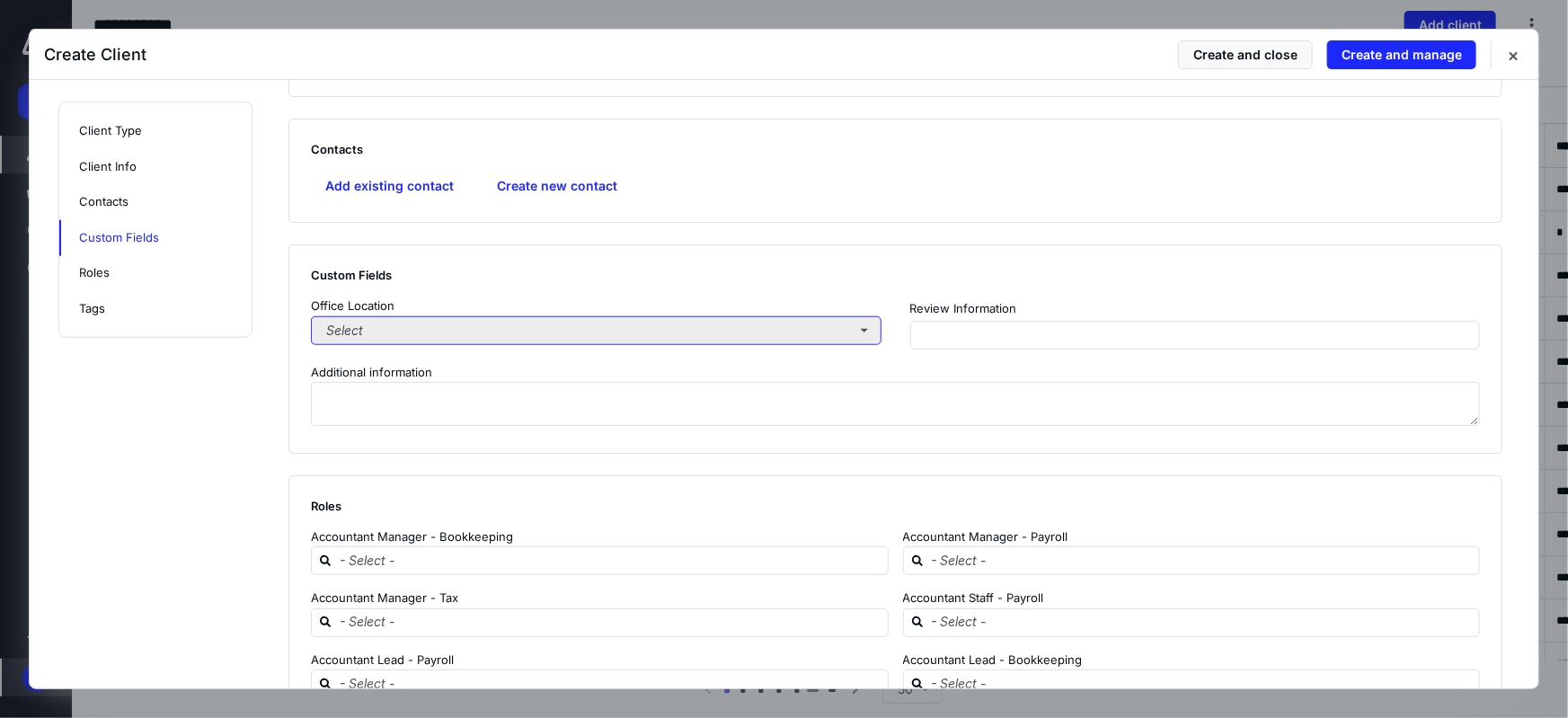 click on "Select" at bounding box center (596, 331) 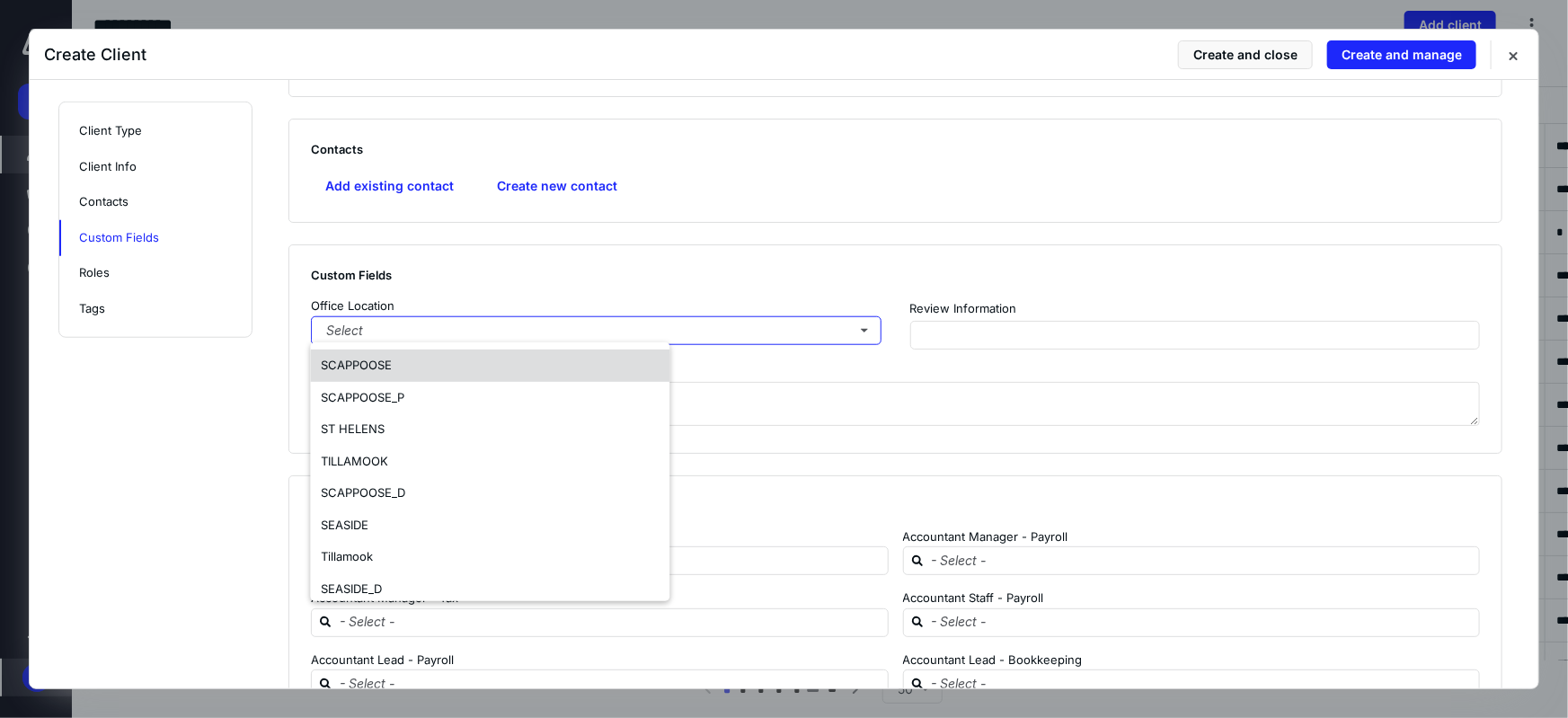 click on "SCAPPOOSE" at bounding box center [490, 366] 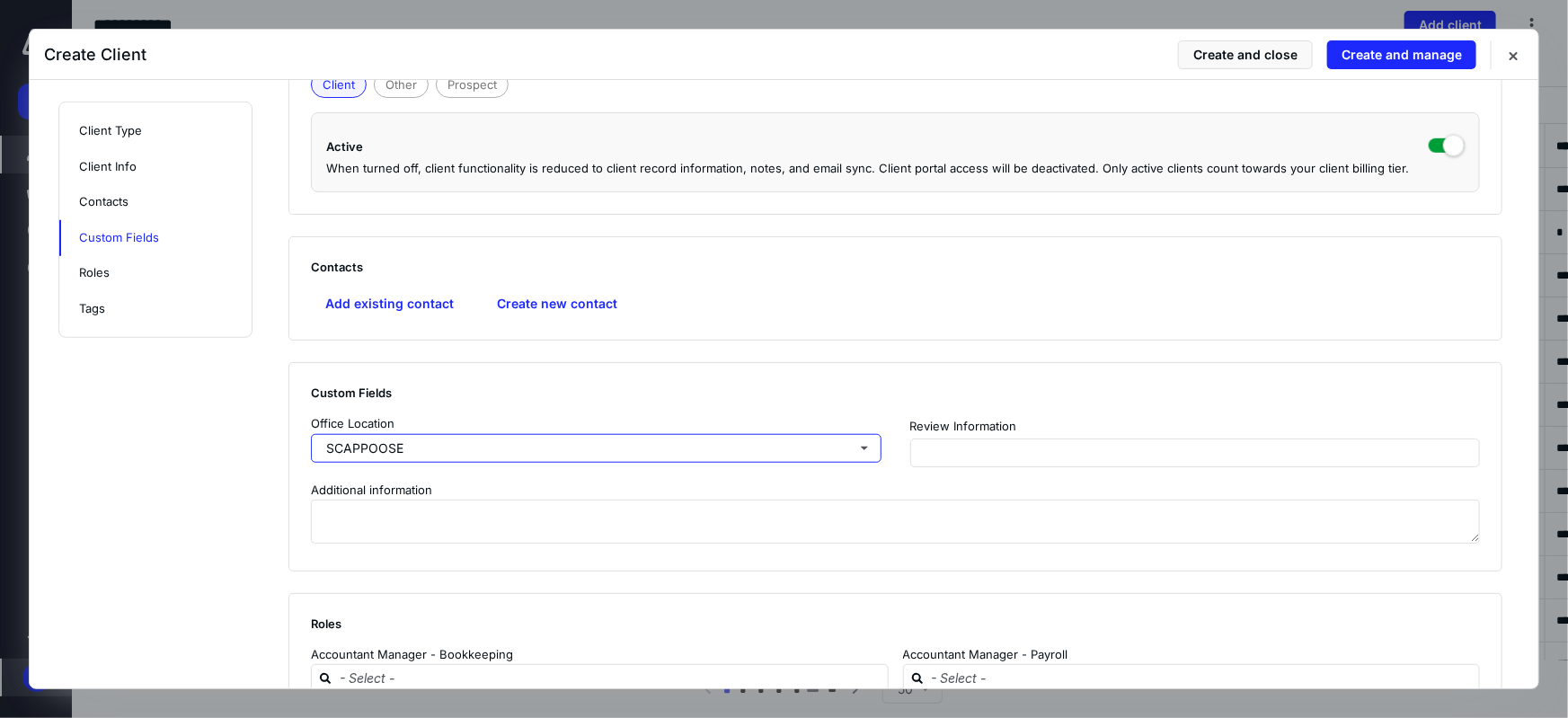 scroll, scrollTop: 328, scrollLeft: 0, axis: vertical 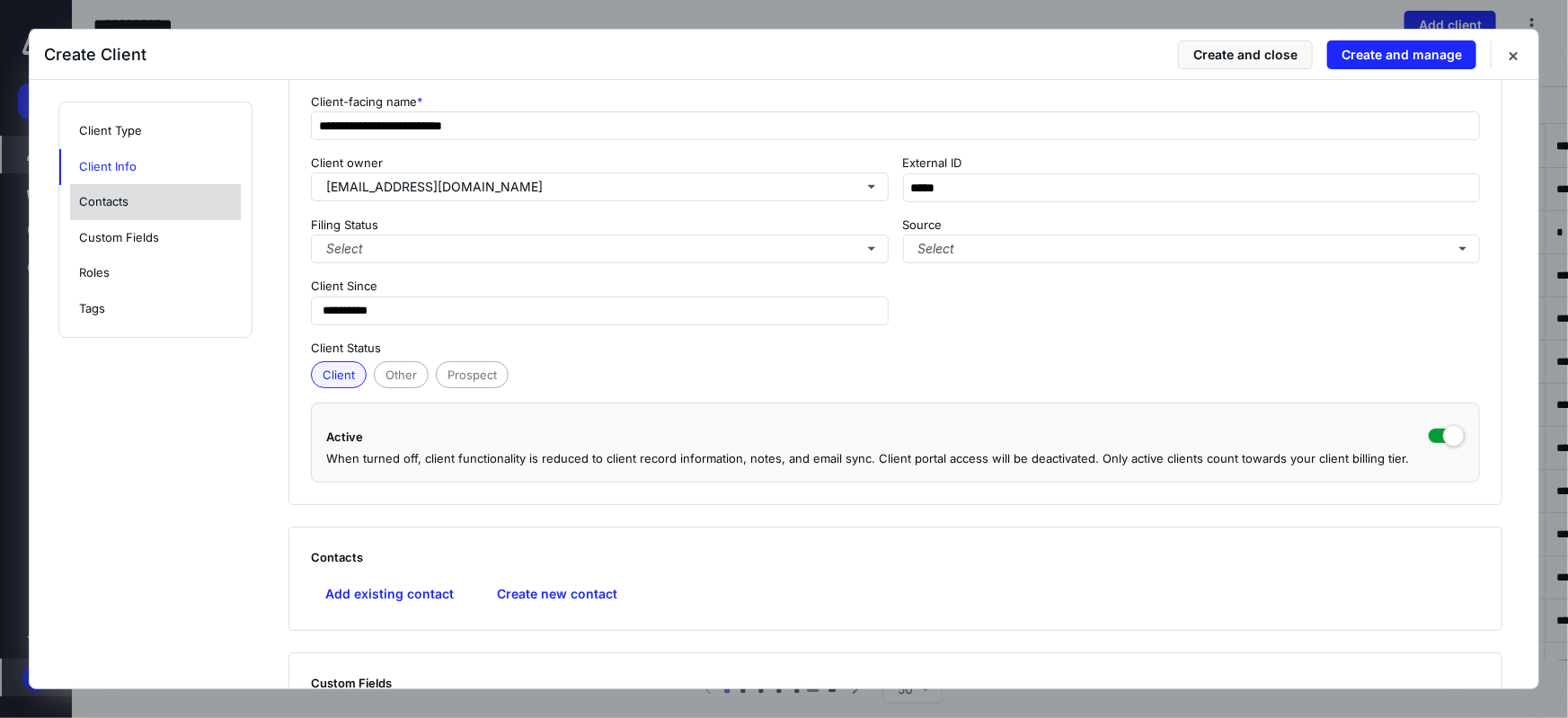 click on "Contacts" at bounding box center [155, 202] 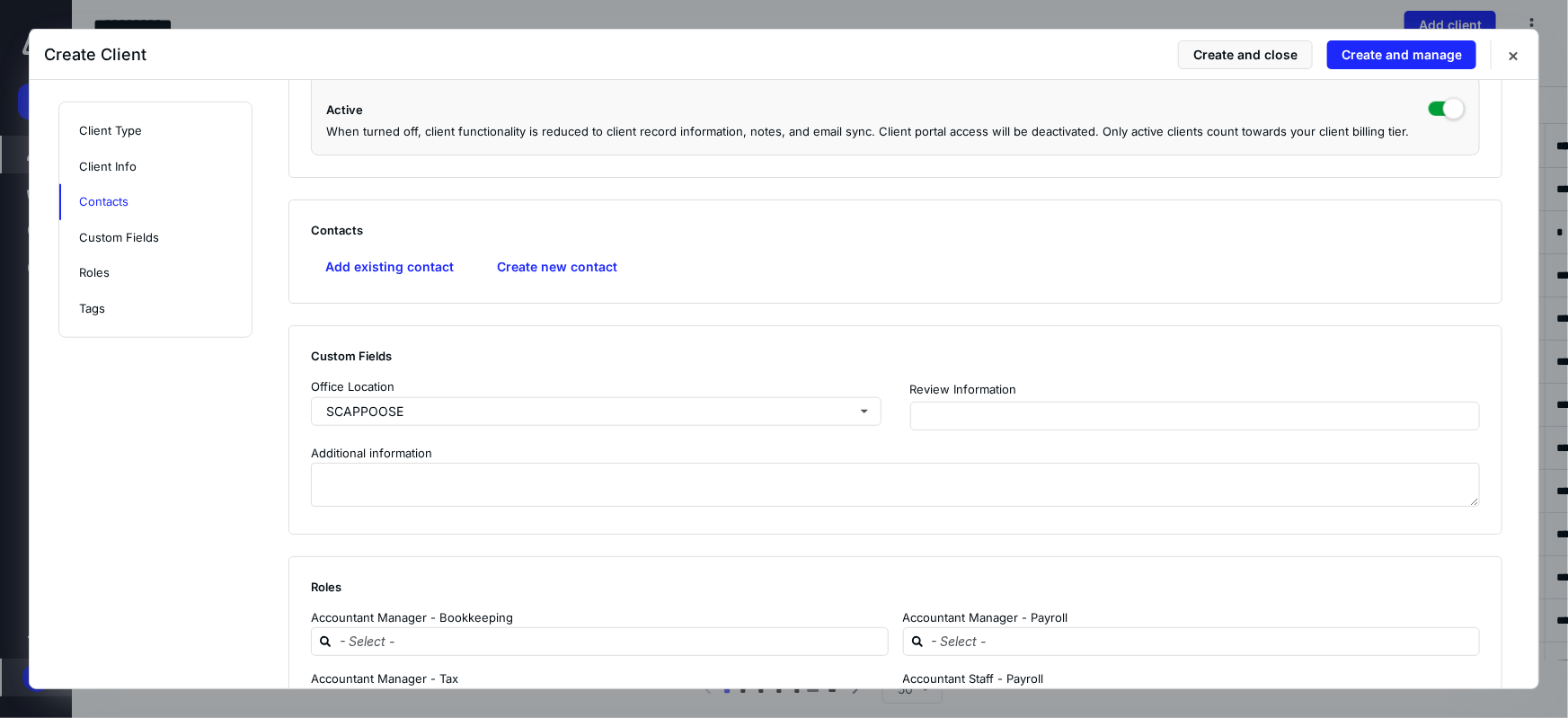 scroll, scrollTop: 773, scrollLeft: 0, axis: vertical 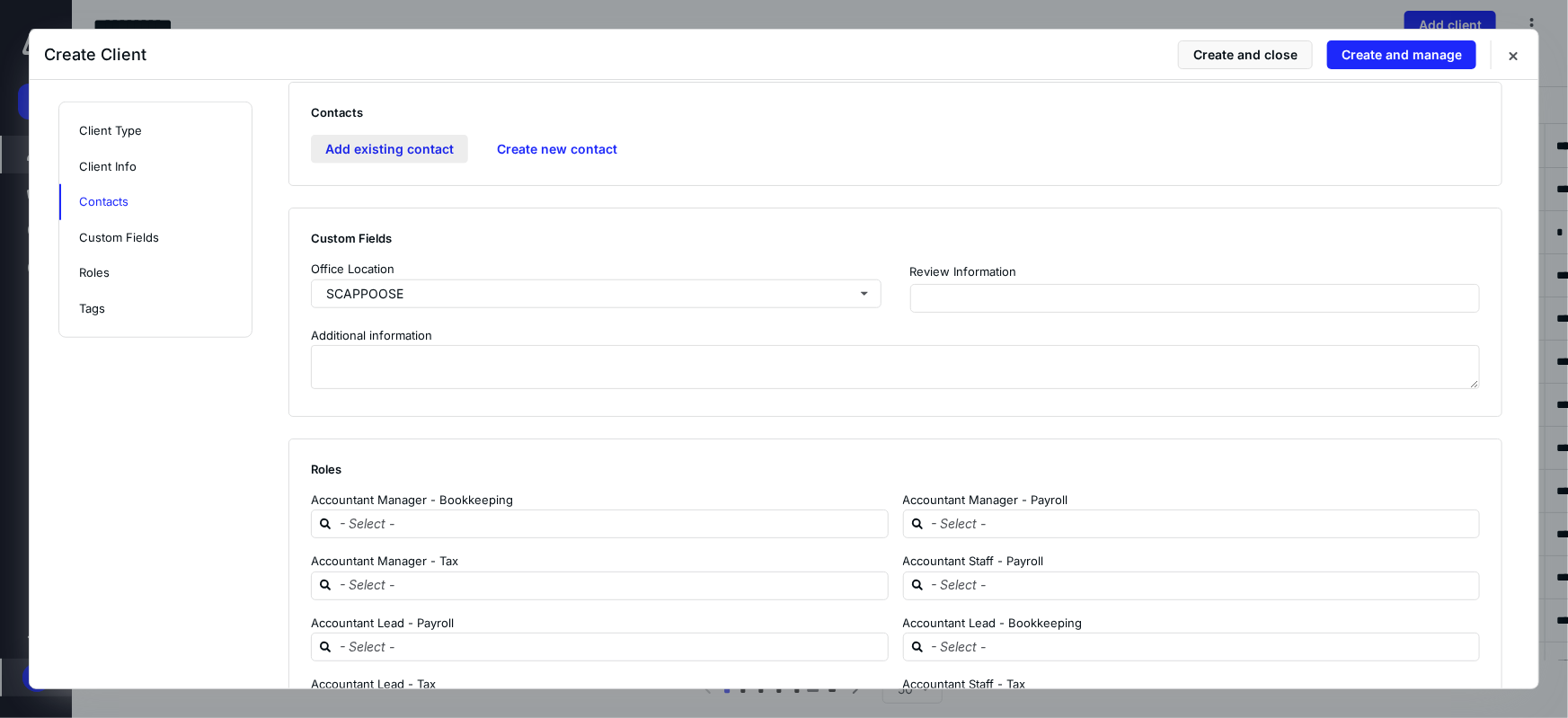 click on "Add existing contact" at bounding box center (389, 149) 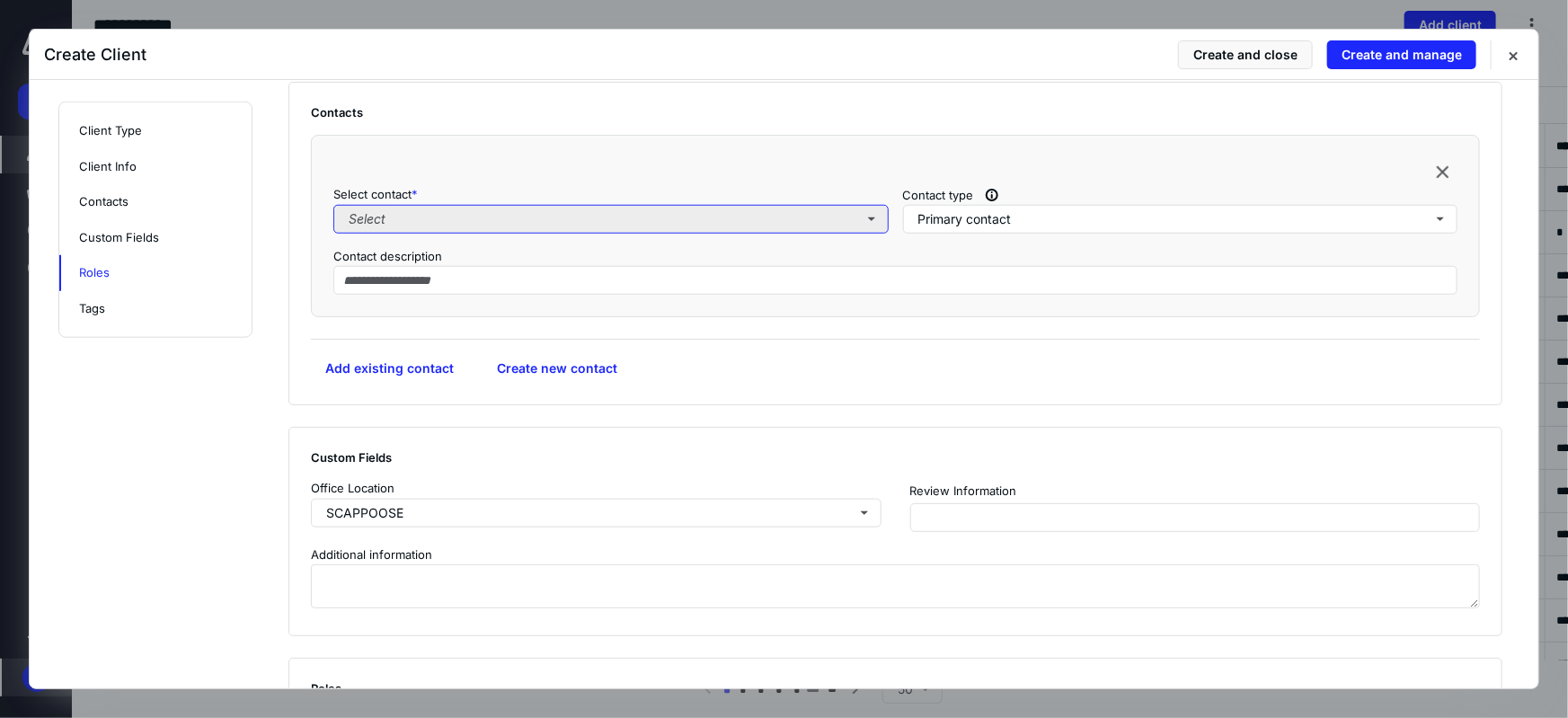 click on "Select" at bounding box center [611, 219] 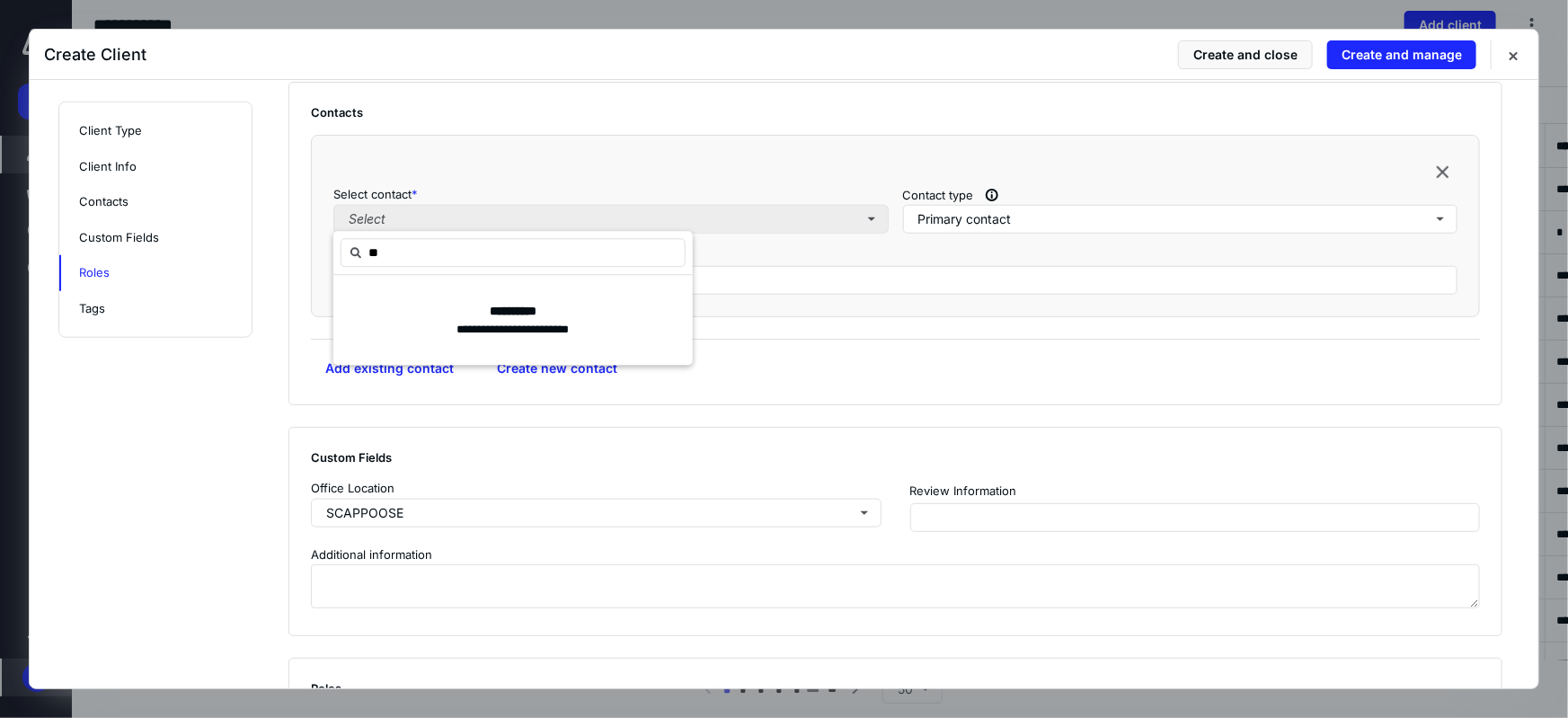 type on "*" 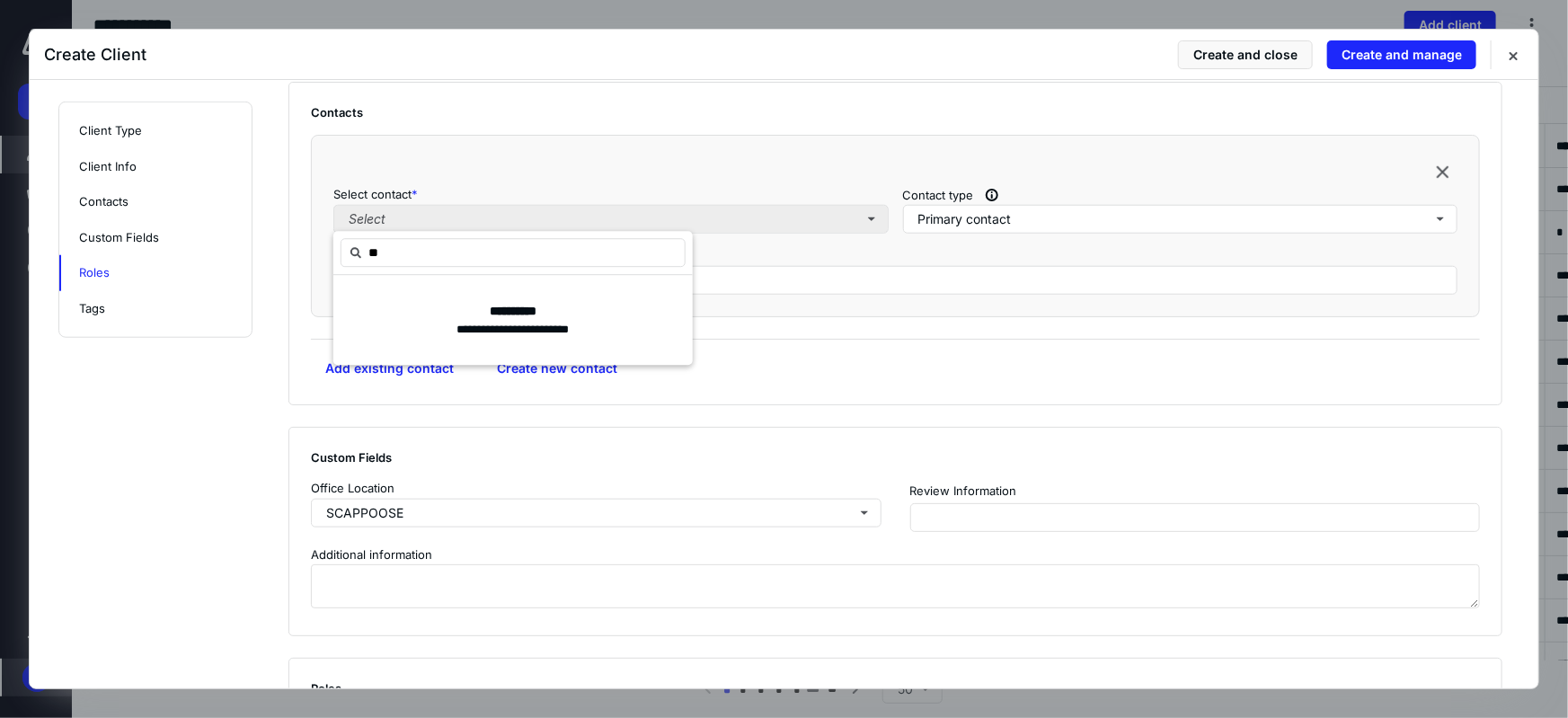 type on "*" 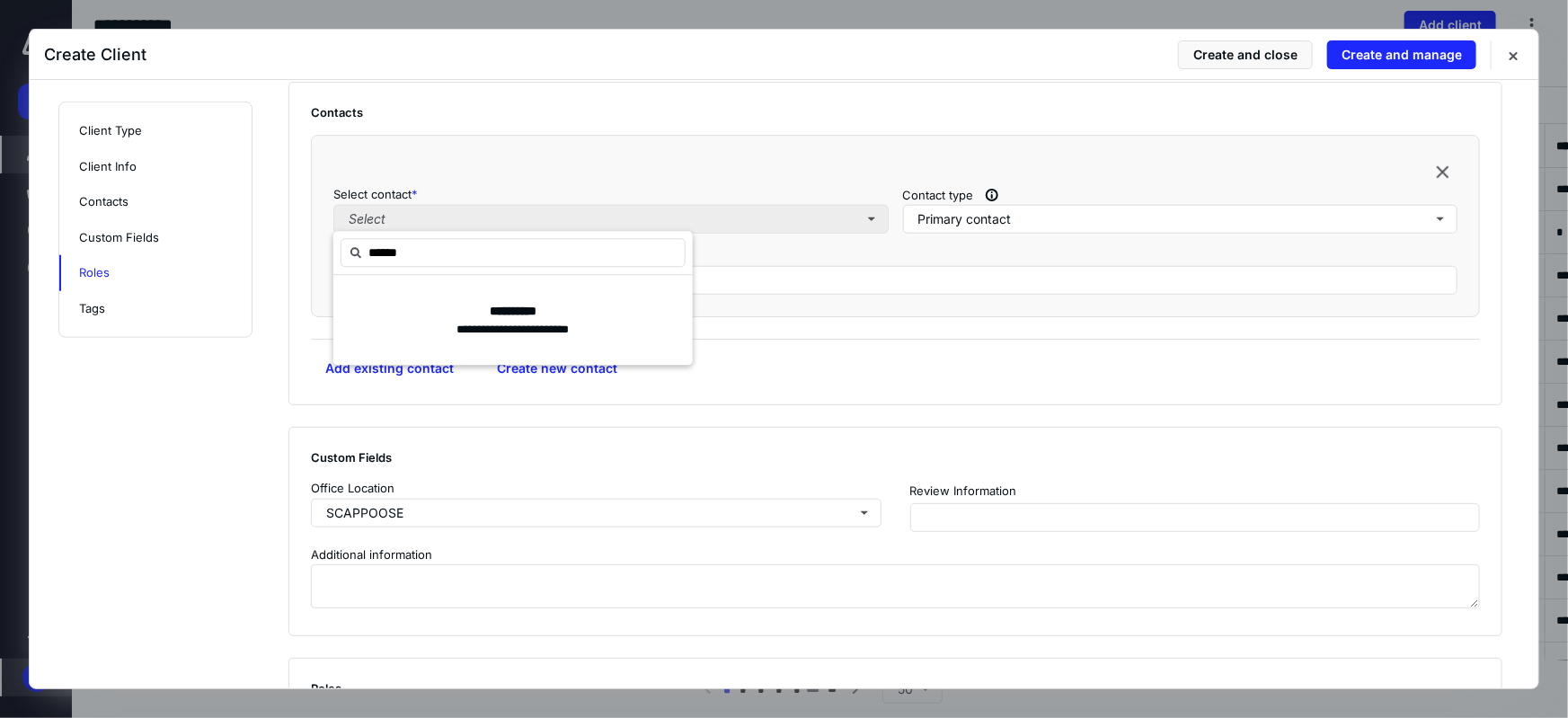 type on "*******" 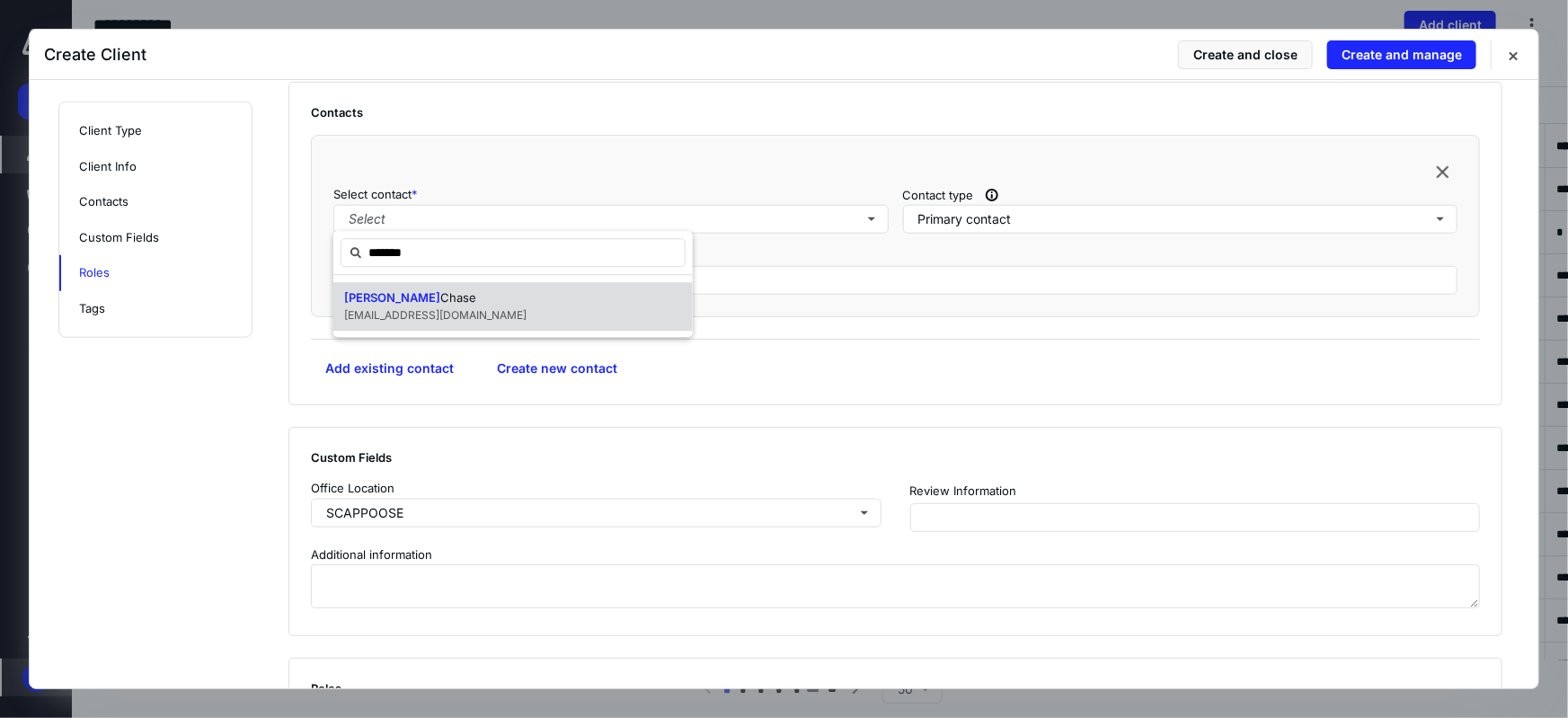 click on "Larry J  Chase jc_12_balla@hotmail.com" at bounding box center (513, 306) 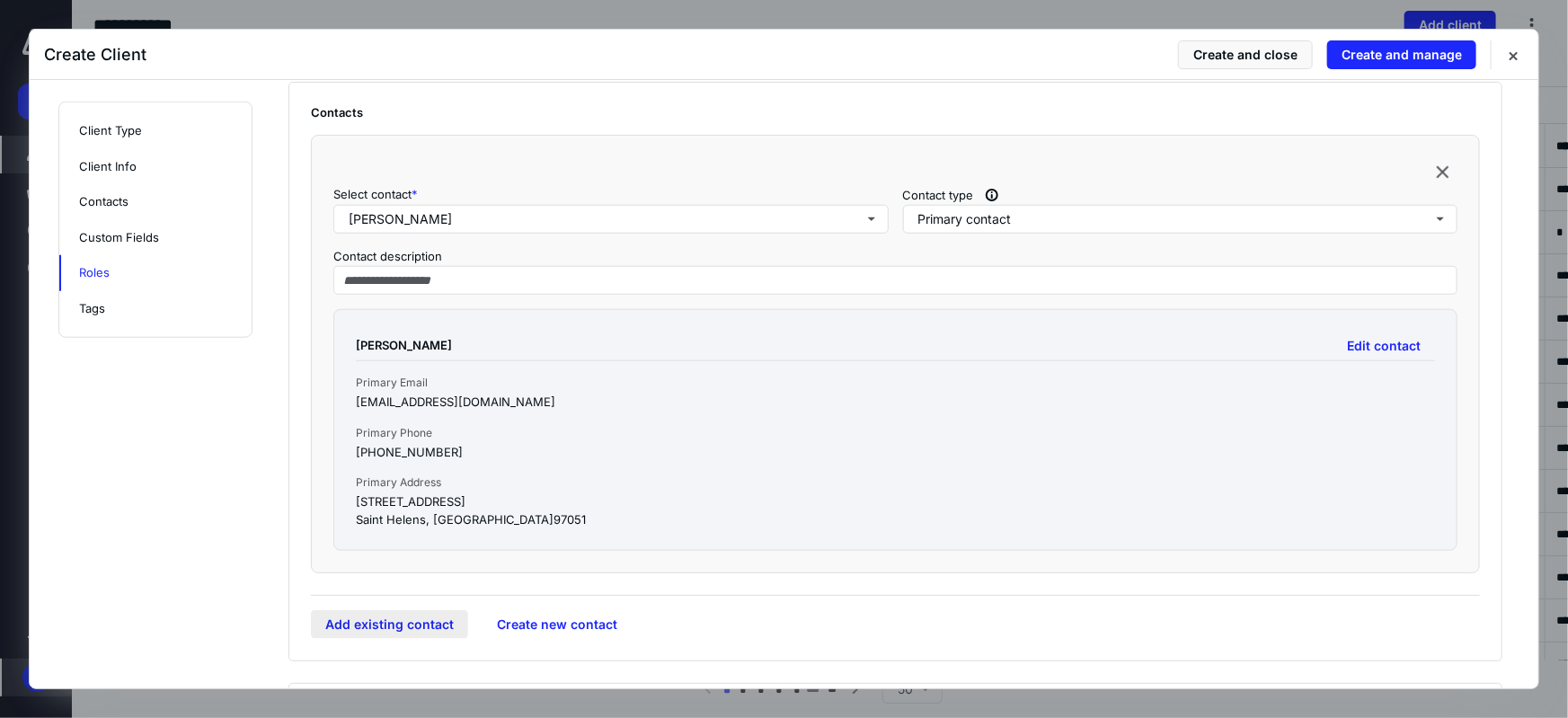 click on "Add existing contact" at bounding box center [389, 625] 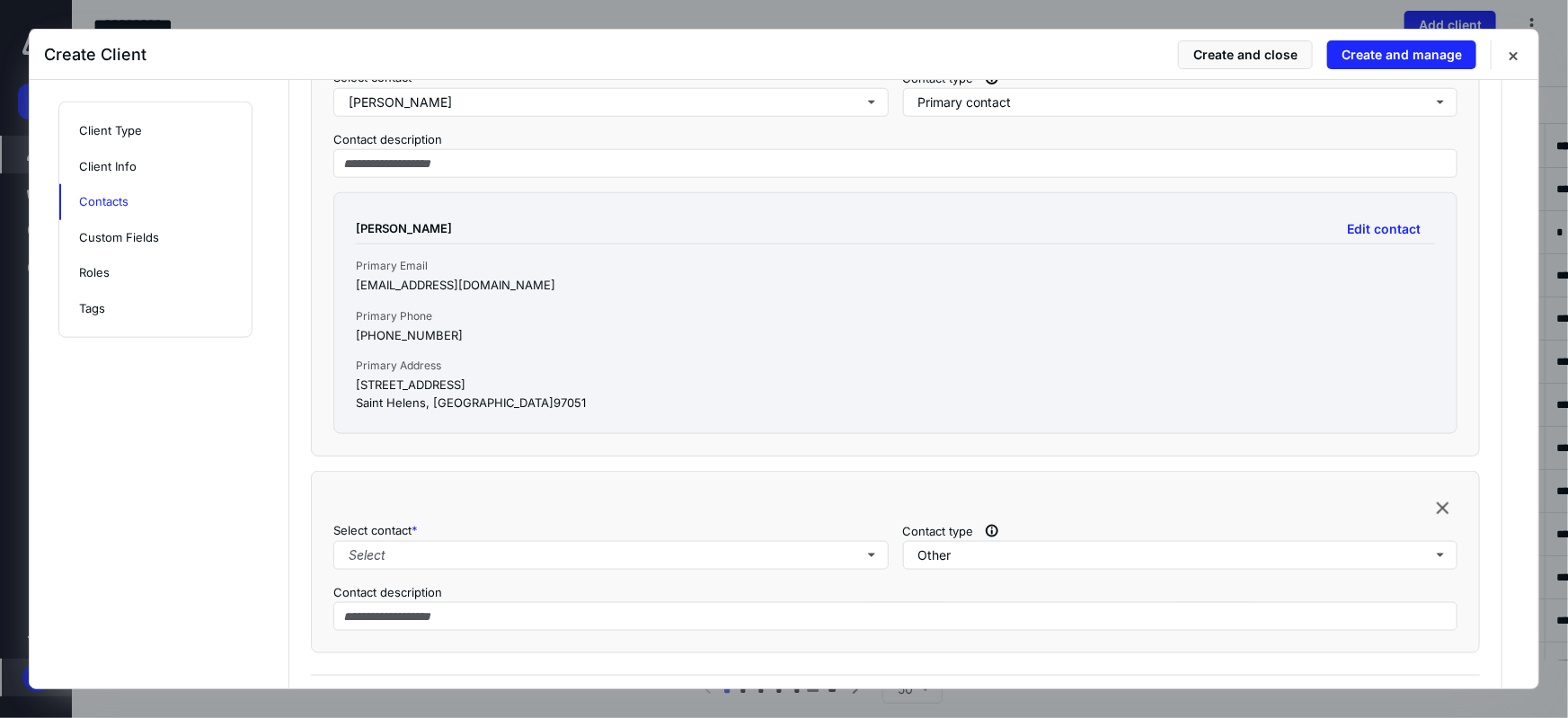 scroll, scrollTop: 991, scrollLeft: 0, axis: vertical 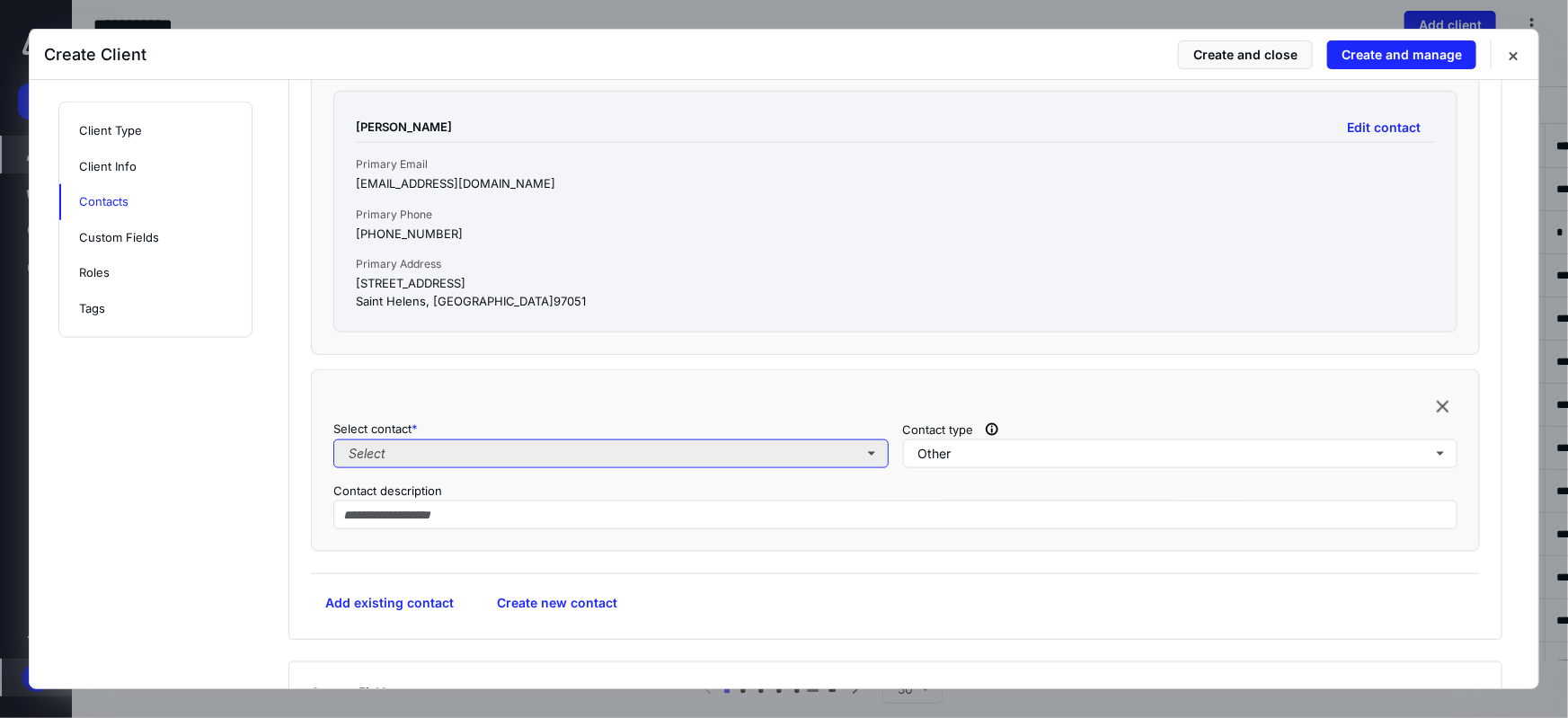 click on "Select" at bounding box center [611, 454] 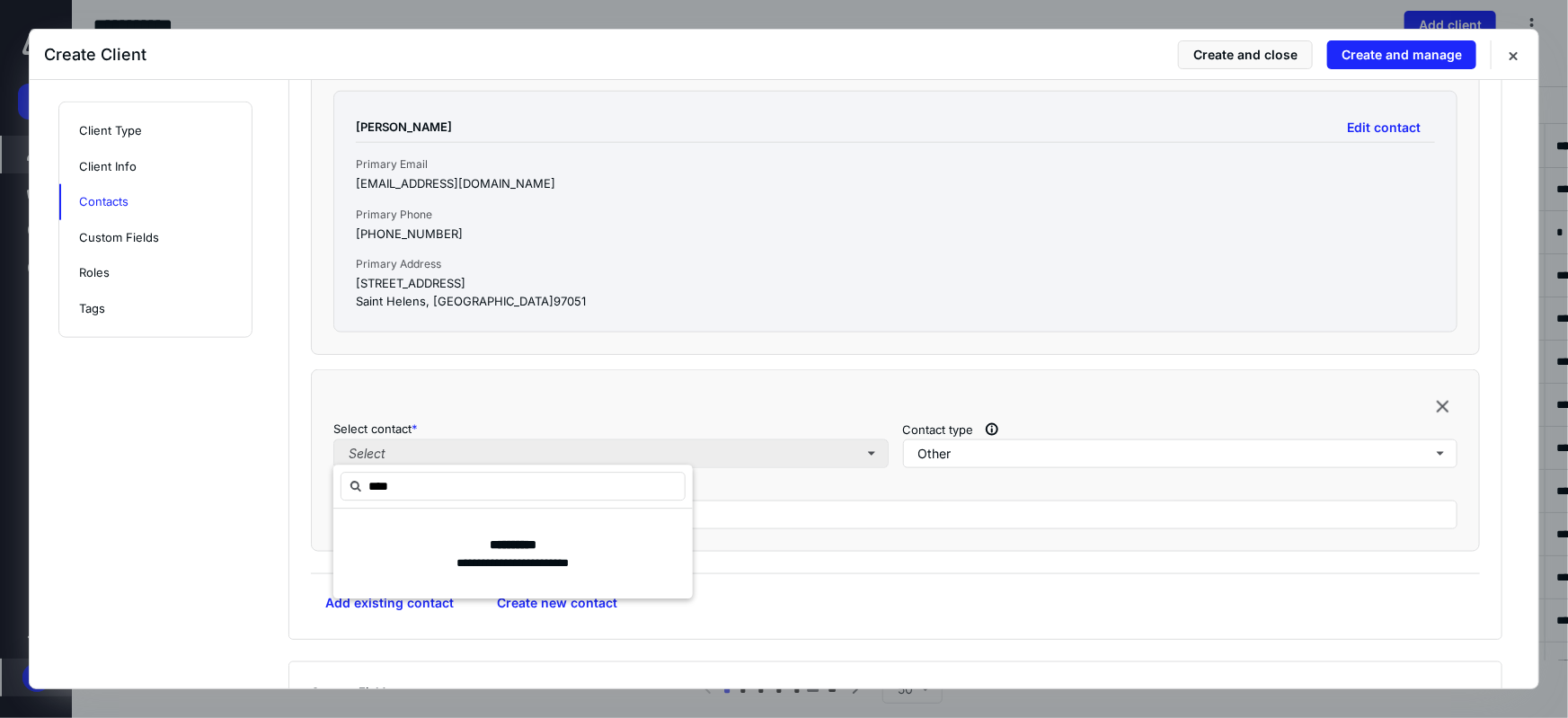 type on "*****" 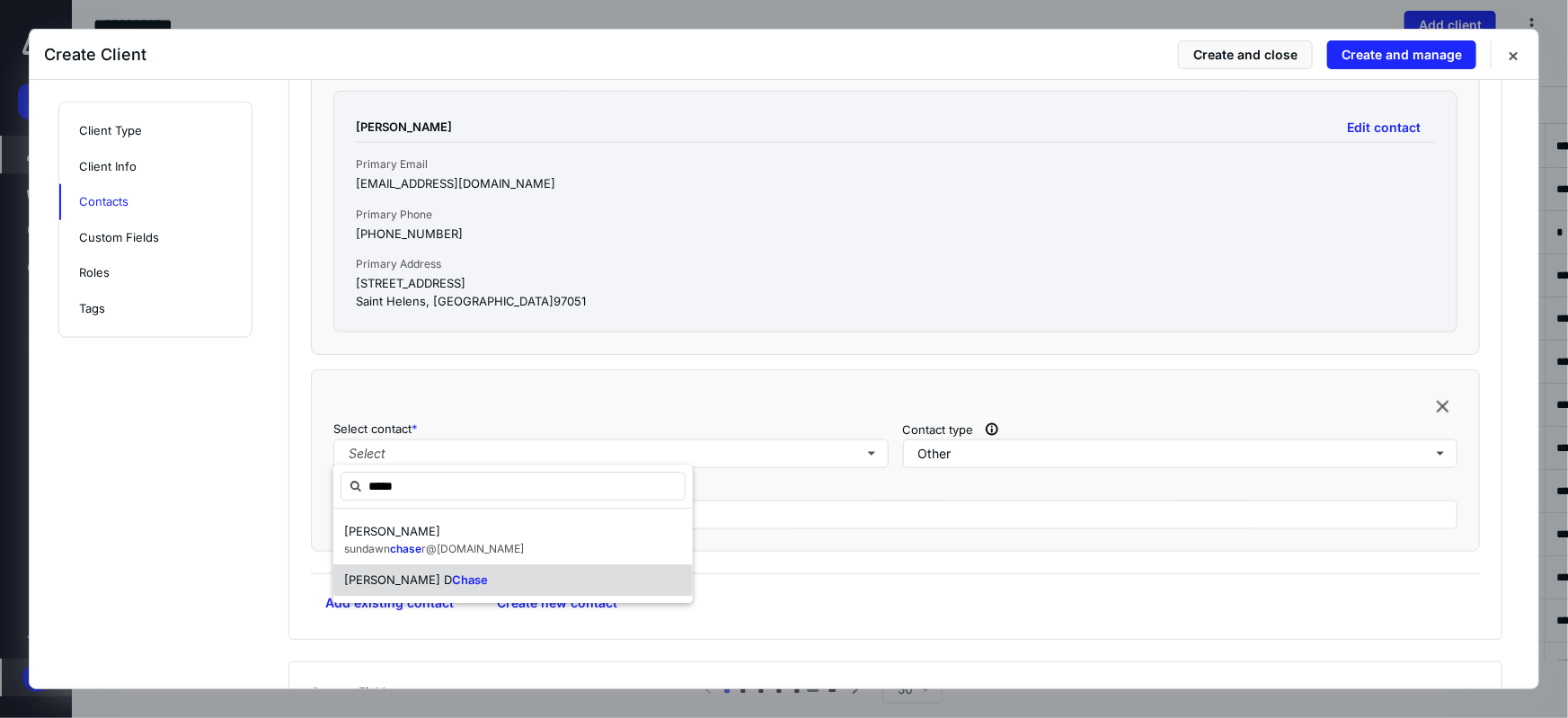 click on "Sushila D  Chase" at bounding box center [513, 581] 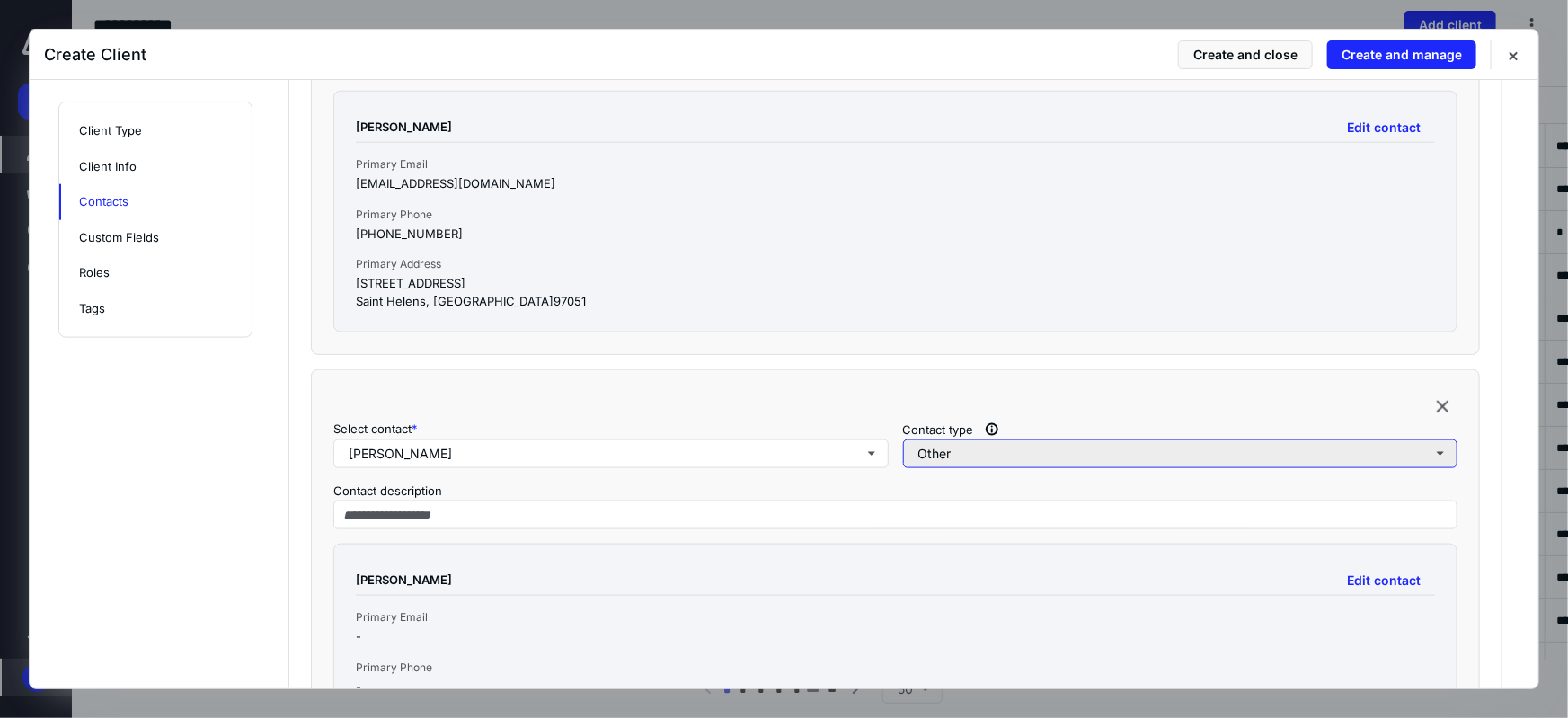 click on "Other" at bounding box center (1181, 454) 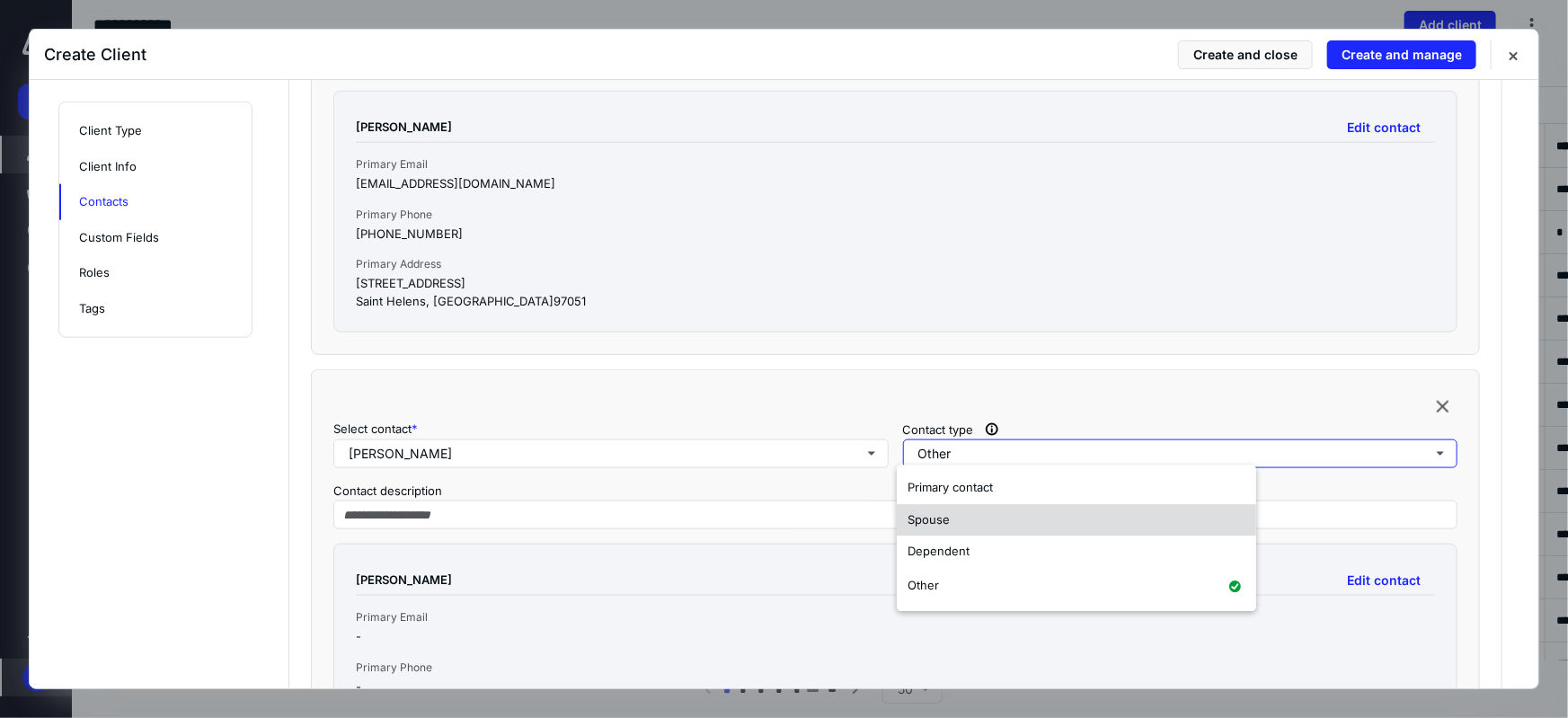 click on "Spouse" at bounding box center [1076, 520] 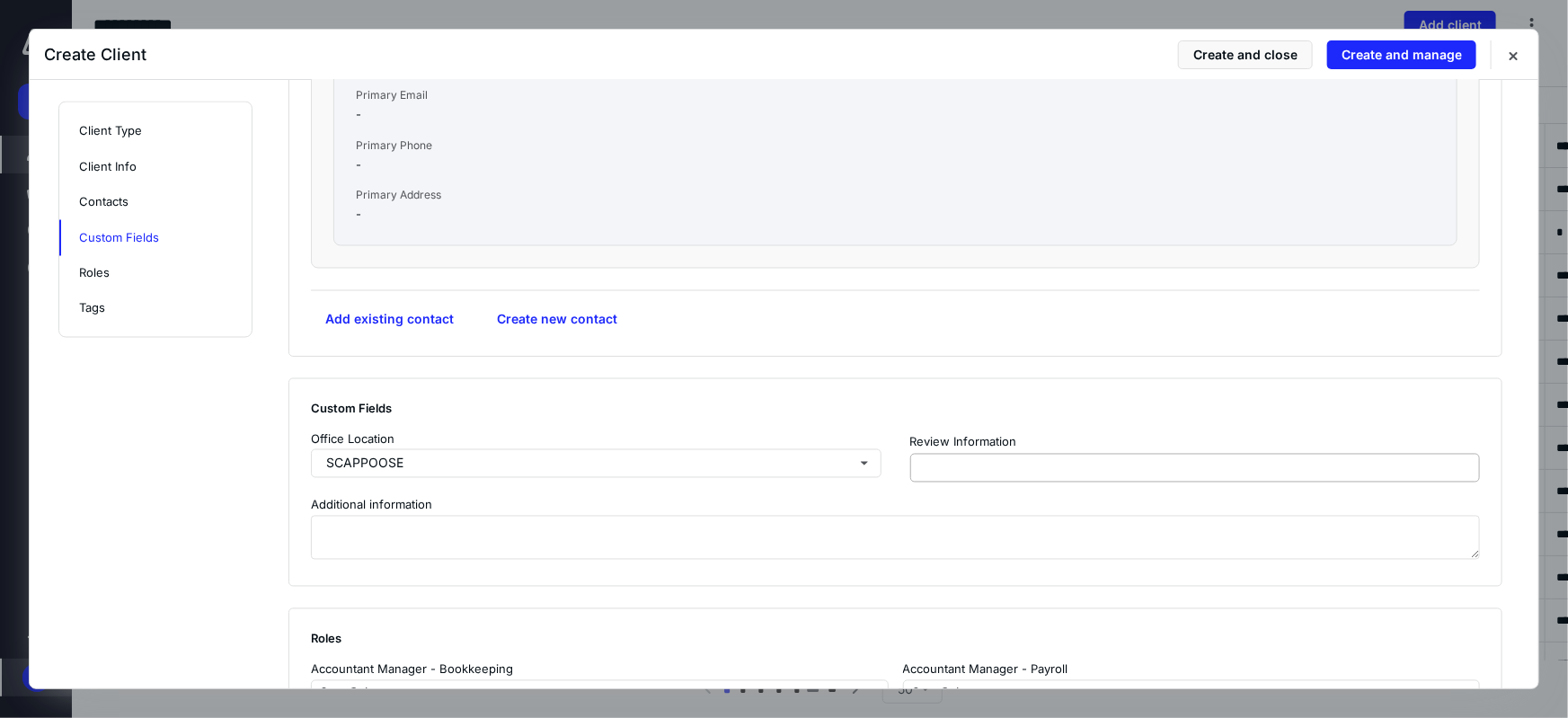 scroll, scrollTop: 1541, scrollLeft: 0, axis: vertical 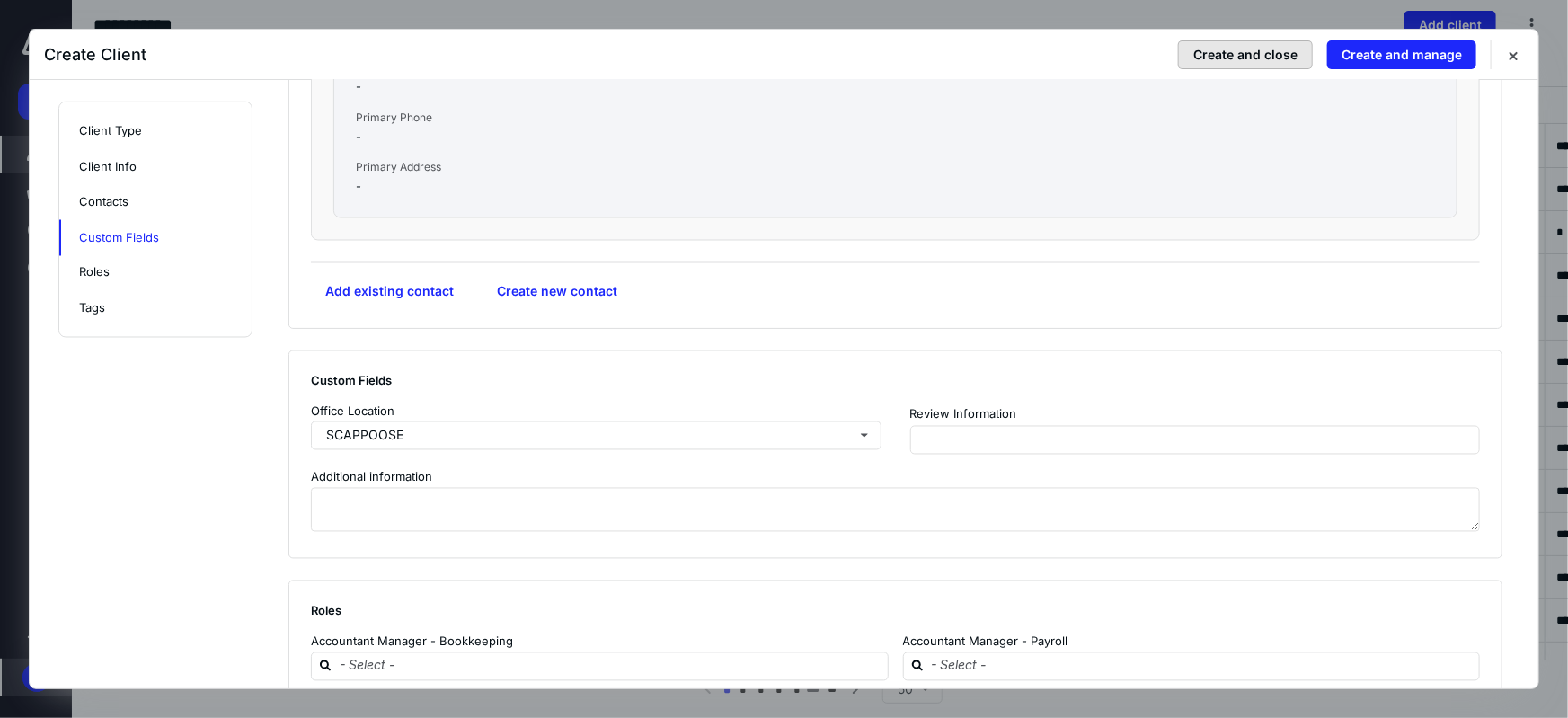 click on "Create and close" at bounding box center (1245, 55) 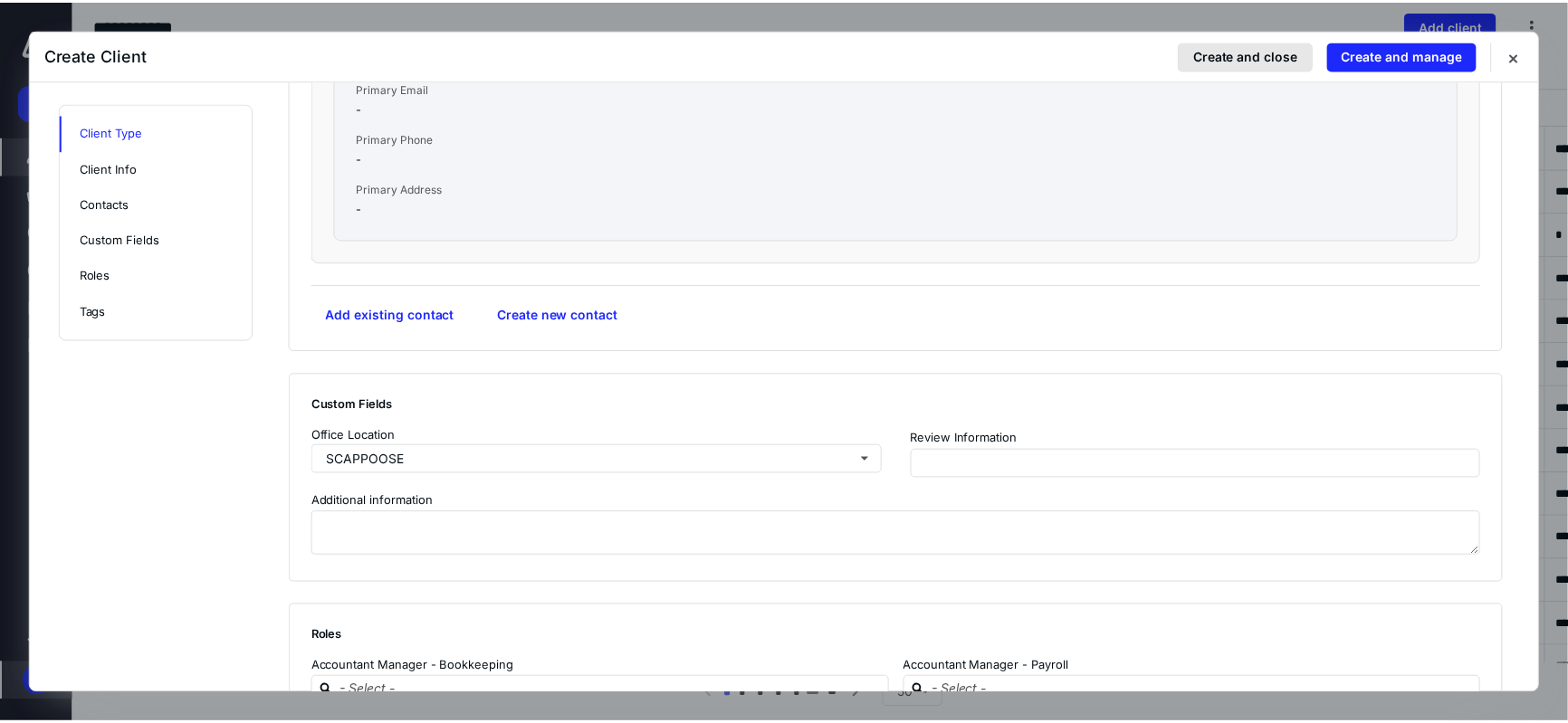 scroll, scrollTop: 0, scrollLeft: 0, axis: both 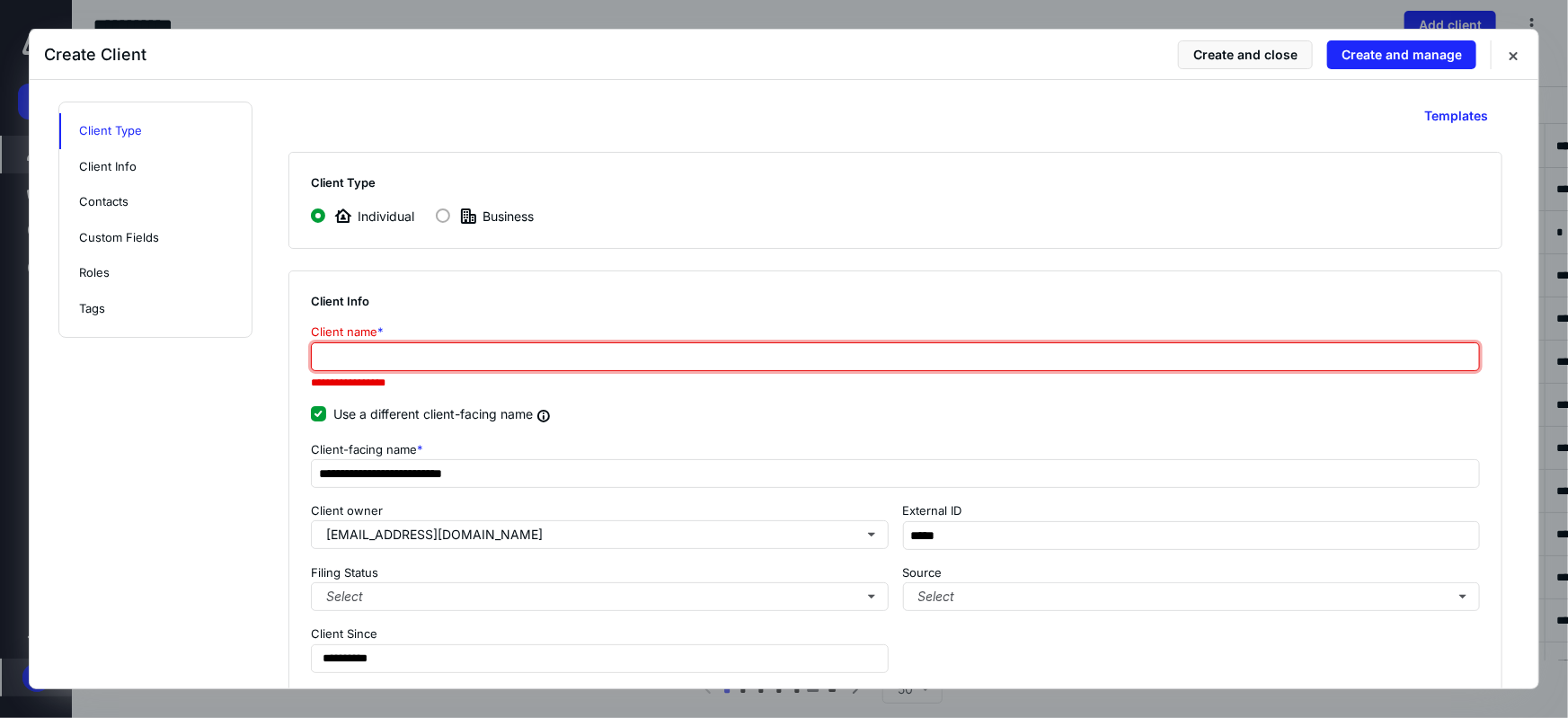 click at bounding box center (895, 357) 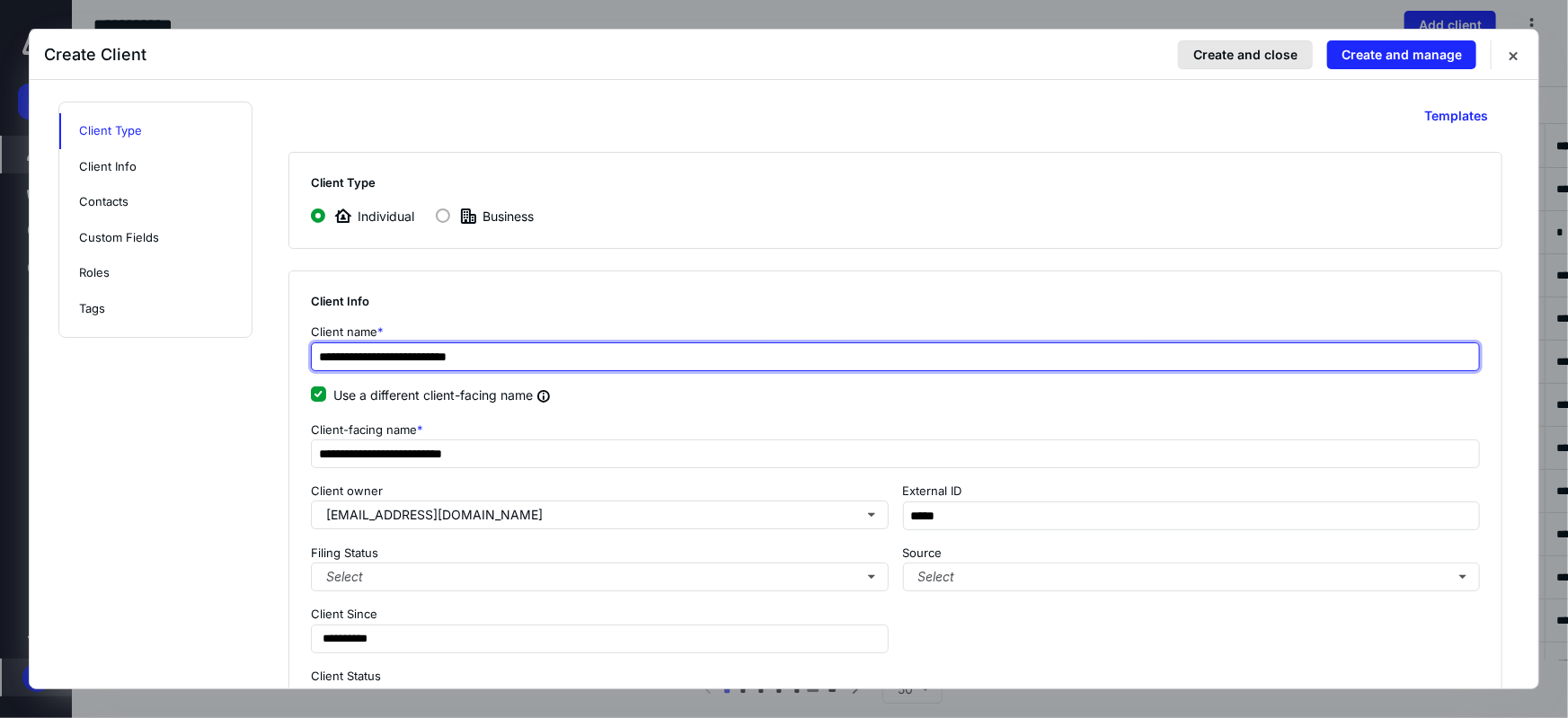 type on "**********" 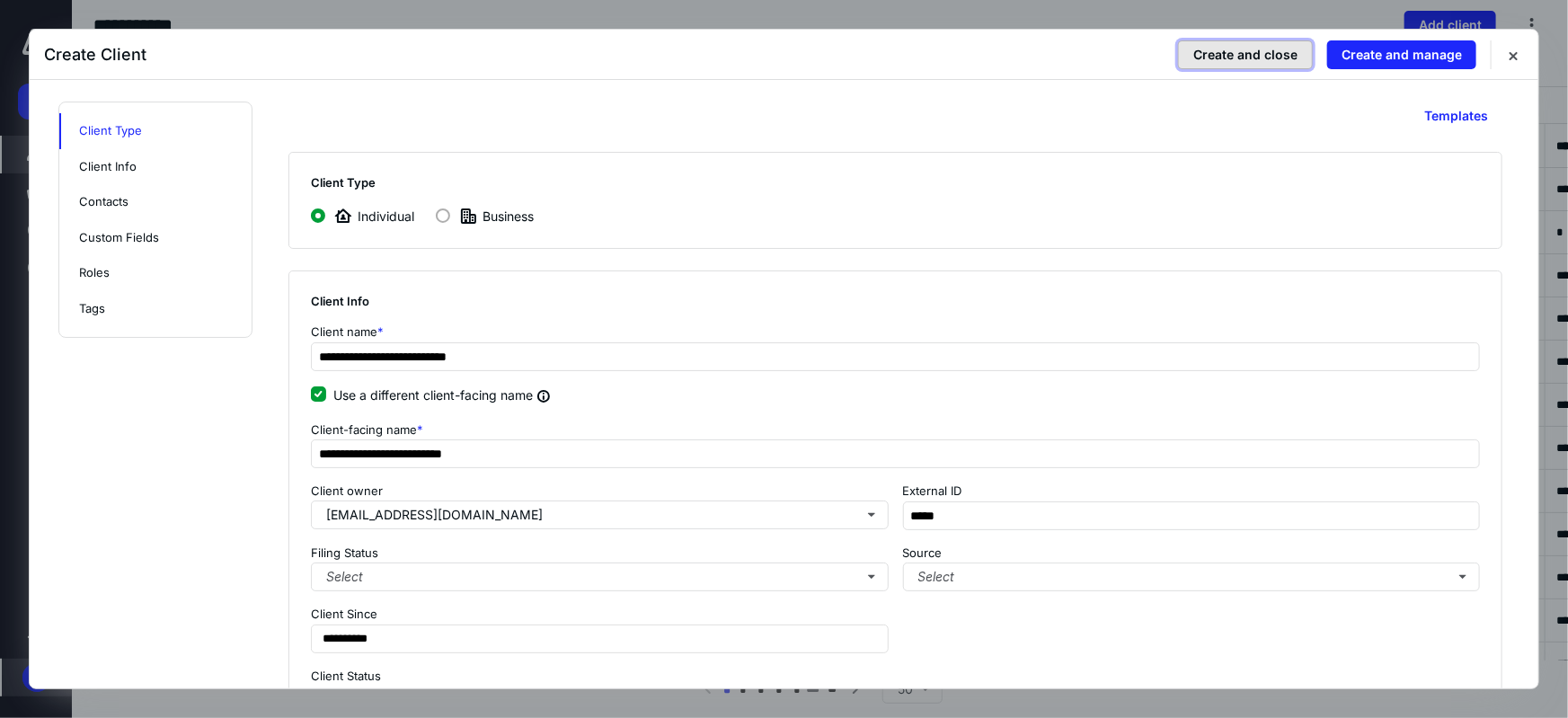 click on "Create and close" at bounding box center [1245, 55] 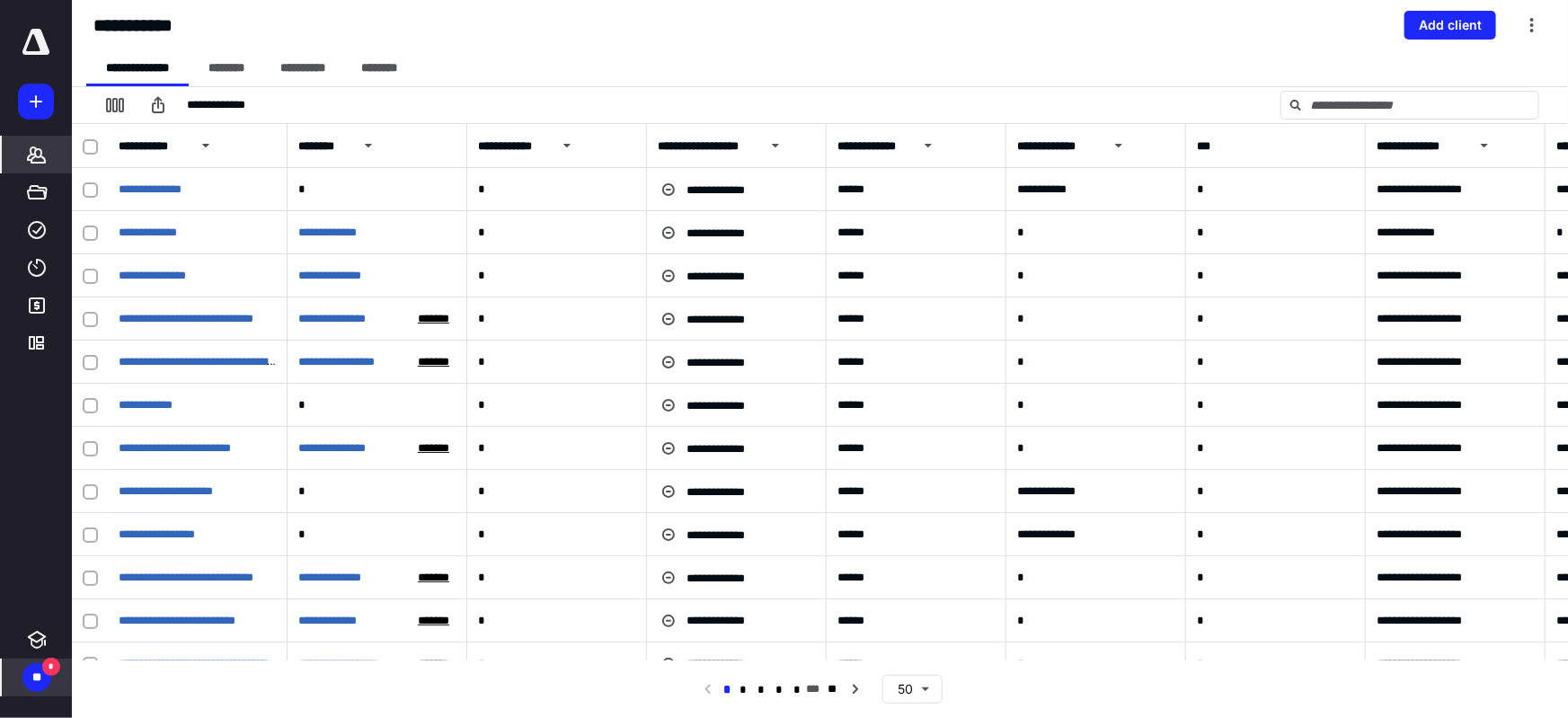 click on "**" at bounding box center [37, 678] 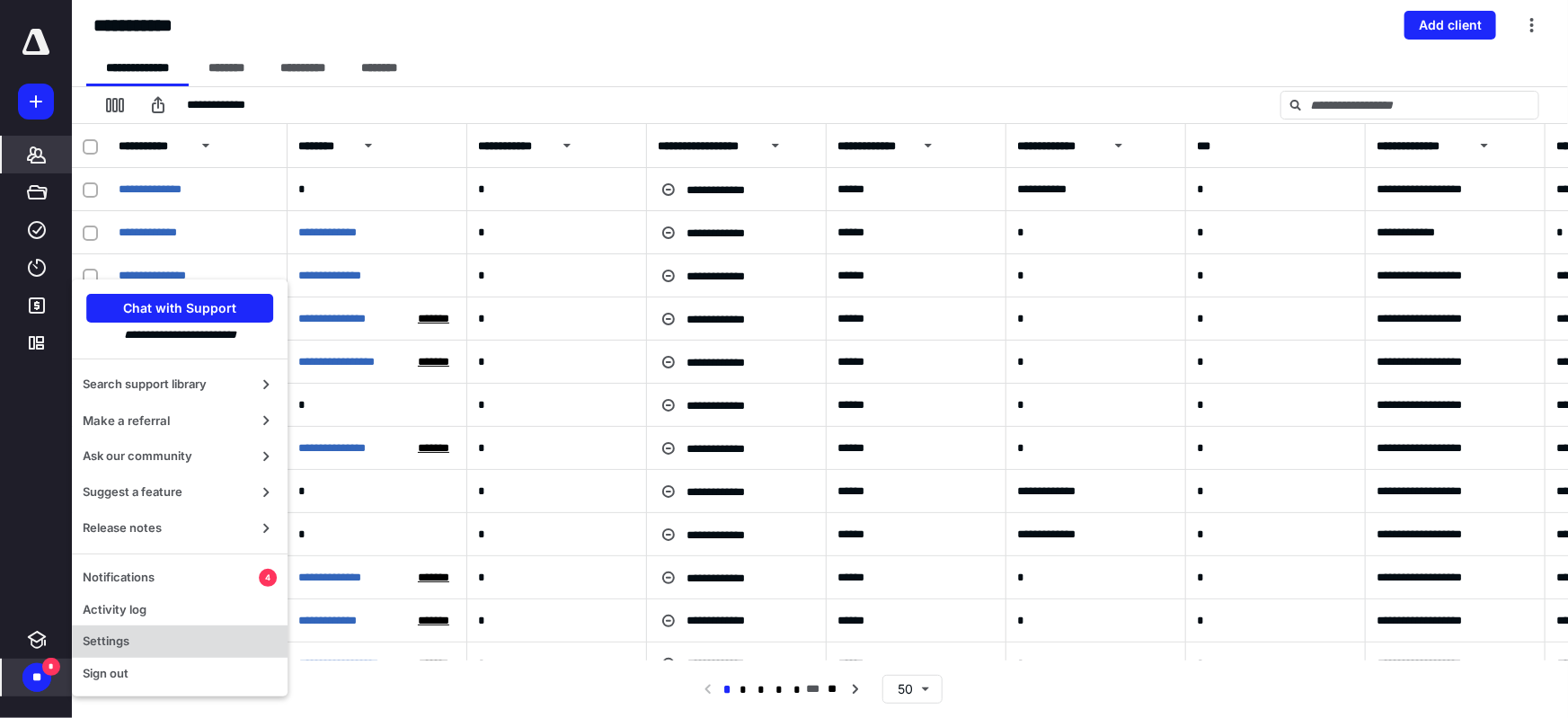 drag, startPoint x: 137, startPoint y: 644, endPoint x: 136, endPoint y: 633, distance: 11.045361 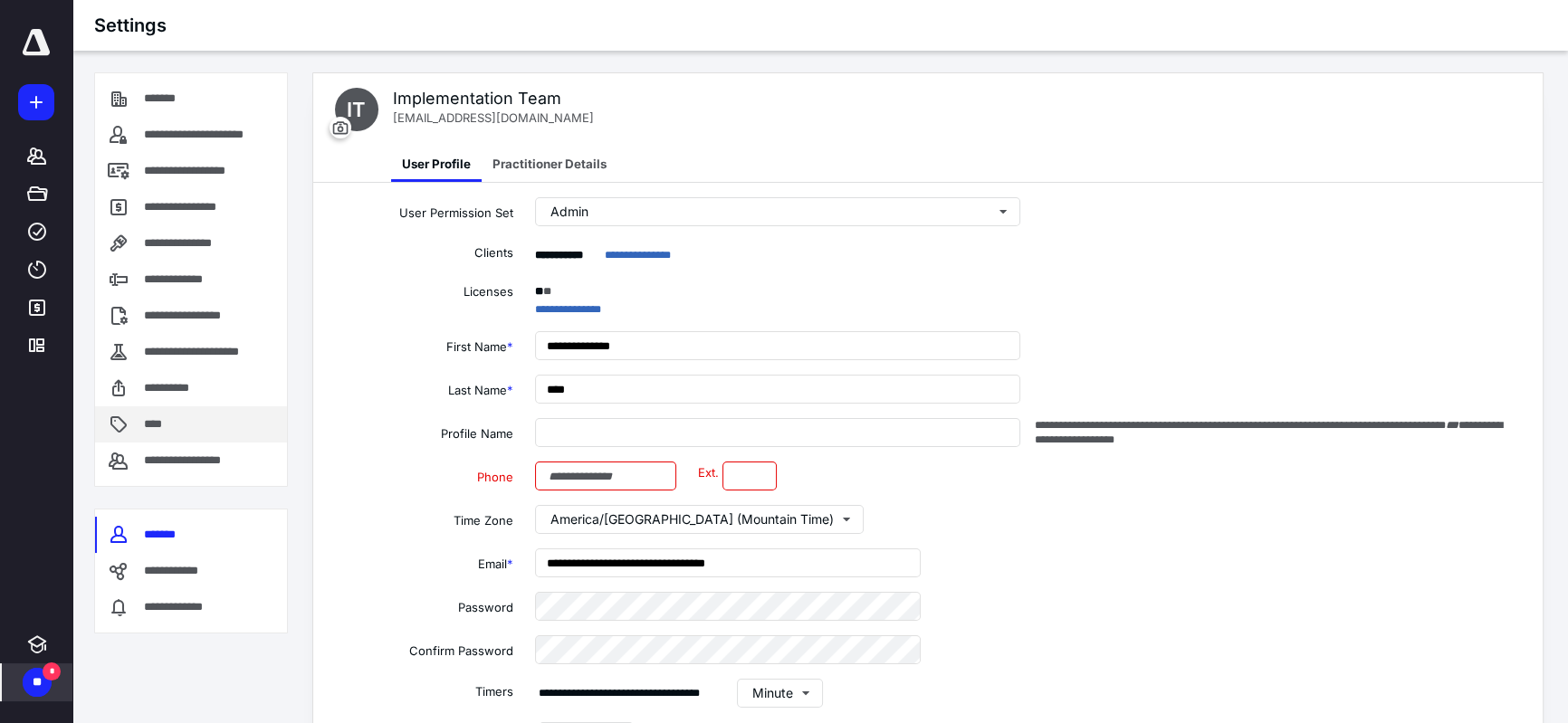 click on "****" at bounding box center [191, 424] 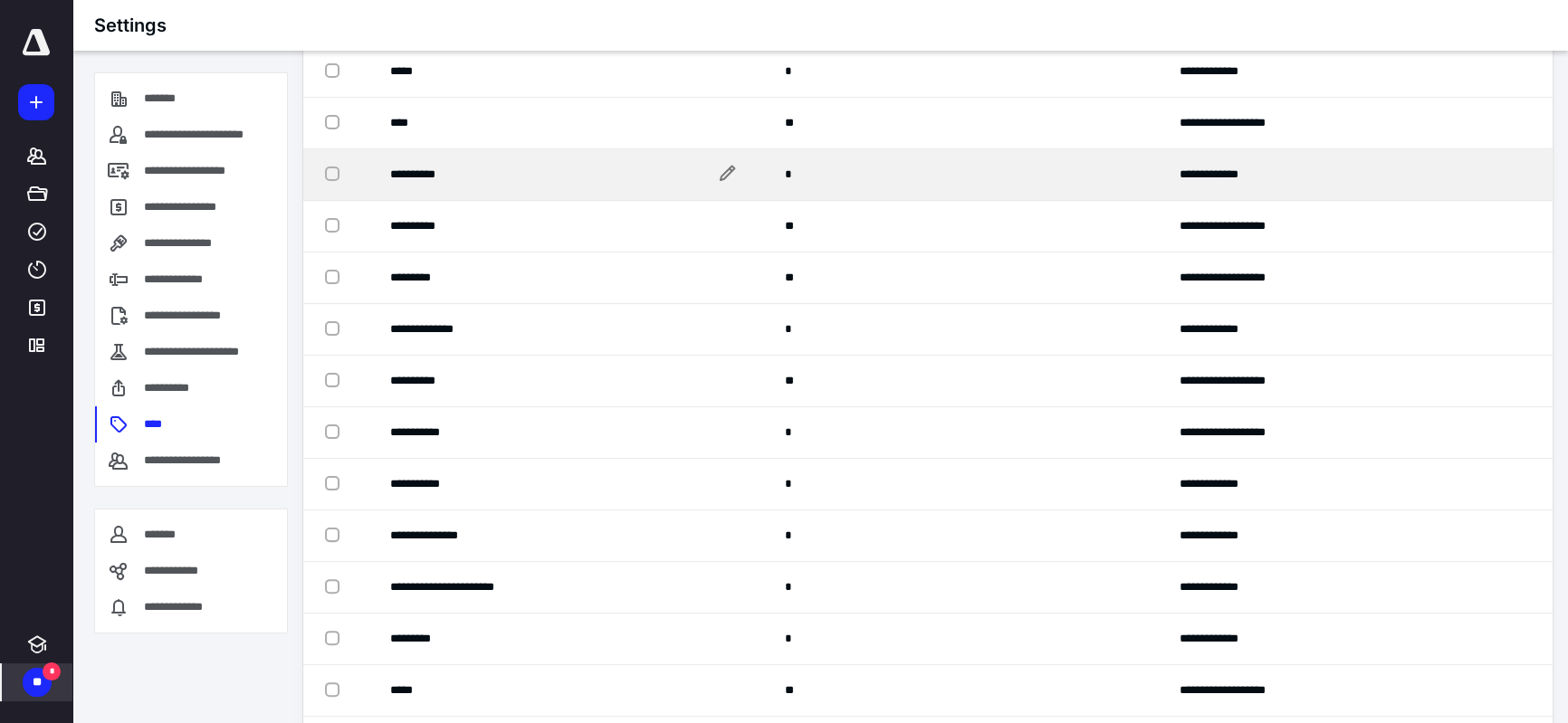 scroll, scrollTop: 537, scrollLeft: 0, axis: vertical 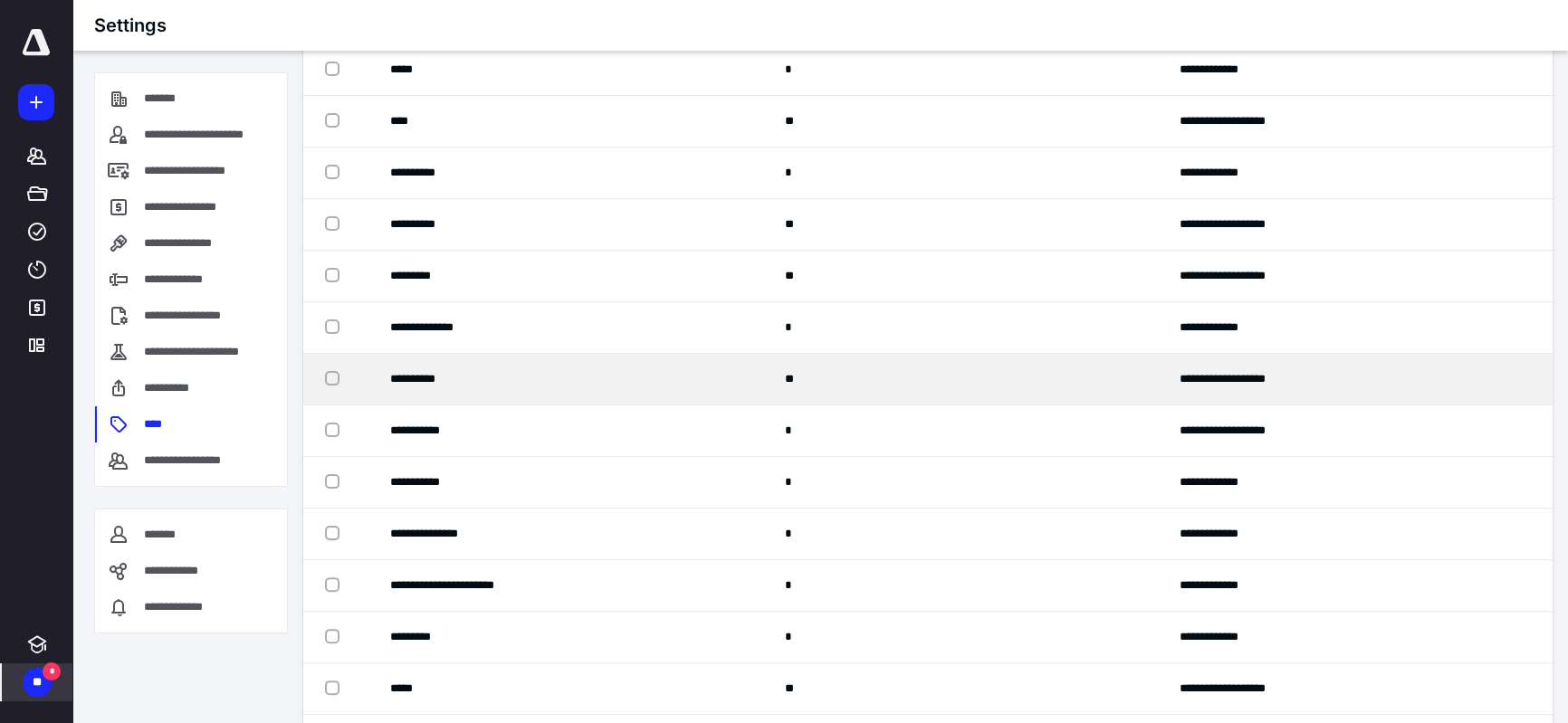 drag, startPoint x: 330, startPoint y: 402, endPoint x: 323, endPoint y: 357, distance: 45.54119 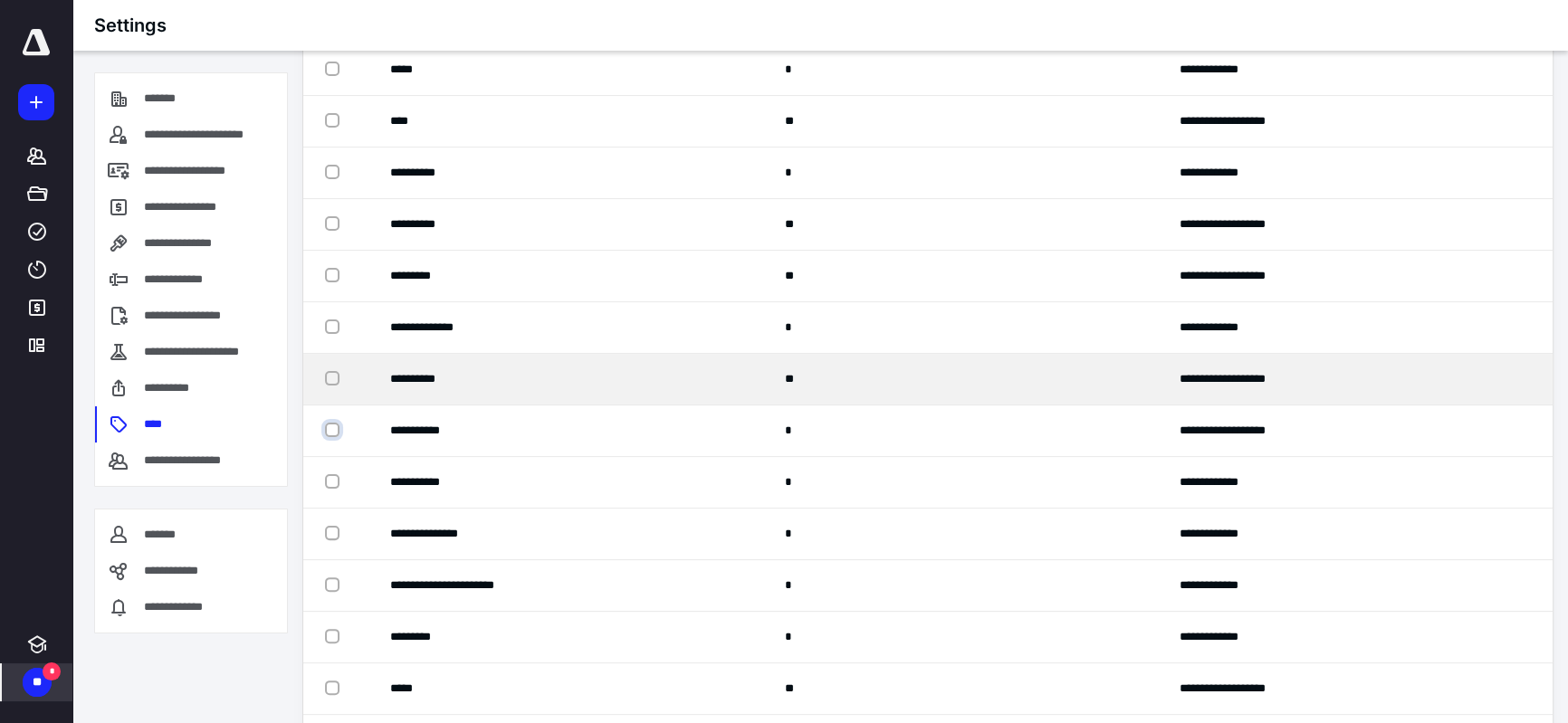 click at bounding box center [334, 430] 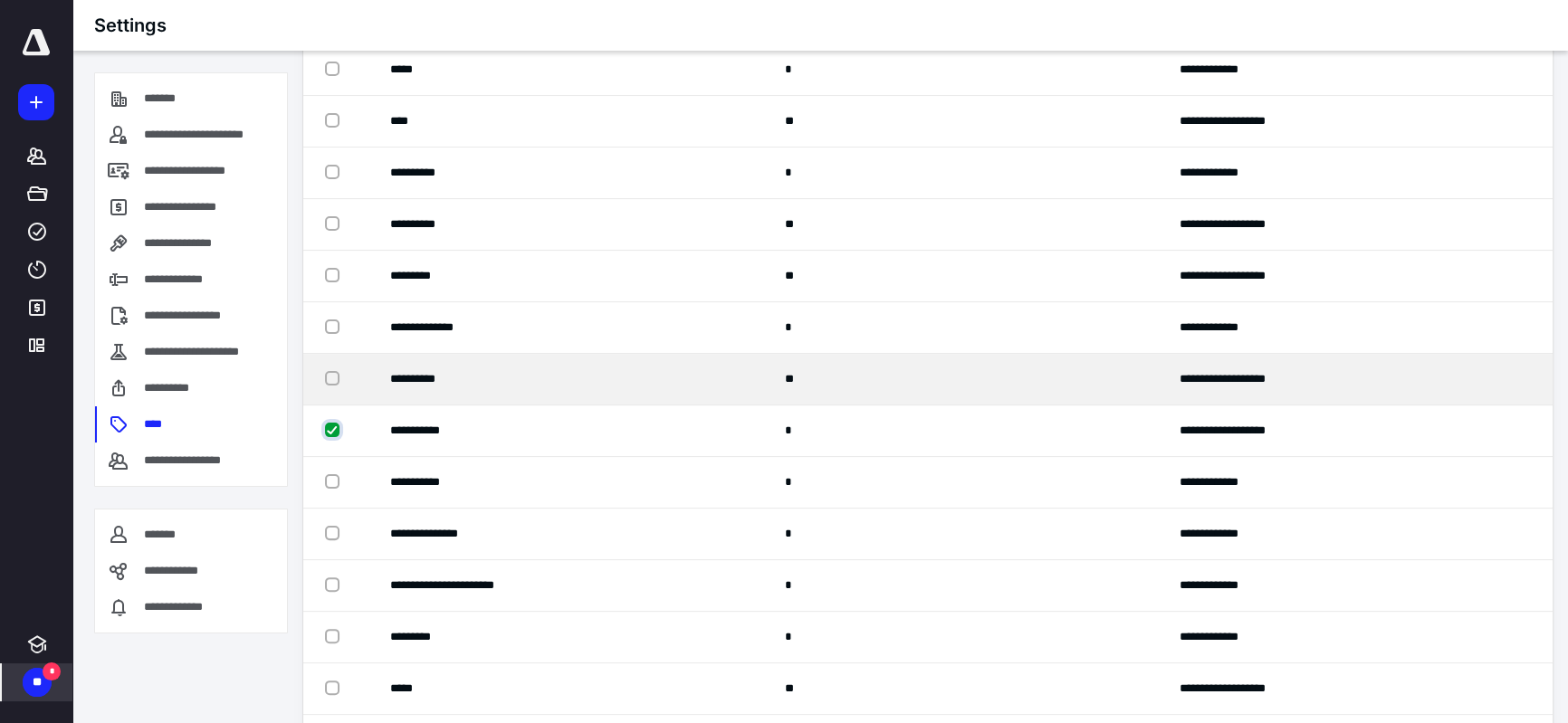 checkbox on "true" 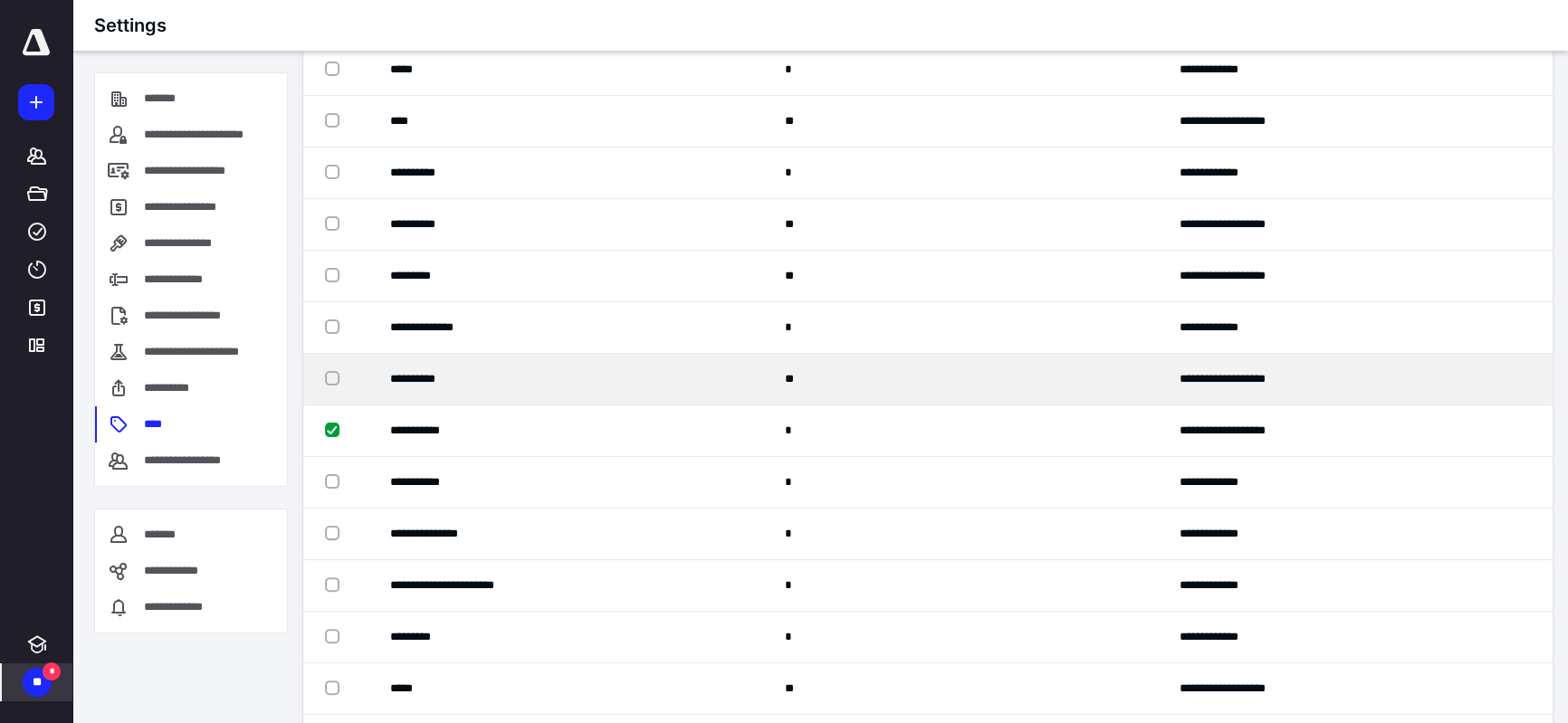 click at bounding box center (336, 377) 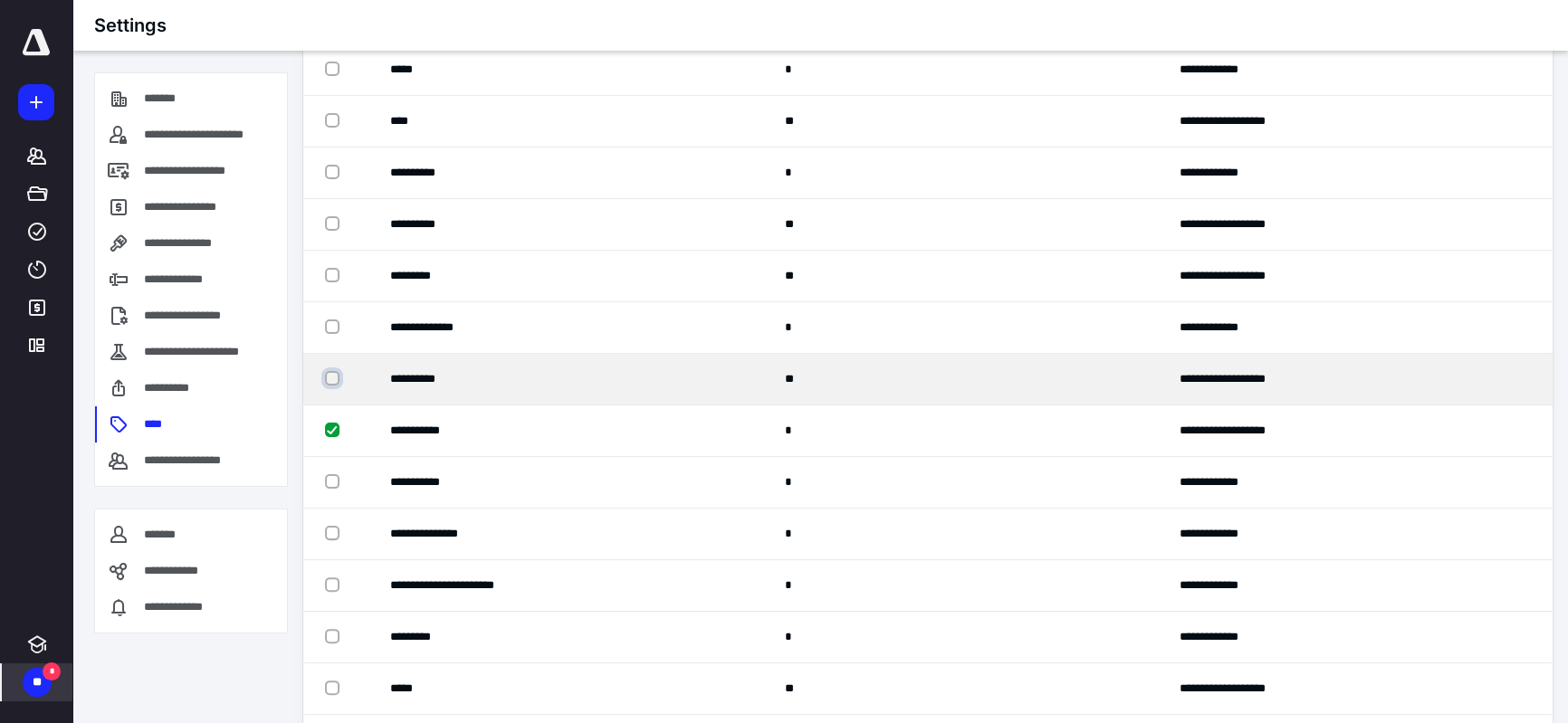 click at bounding box center (334, 378) 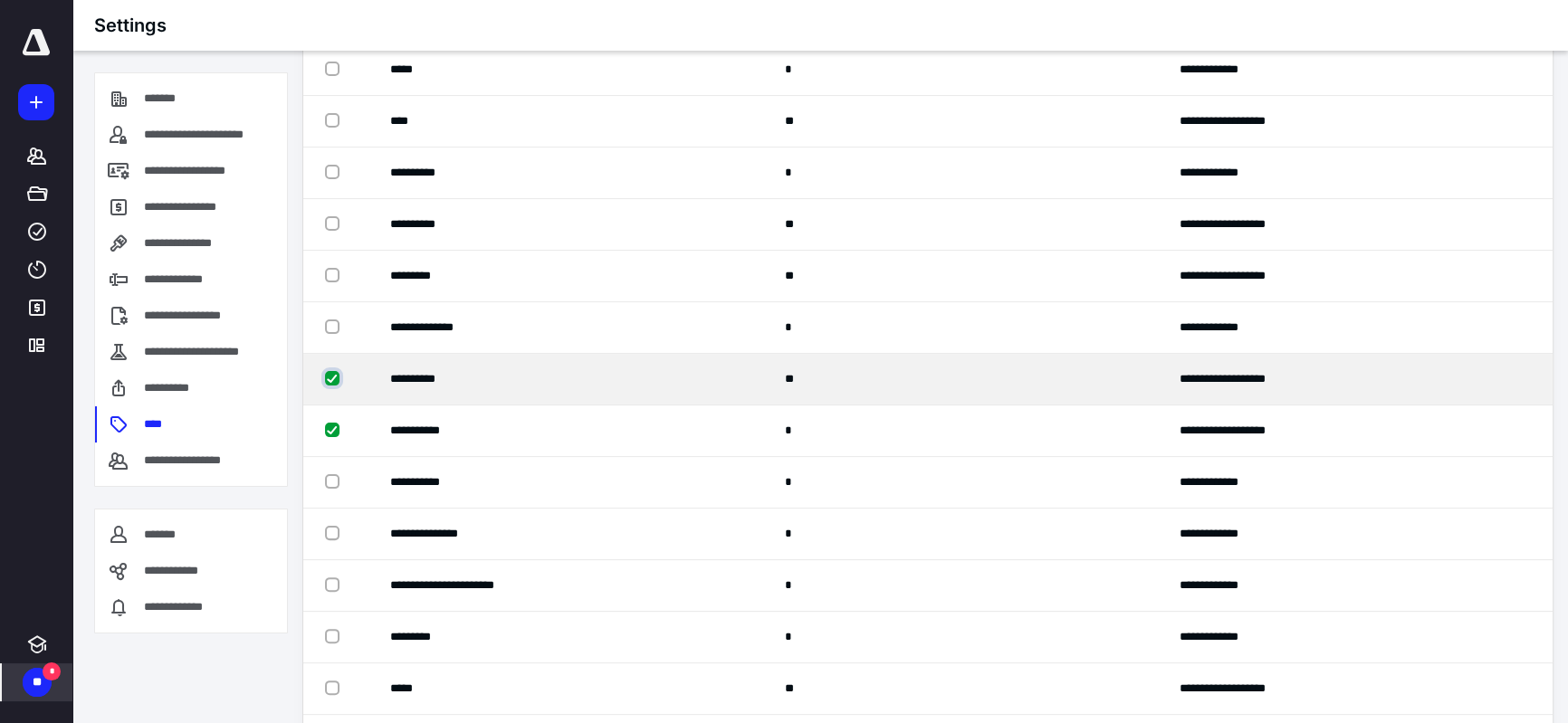 checkbox on "true" 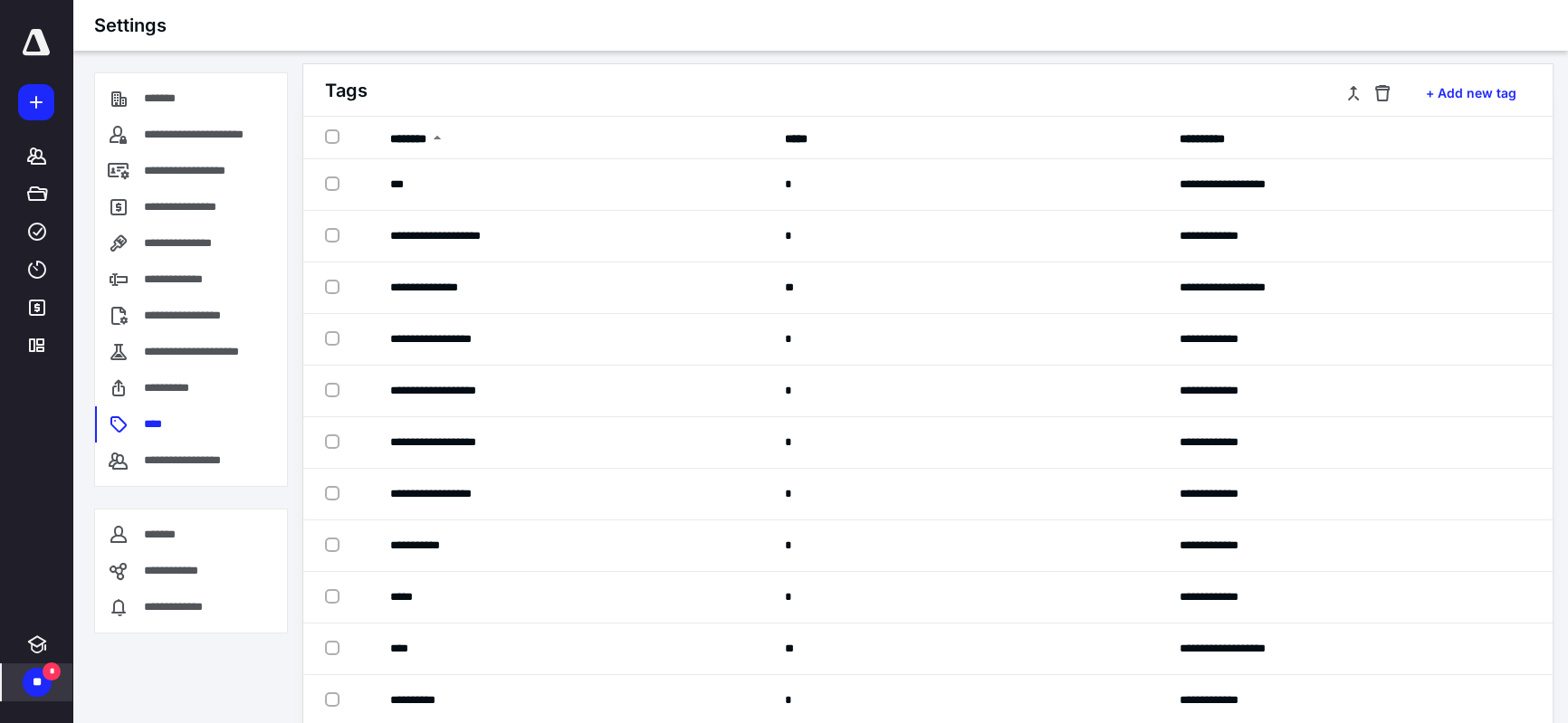 scroll, scrollTop: 0, scrollLeft: 0, axis: both 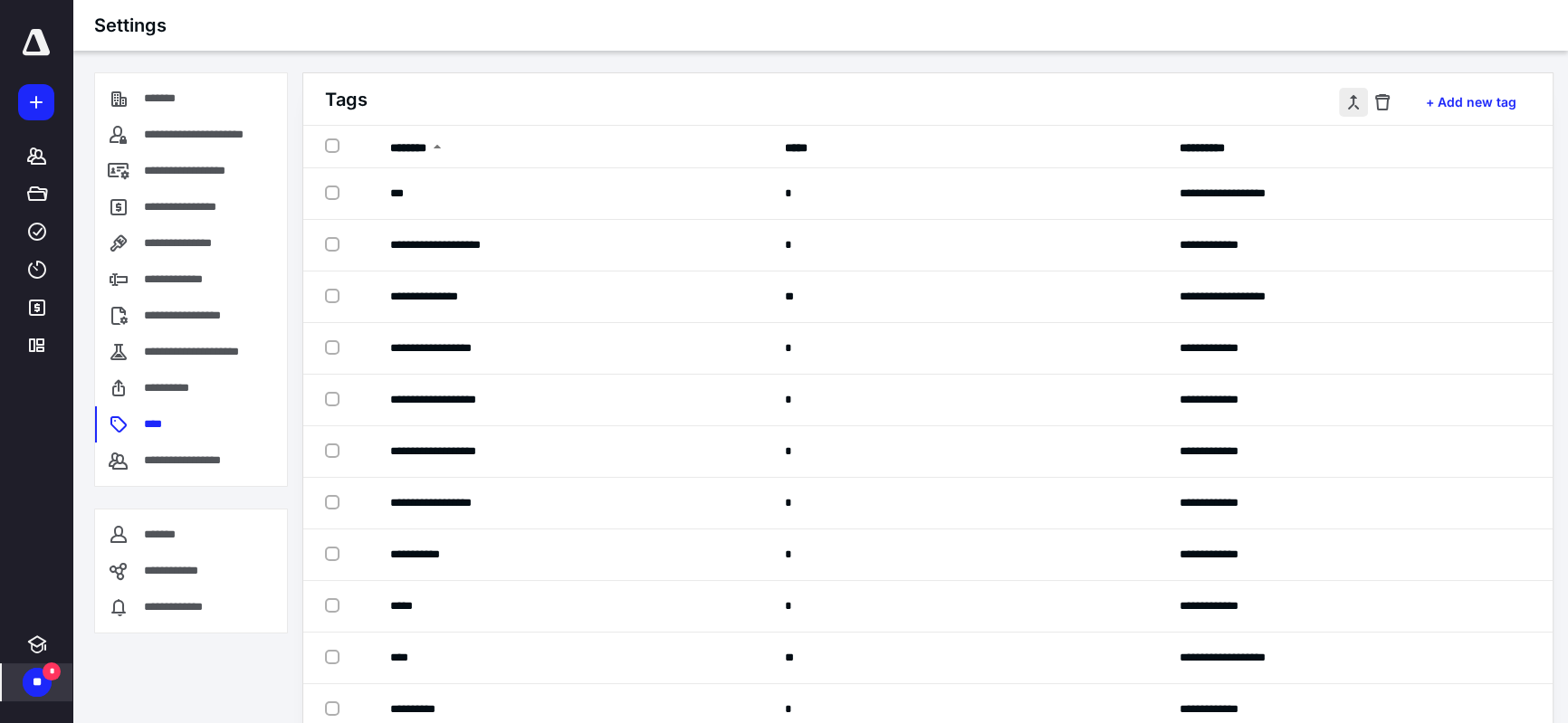 click at bounding box center (1353, 102) 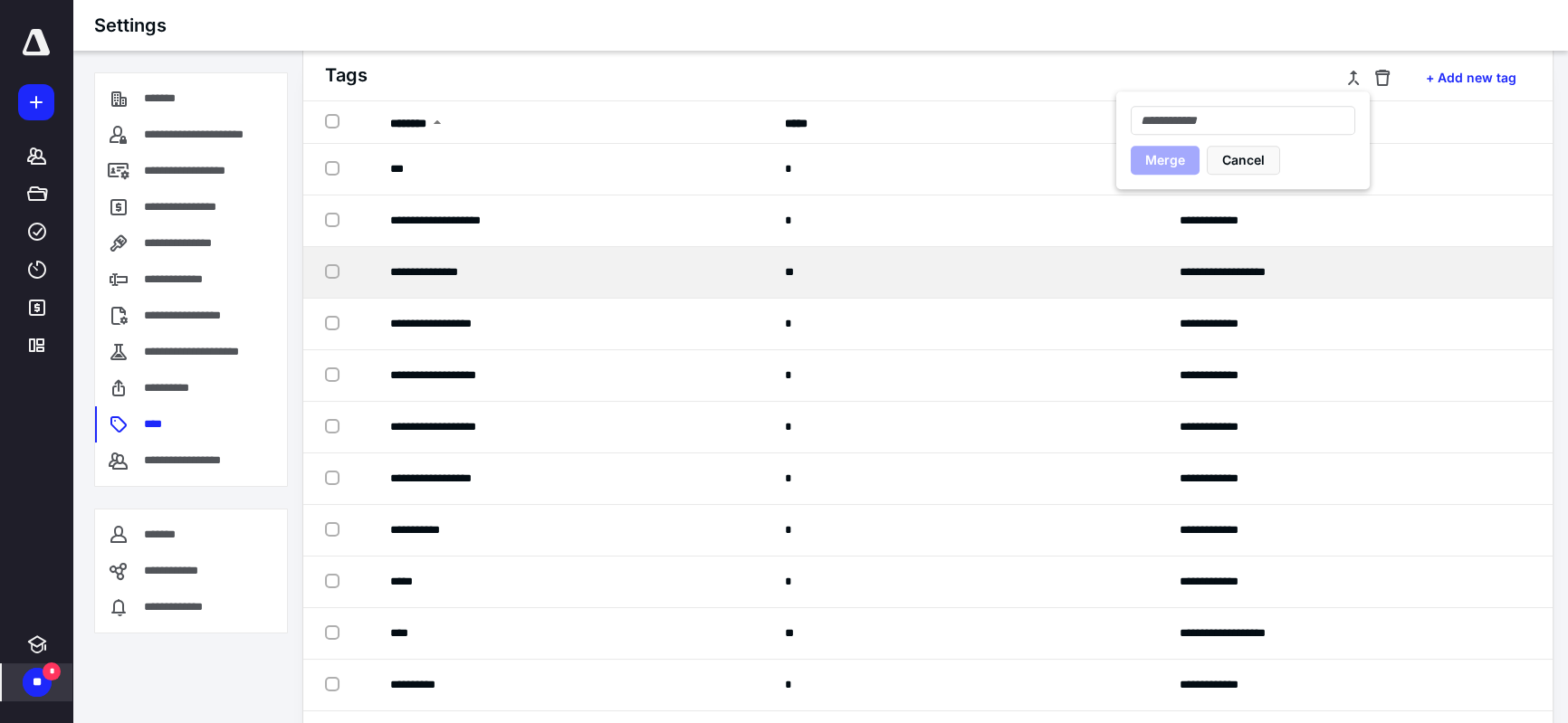 scroll, scrollTop: 0, scrollLeft: 0, axis: both 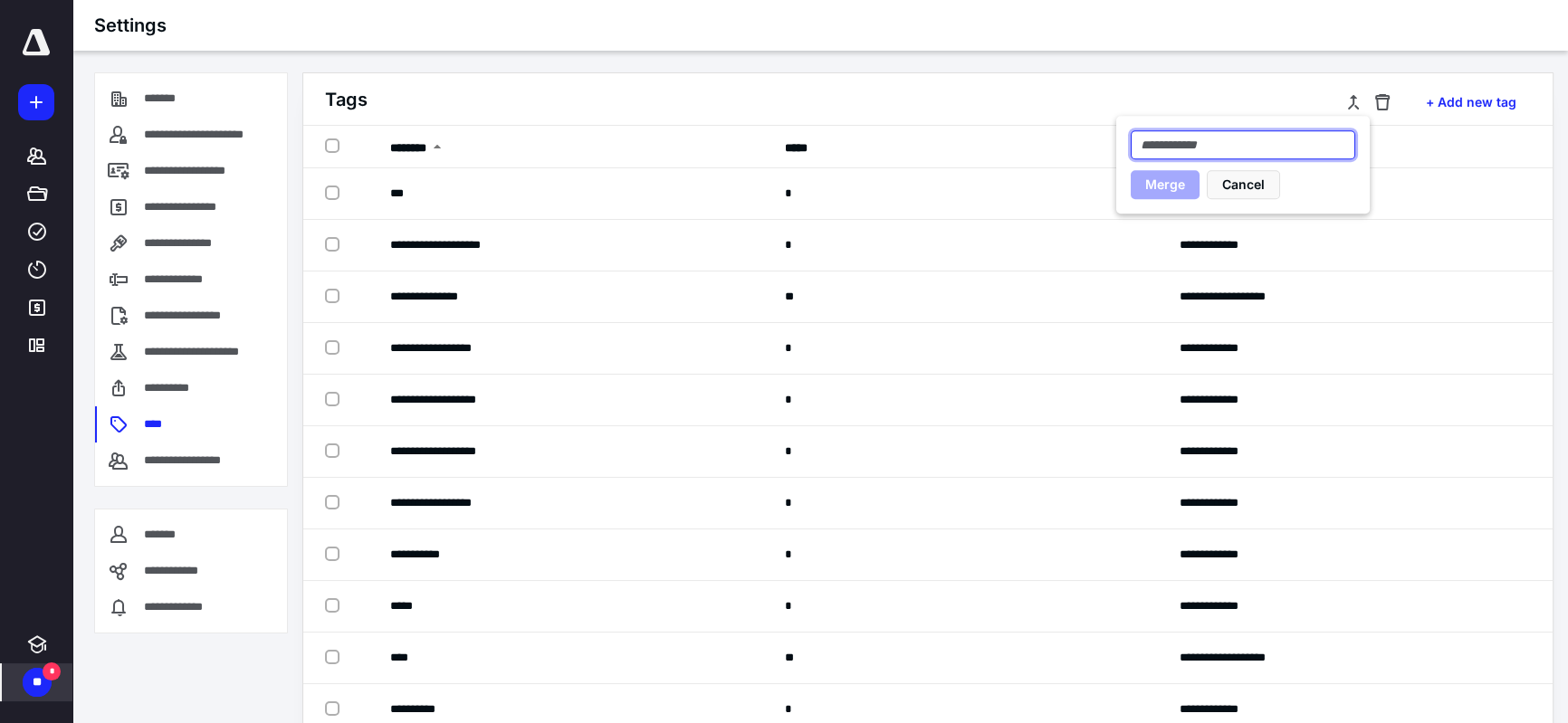 click at bounding box center [1243, 145] 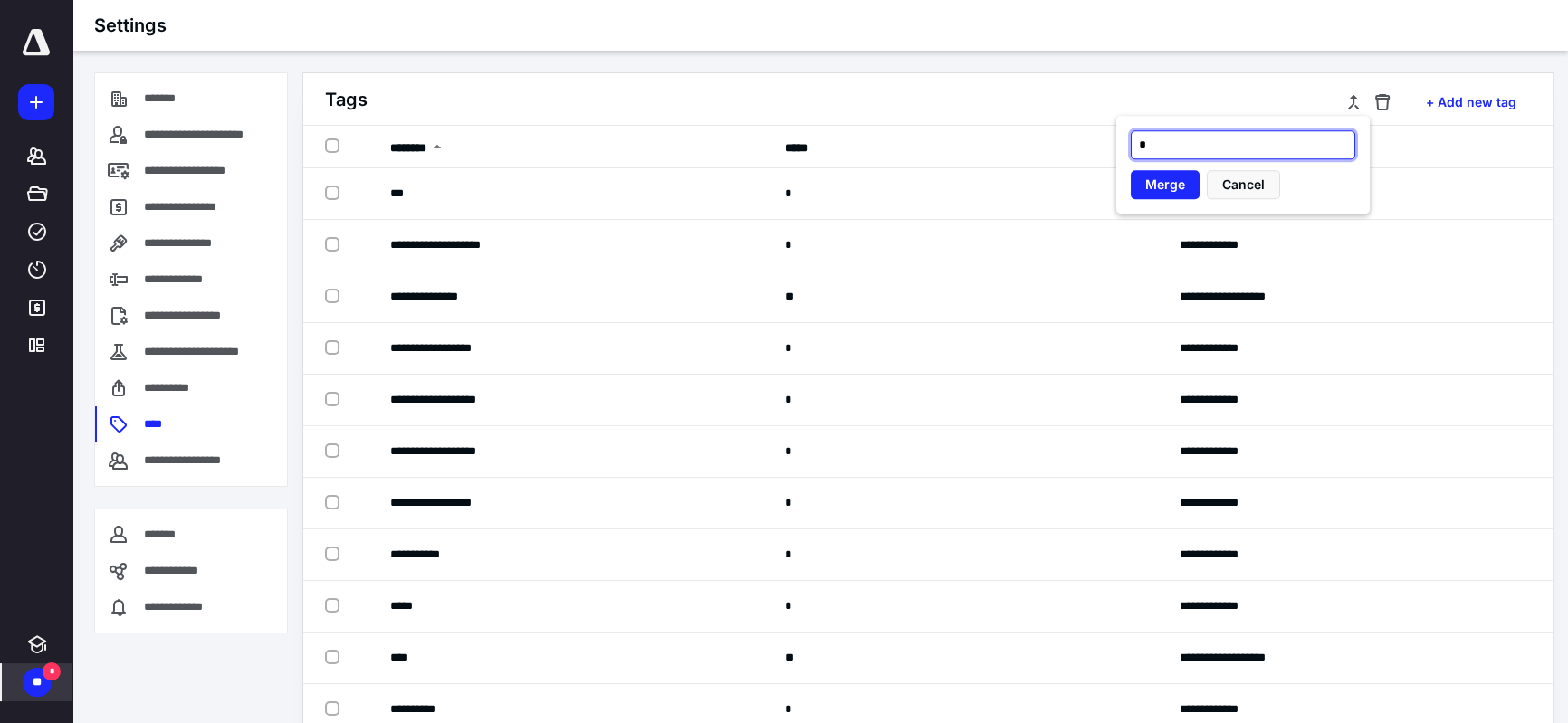 type on "*" 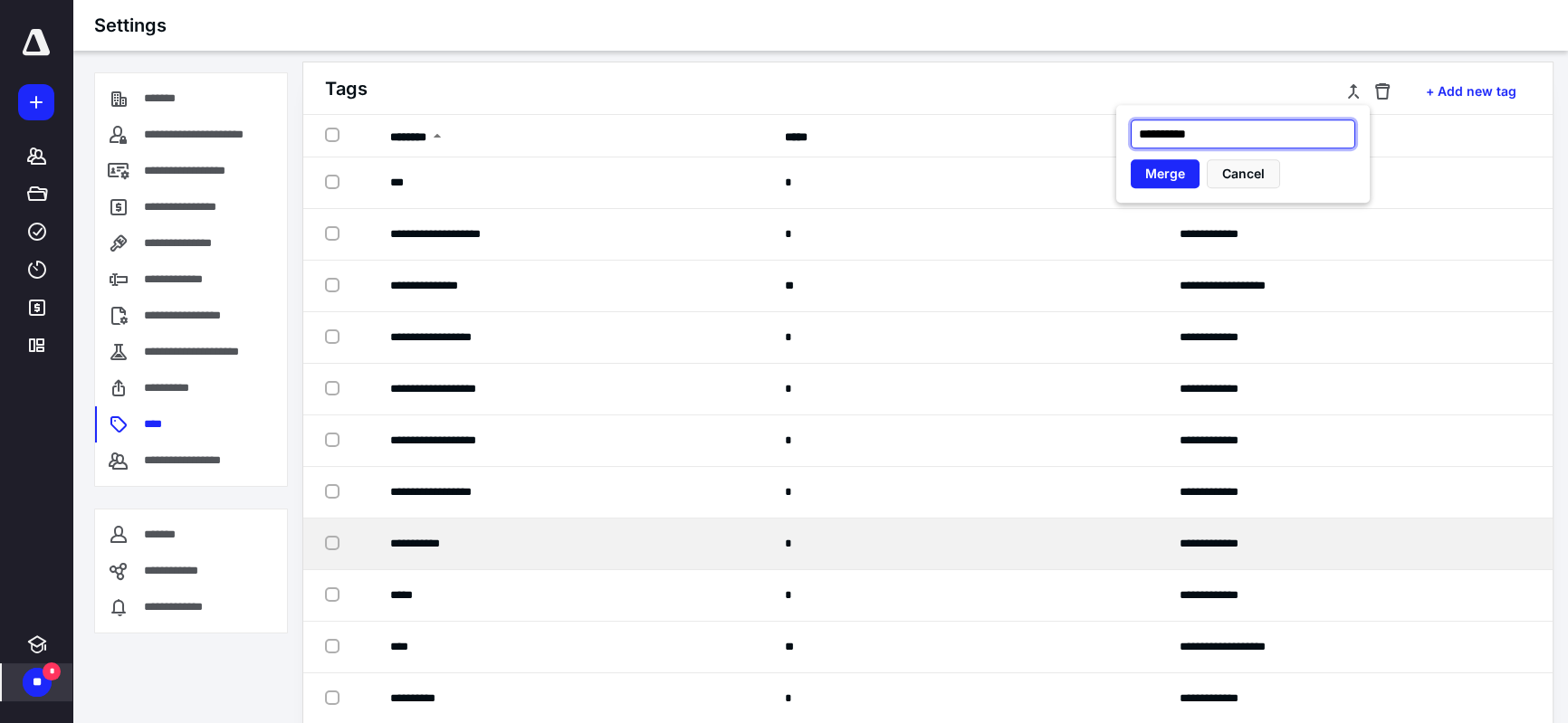 scroll, scrollTop: 0, scrollLeft: 0, axis: both 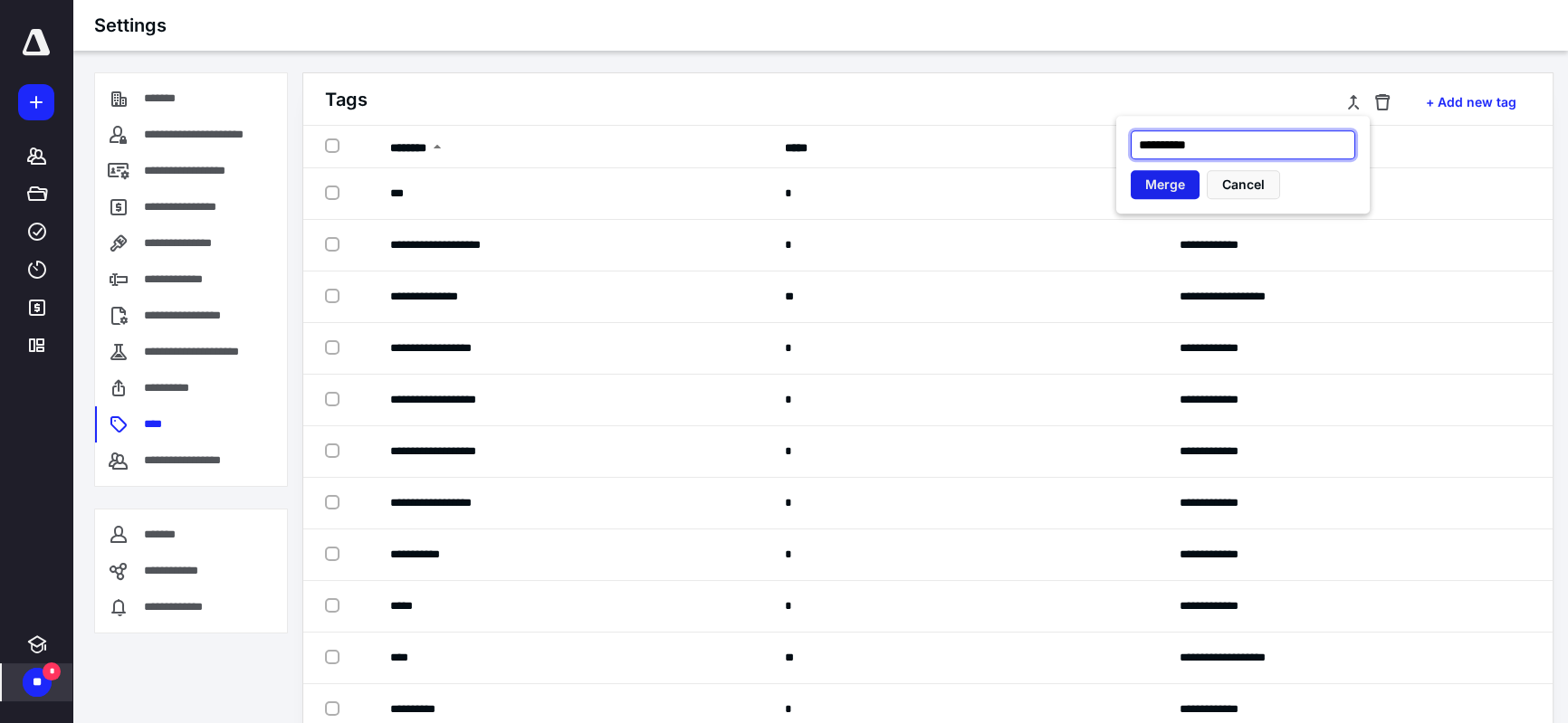 type on "**********" 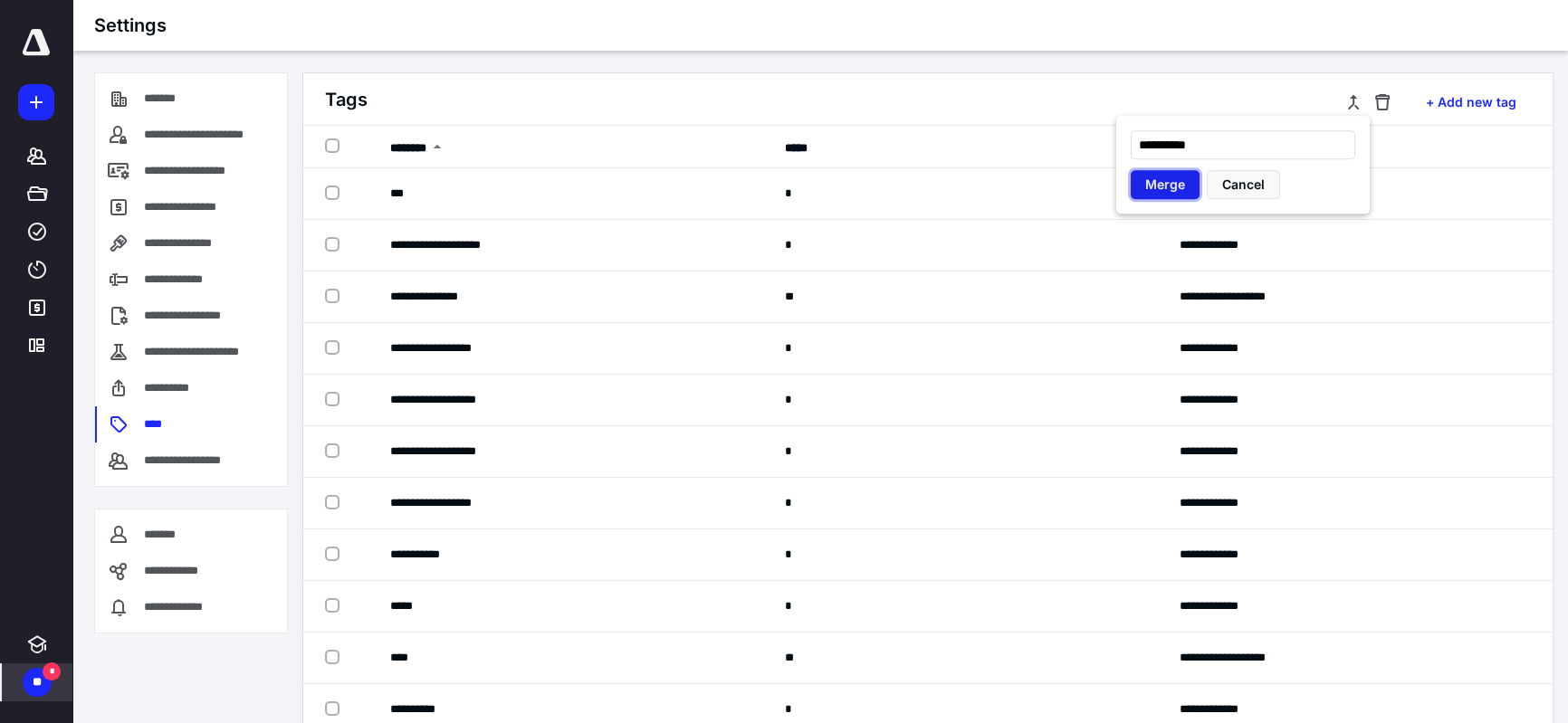 click on "Merge" at bounding box center (1165, 185) 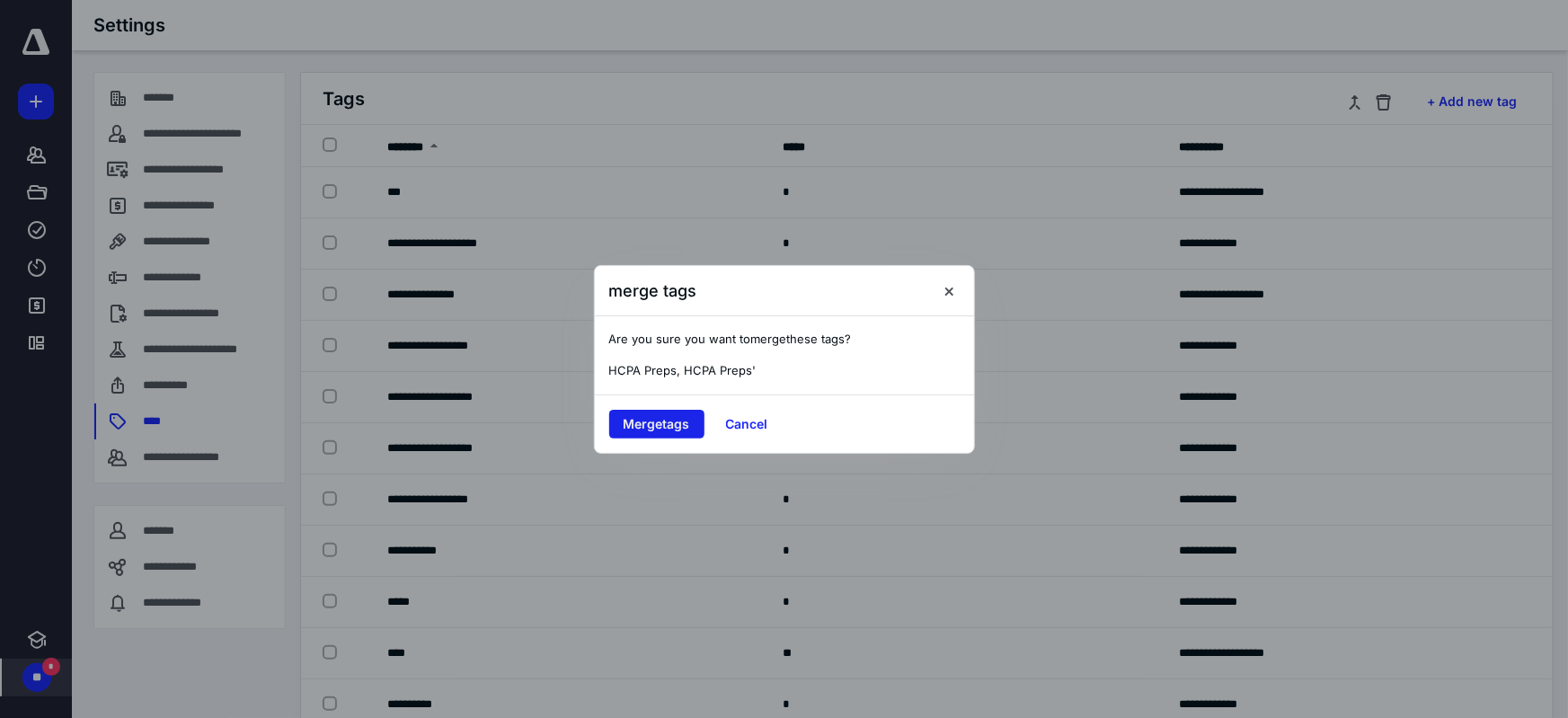 click on "Merge  tags" at bounding box center (657, 424) 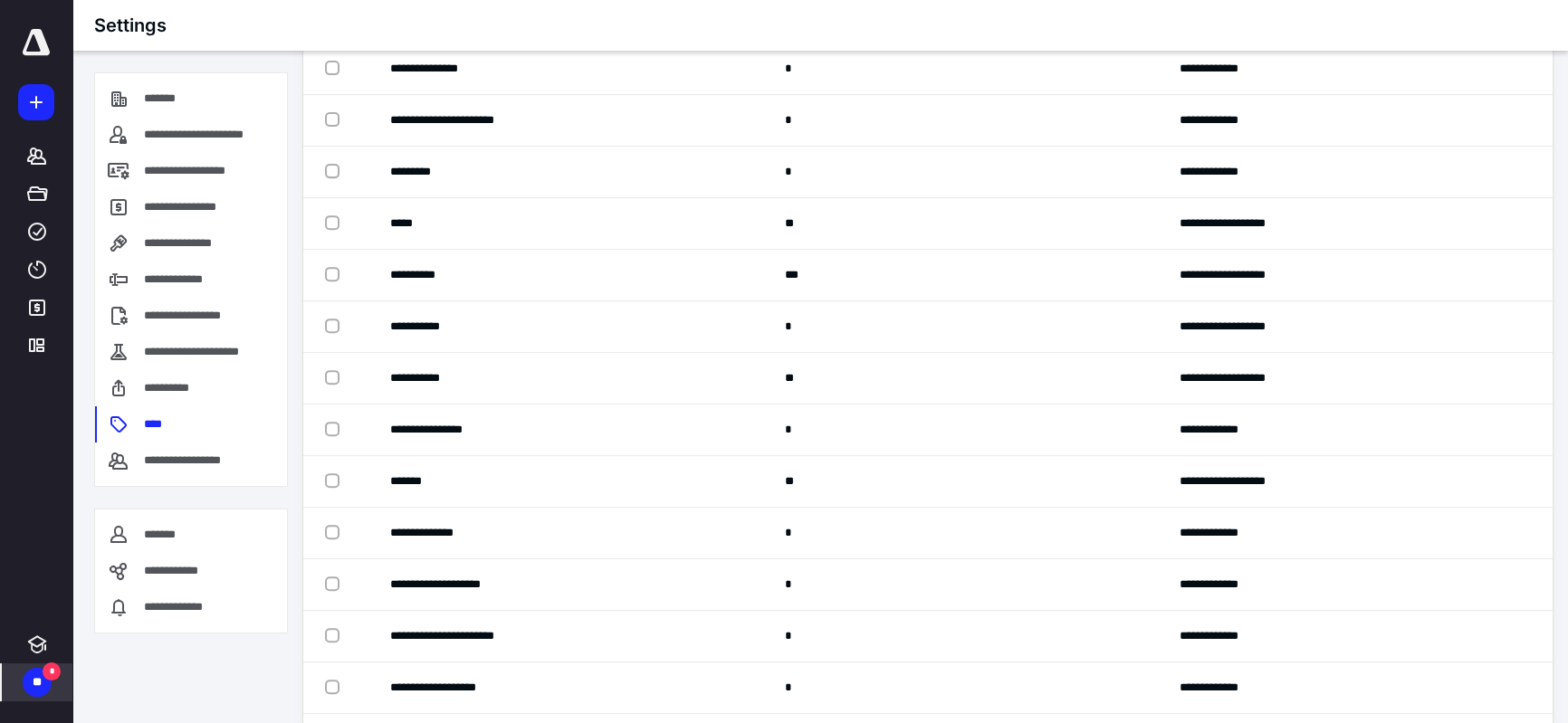 scroll, scrollTop: 905, scrollLeft: 0, axis: vertical 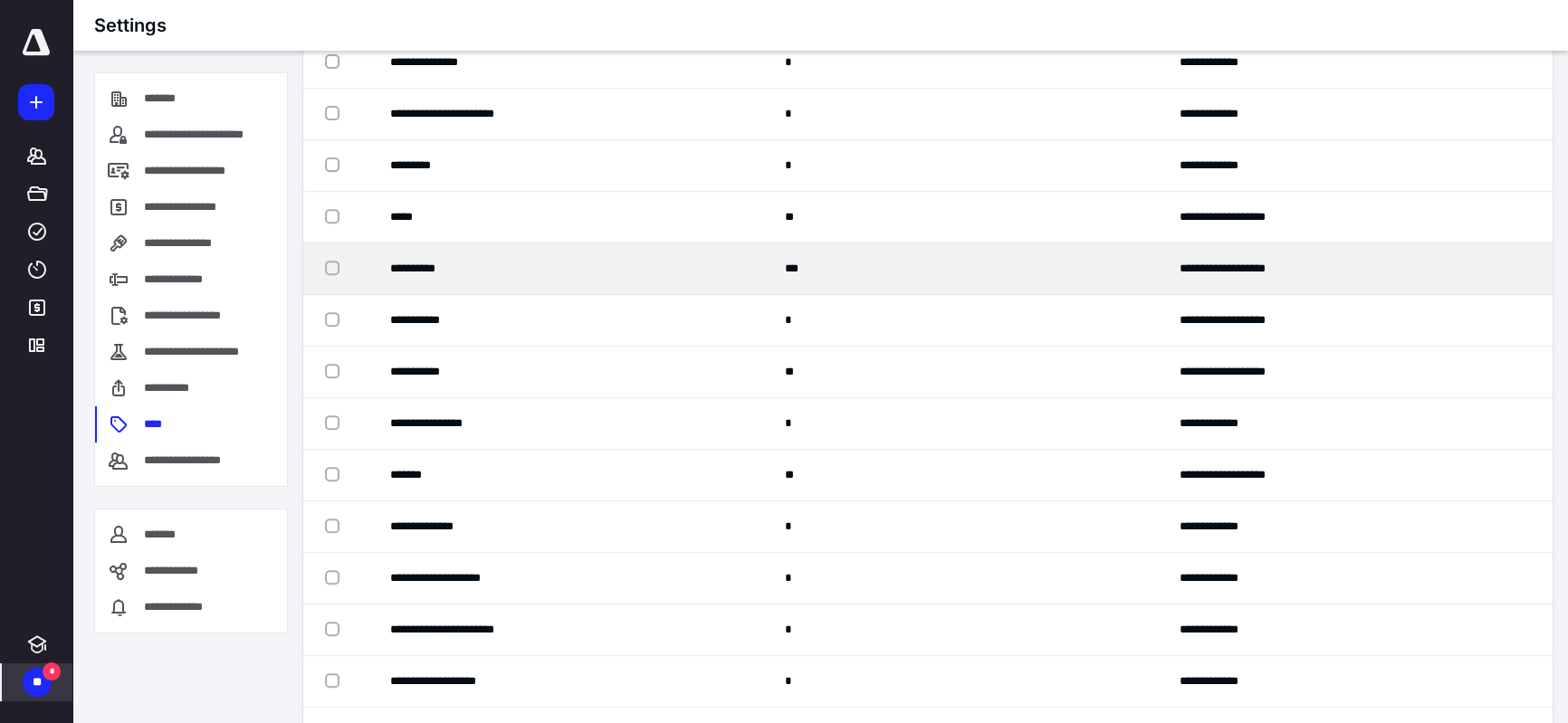 click at bounding box center (336, 267) 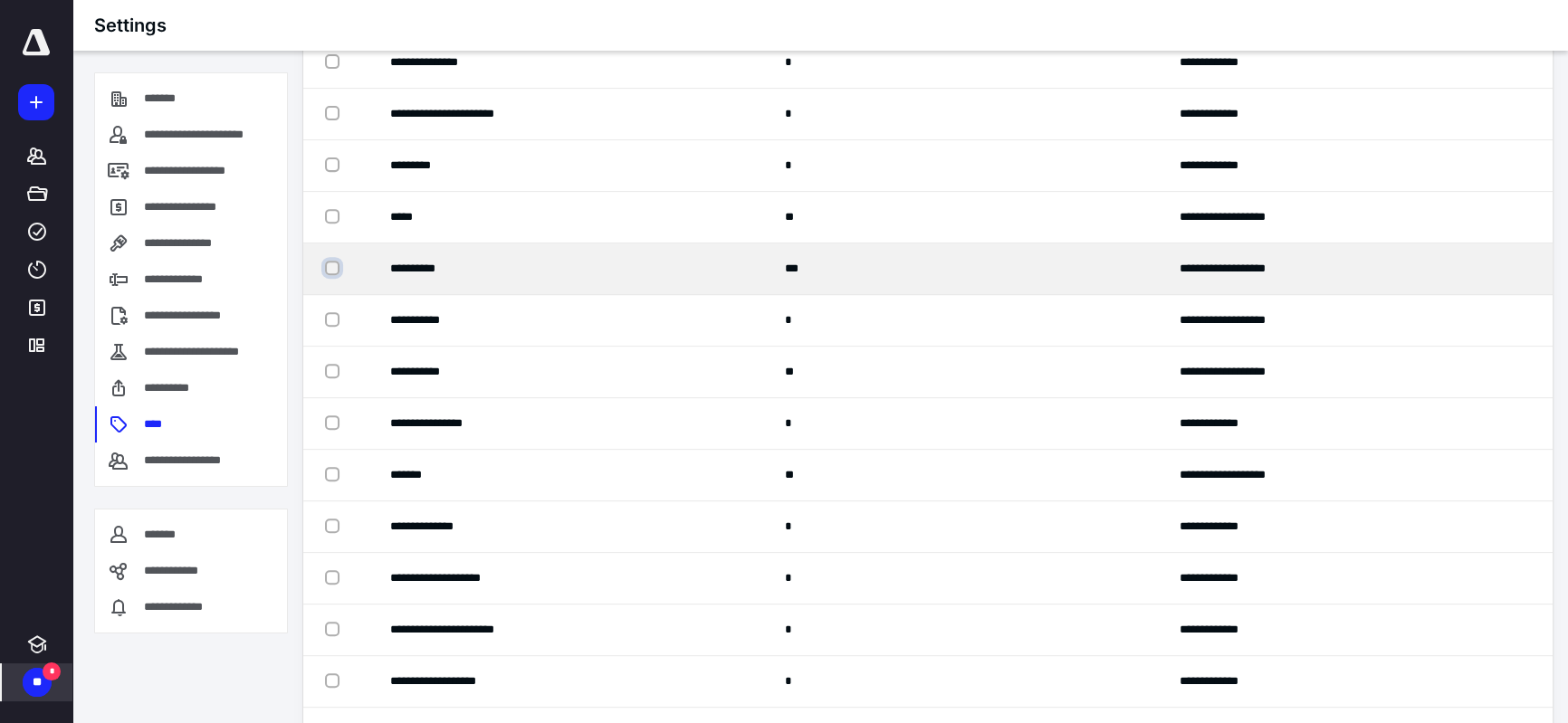 click at bounding box center [334, 268] 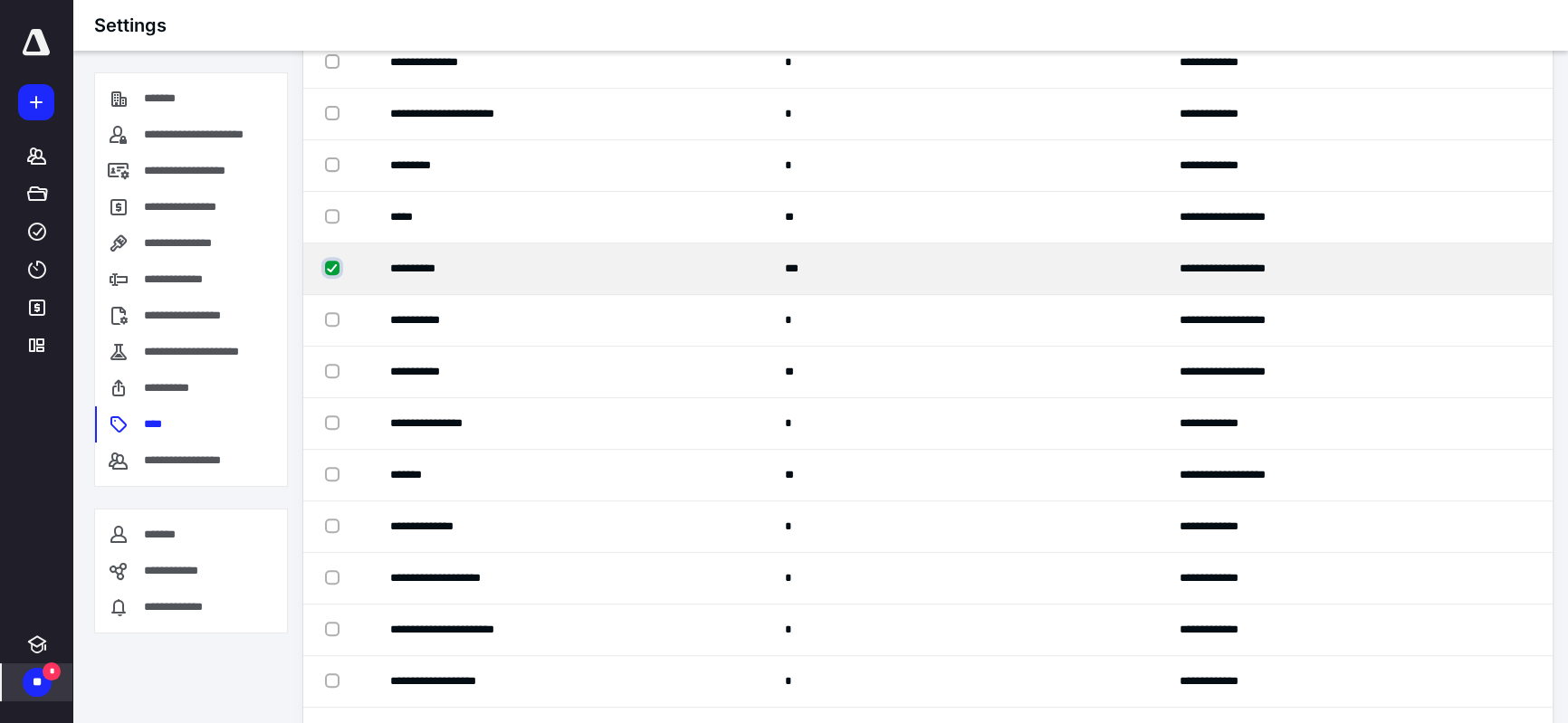 checkbox on "true" 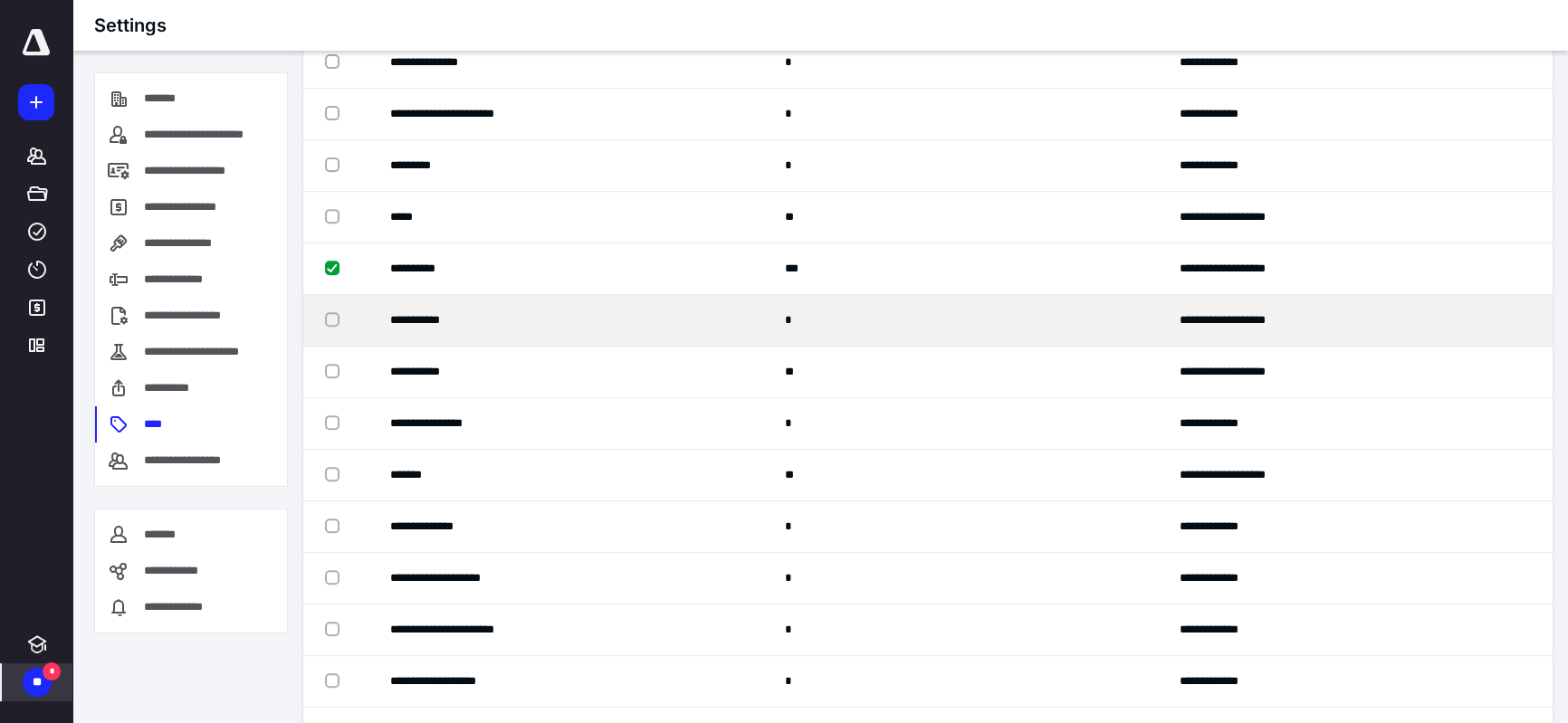 click at bounding box center (336, 319) 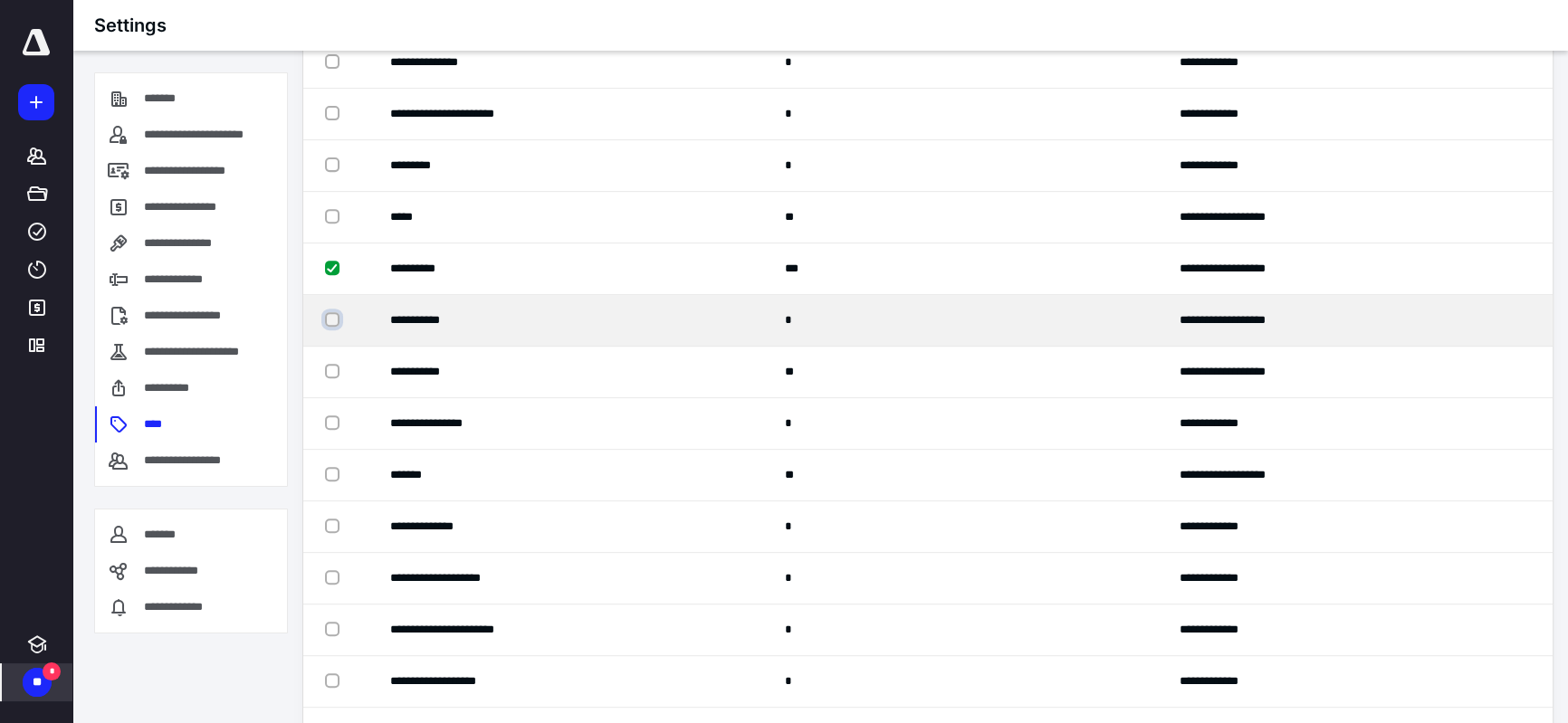 click at bounding box center (334, 319) 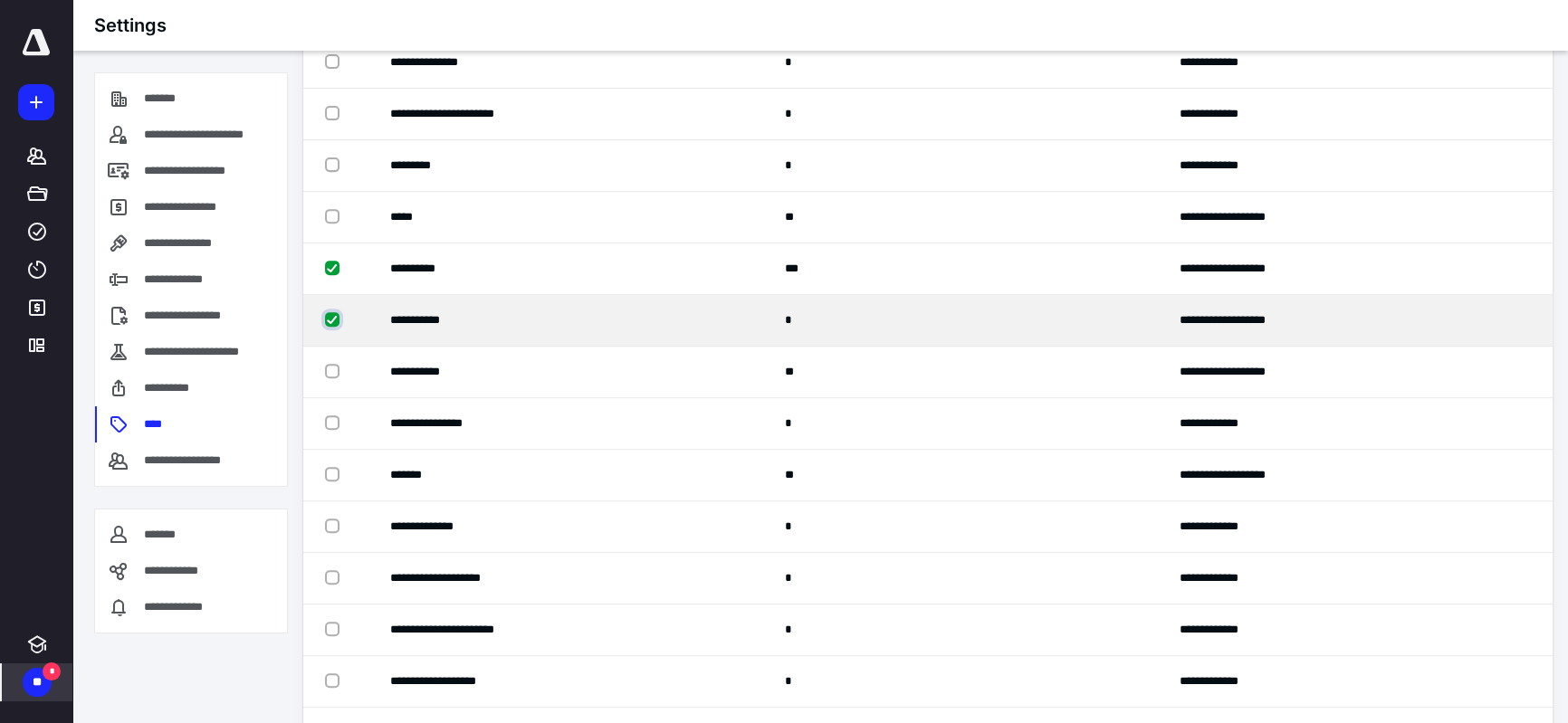 checkbox on "true" 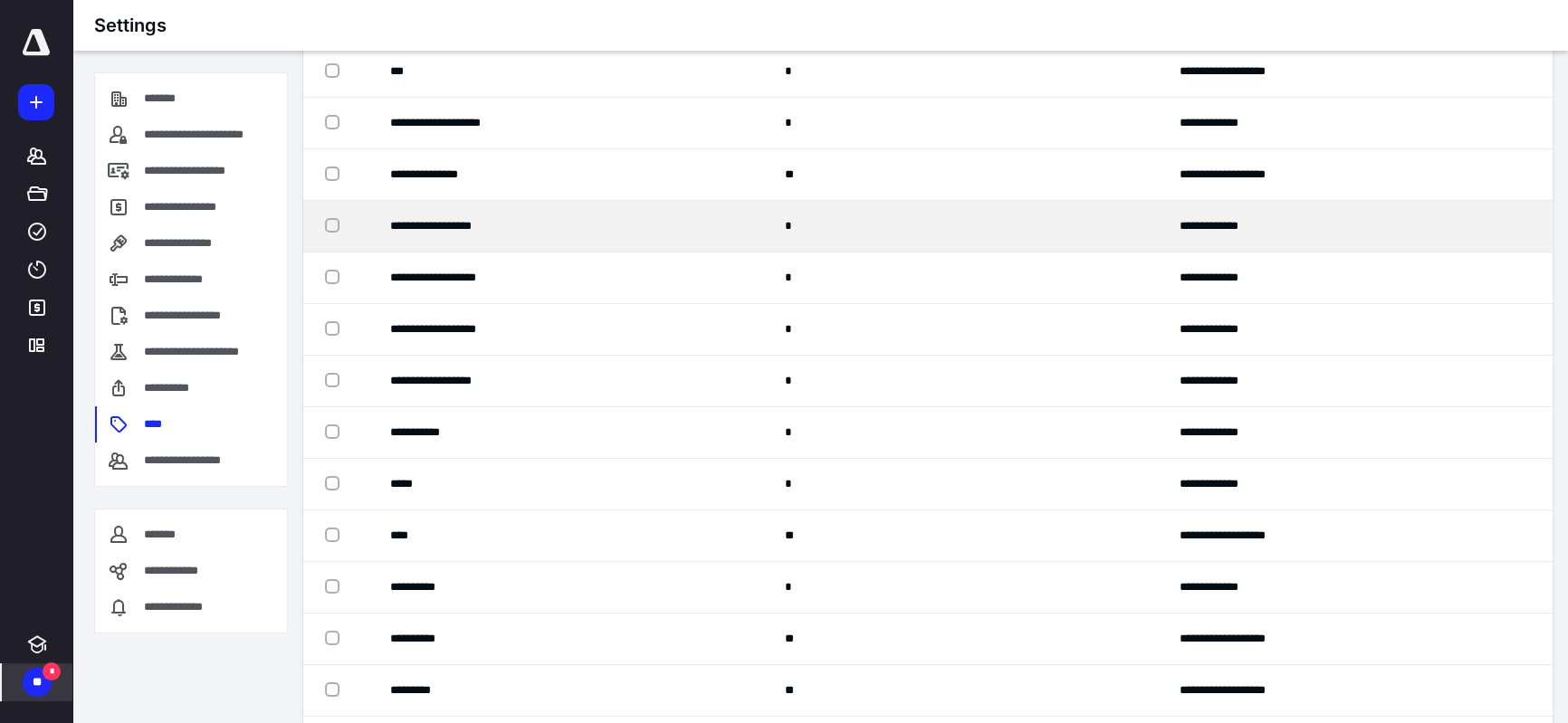 scroll, scrollTop: 0, scrollLeft: 0, axis: both 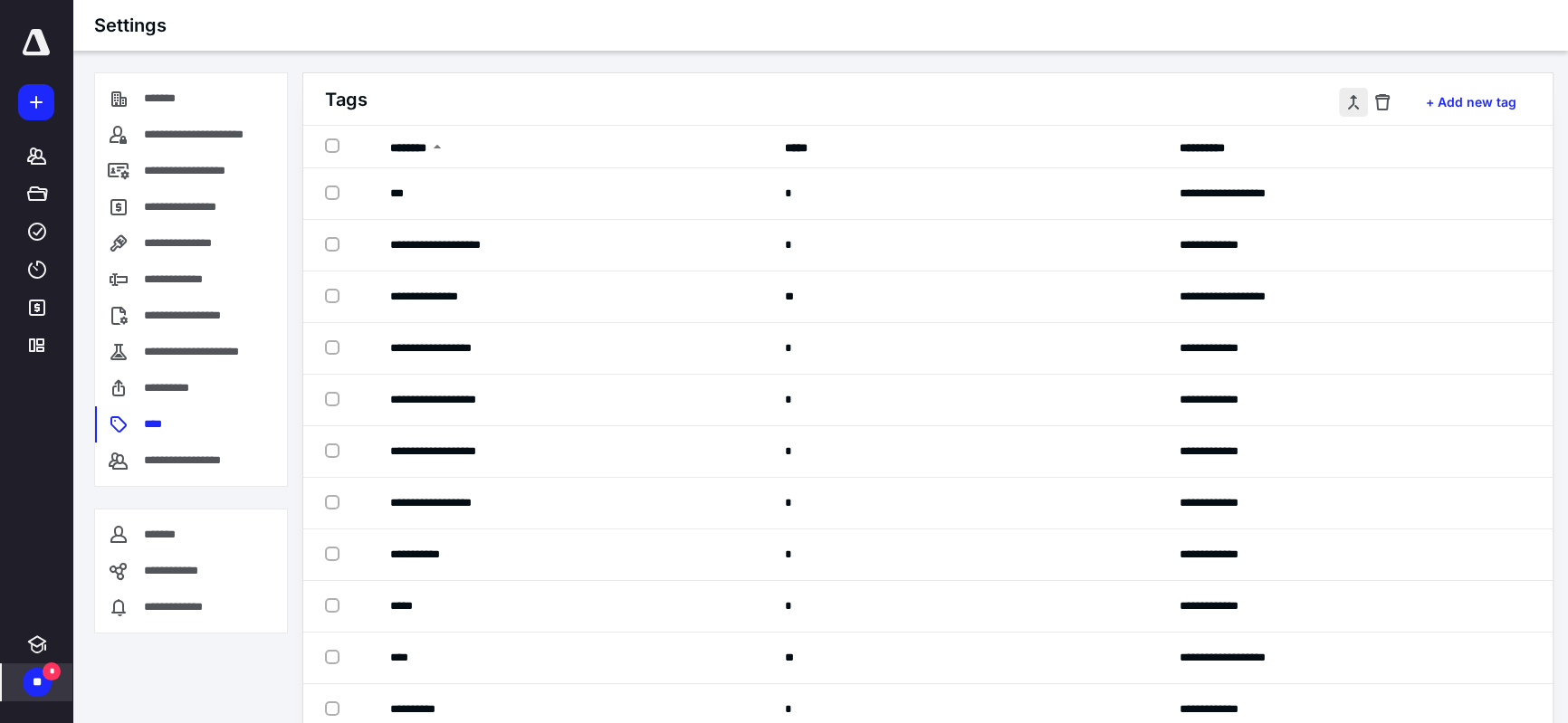 click at bounding box center [1353, 102] 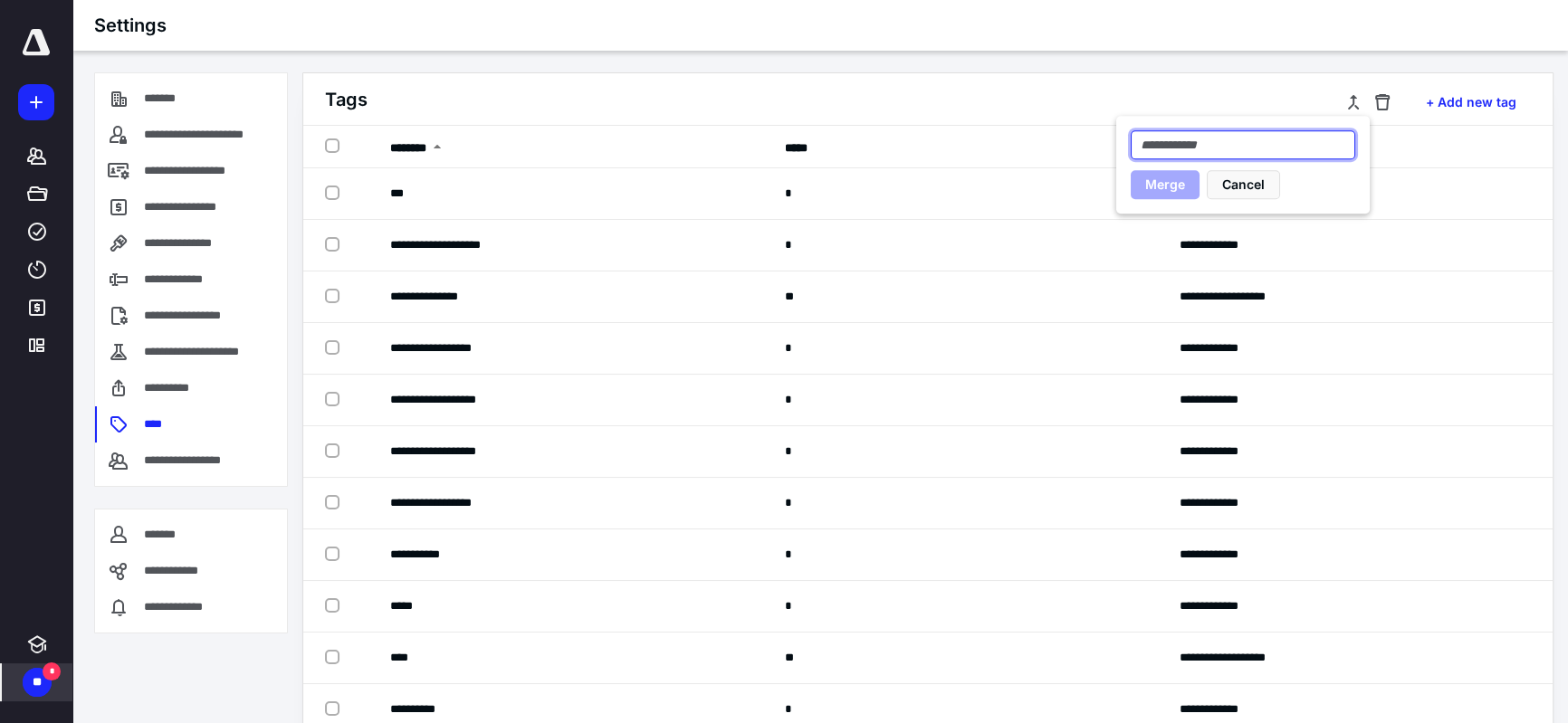 click at bounding box center (1243, 145) 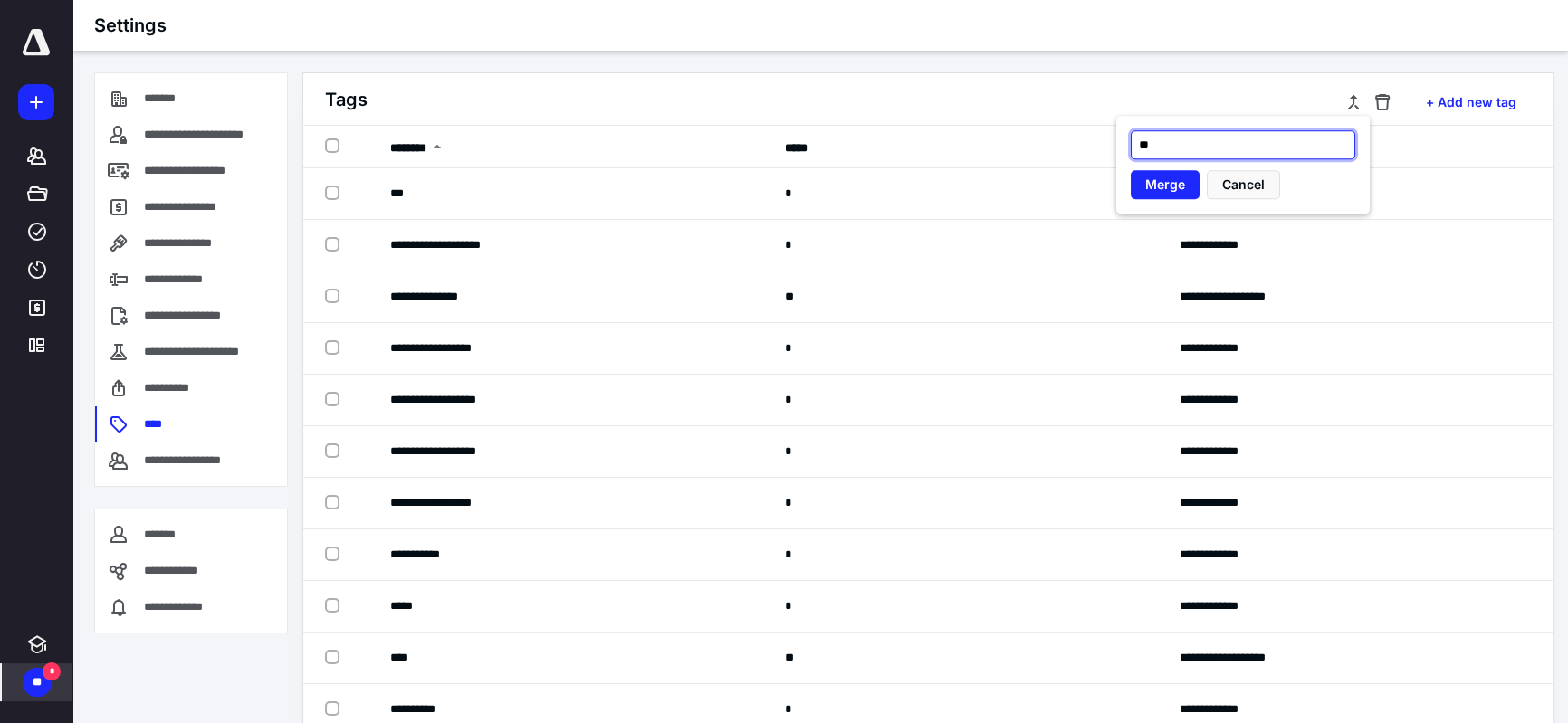 type on "*" 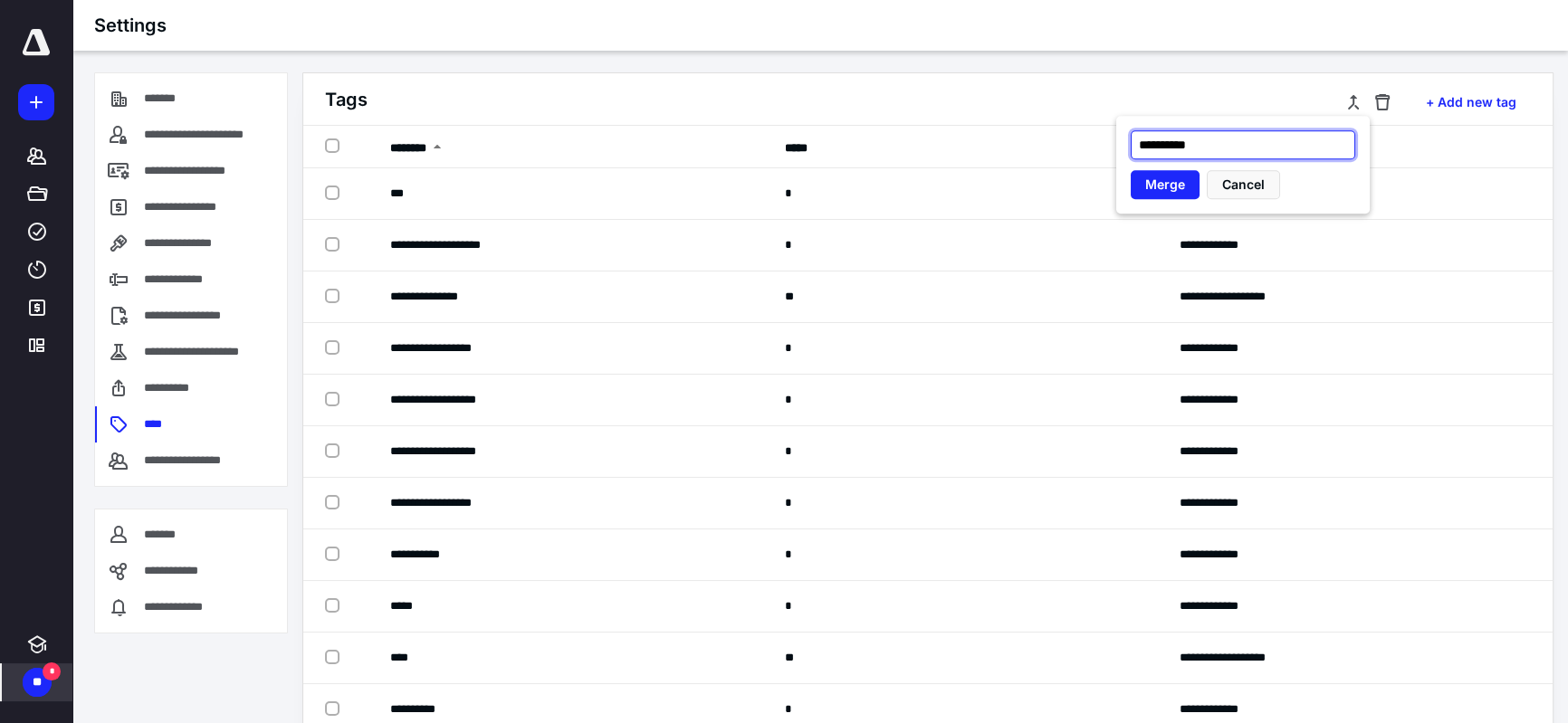 type on "**********" 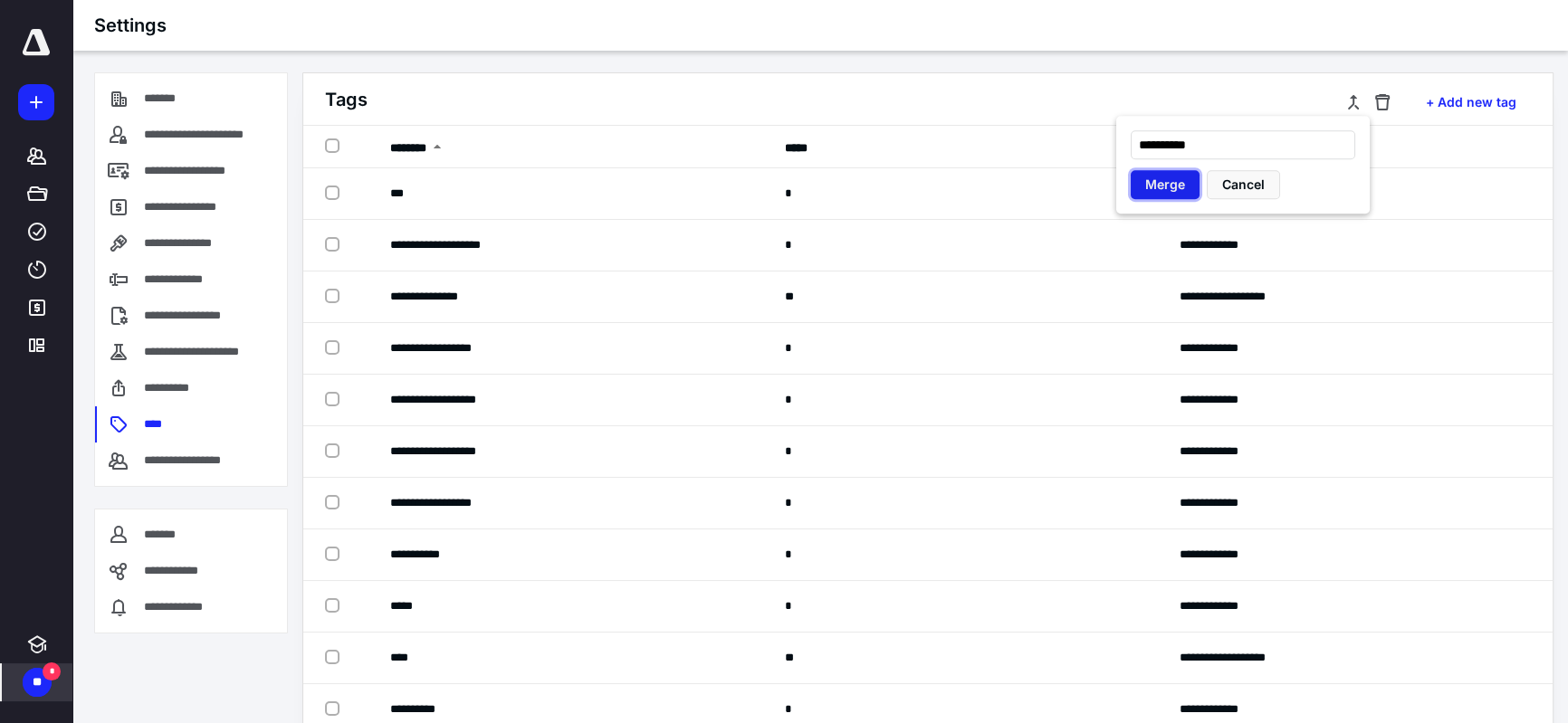 click on "Merge" at bounding box center [1165, 185] 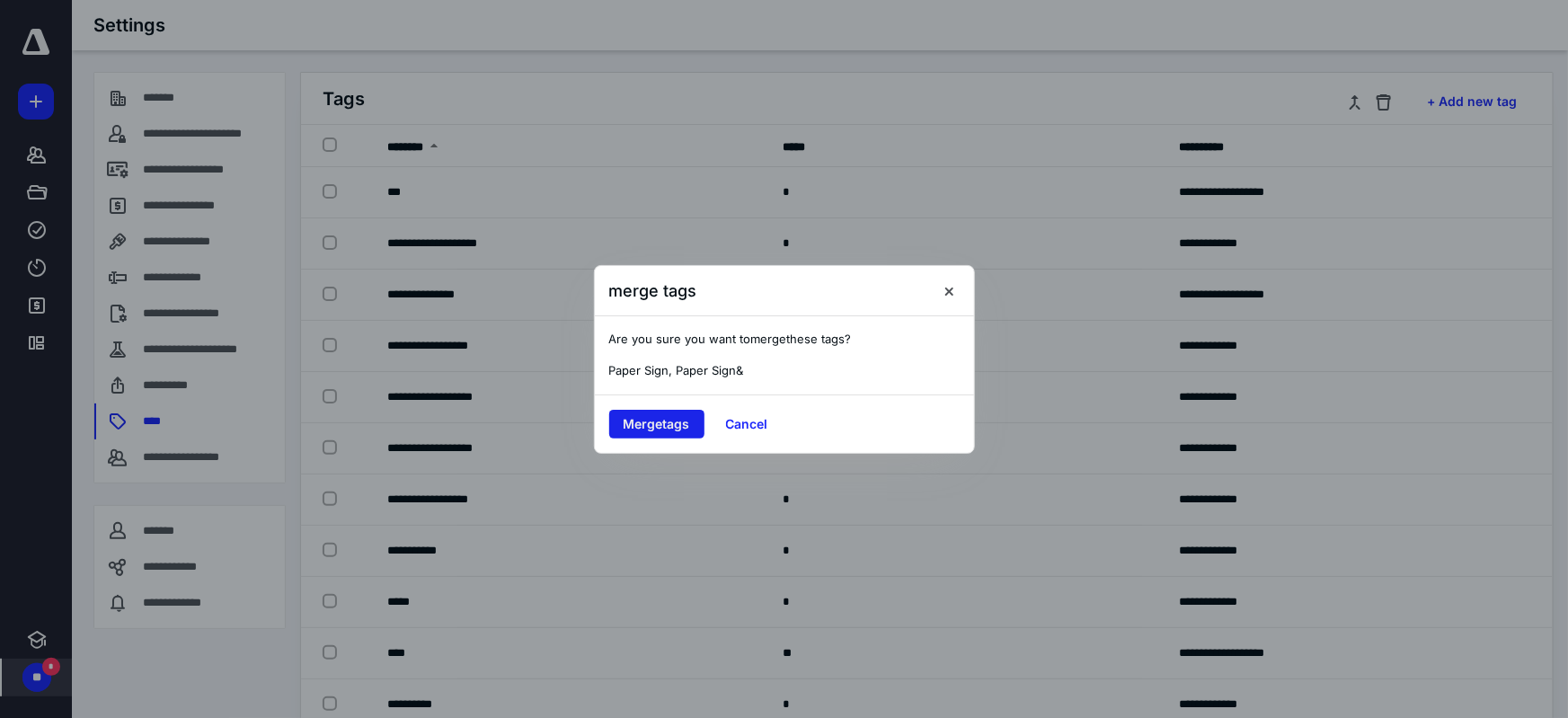 click on "Merge  tags" at bounding box center [657, 424] 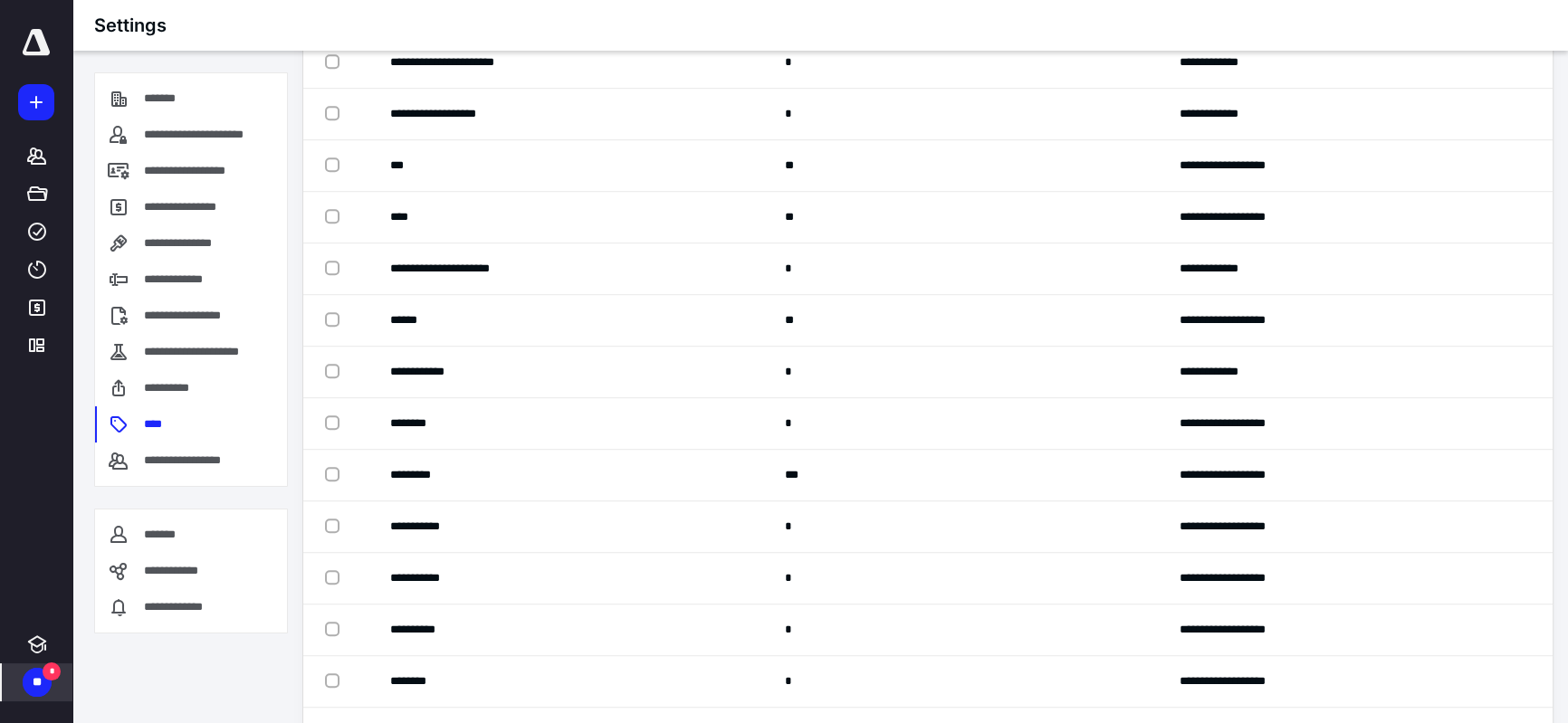 scroll, scrollTop: 1375, scrollLeft: 0, axis: vertical 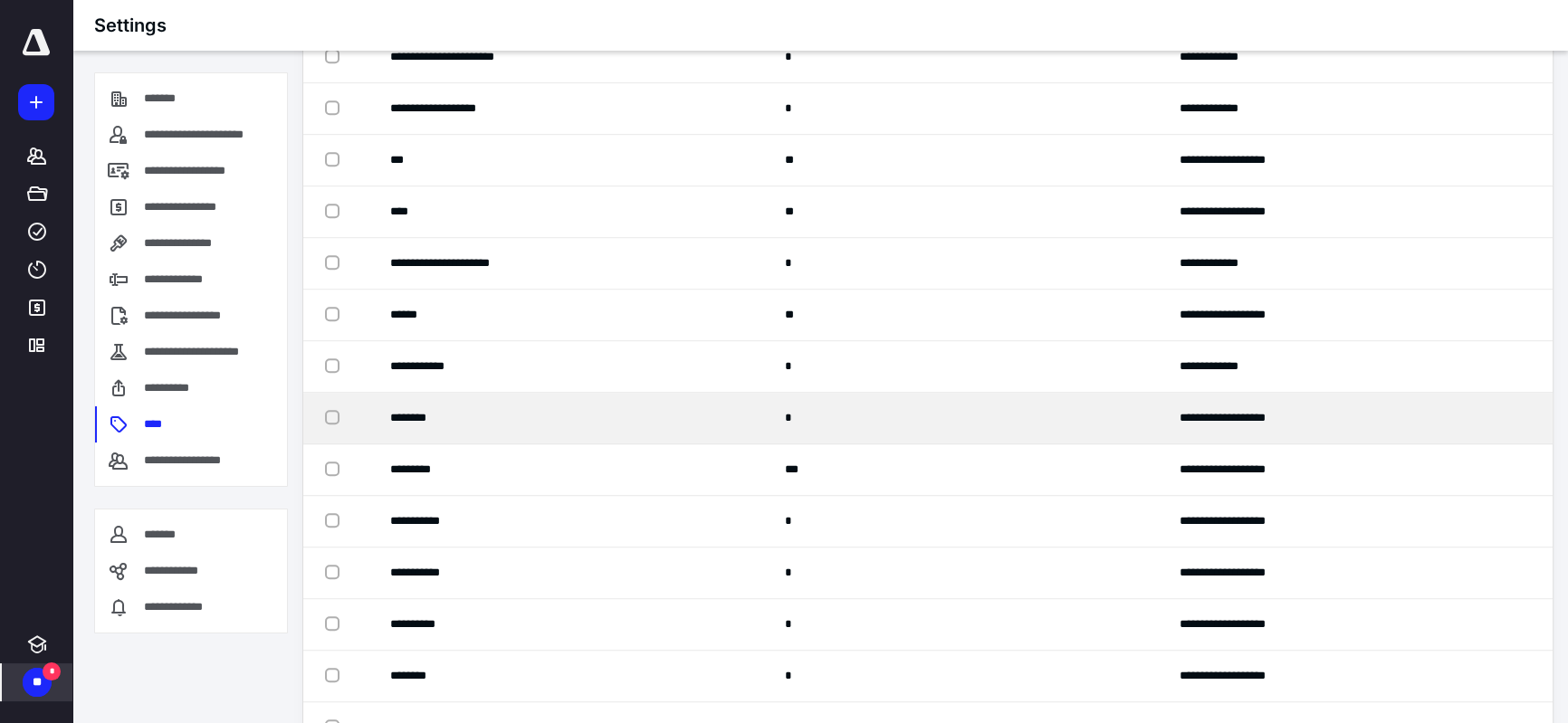 click at bounding box center [336, 416] 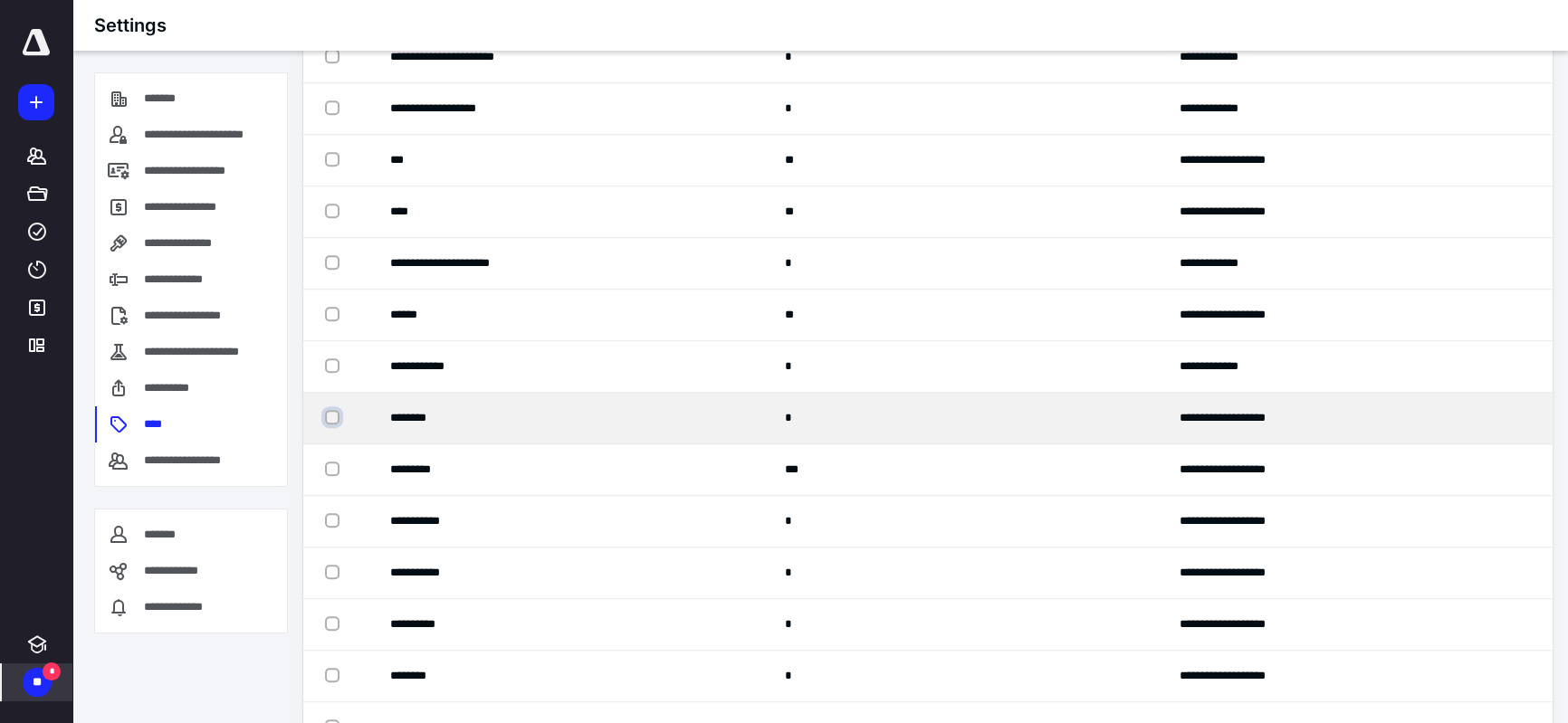 click at bounding box center [334, 417] 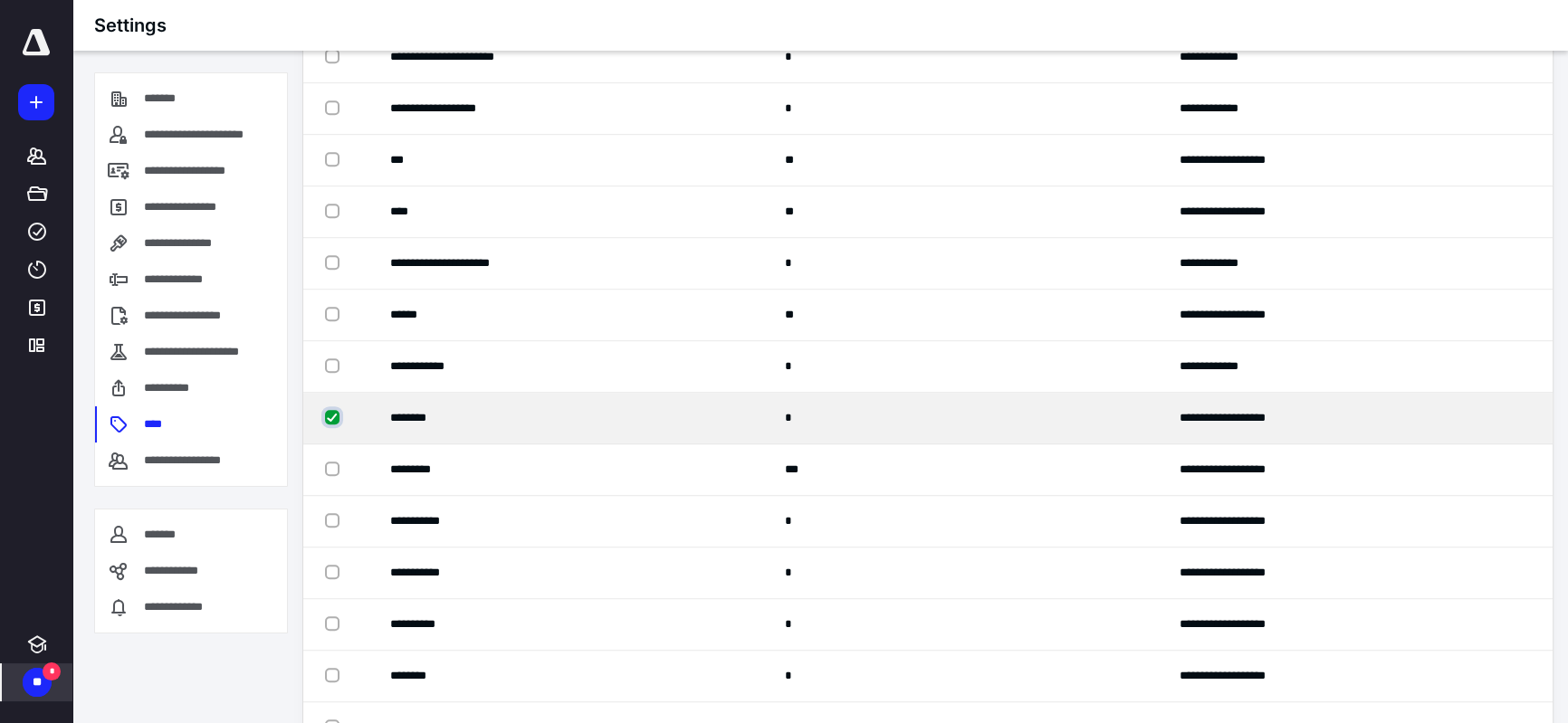 checkbox on "true" 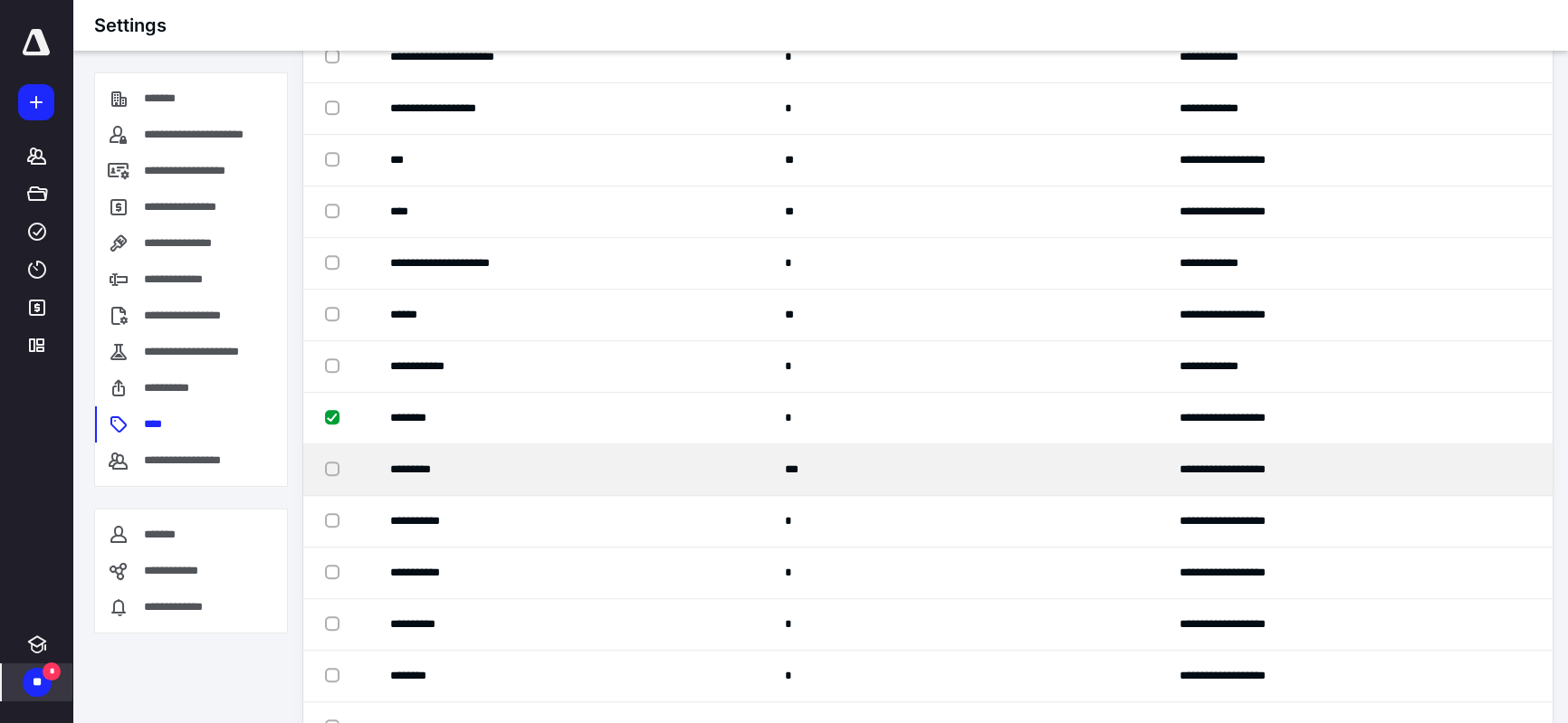 click at bounding box center (336, 468) 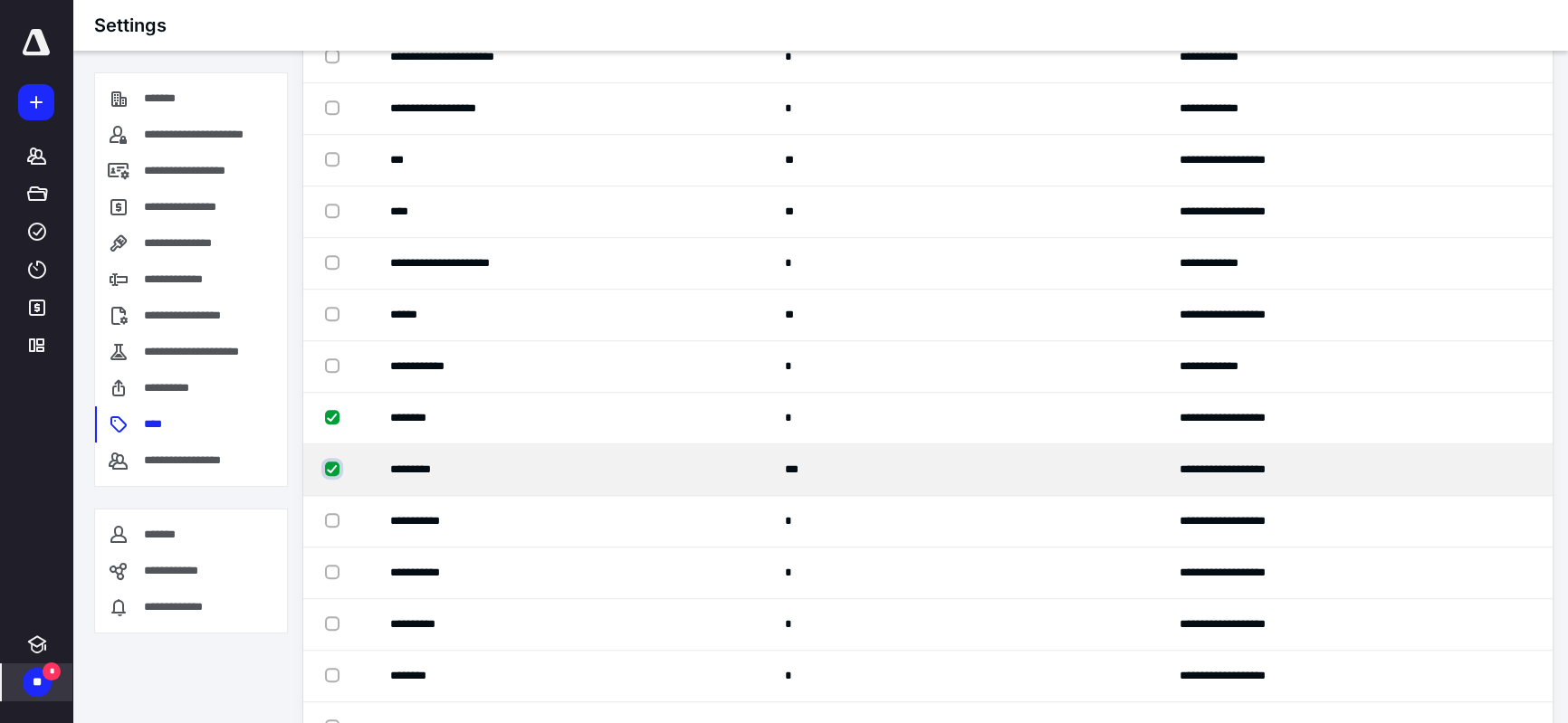 checkbox on "true" 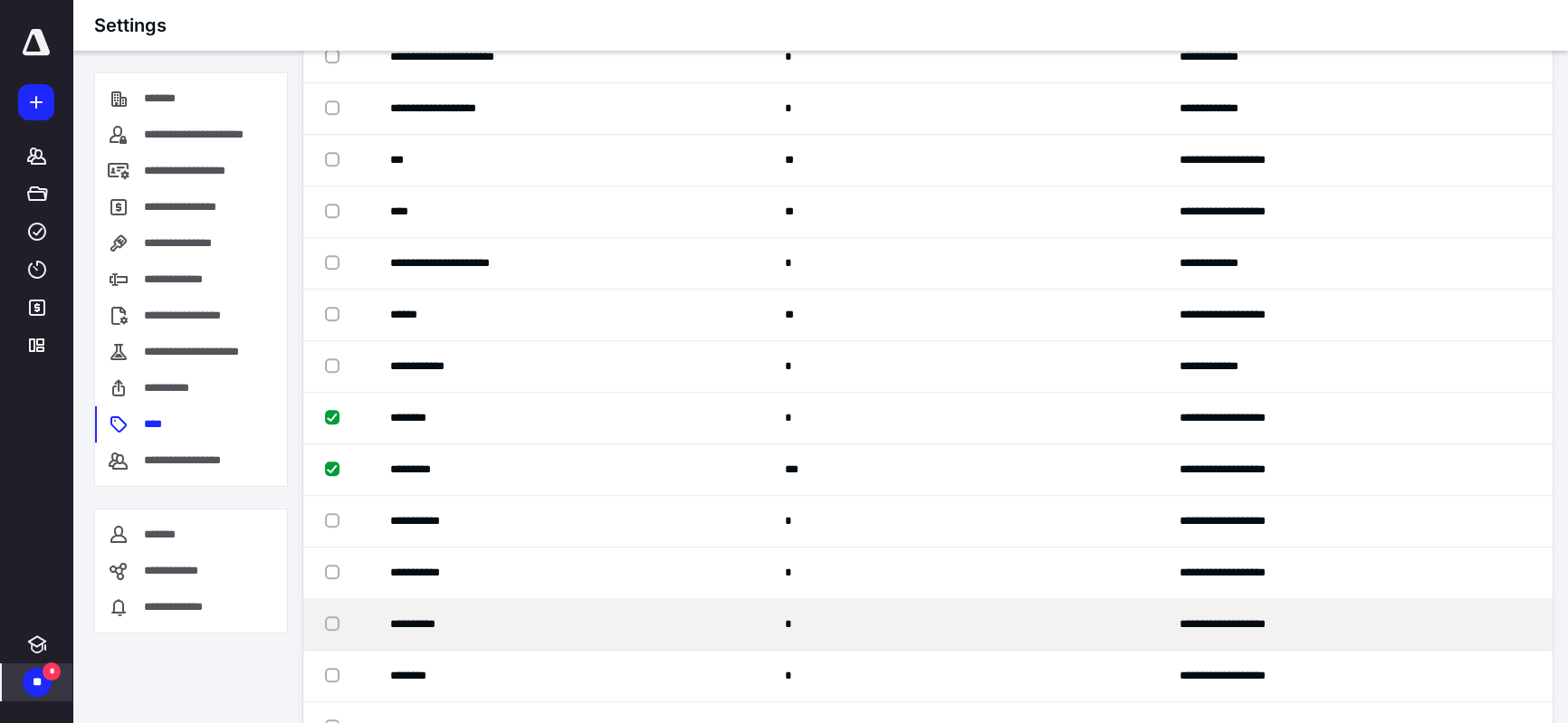 click at bounding box center (336, 623) 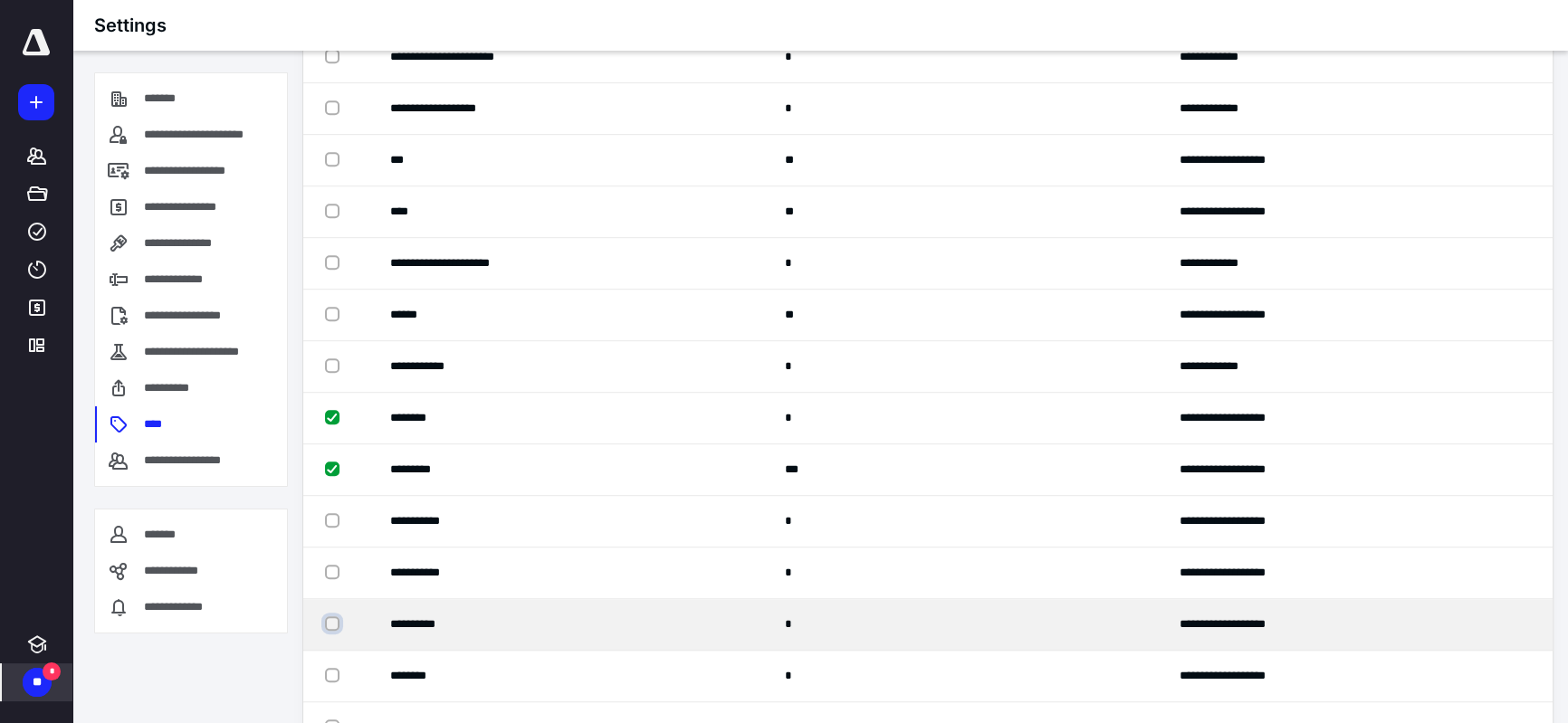 click at bounding box center (334, 623) 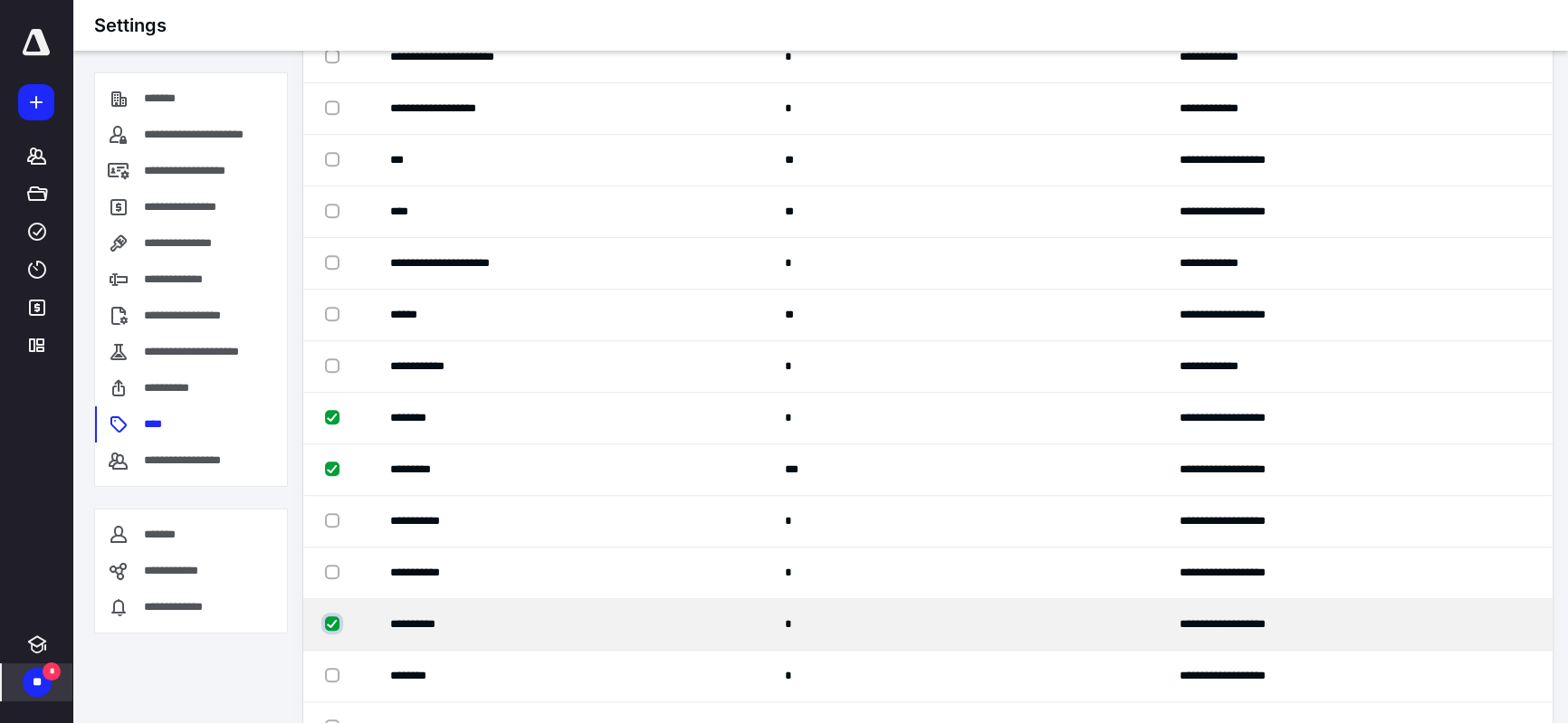 checkbox on "true" 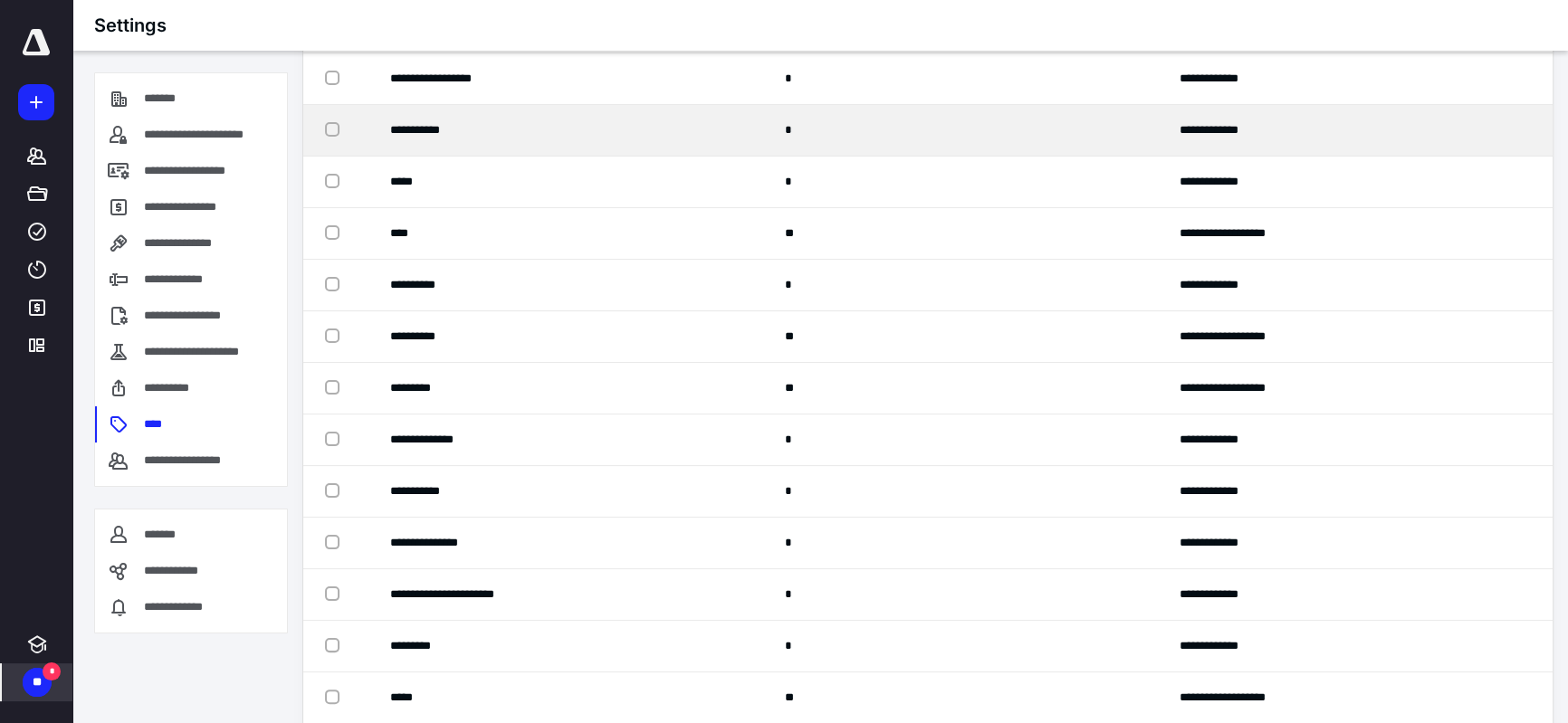 scroll, scrollTop: 0, scrollLeft: 0, axis: both 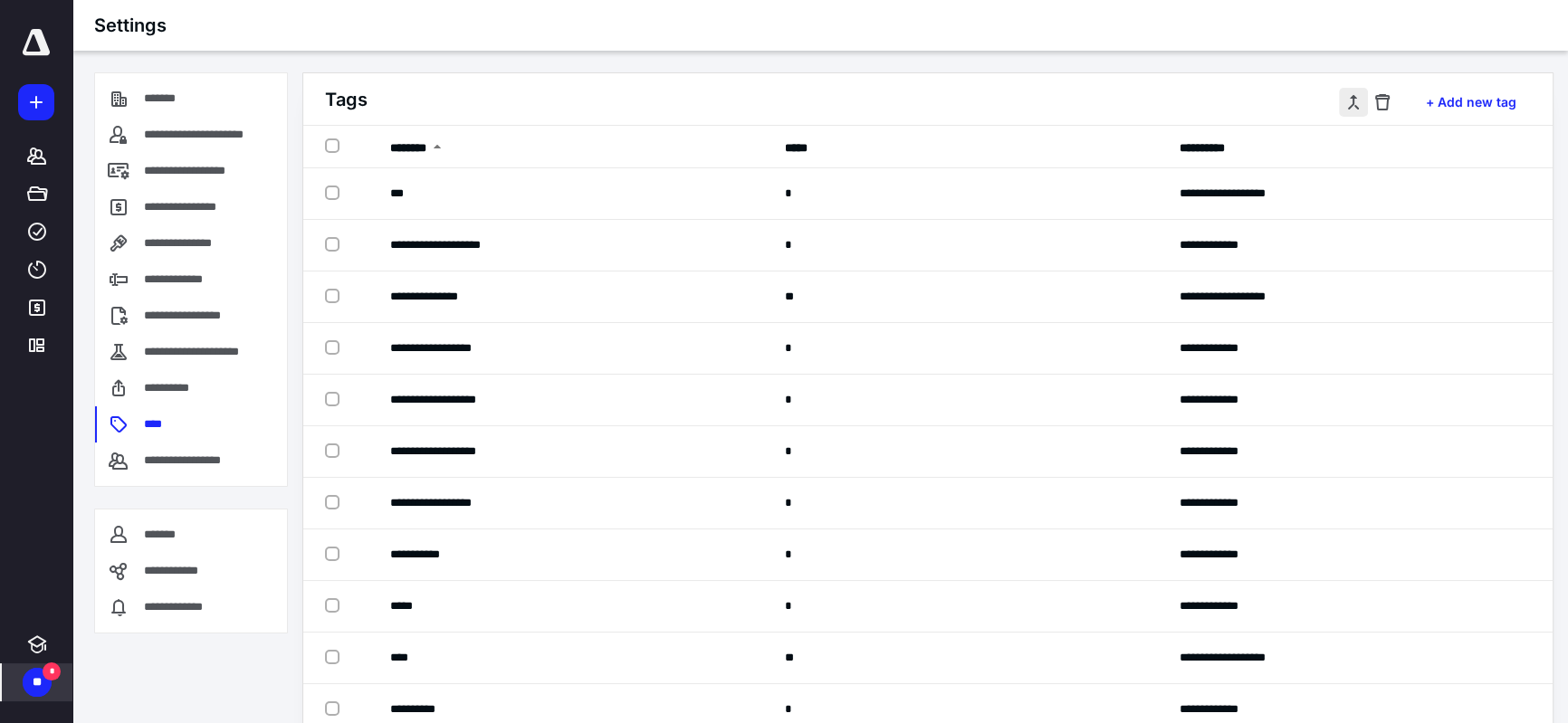 click at bounding box center [1353, 102] 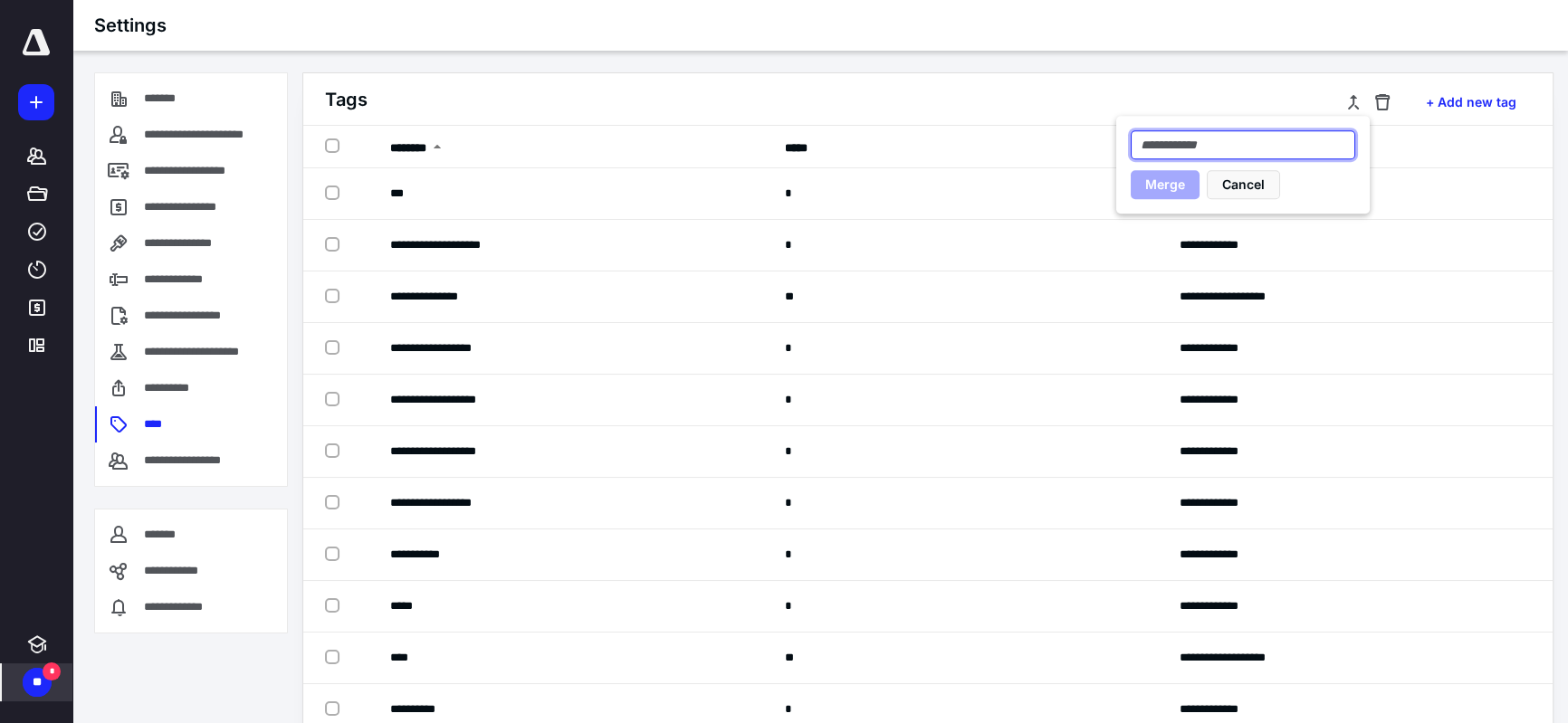 click at bounding box center [1243, 145] 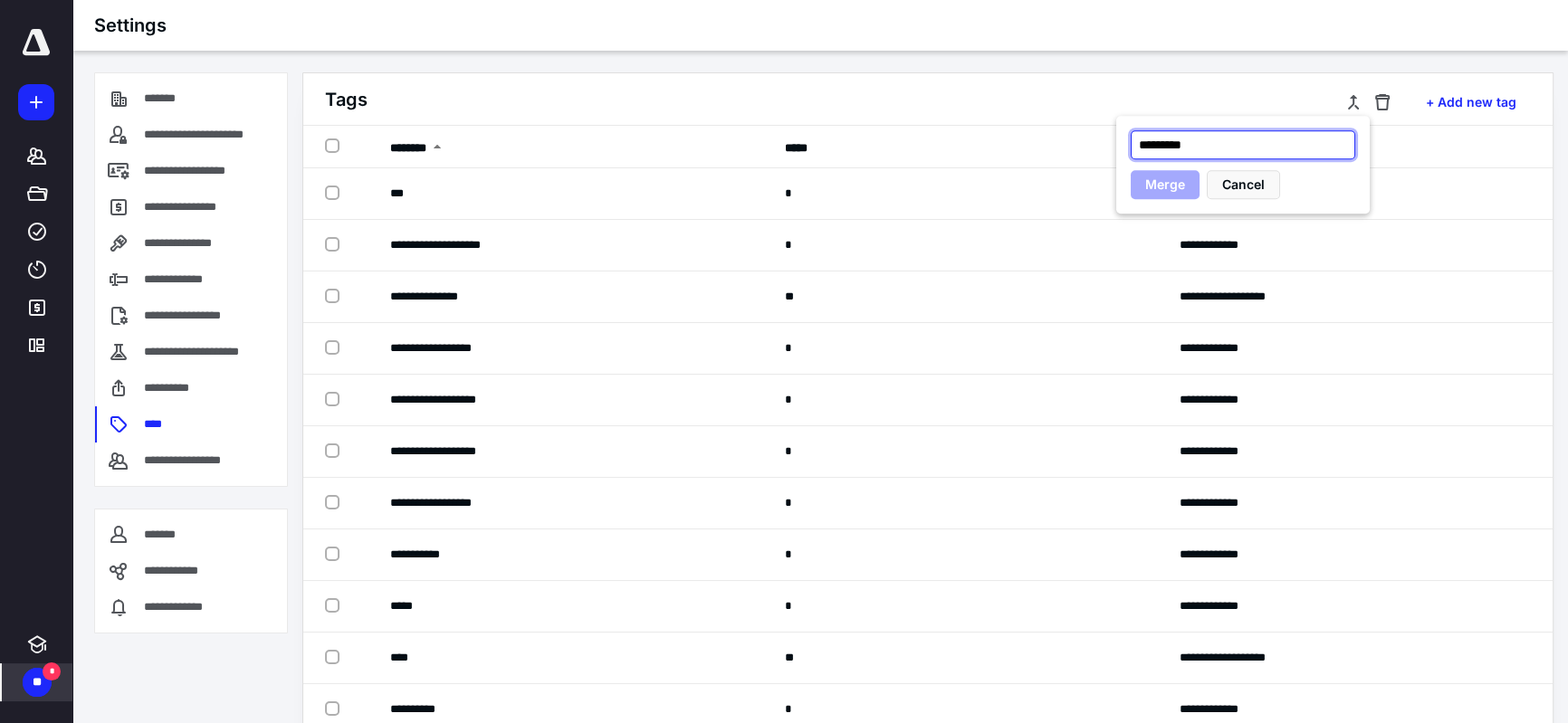 click on "*********" at bounding box center (1243, 145) 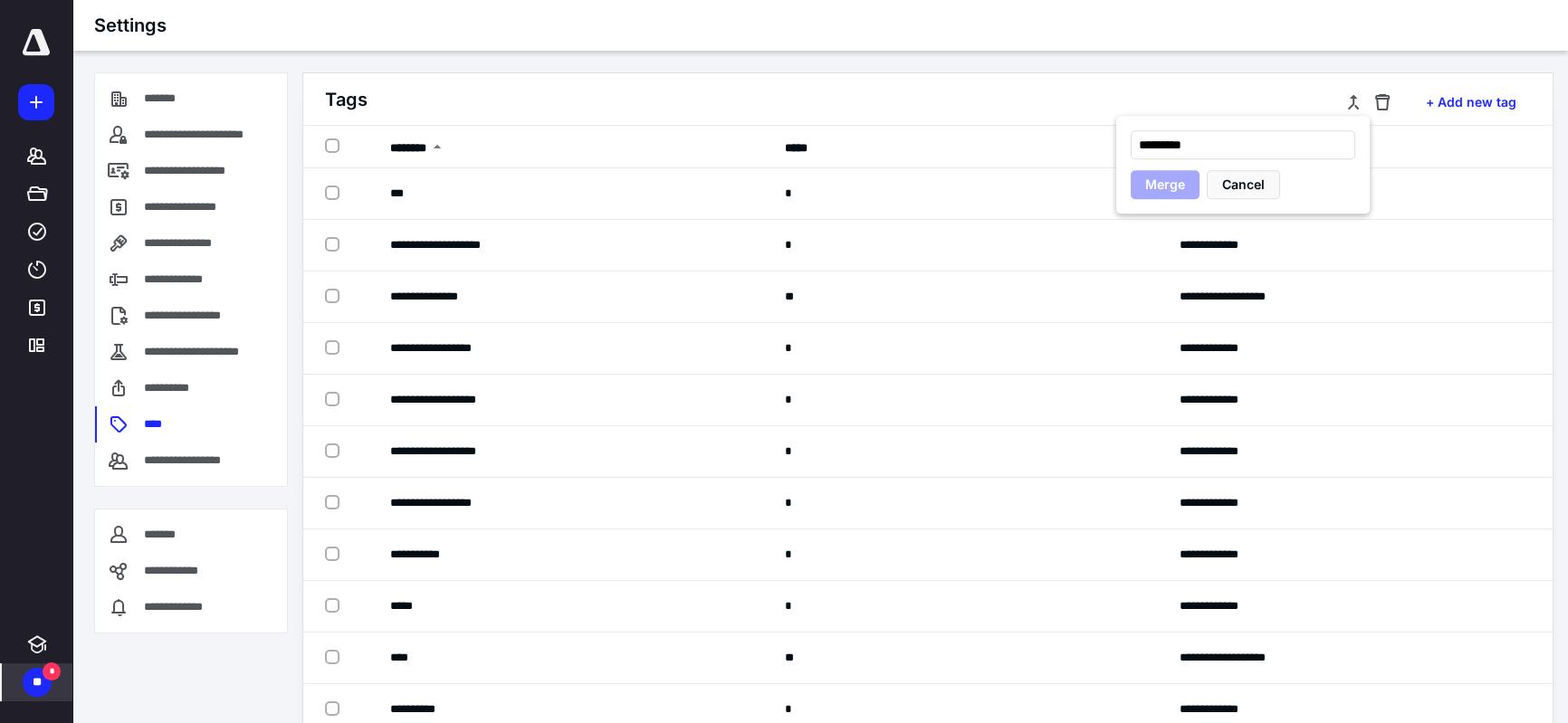 click on "Merge" at bounding box center [1165, 185] 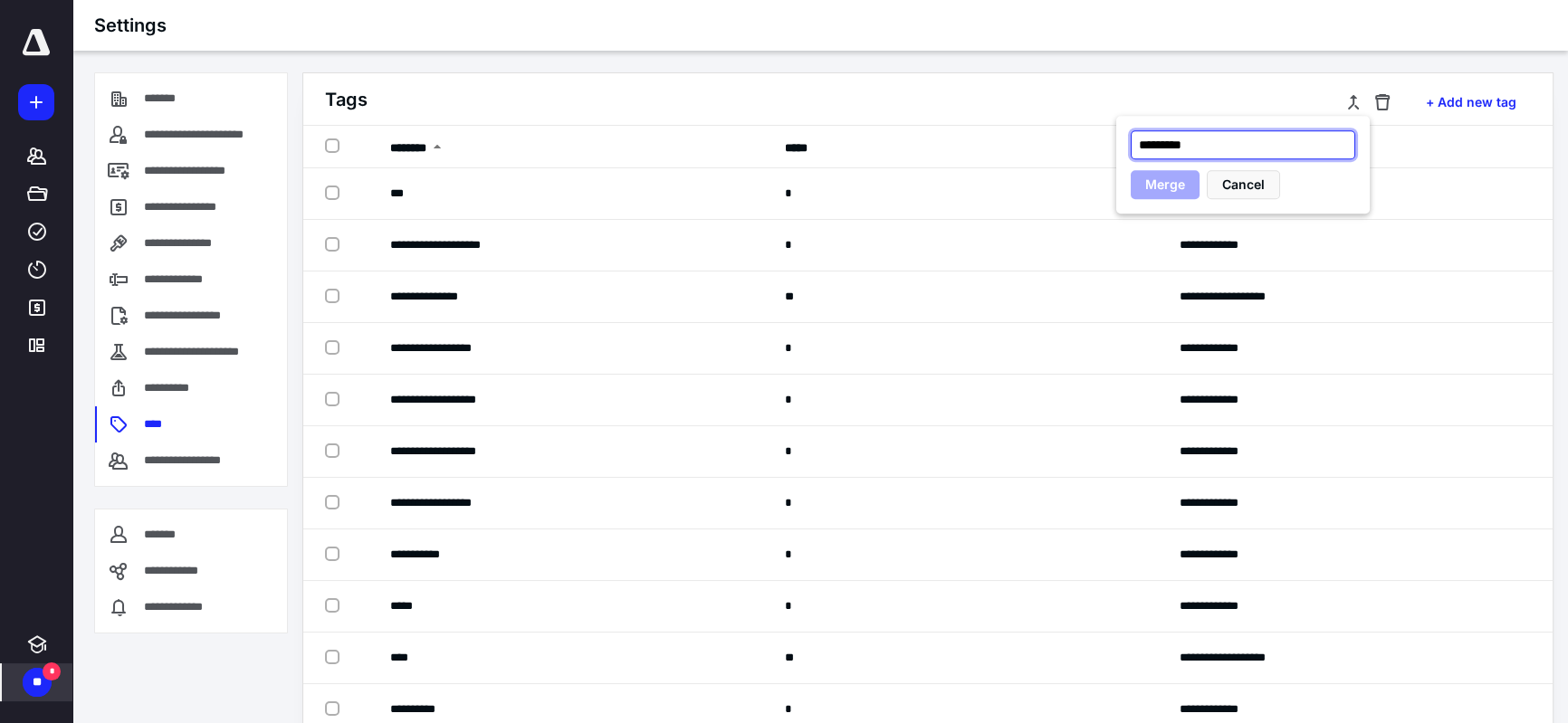 click on "*********" at bounding box center (1243, 145) 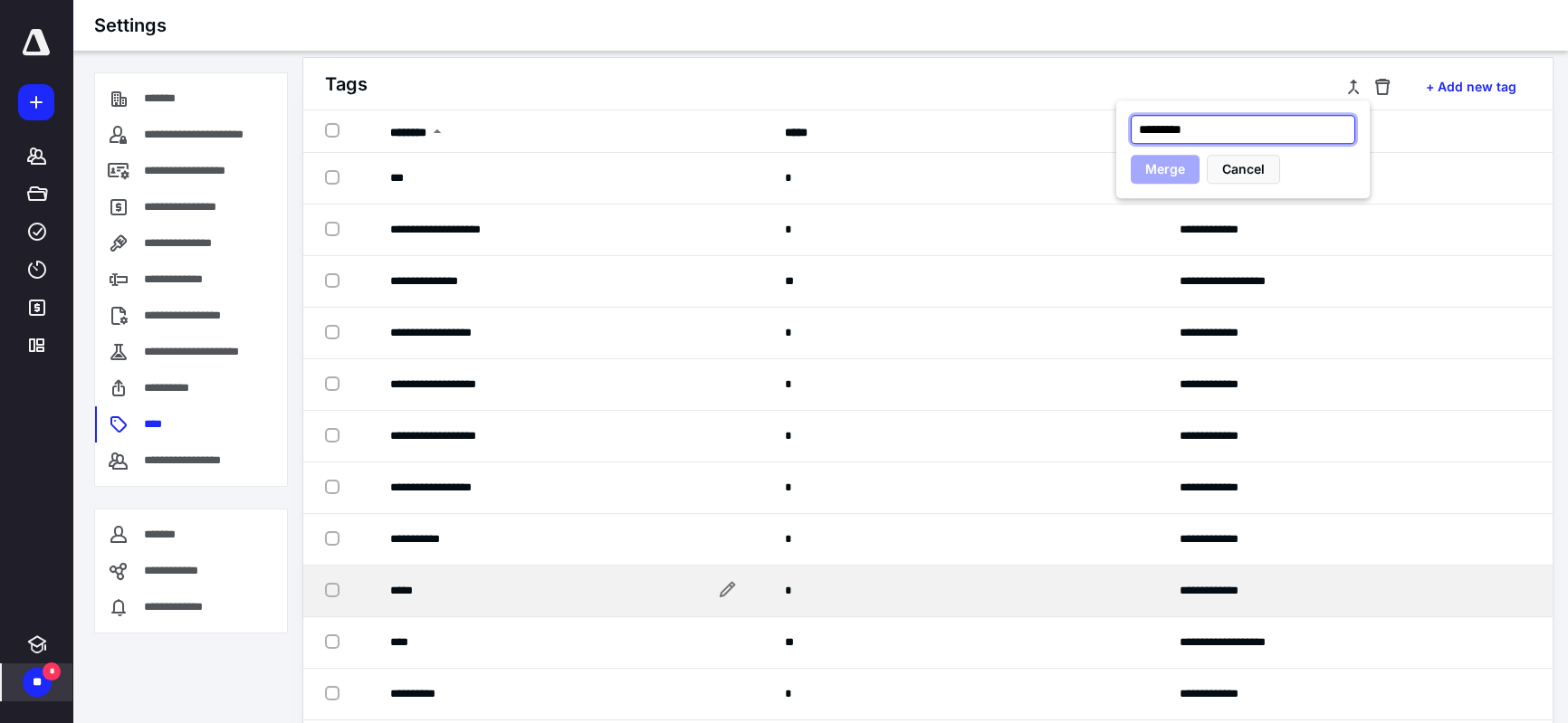 scroll, scrollTop: 0, scrollLeft: 0, axis: both 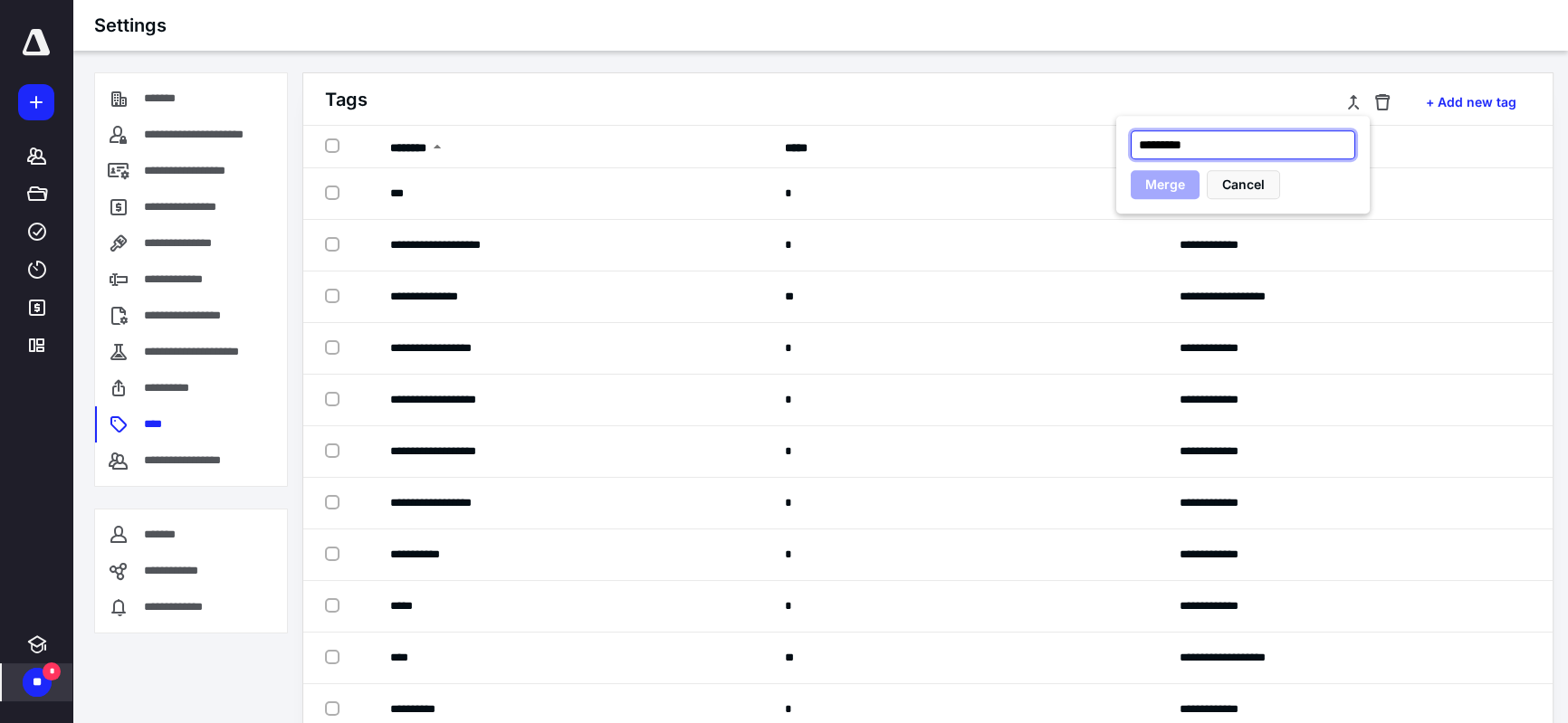 click on "*********" at bounding box center (1243, 145) 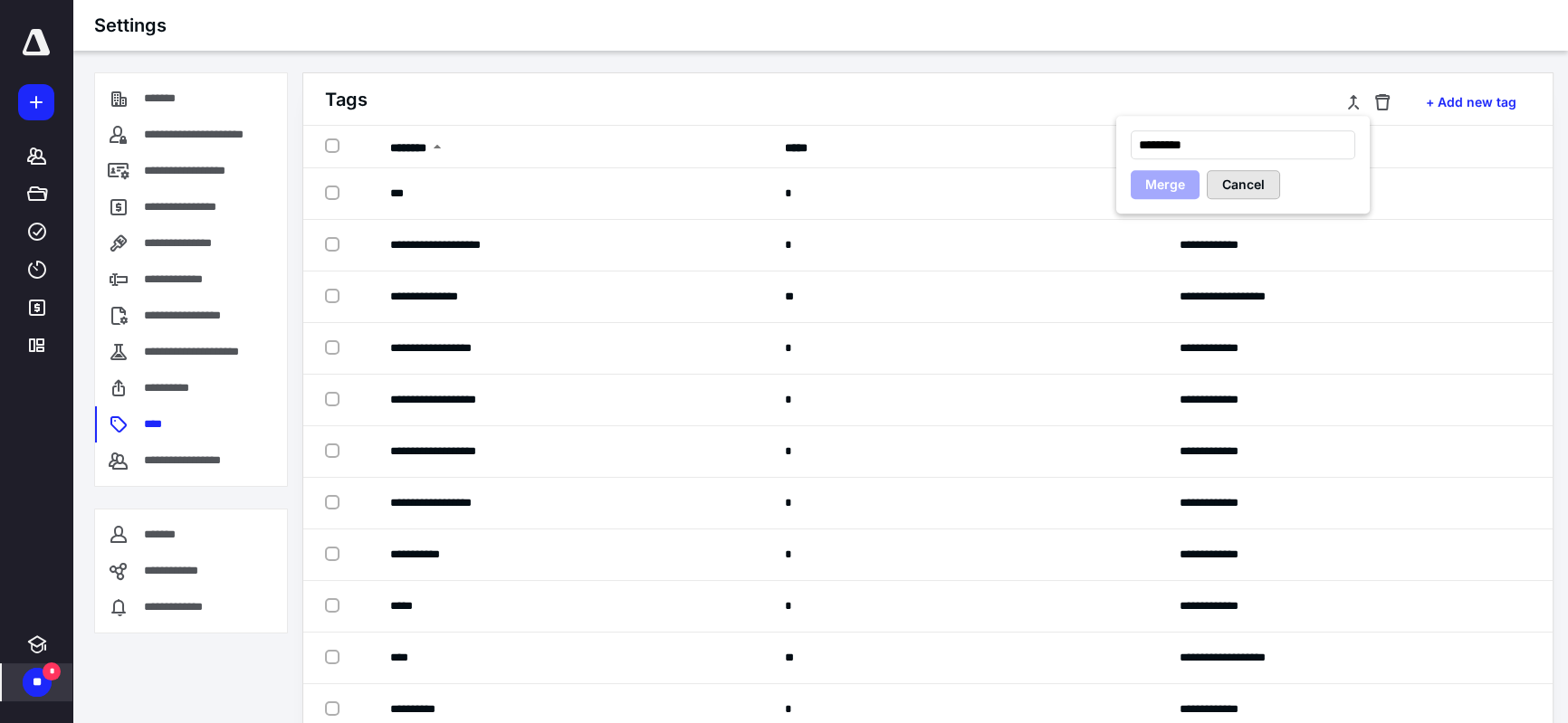 click on "Cancel" at bounding box center [1243, 185] 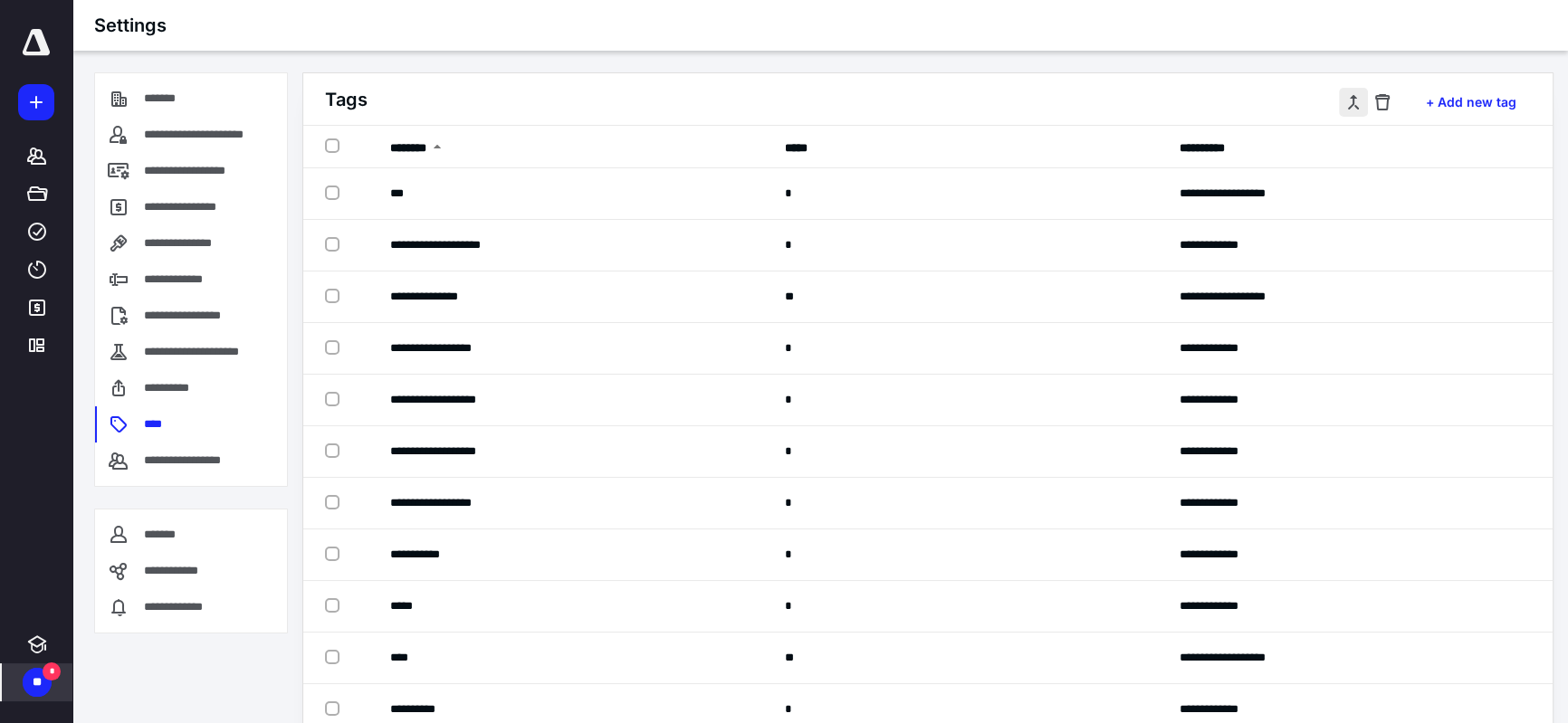 click at bounding box center [1353, 102] 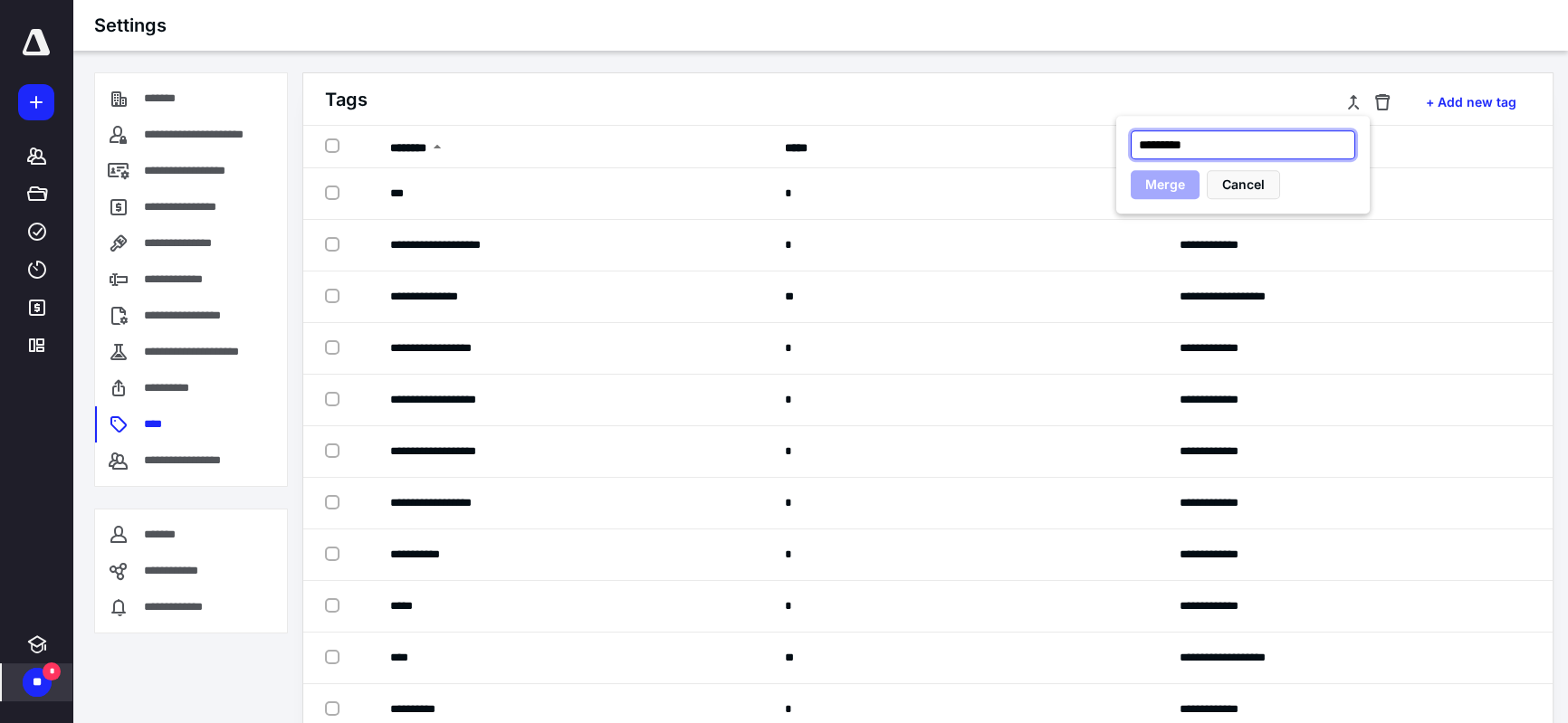click on "*********" at bounding box center [1243, 145] 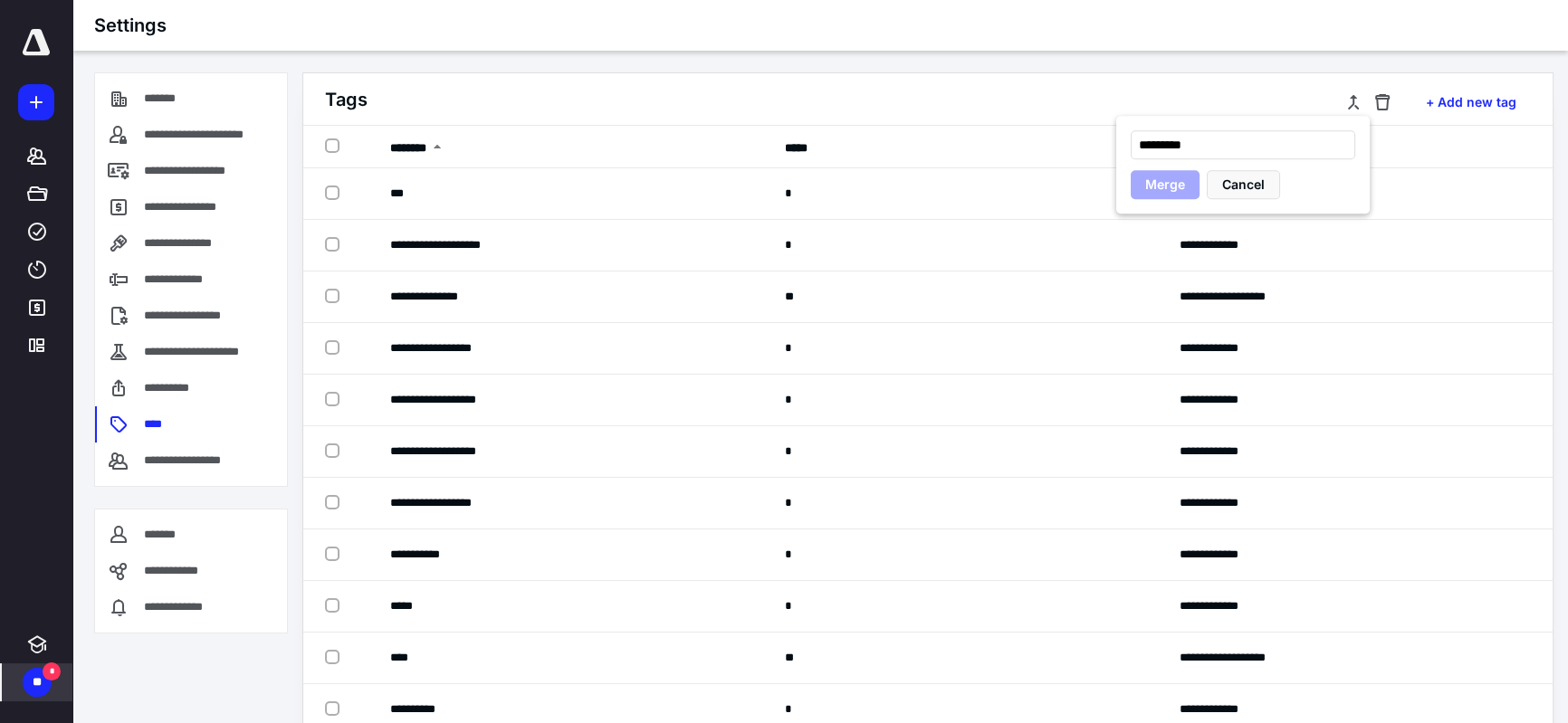 click on "Merge" at bounding box center [1165, 185] 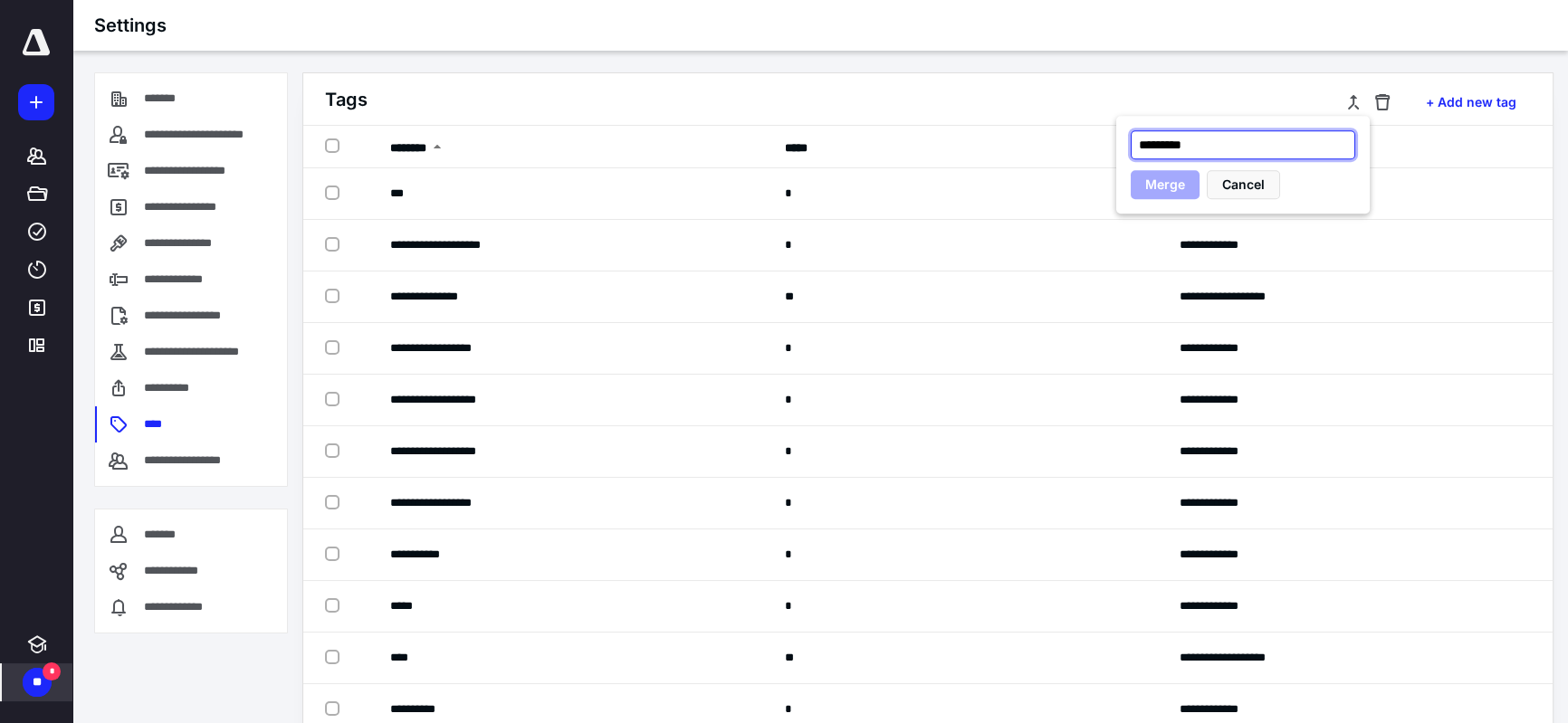drag, startPoint x: 1220, startPoint y: 141, endPoint x: 1137, endPoint y: 130, distance: 83.725743 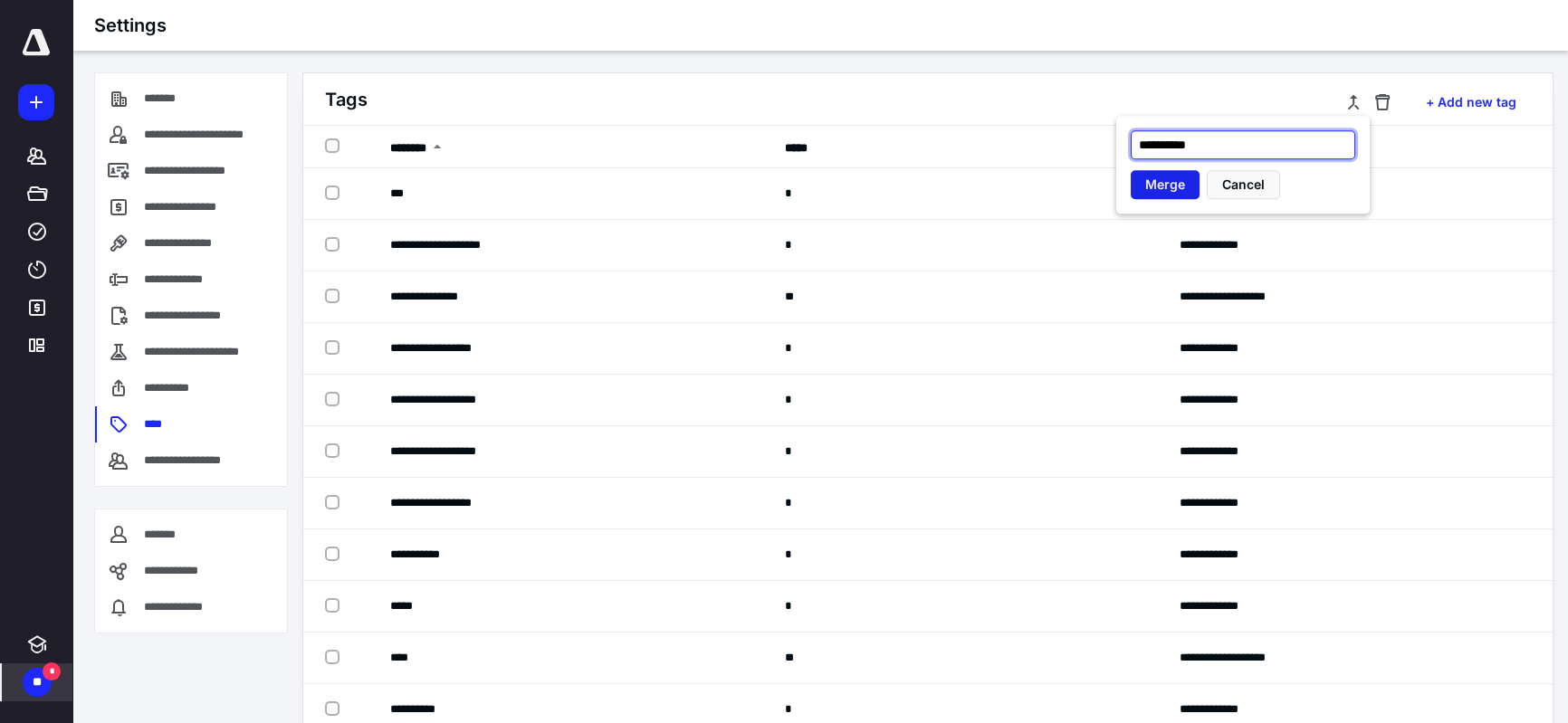 type on "*********" 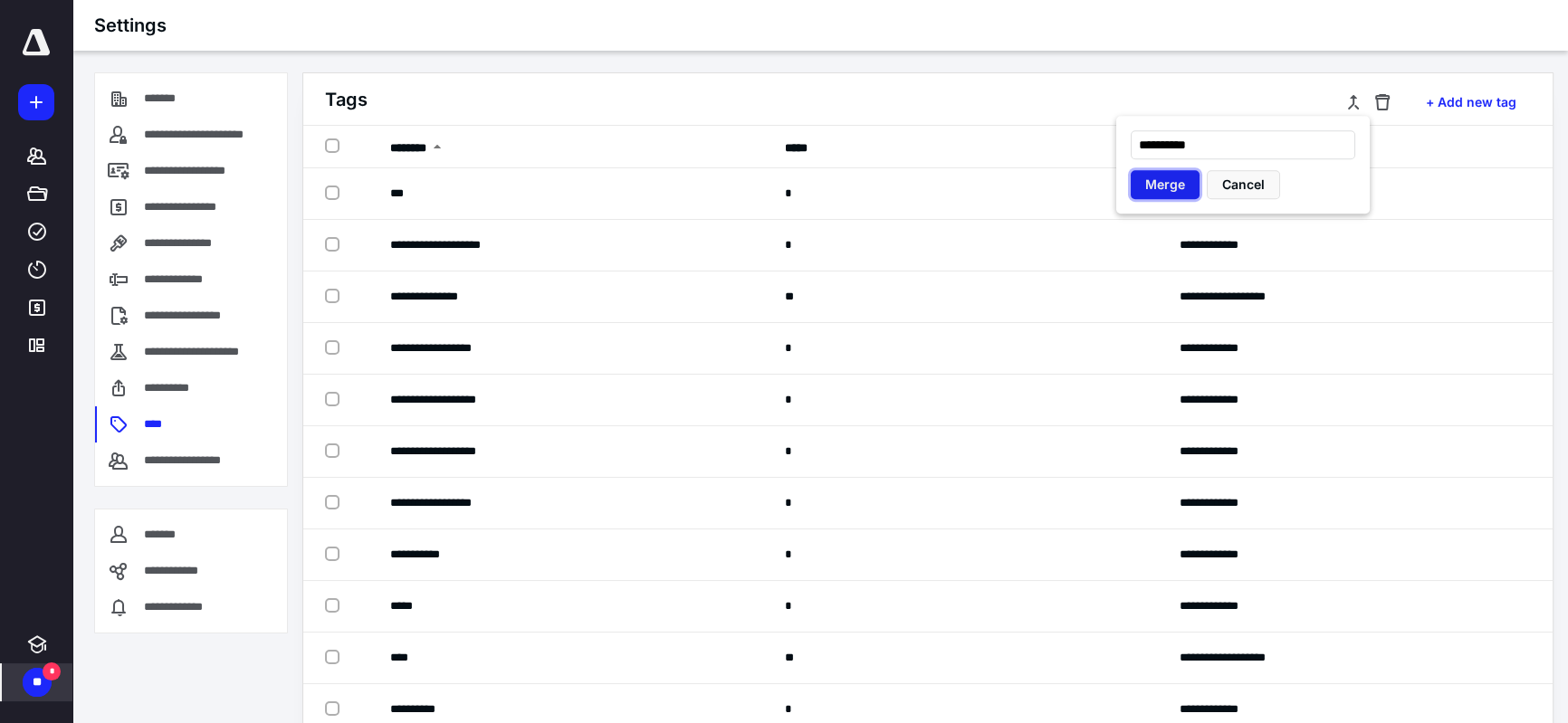 click on "Merge" at bounding box center (1165, 185) 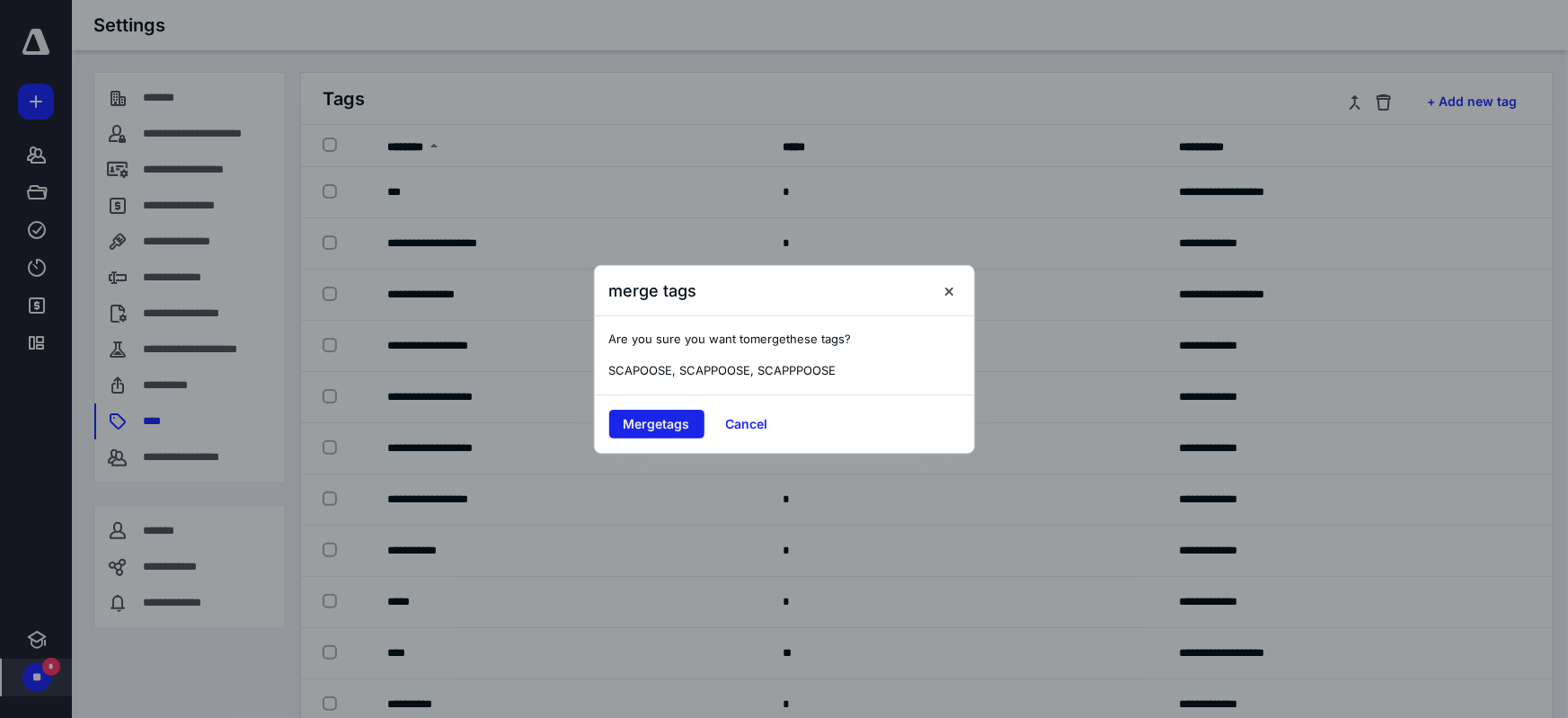 click on "Merge  tags" at bounding box center (657, 424) 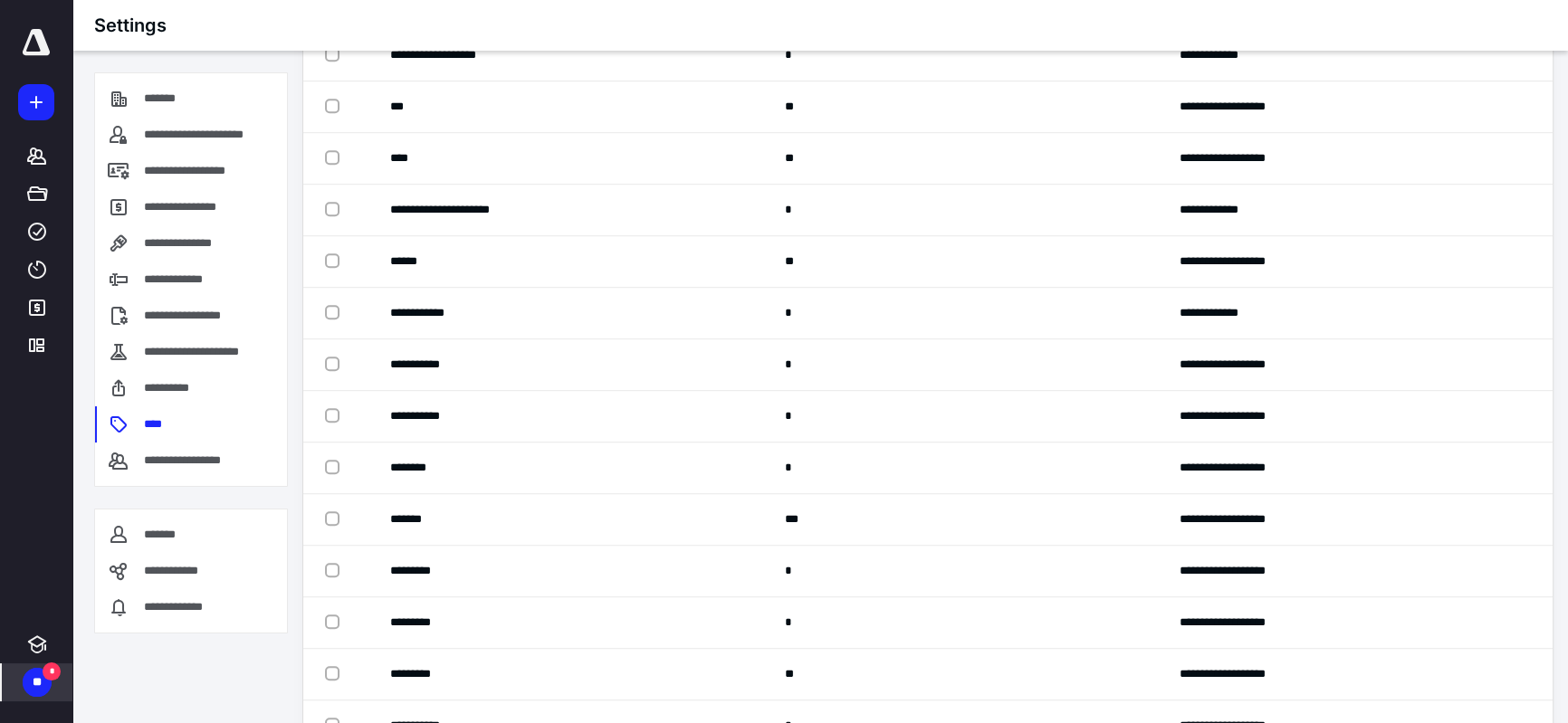 scroll, scrollTop: 1422, scrollLeft: 0, axis: vertical 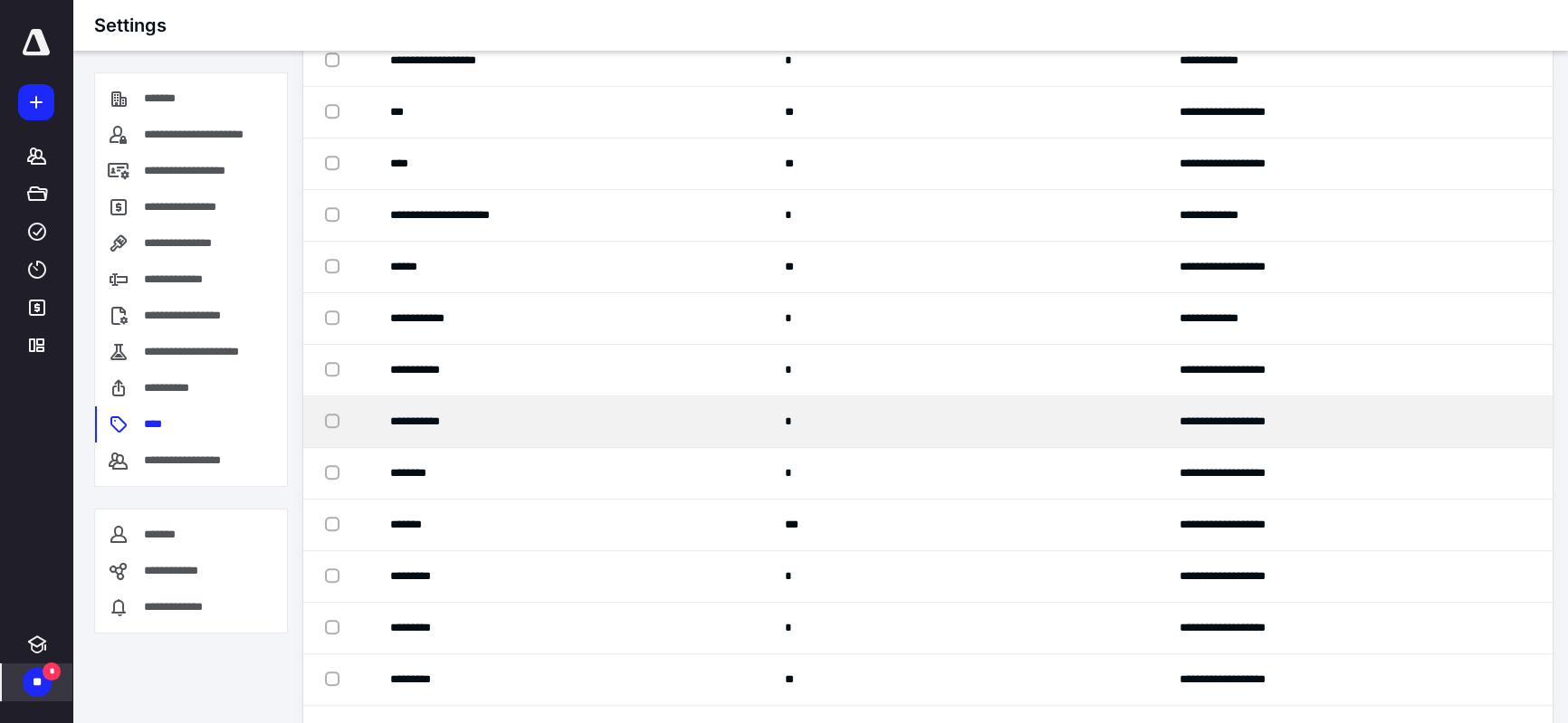 click at bounding box center (336, 420) 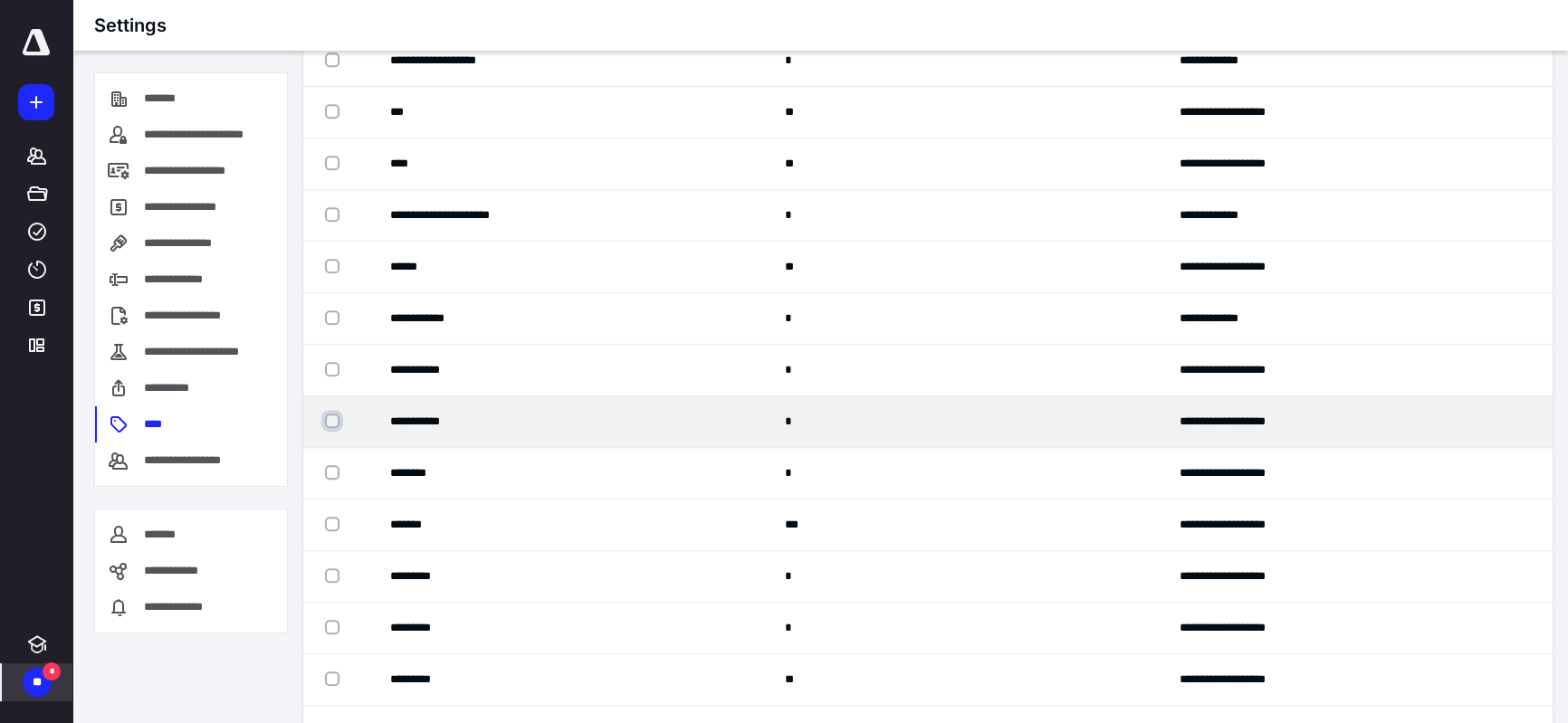 click at bounding box center (334, 421) 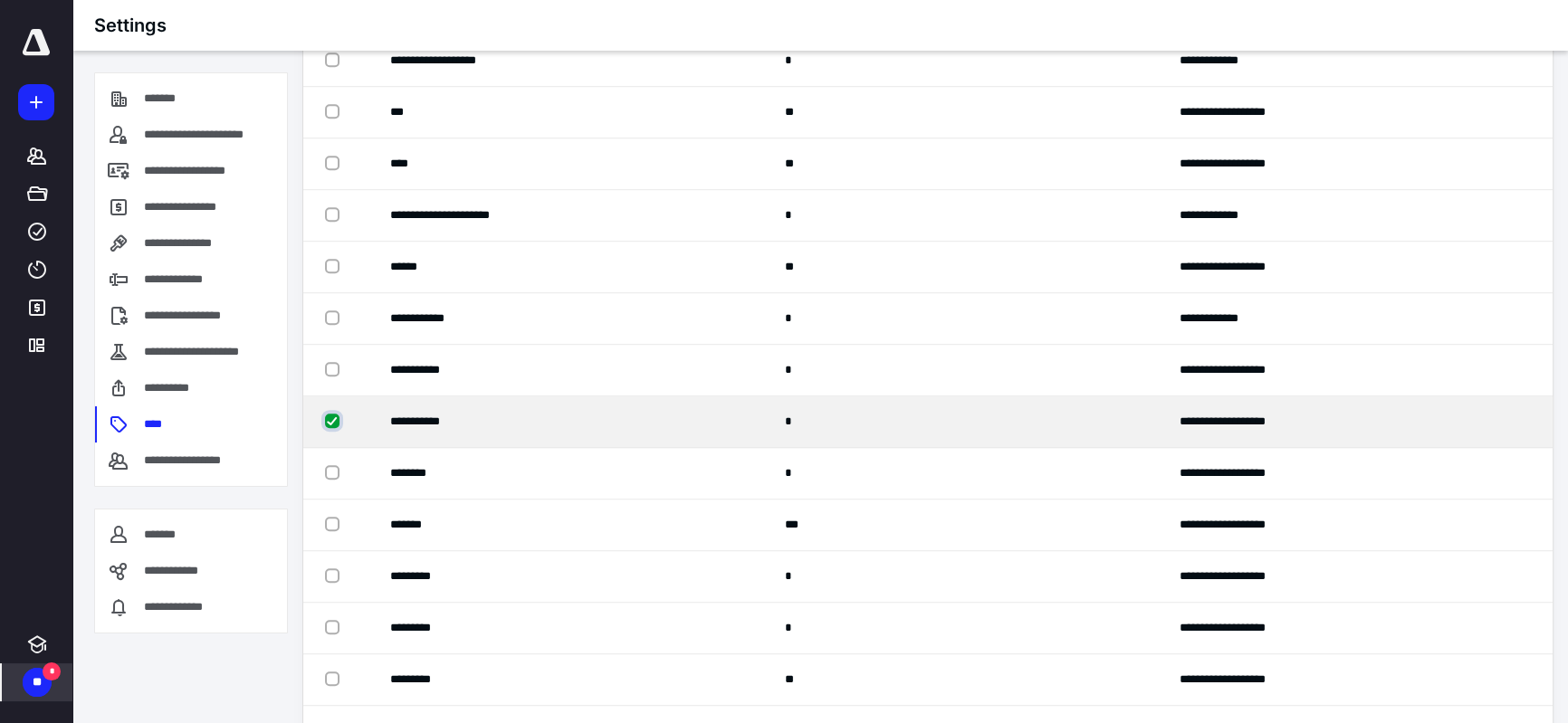 checkbox on "true" 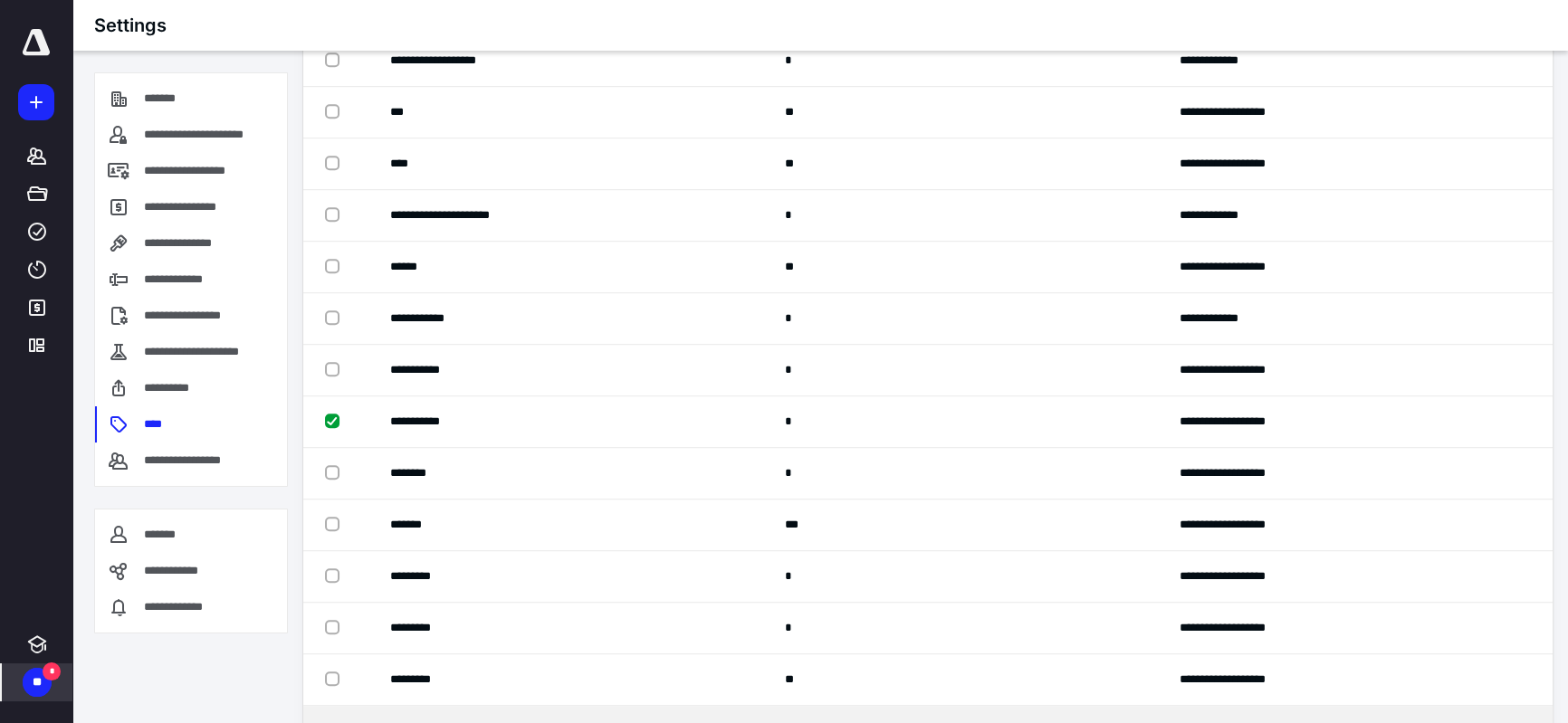 click at bounding box center [336, 729] 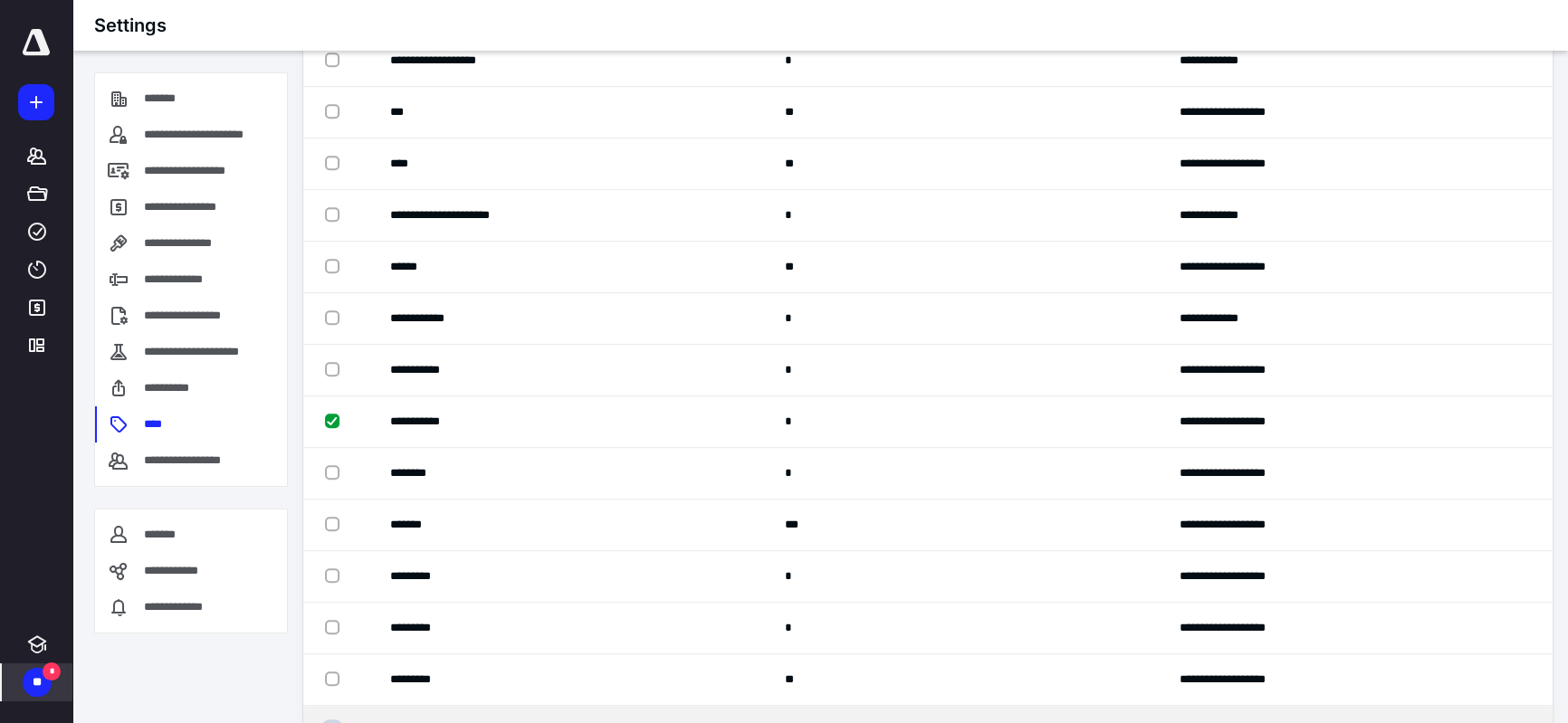 click at bounding box center (334, 730) 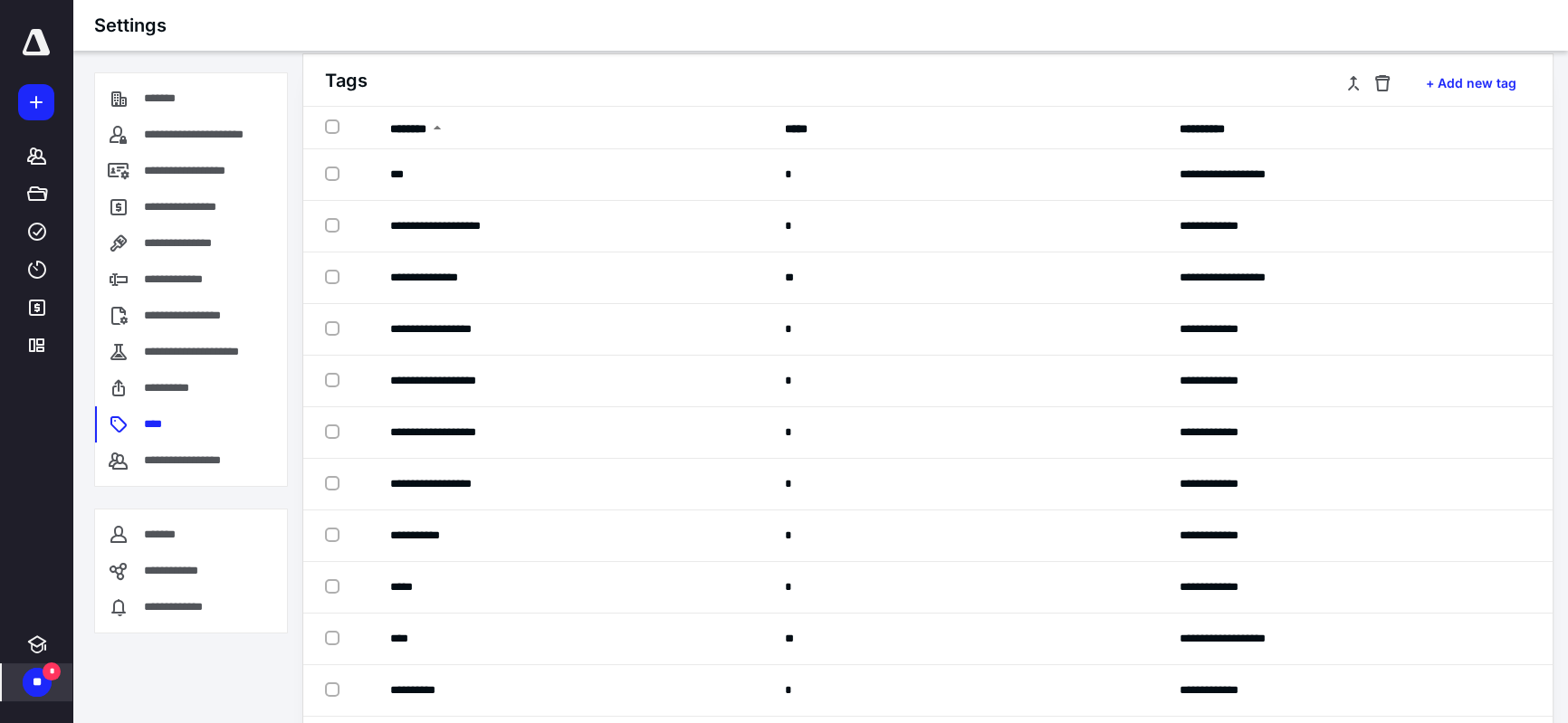 scroll, scrollTop: 0, scrollLeft: 0, axis: both 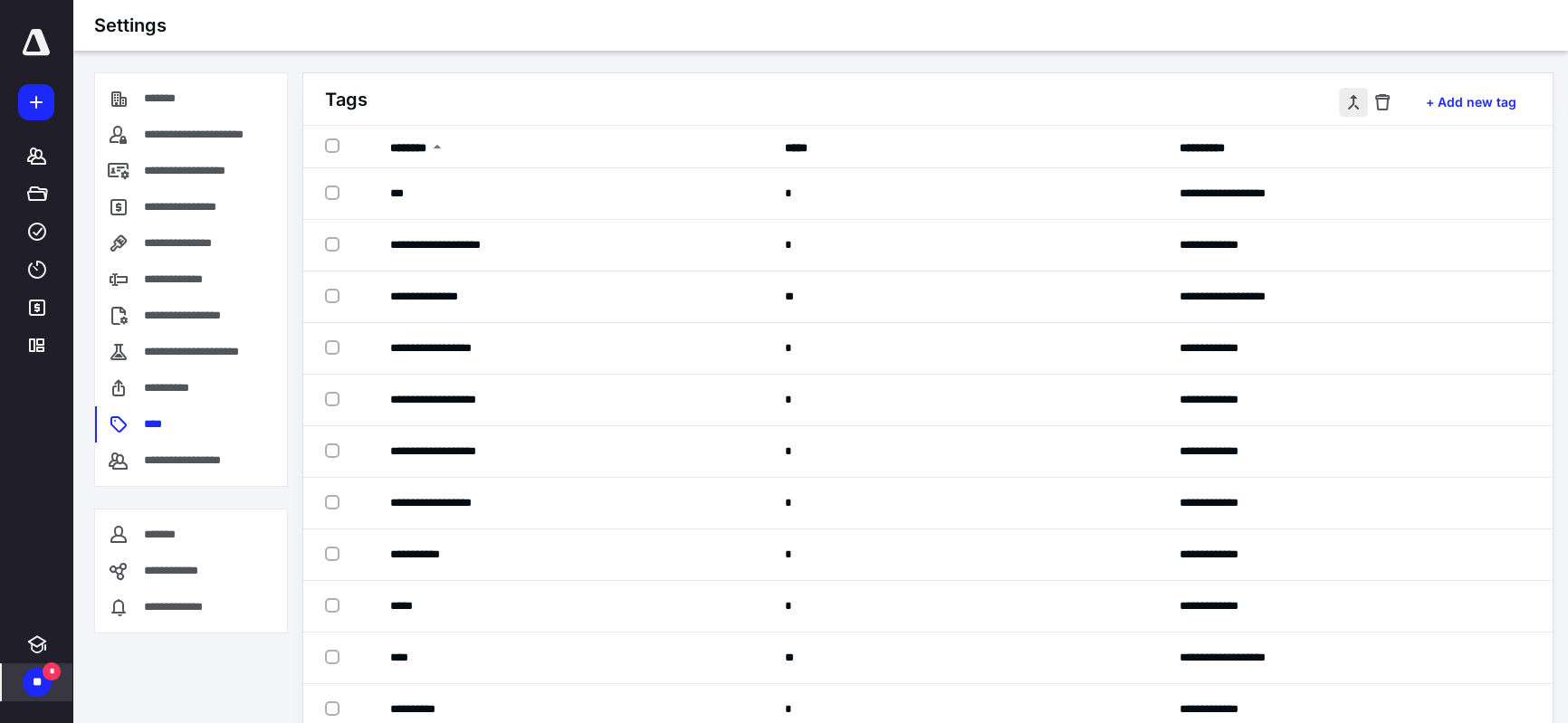 click at bounding box center [1353, 102] 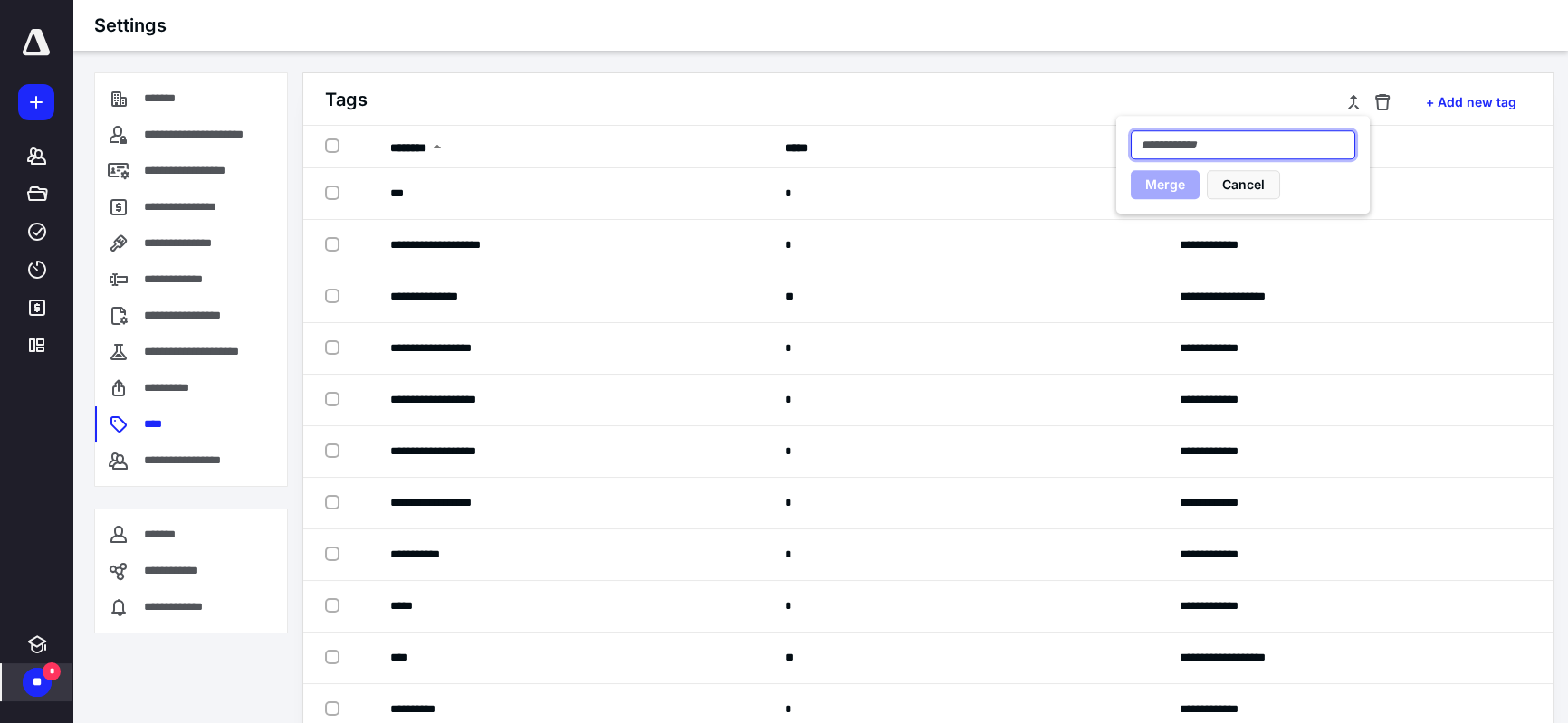 click at bounding box center [1243, 145] 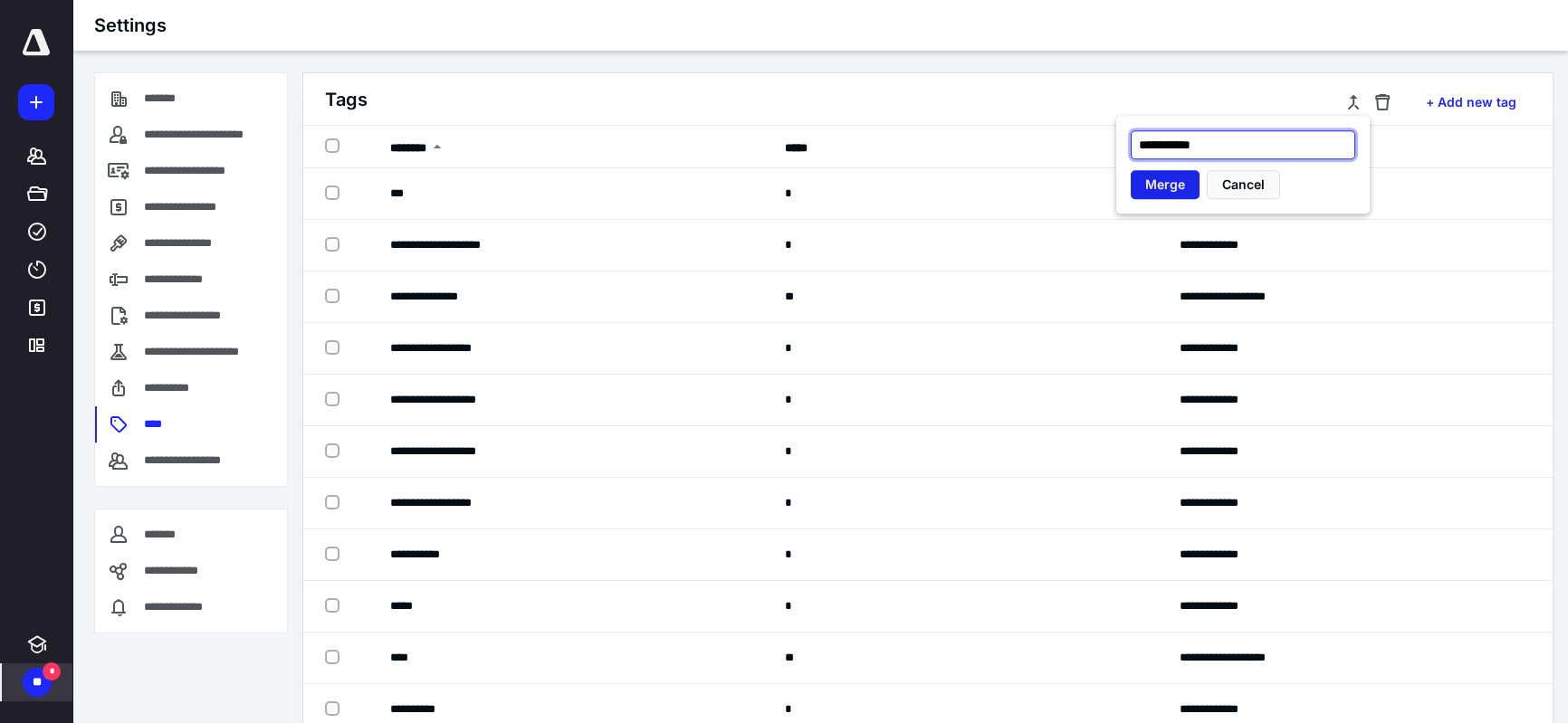 type on "**********" 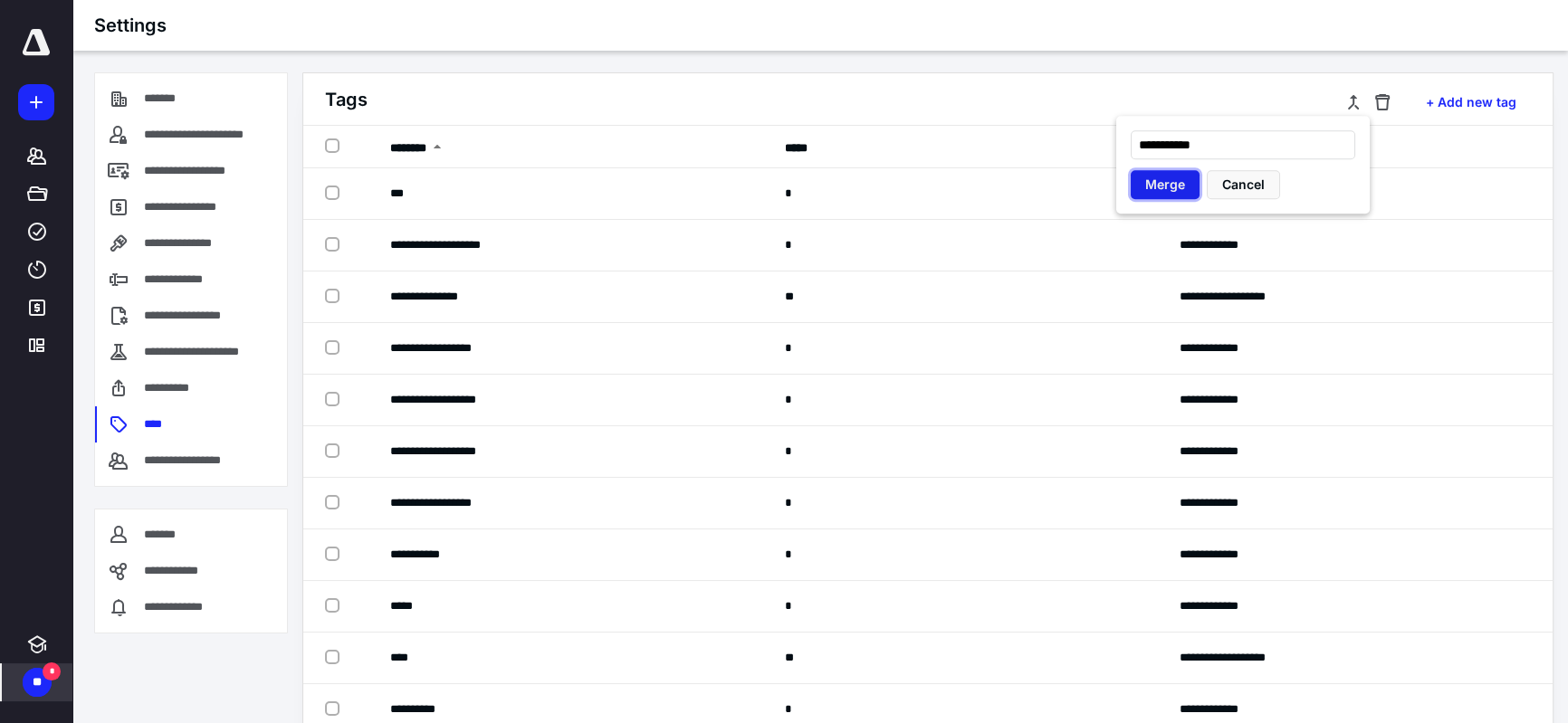 click on "Merge" at bounding box center [1165, 185] 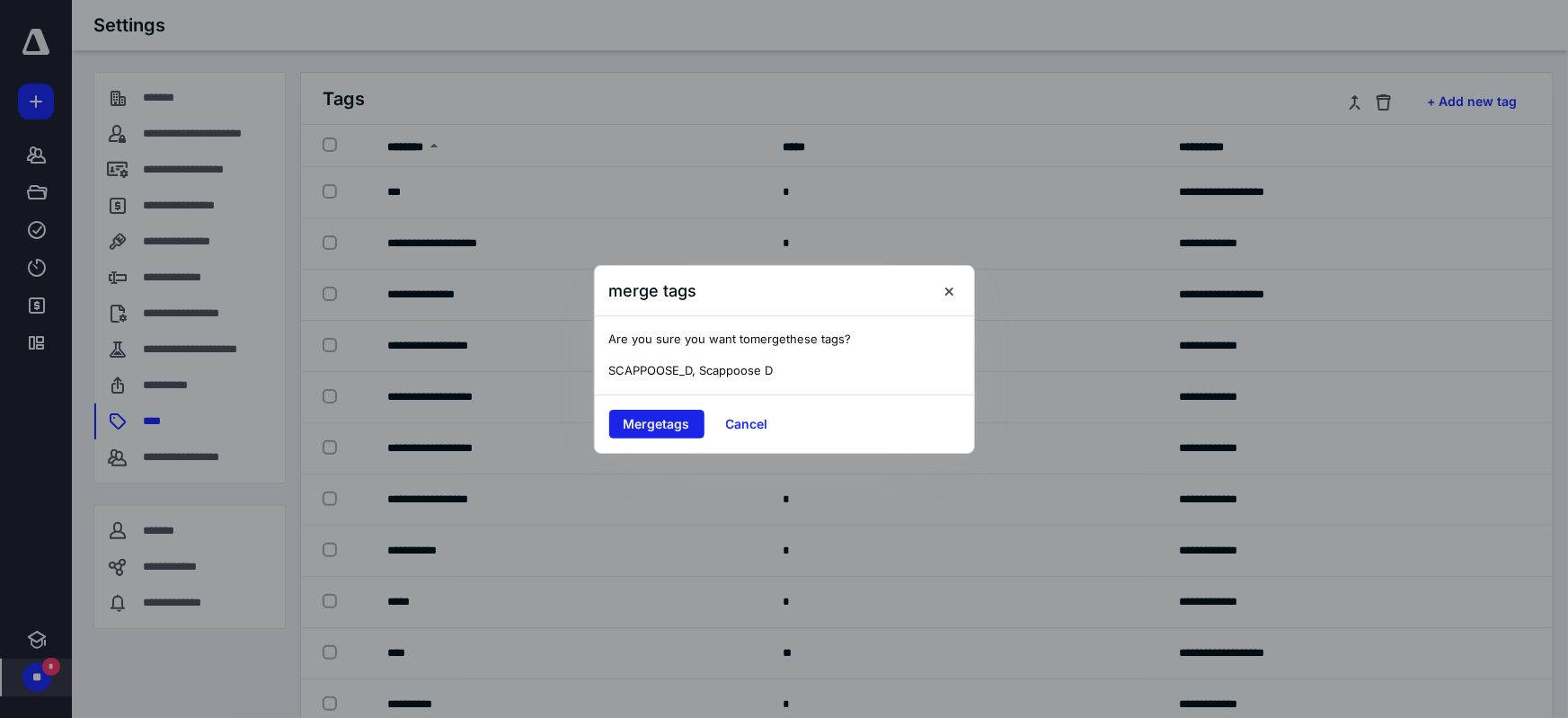 click on "Merge  tags" at bounding box center [657, 424] 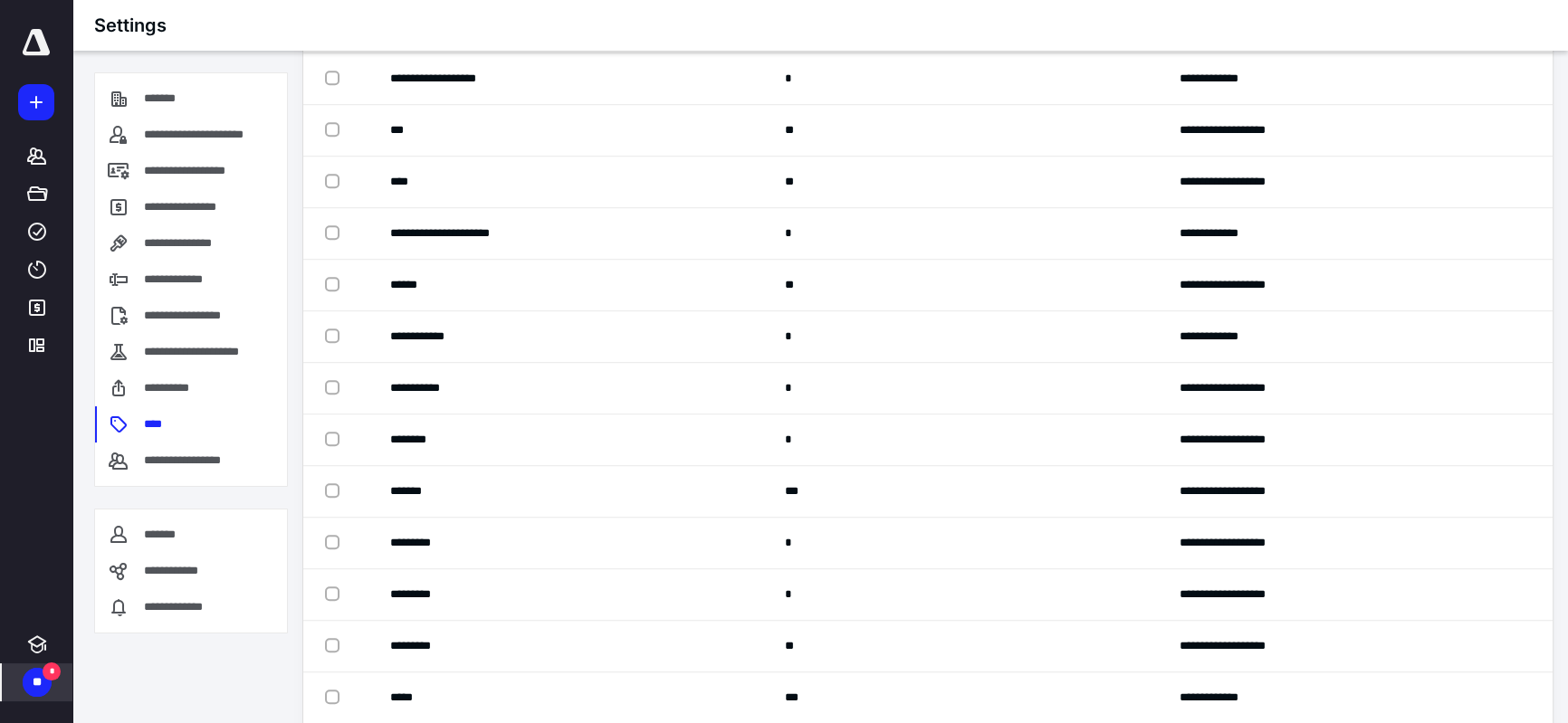 scroll, scrollTop: 1463, scrollLeft: 0, axis: vertical 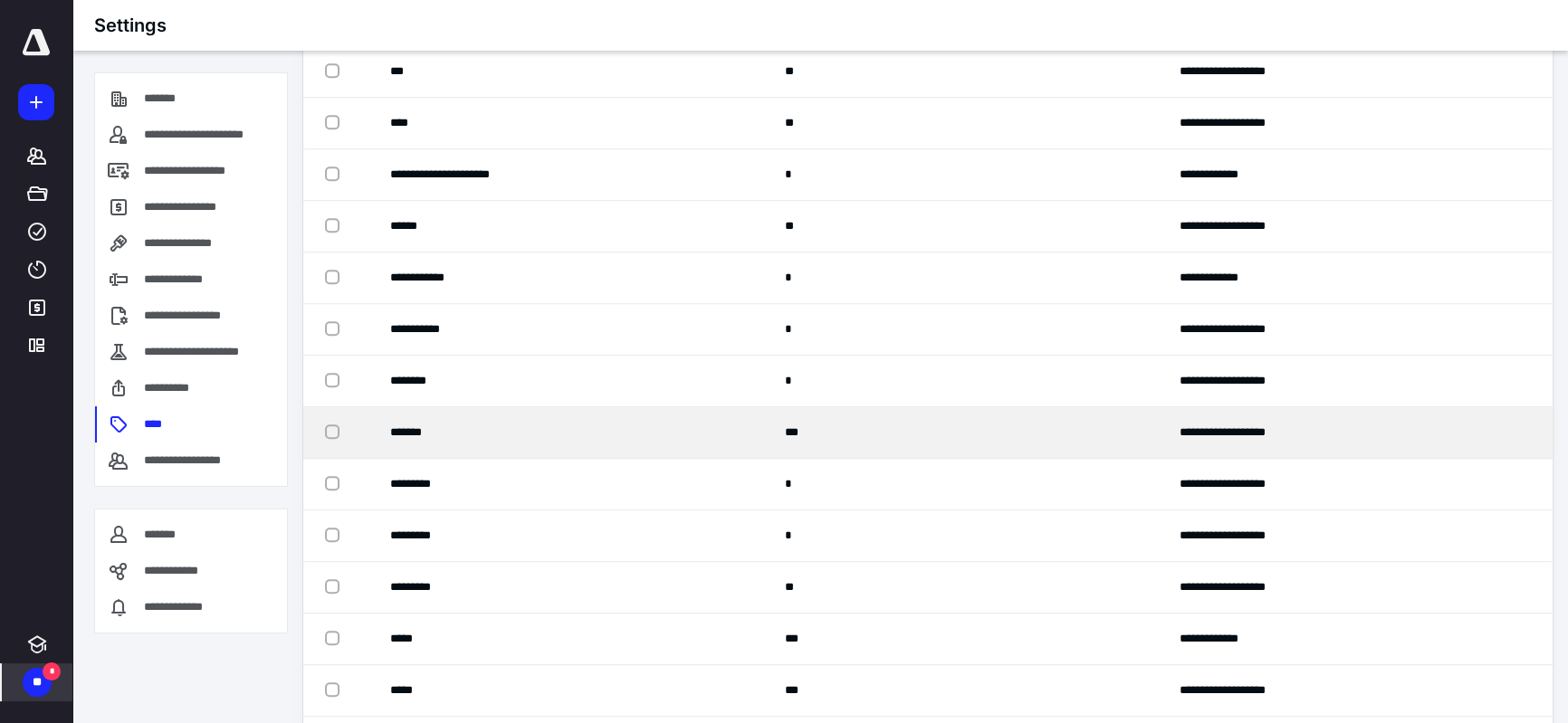 click at bounding box center (336, 431) 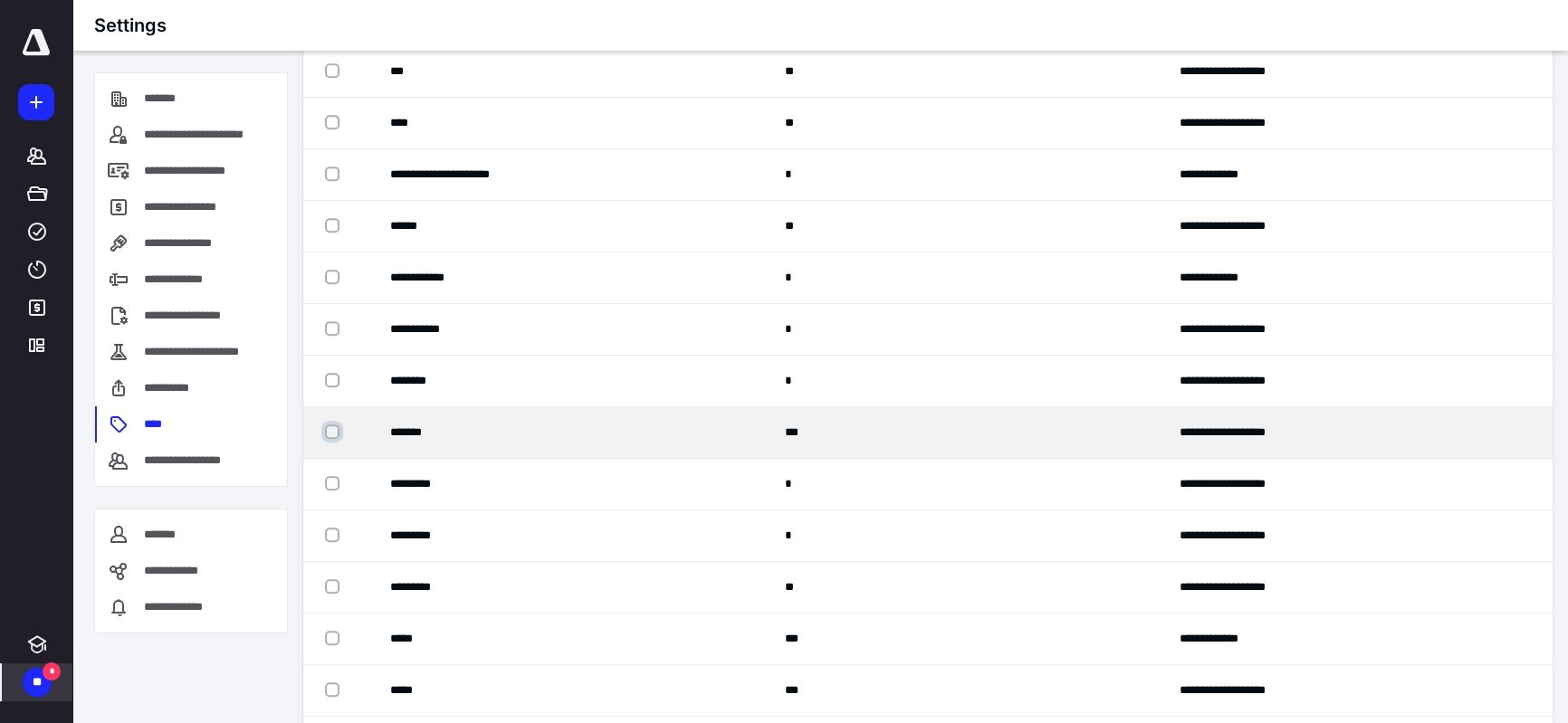click at bounding box center [334, 432] 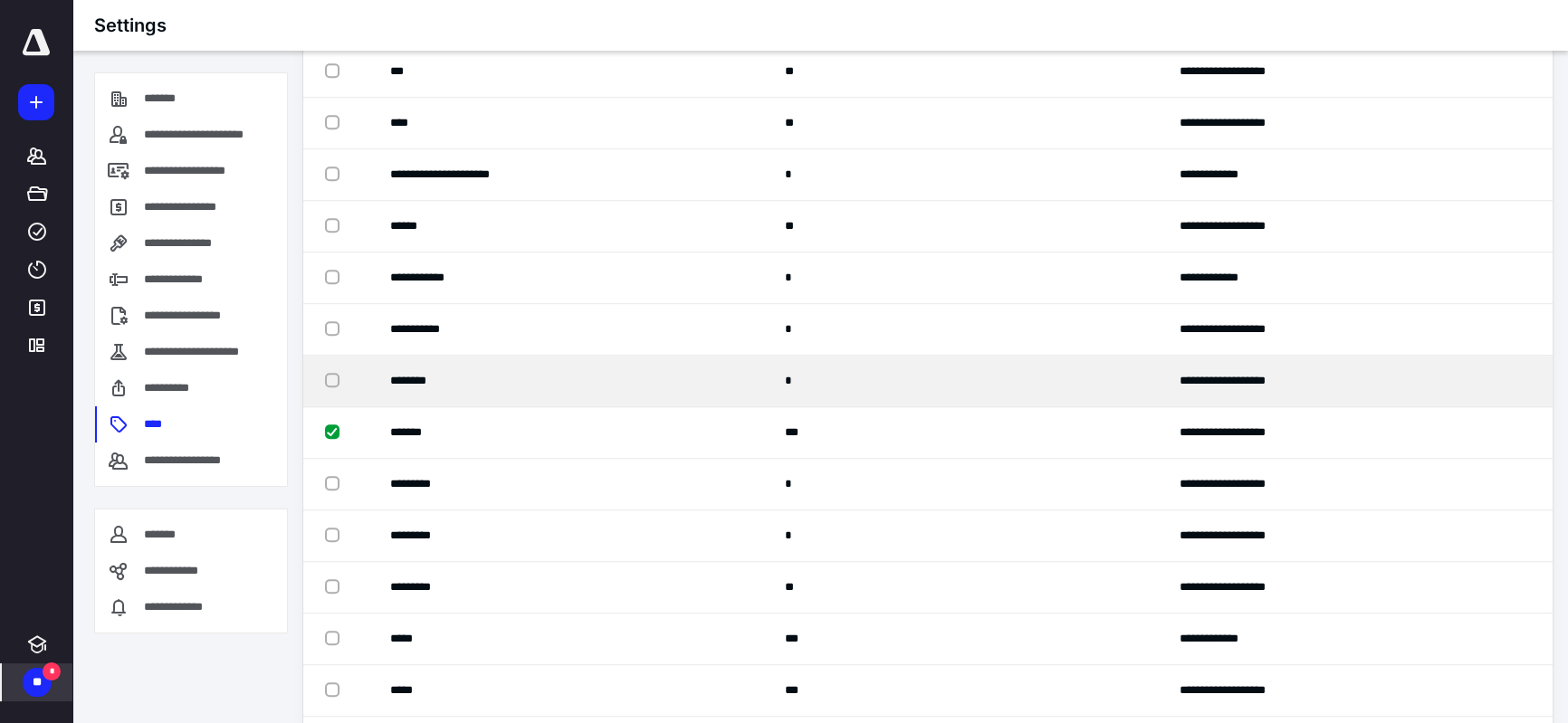 click at bounding box center [336, 379] 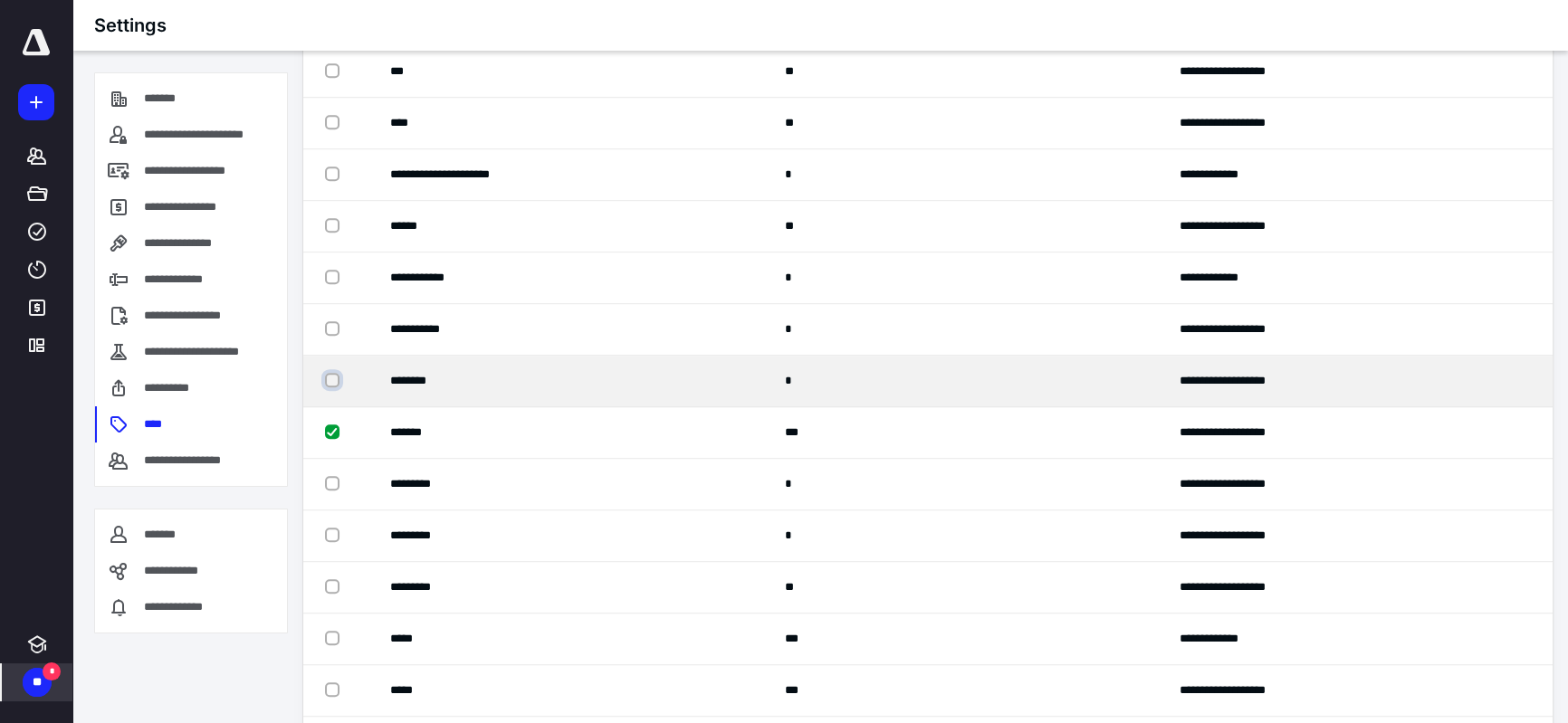 click at bounding box center [334, 380] 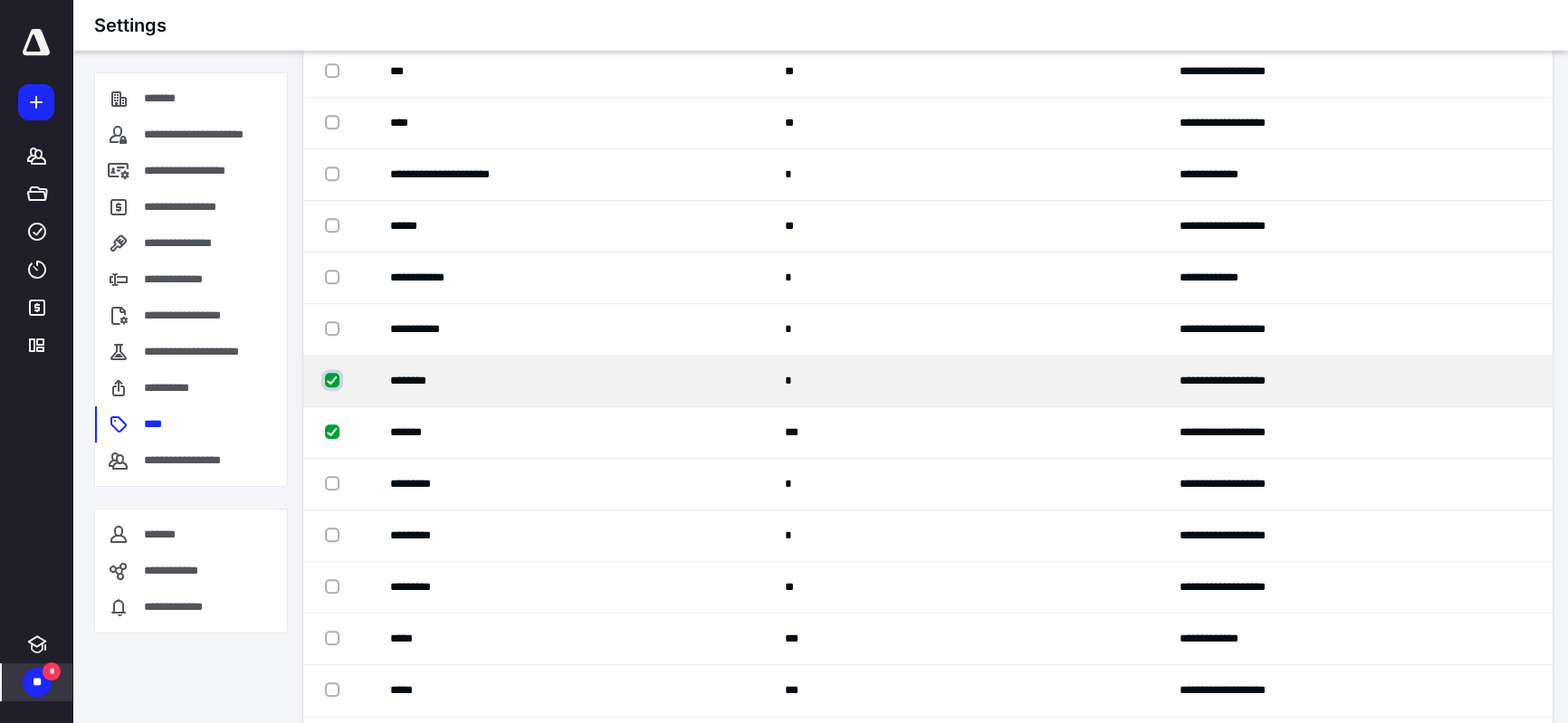 checkbox on "true" 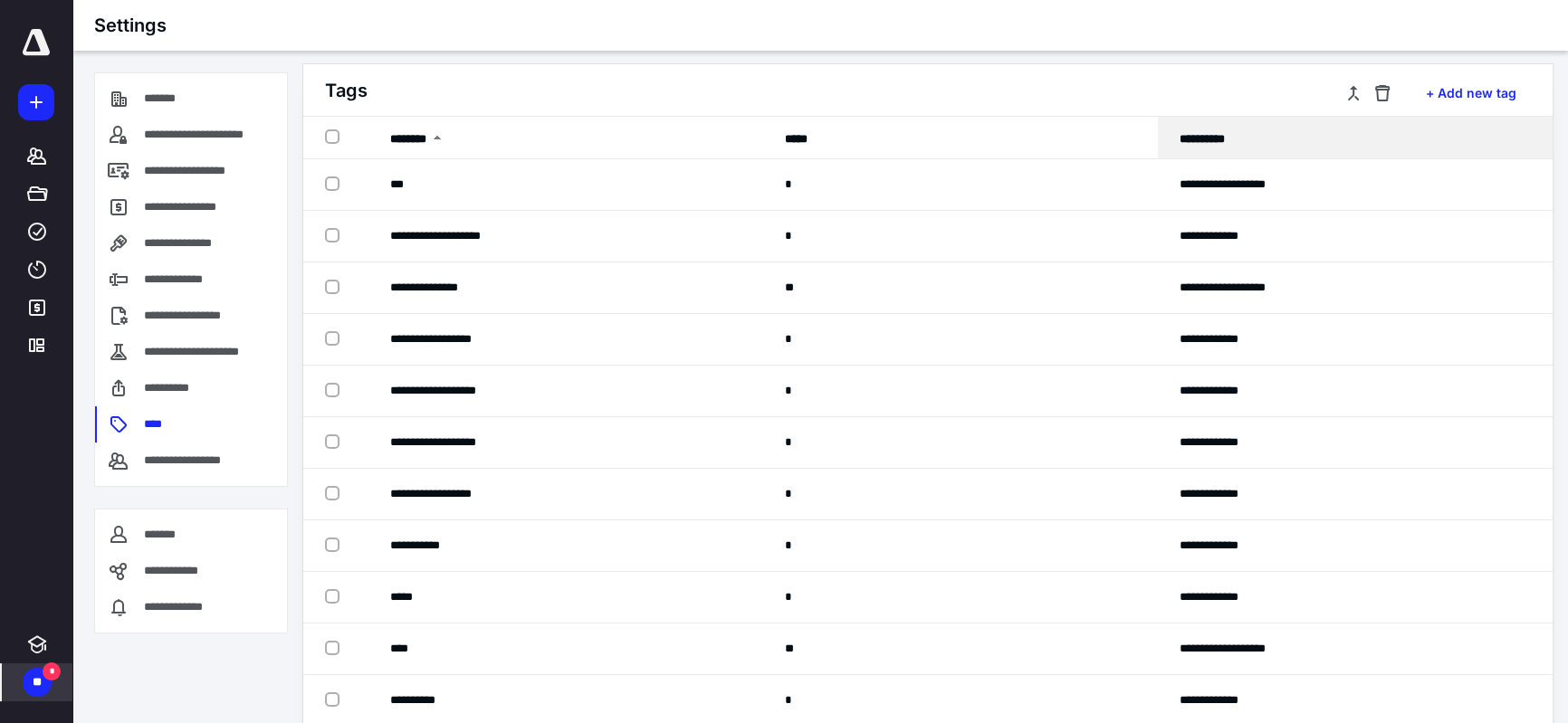 scroll, scrollTop: 0, scrollLeft: 0, axis: both 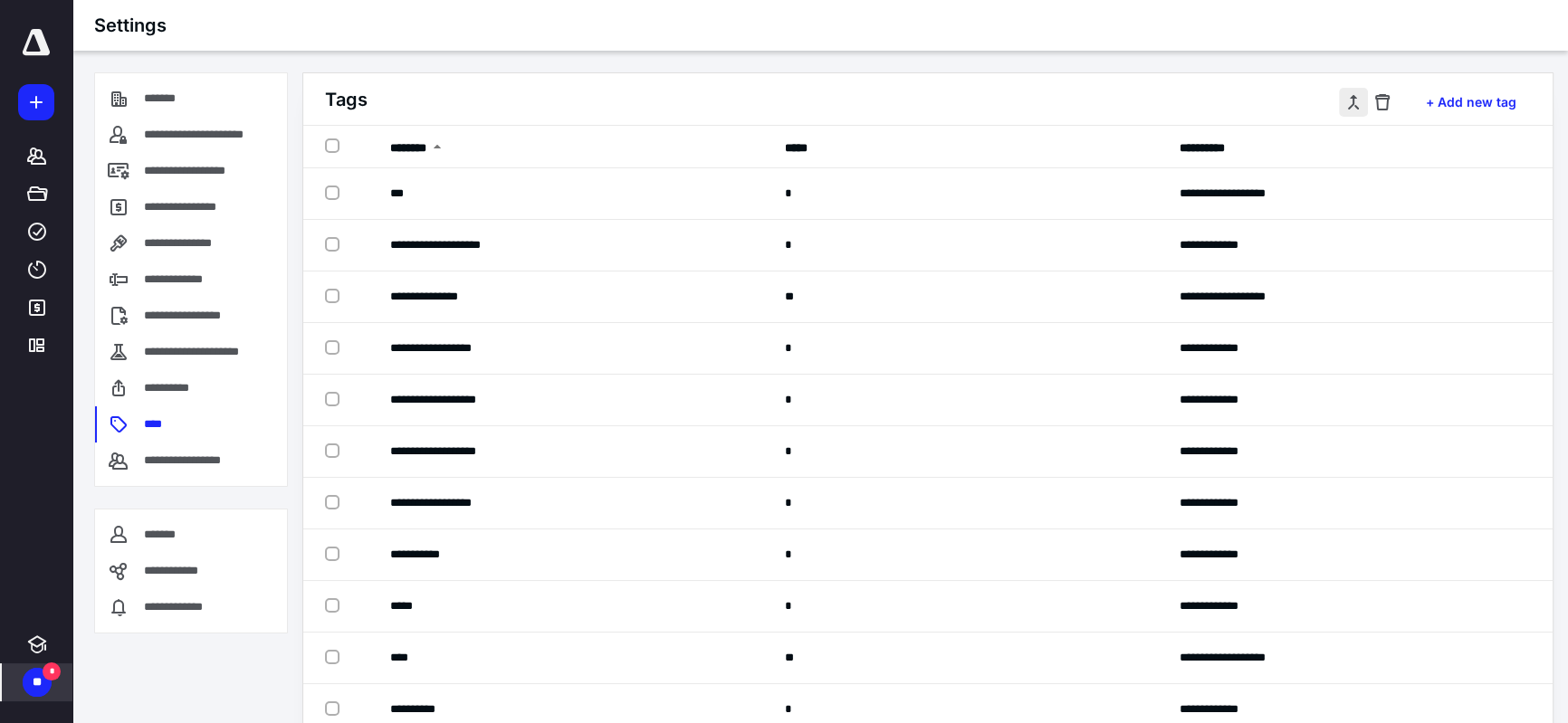 click at bounding box center (1353, 102) 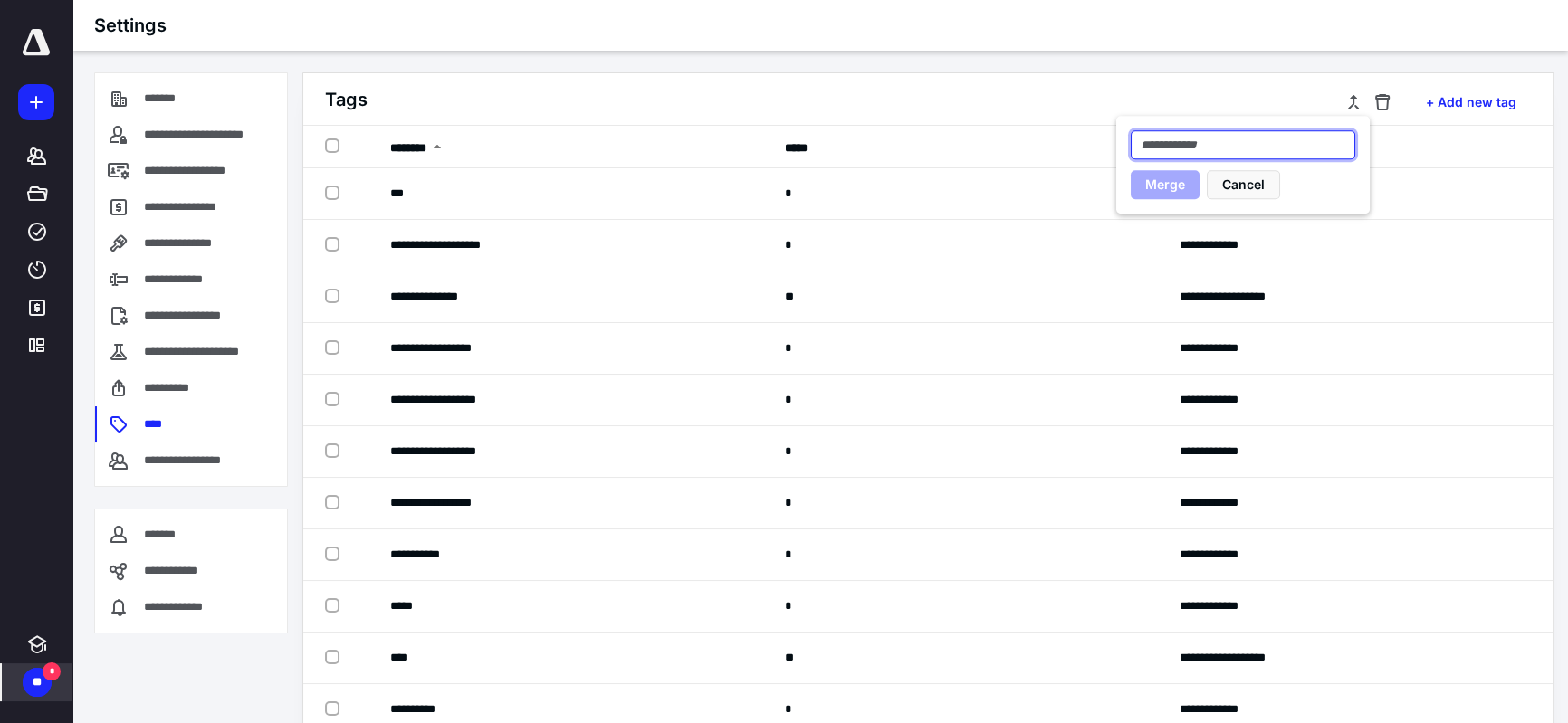 click at bounding box center (1243, 145) 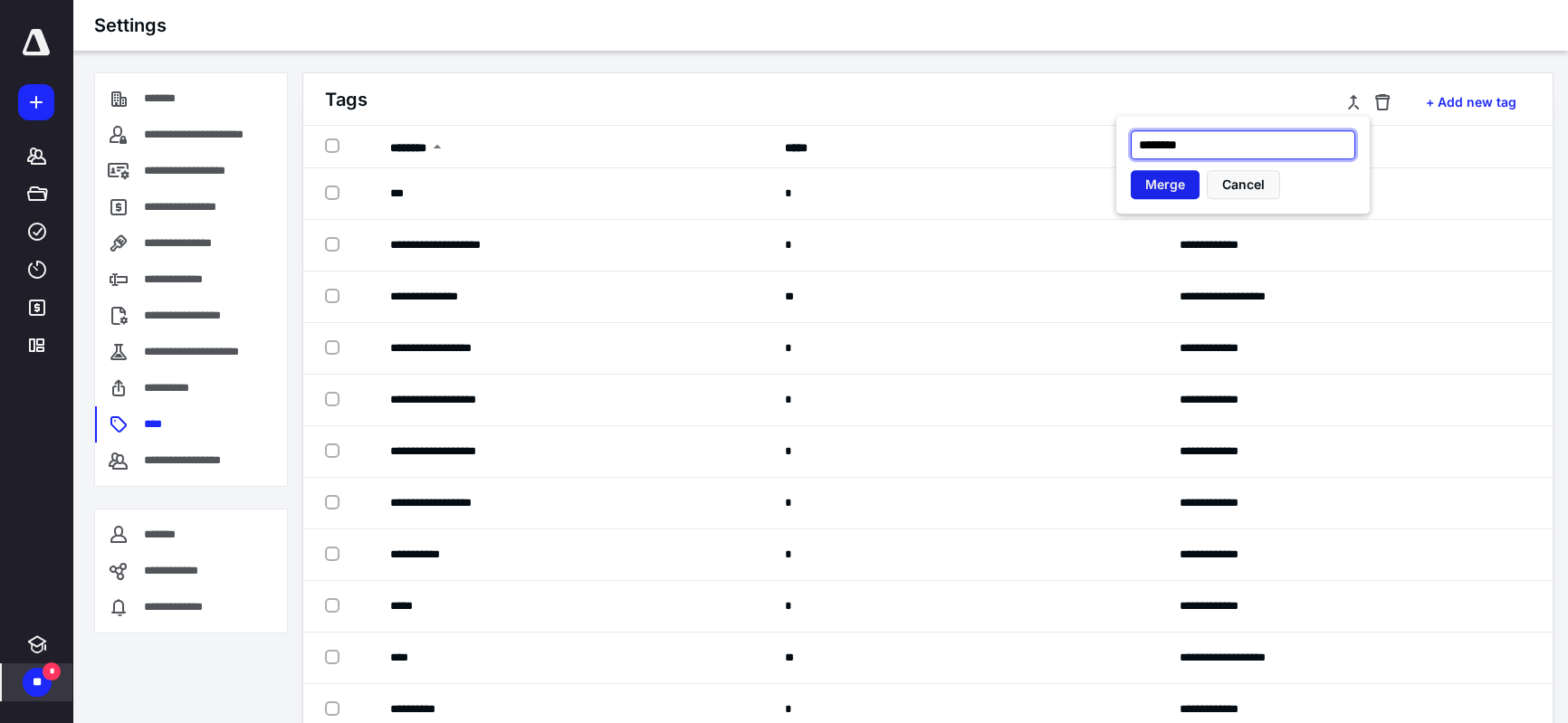 type on "*******" 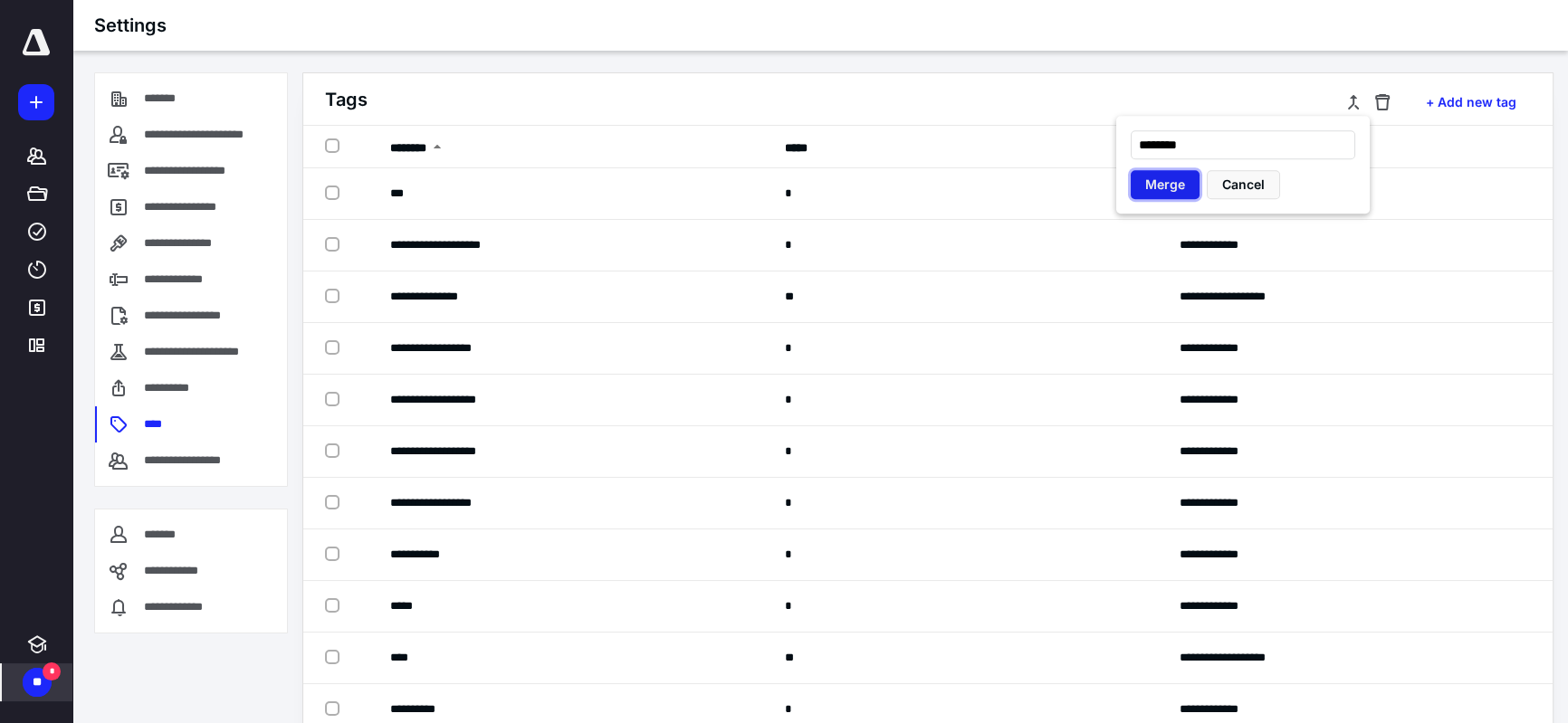 click on "Merge" at bounding box center [1165, 185] 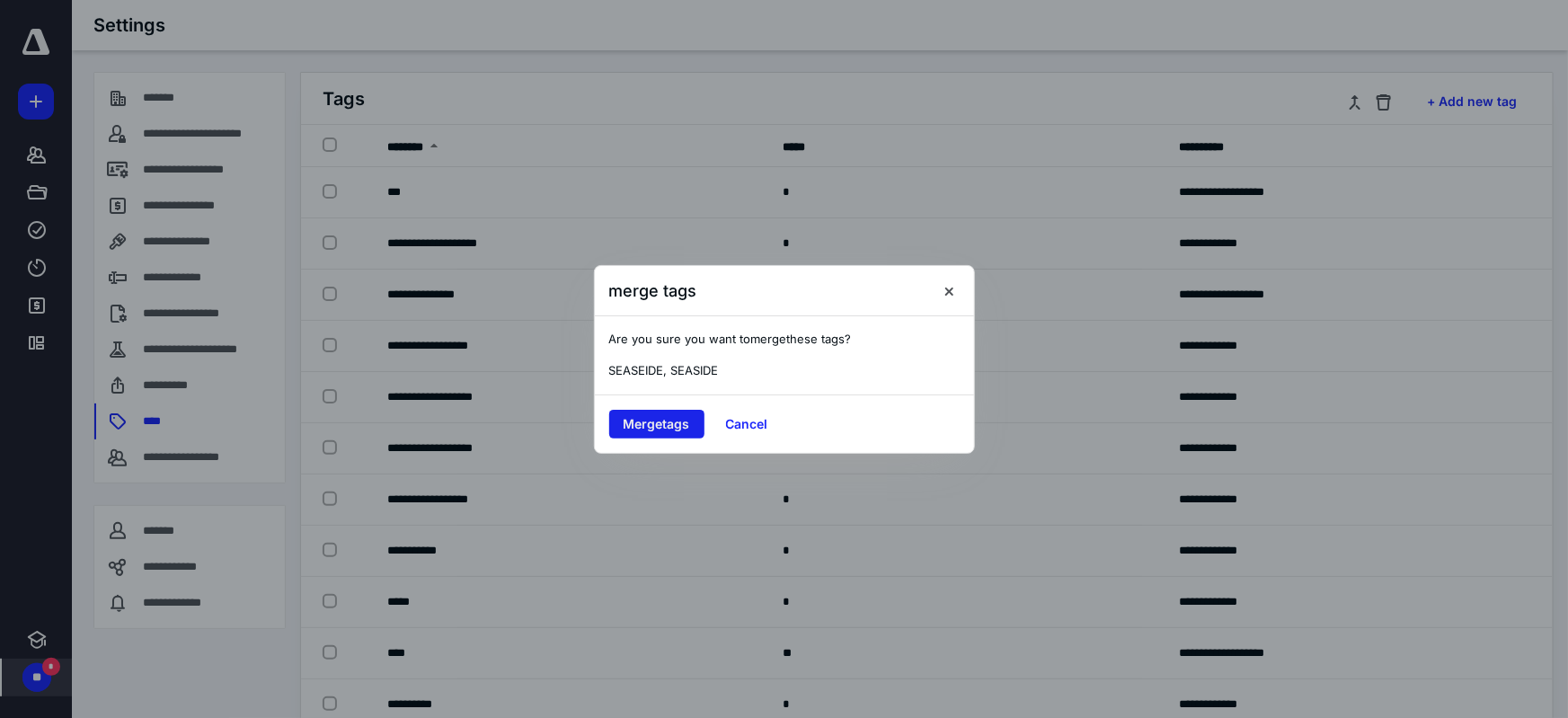 click on "Merge  tags" at bounding box center (657, 424) 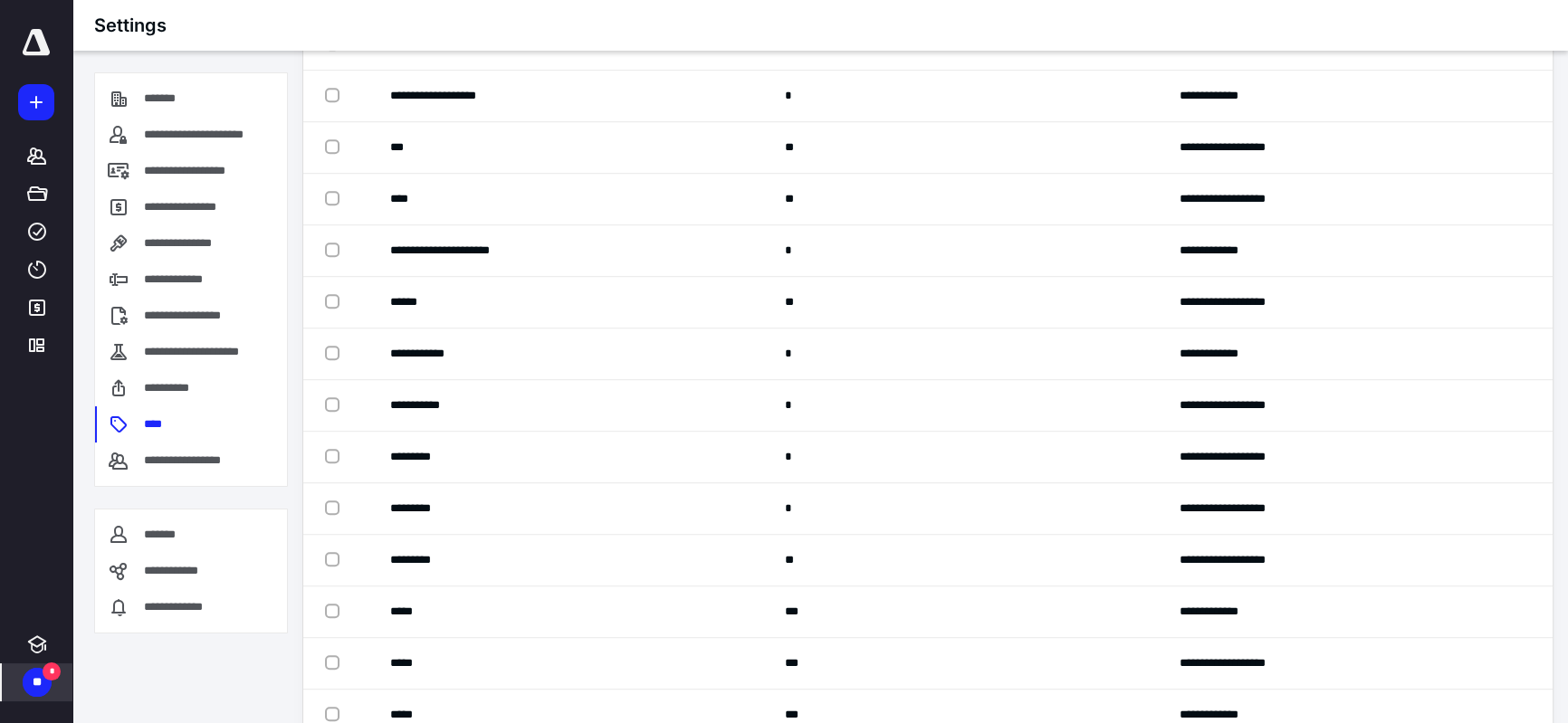 scroll, scrollTop: 1391, scrollLeft: 0, axis: vertical 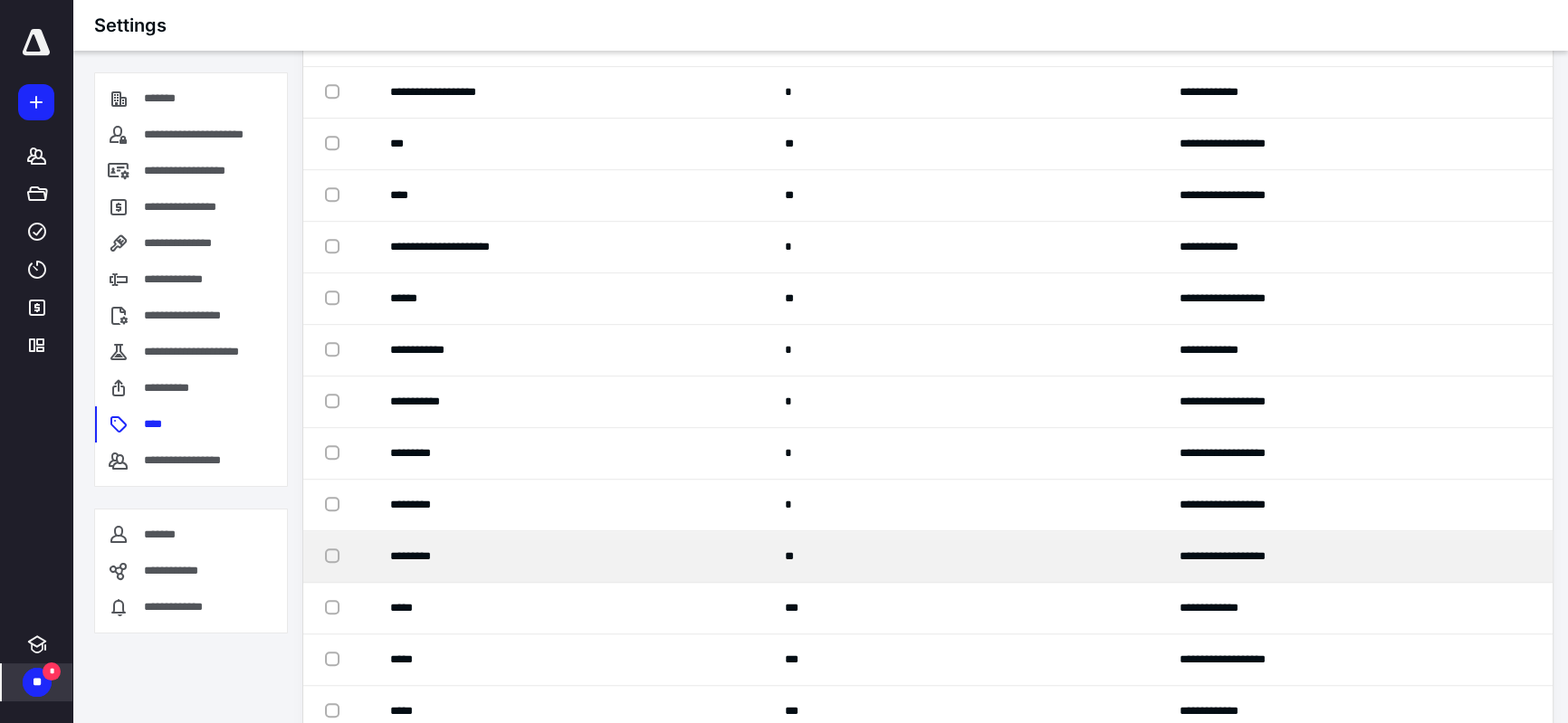click at bounding box center (336, 555) 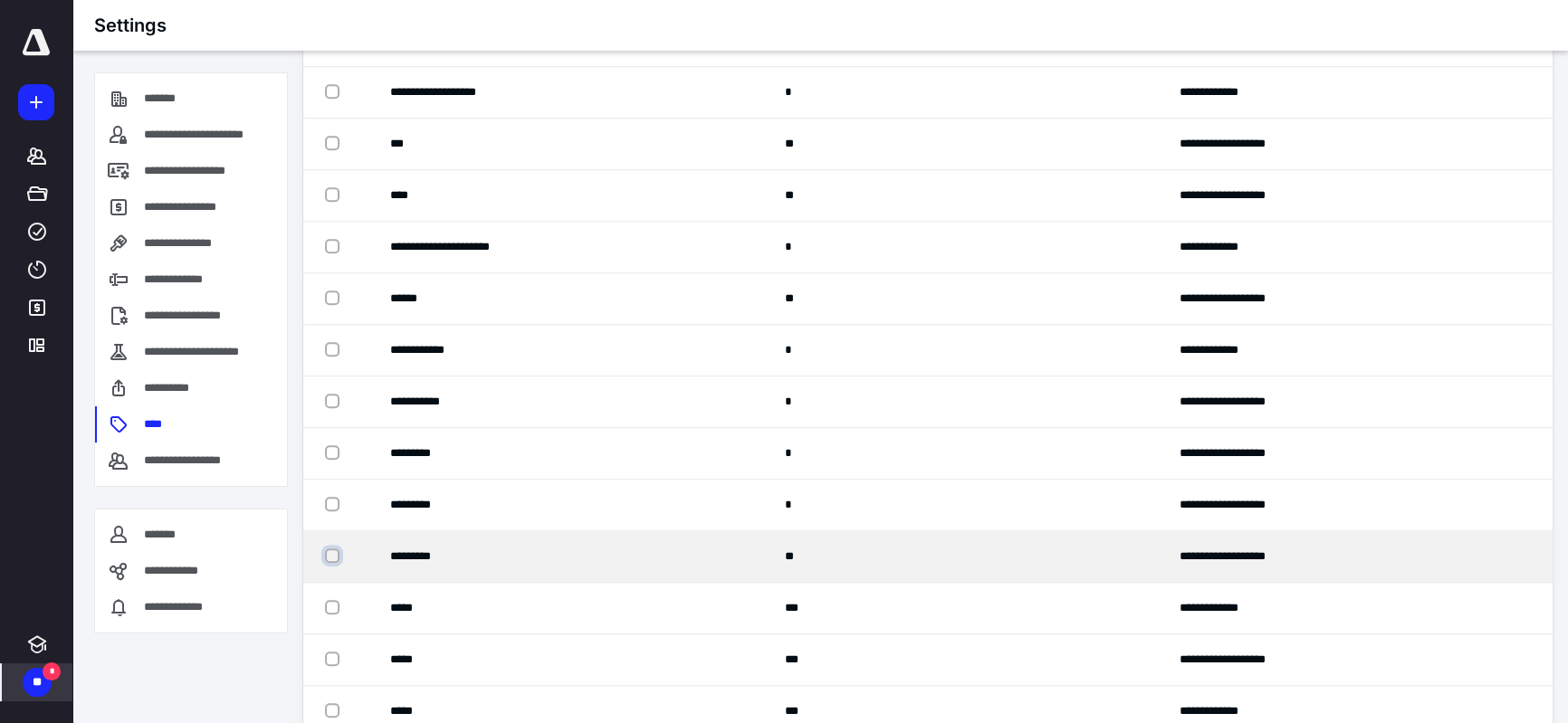 click at bounding box center [334, 556] 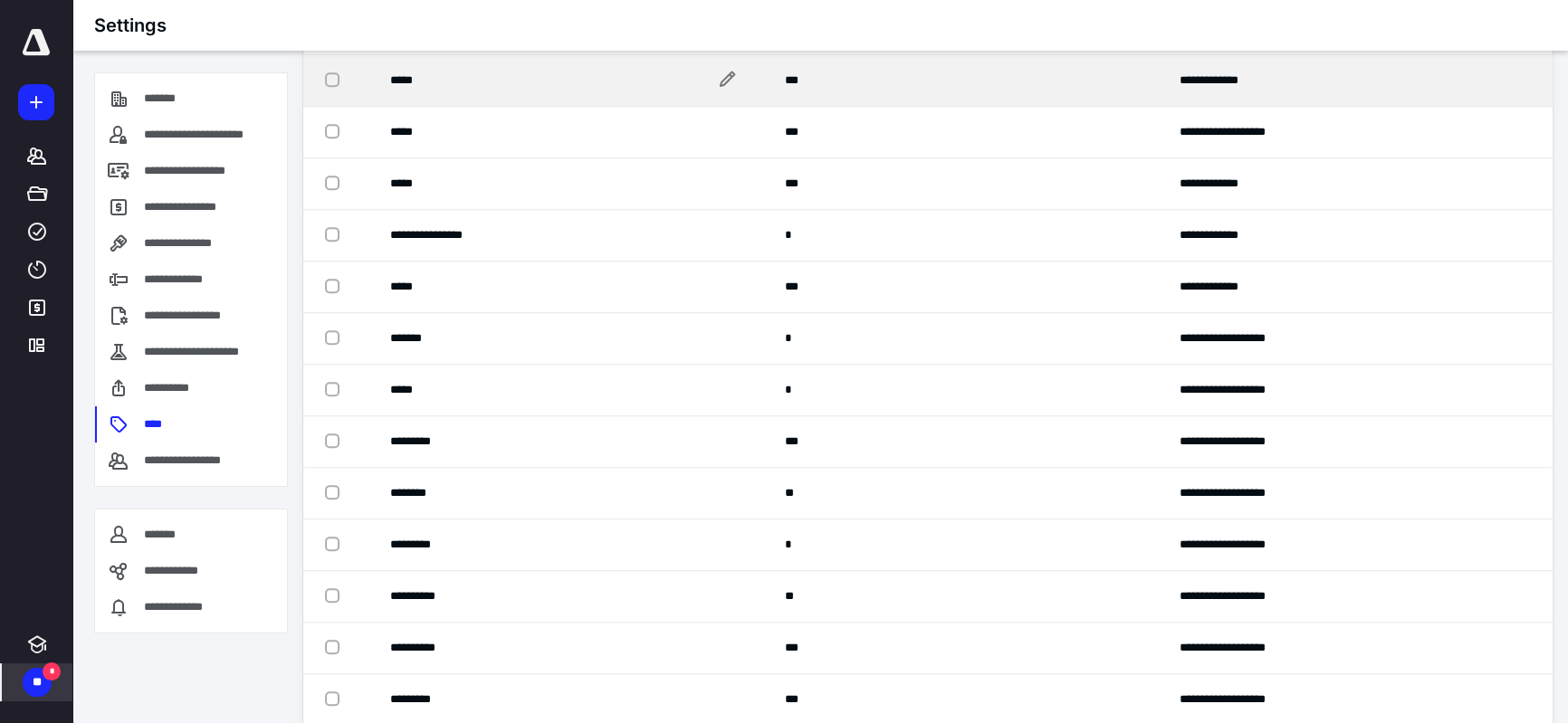 scroll, scrollTop: 1927, scrollLeft: 0, axis: vertical 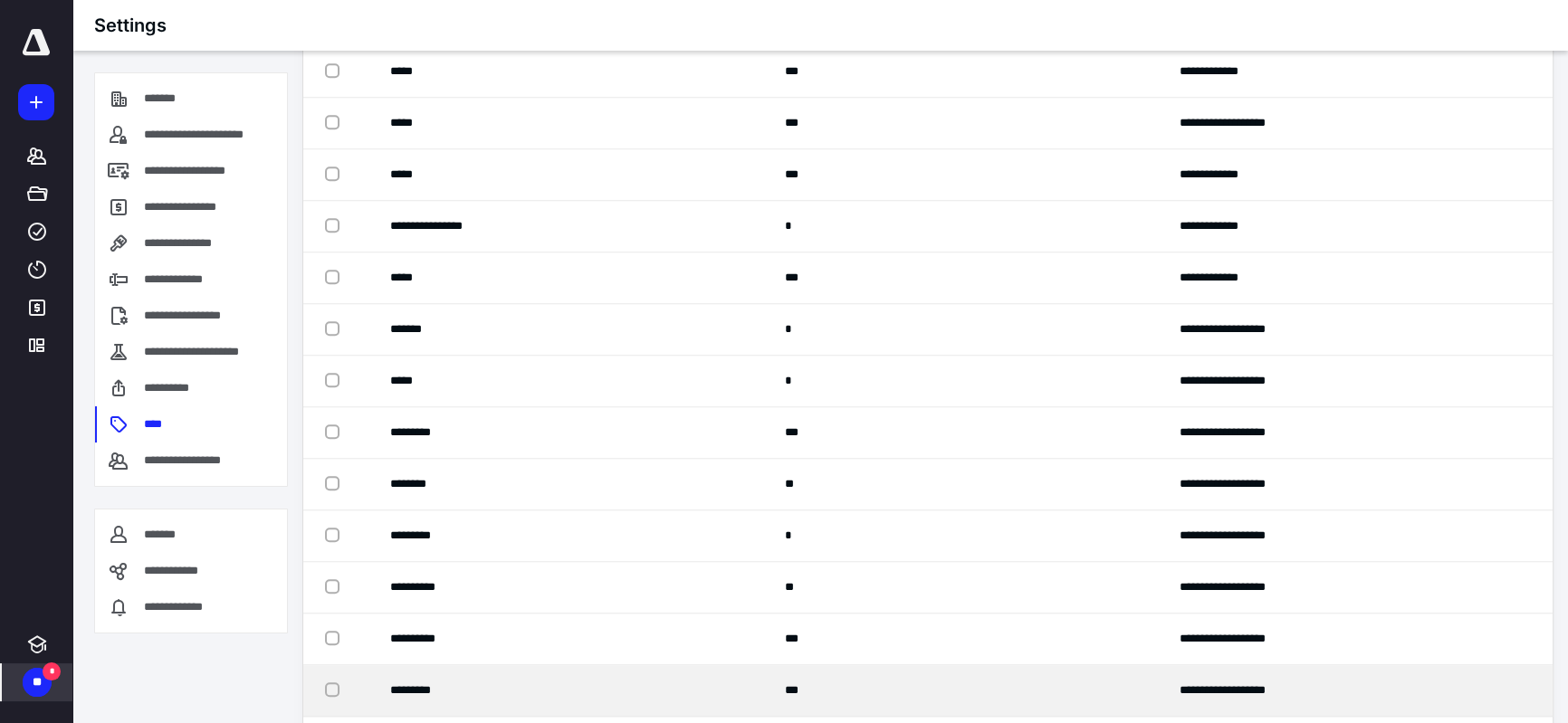 click at bounding box center [336, 689] 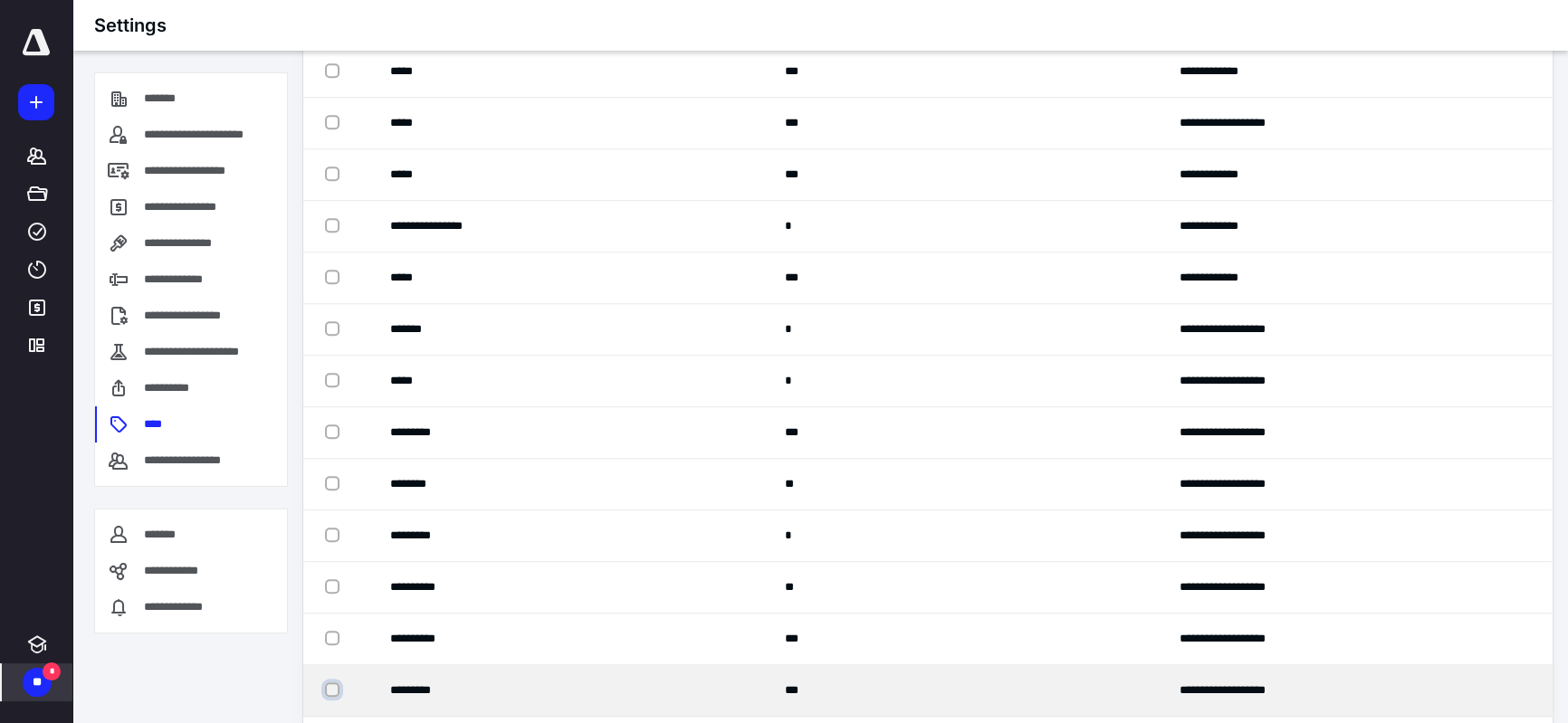 click at bounding box center (334, 690) 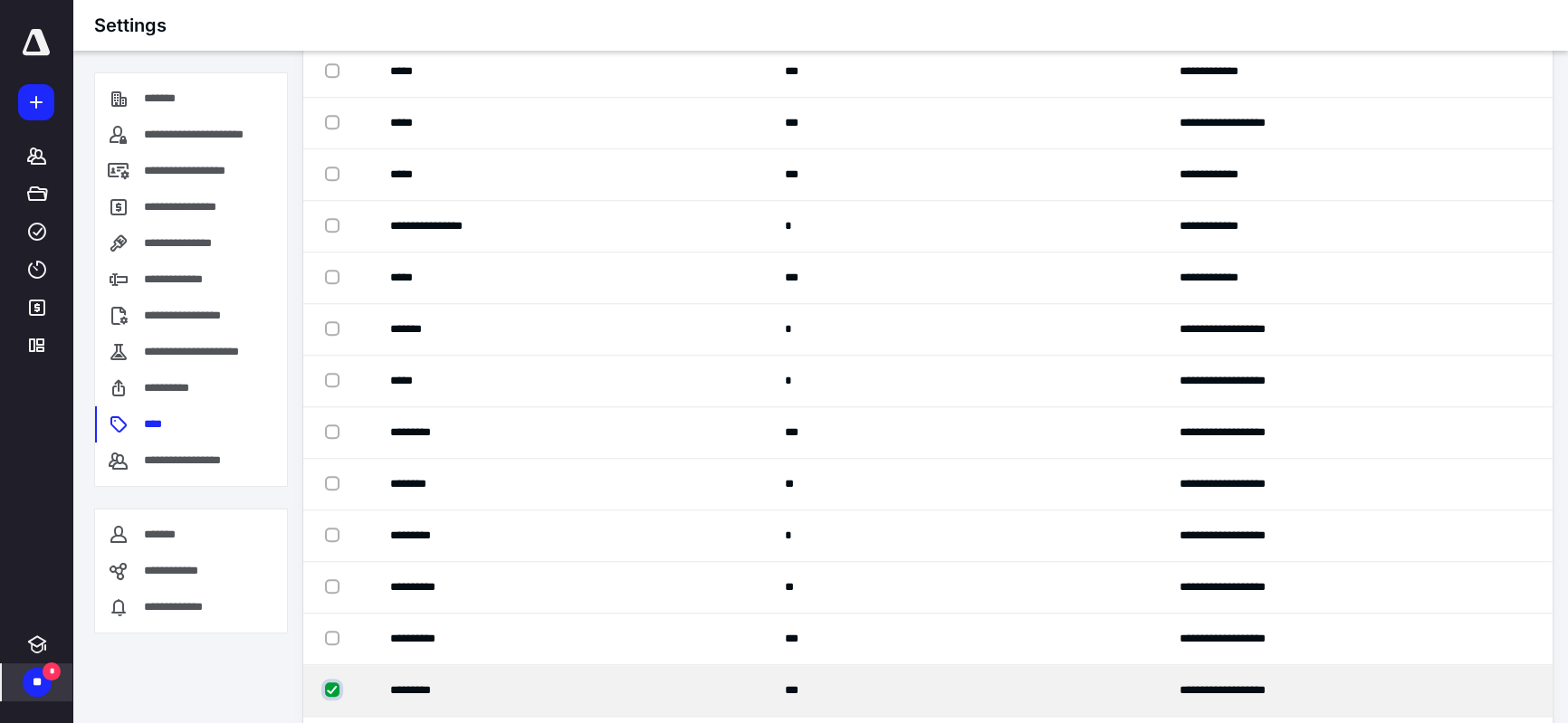 checkbox on "true" 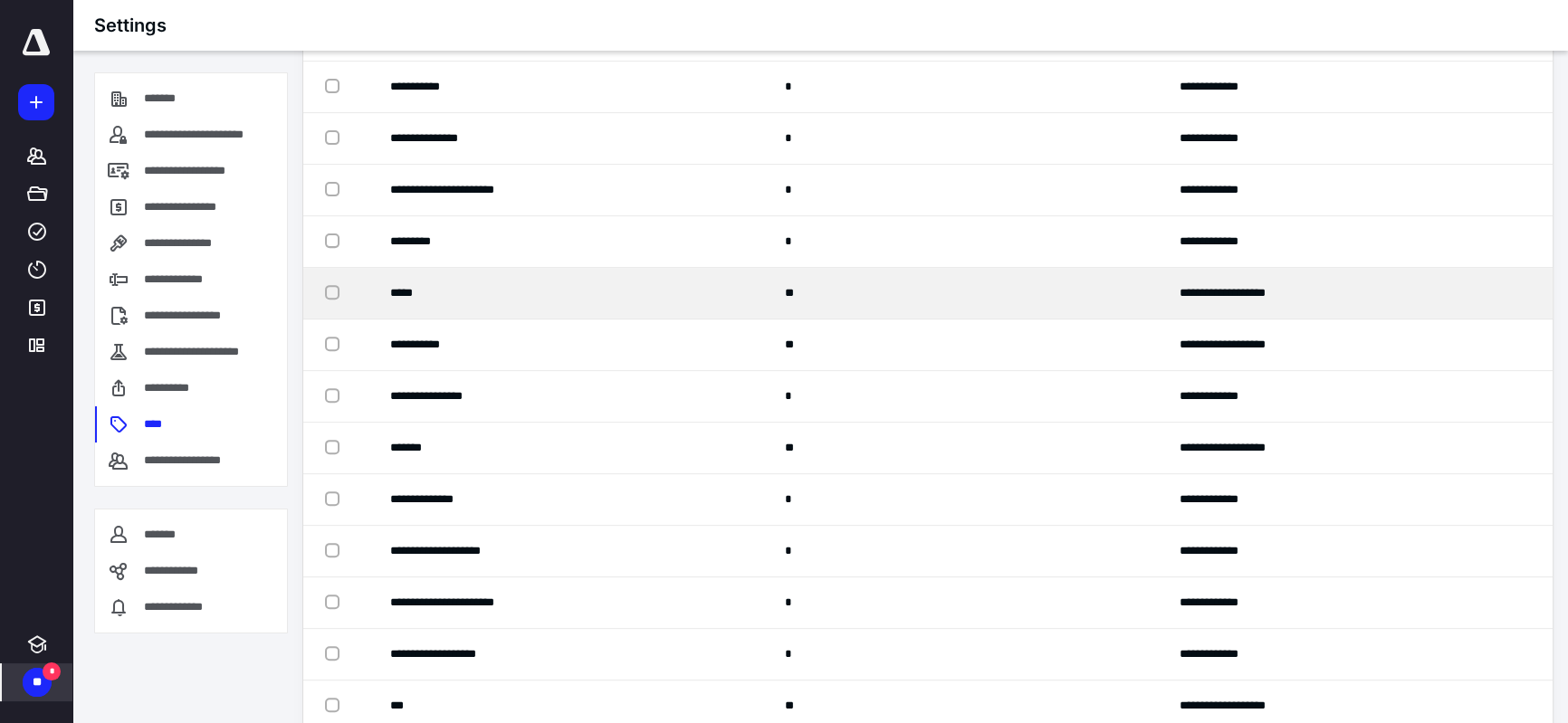 scroll, scrollTop: 0, scrollLeft: 0, axis: both 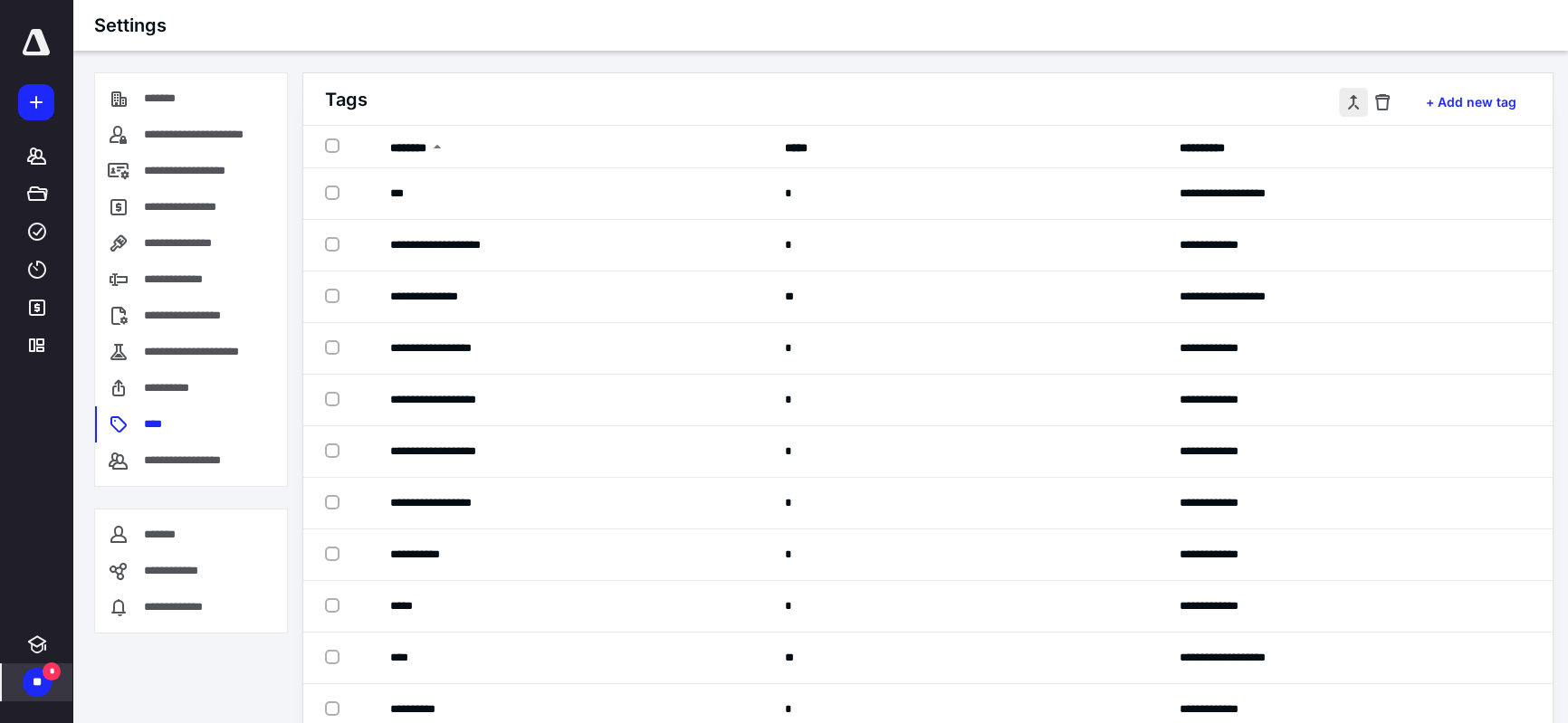click at bounding box center [1353, 102] 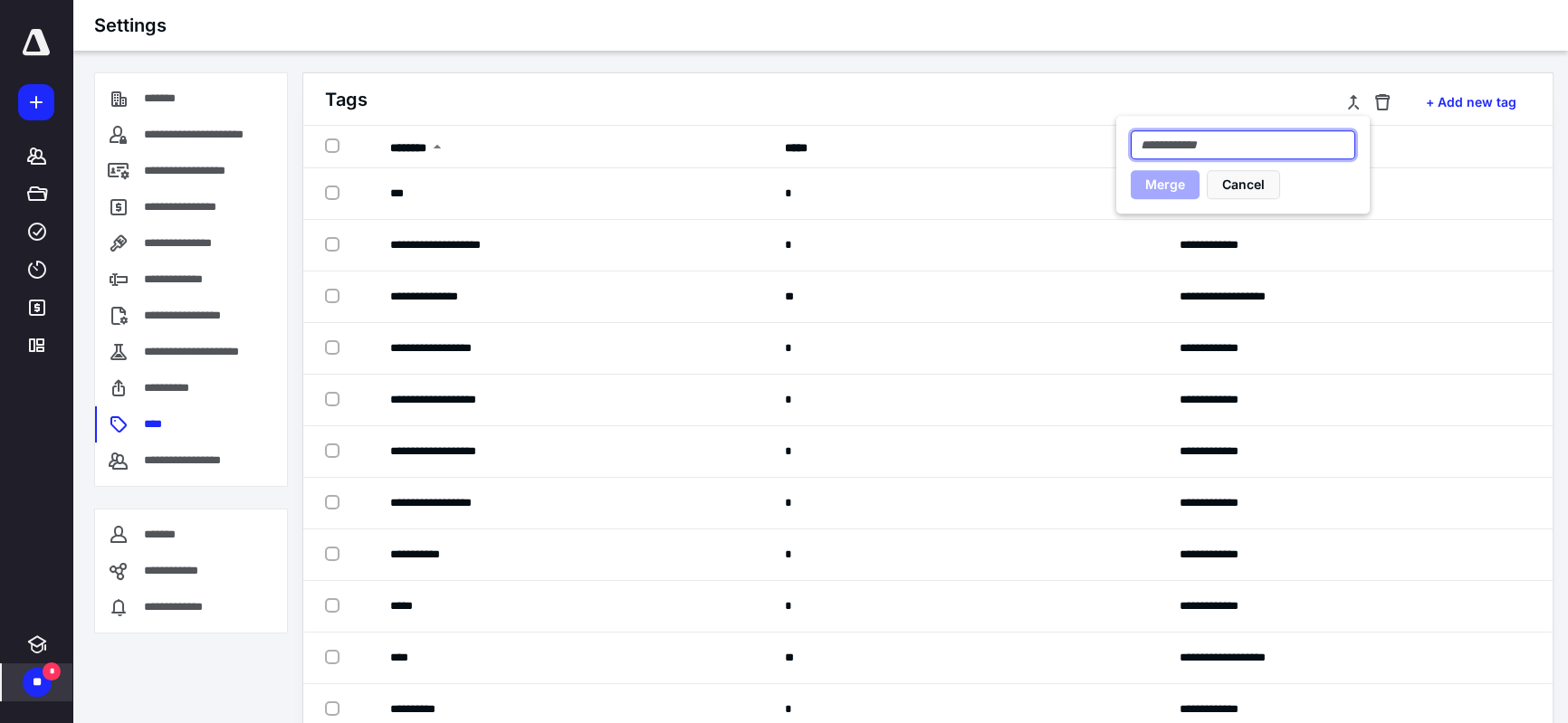 click at bounding box center [1243, 145] 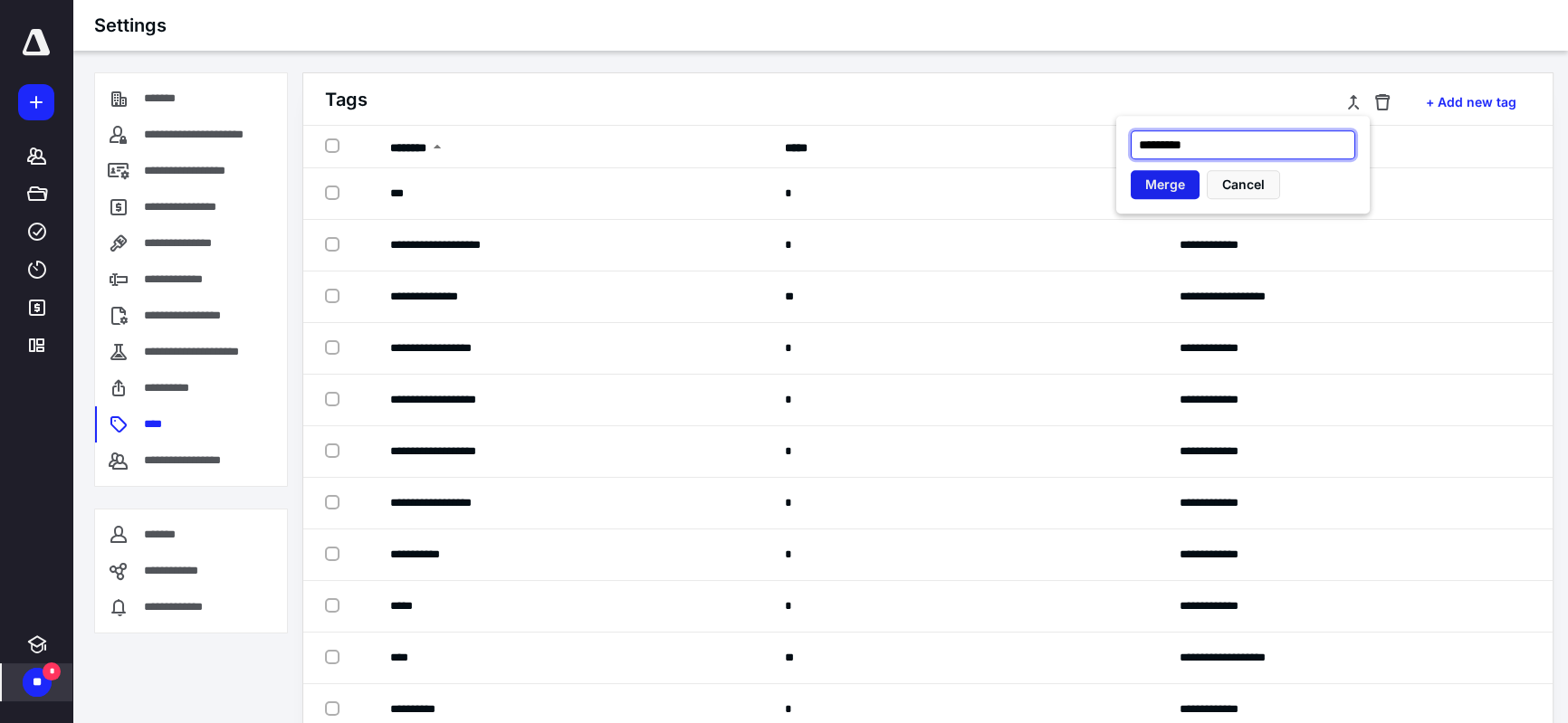 type on "*********" 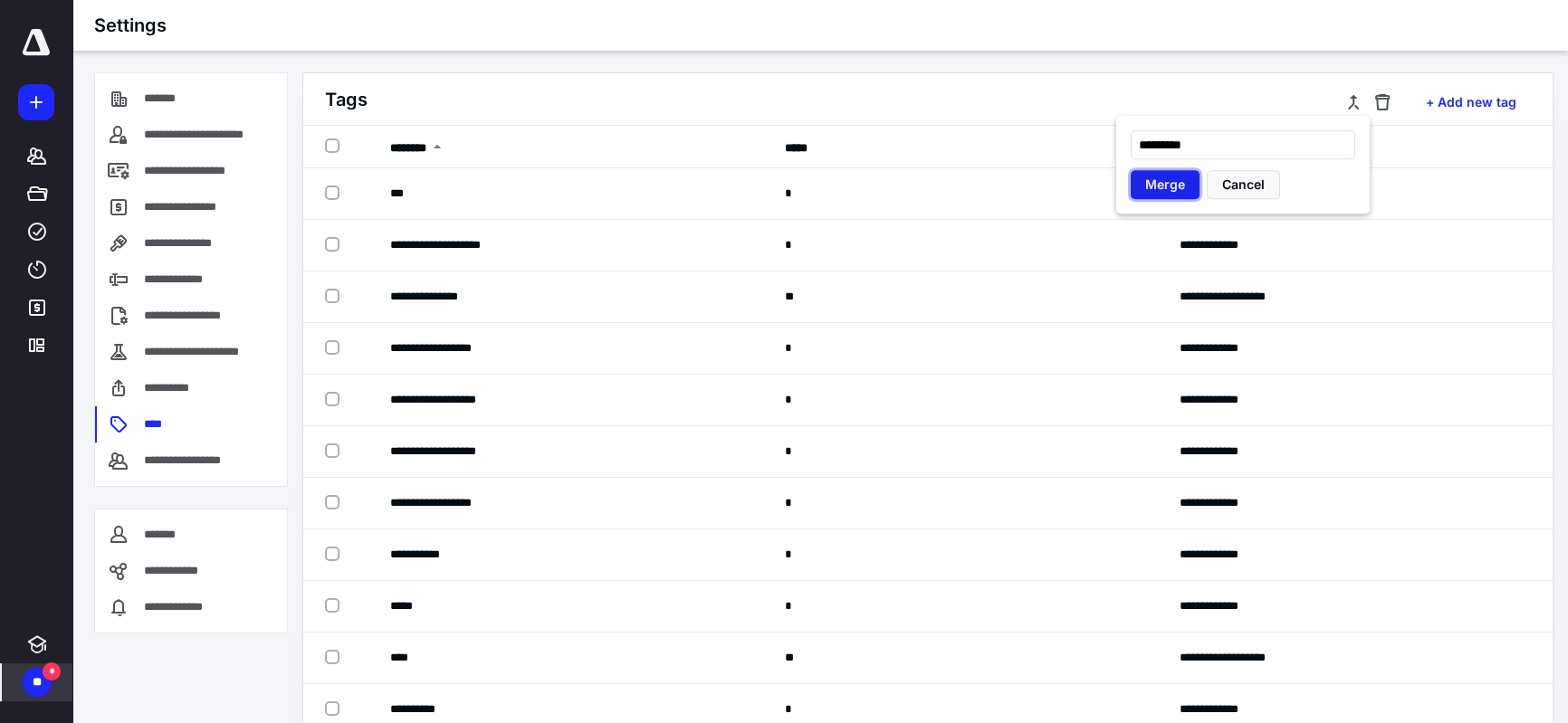 click on "Merge" at bounding box center (1165, 185) 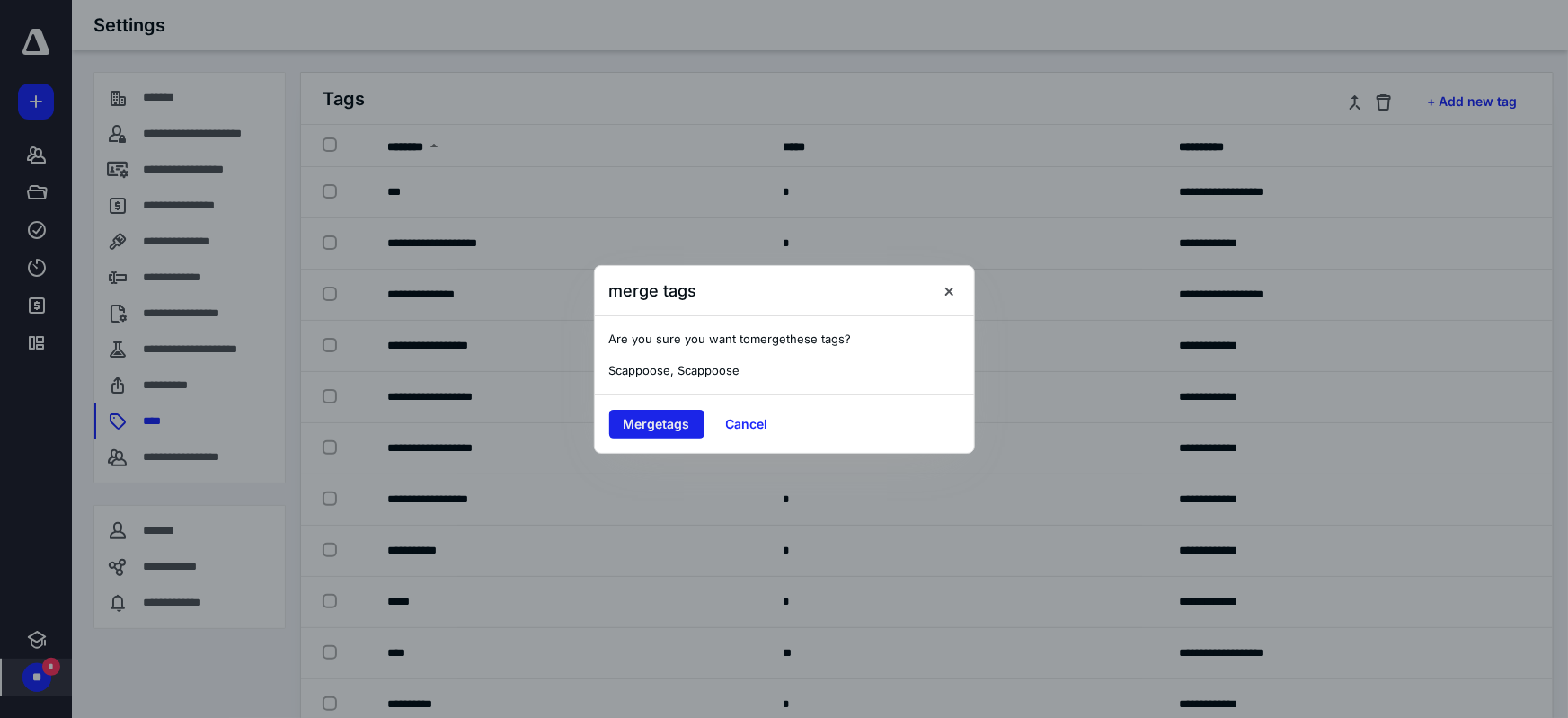 click on "Merge  tags" at bounding box center [657, 424] 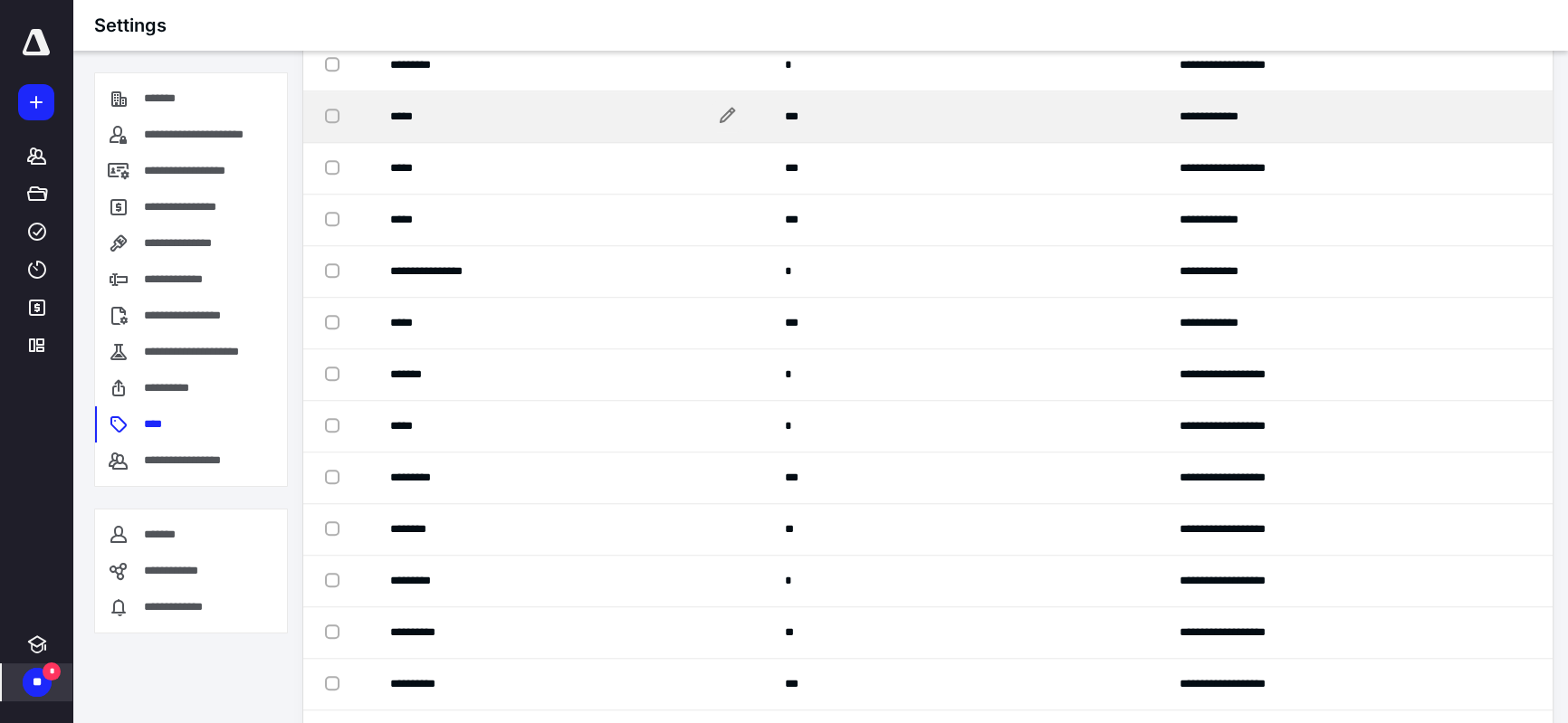 scroll, scrollTop: 1832, scrollLeft: 0, axis: vertical 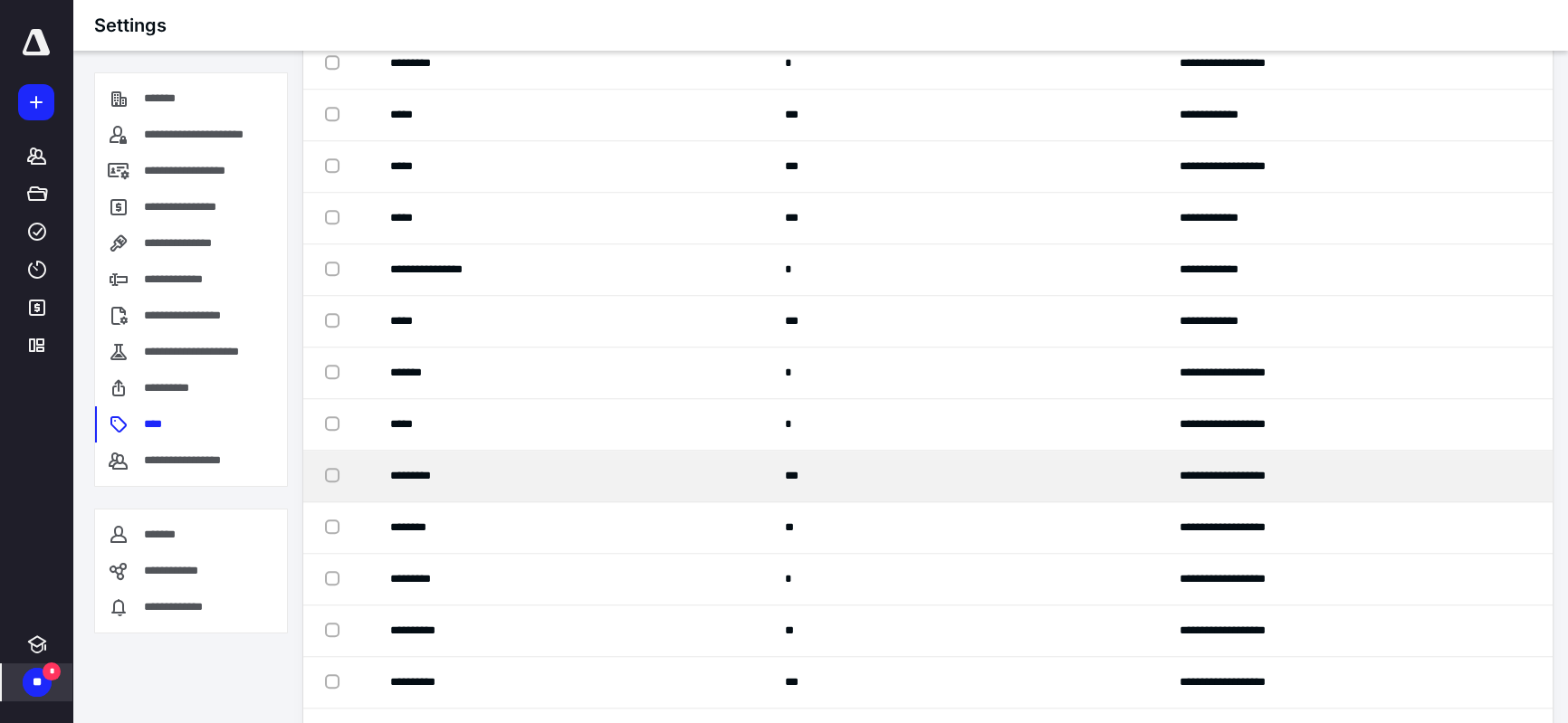 click at bounding box center [336, 474] 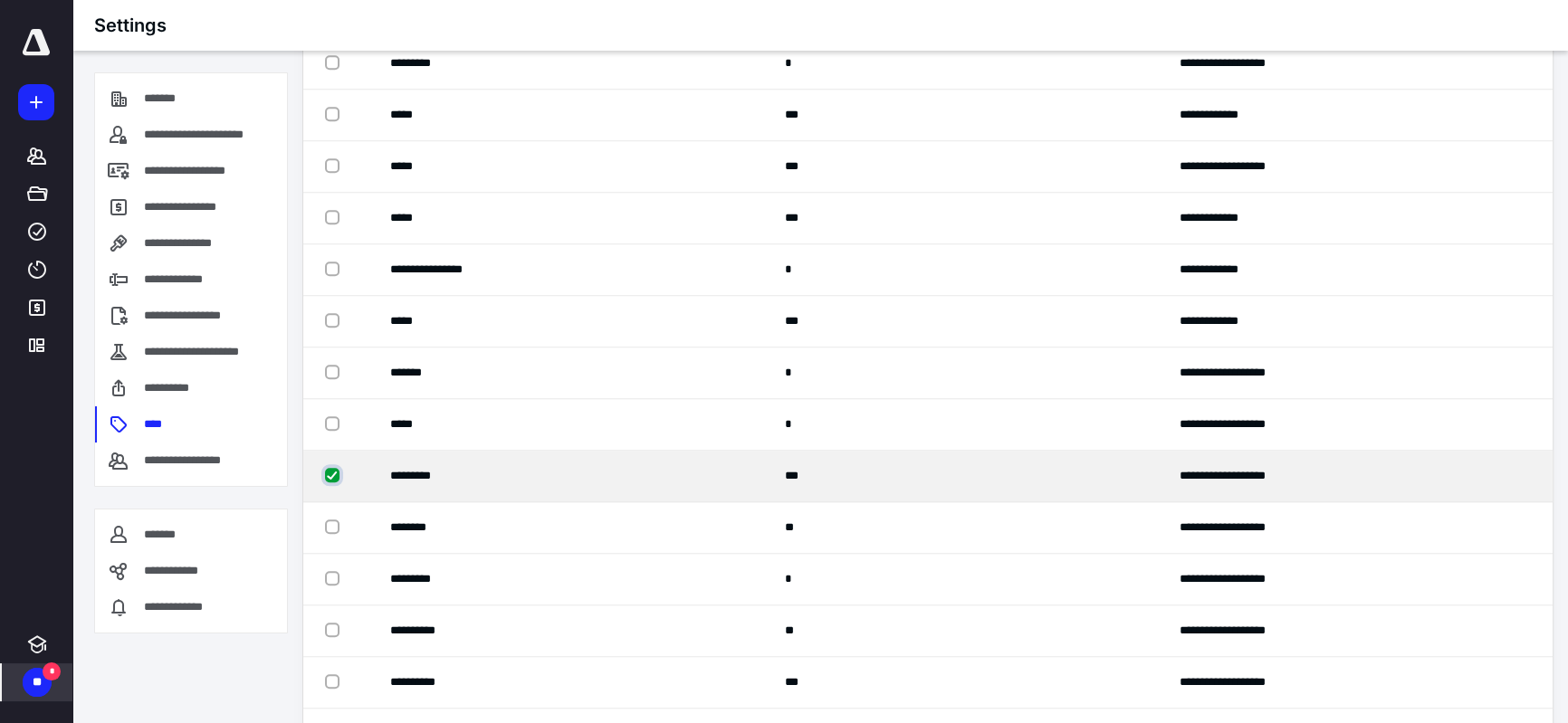 checkbox on "true" 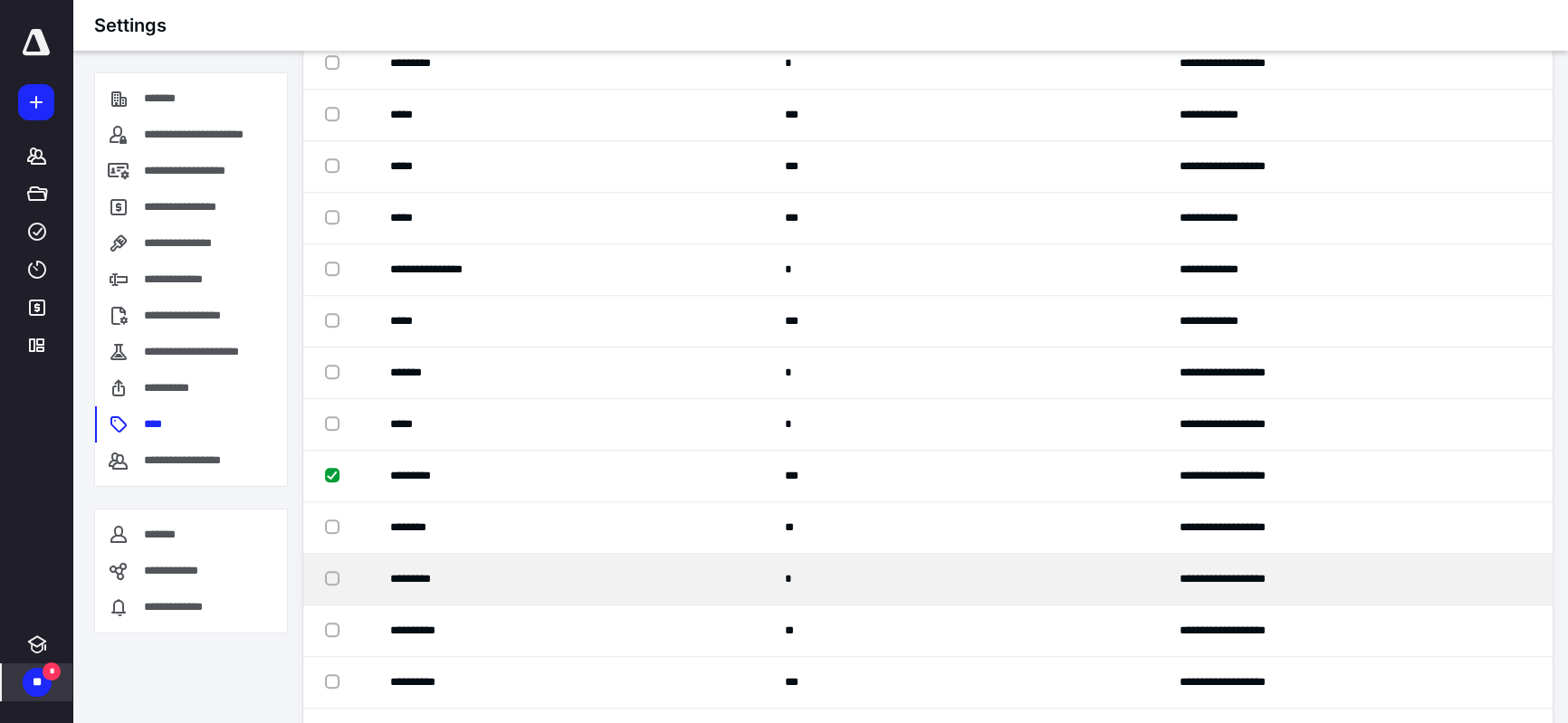 click at bounding box center (336, 577) 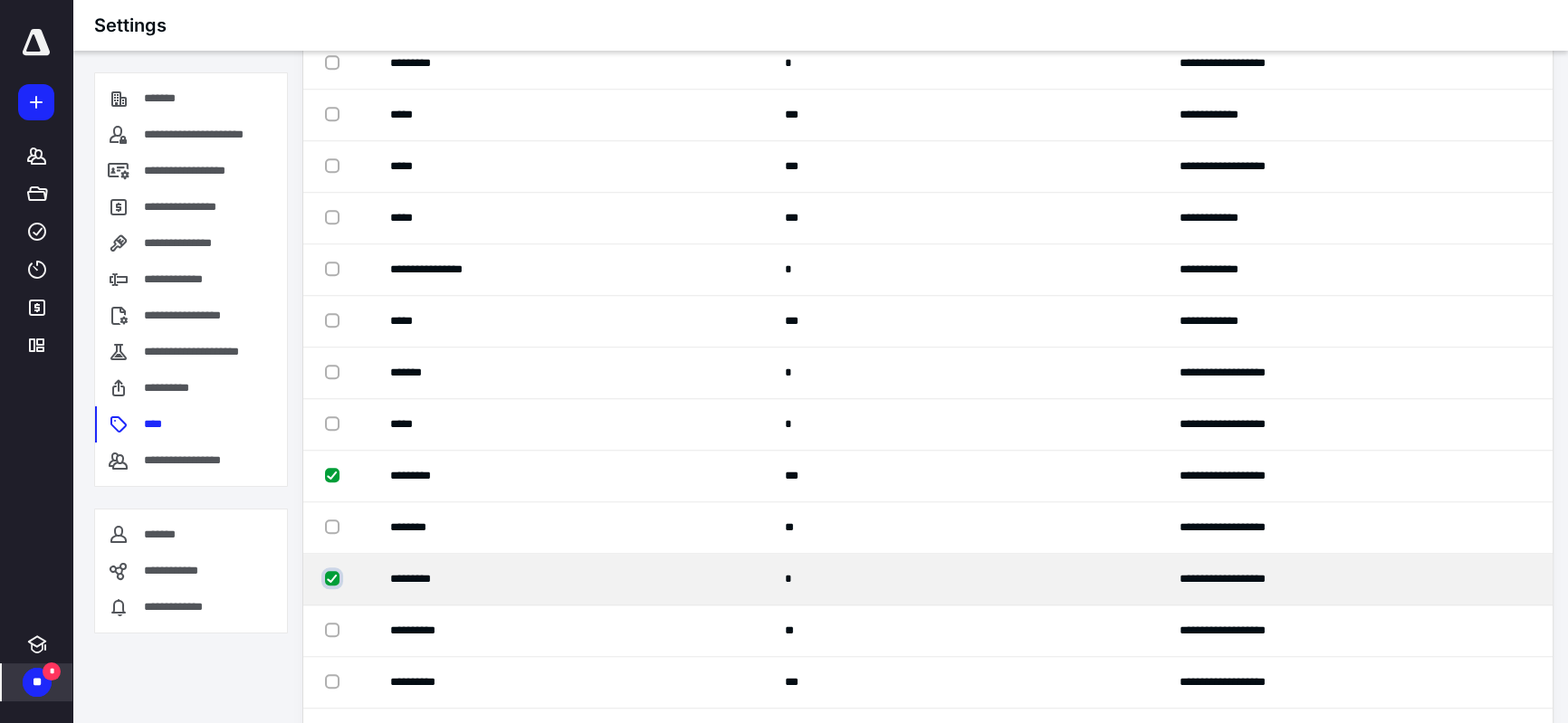 checkbox on "true" 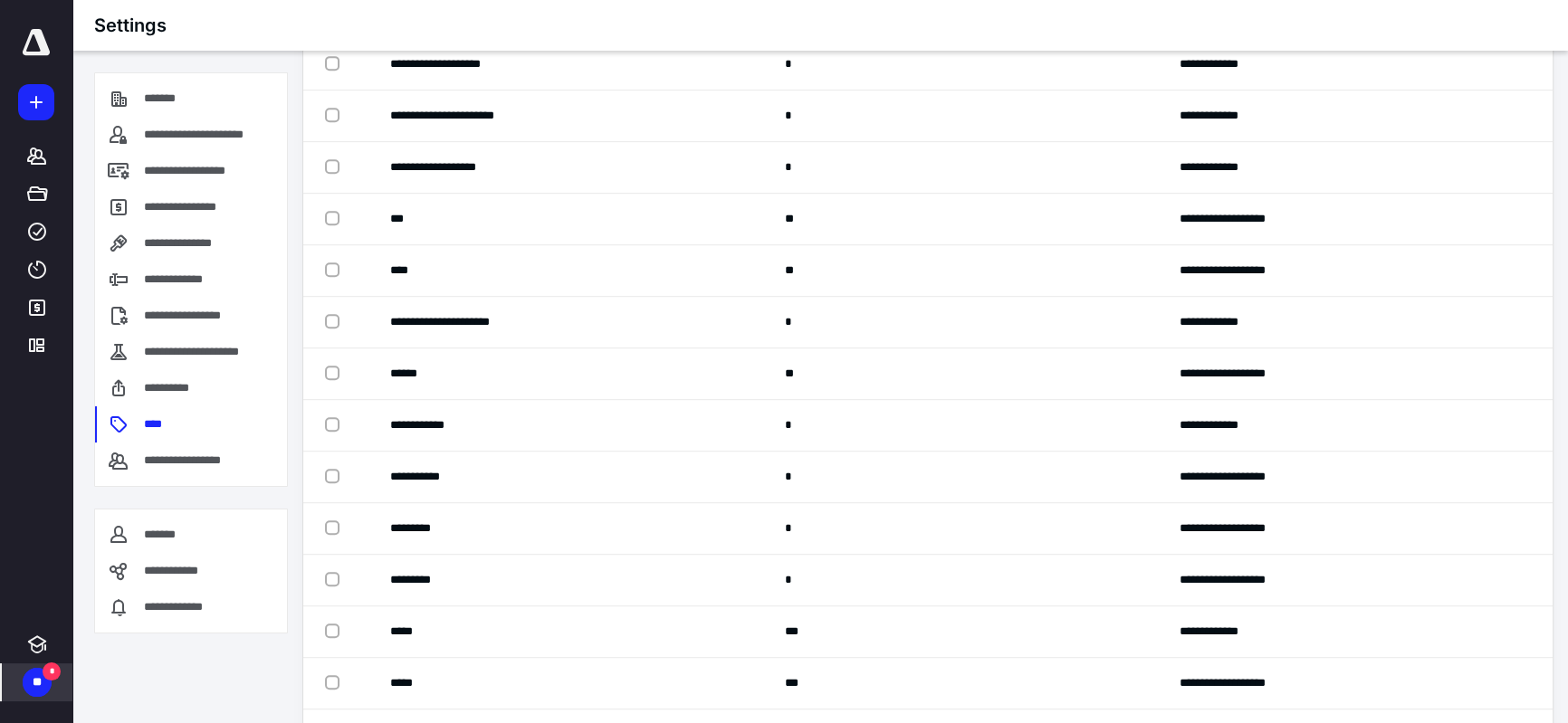scroll, scrollTop: 0, scrollLeft: 0, axis: both 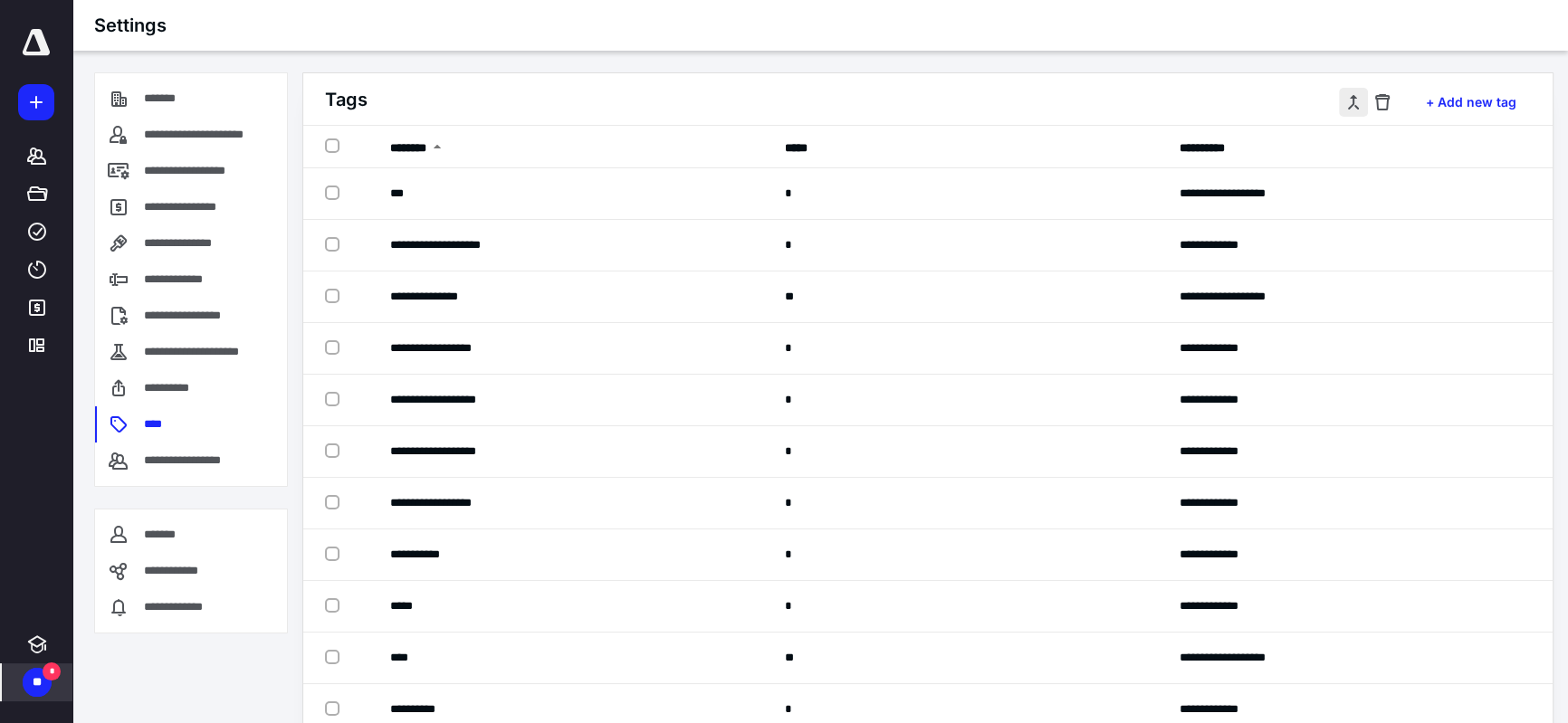 click at bounding box center (1353, 102) 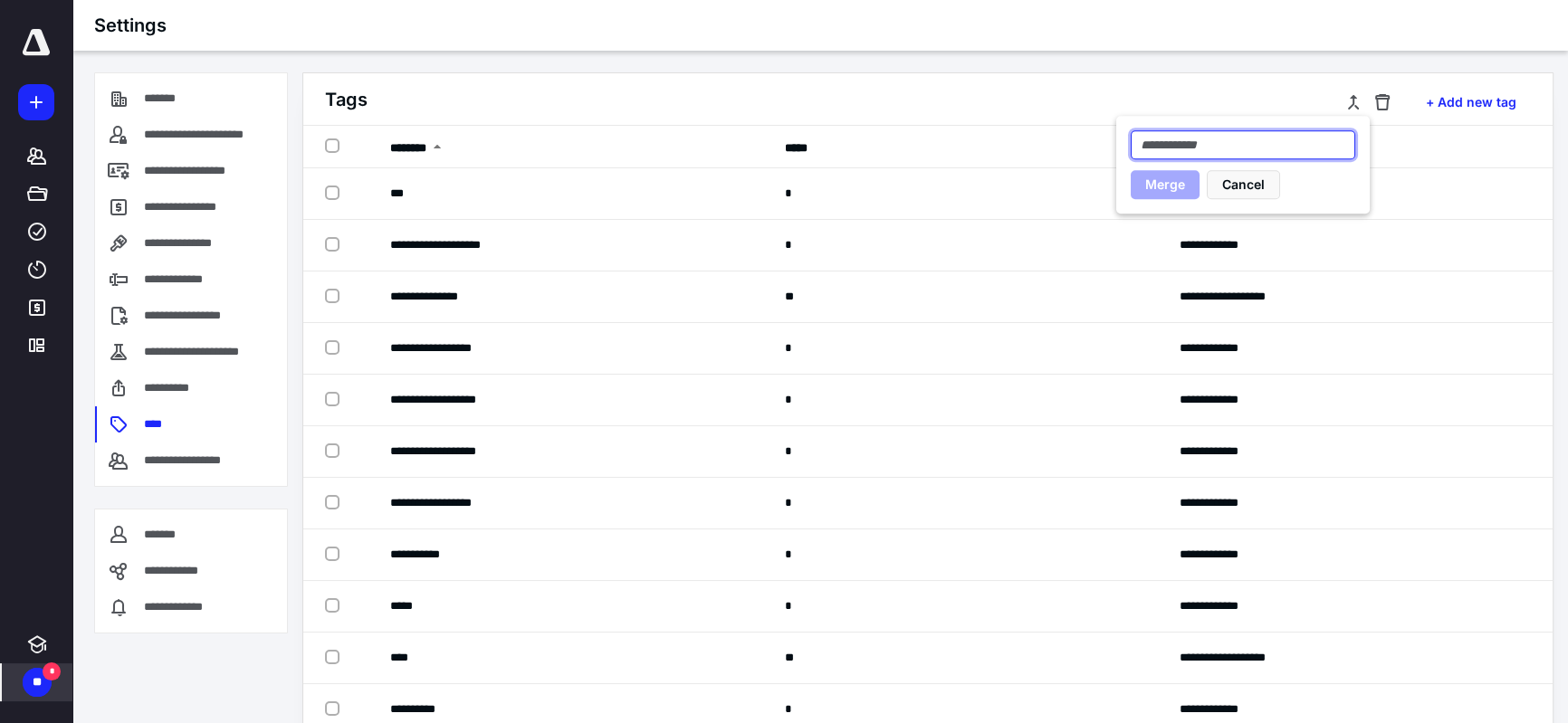 click at bounding box center (1243, 145) 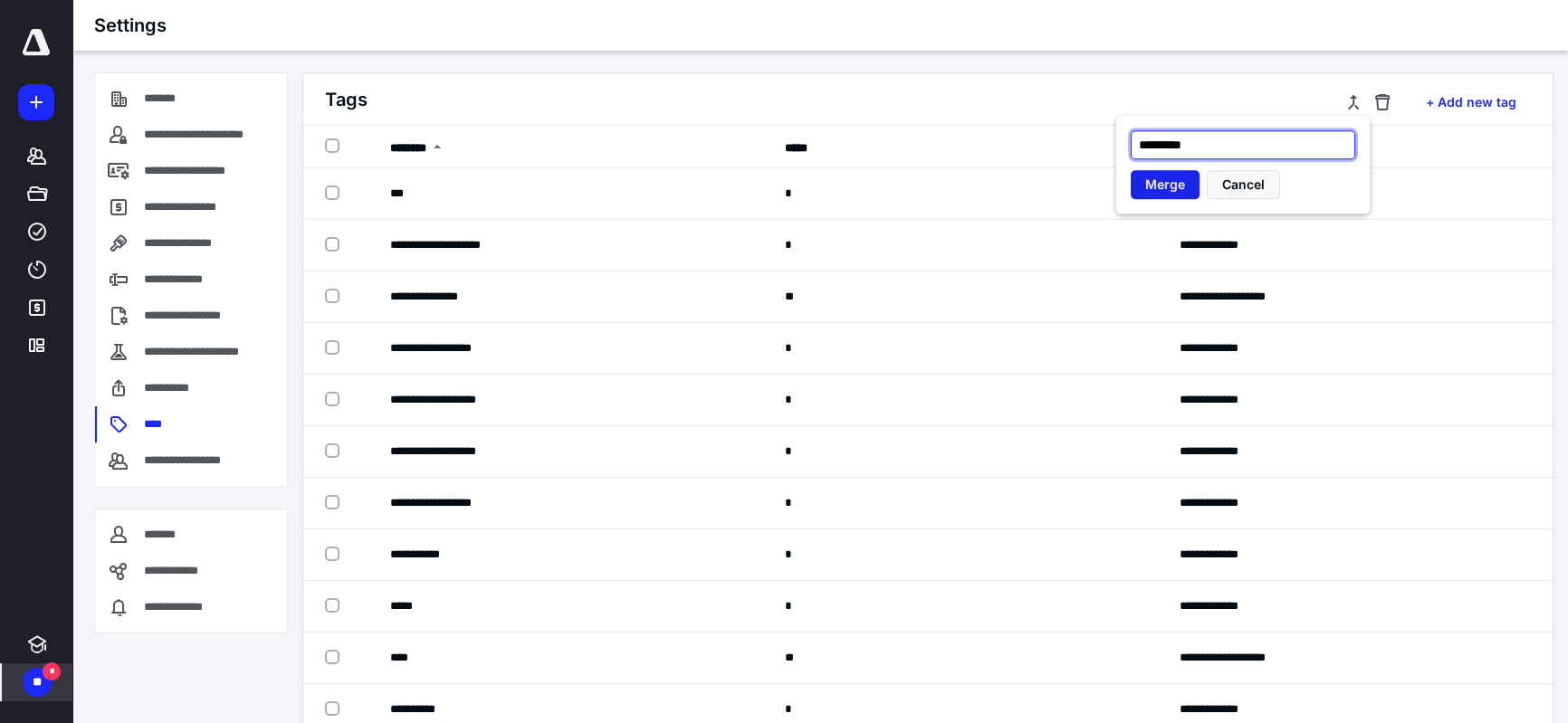 type on "*********" 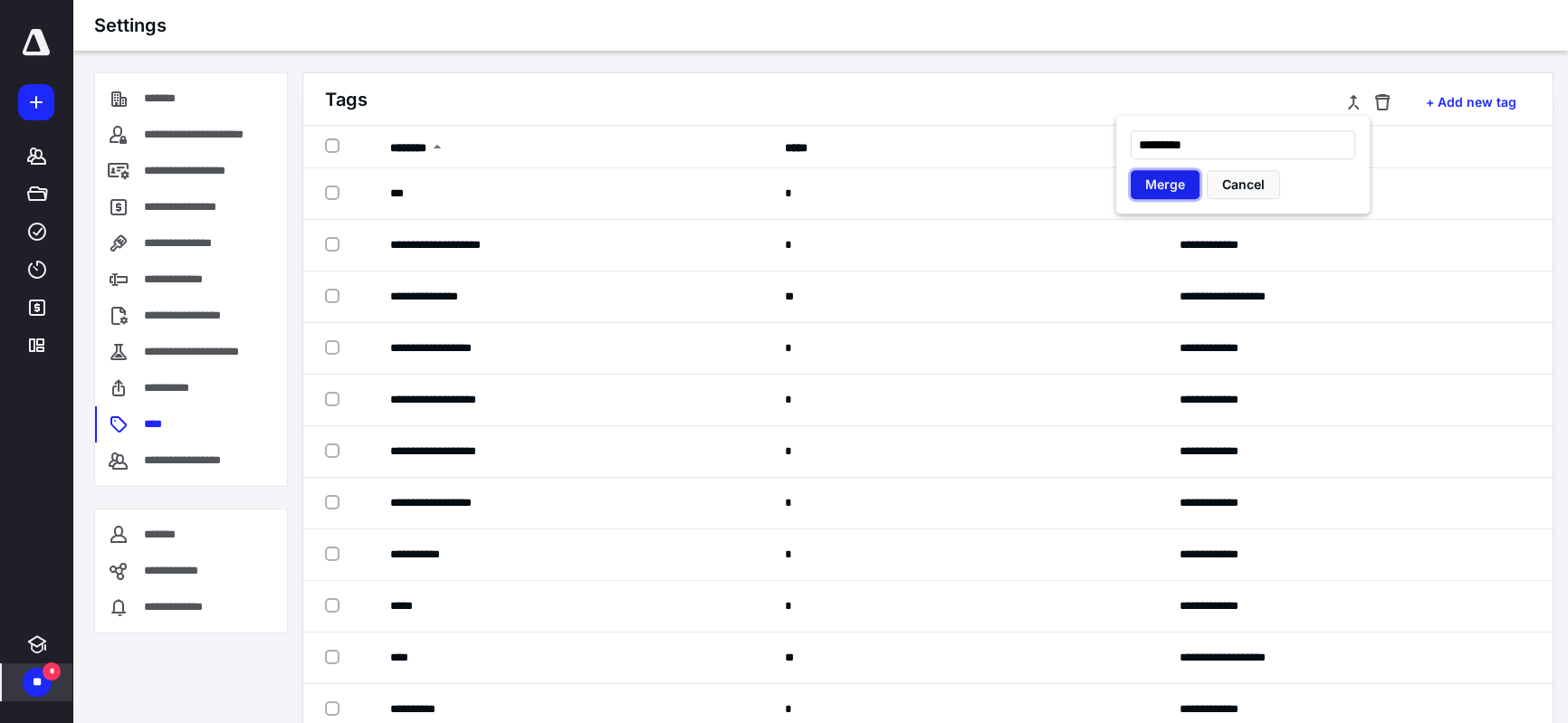 click on "Merge" at bounding box center (1165, 185) 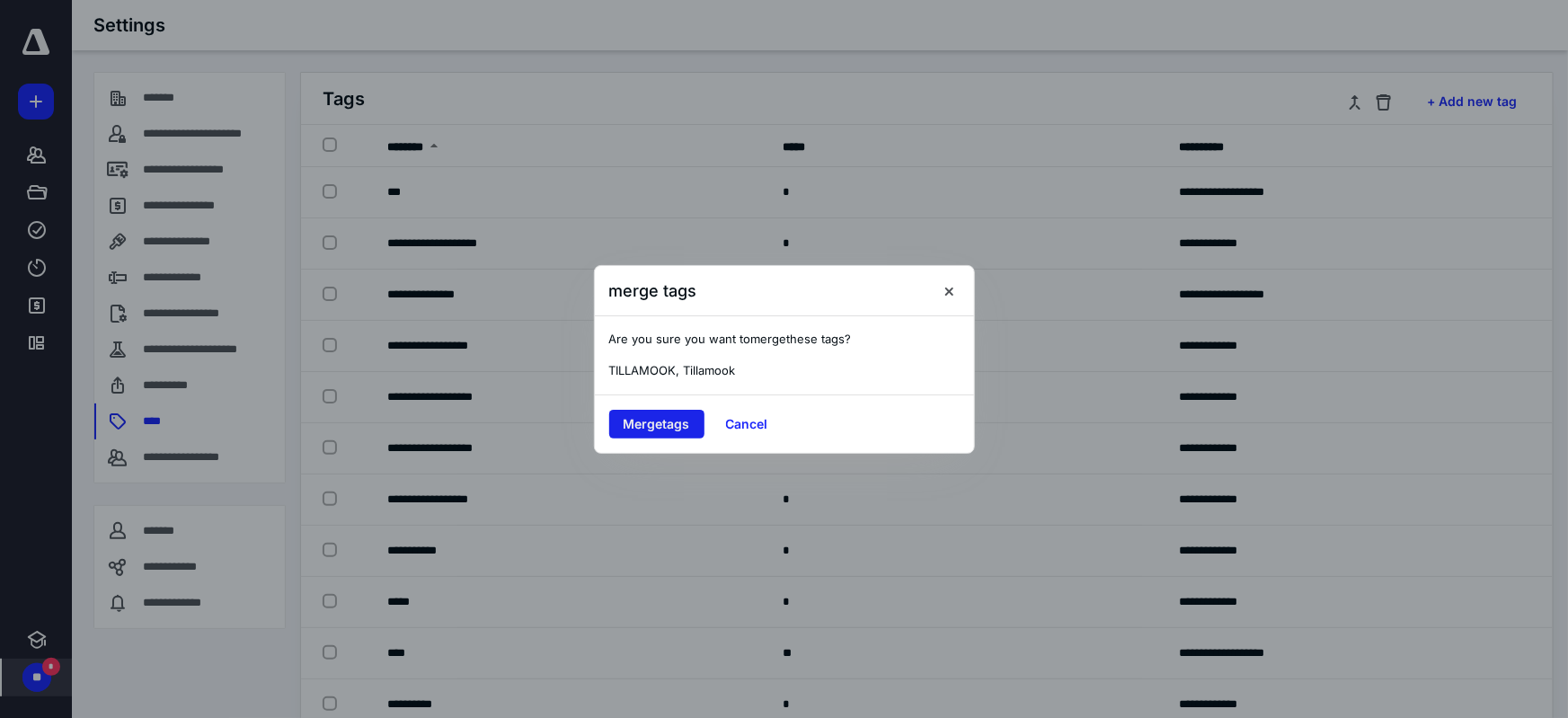 click on "Merge  tags" at bounding box center [657, 424] 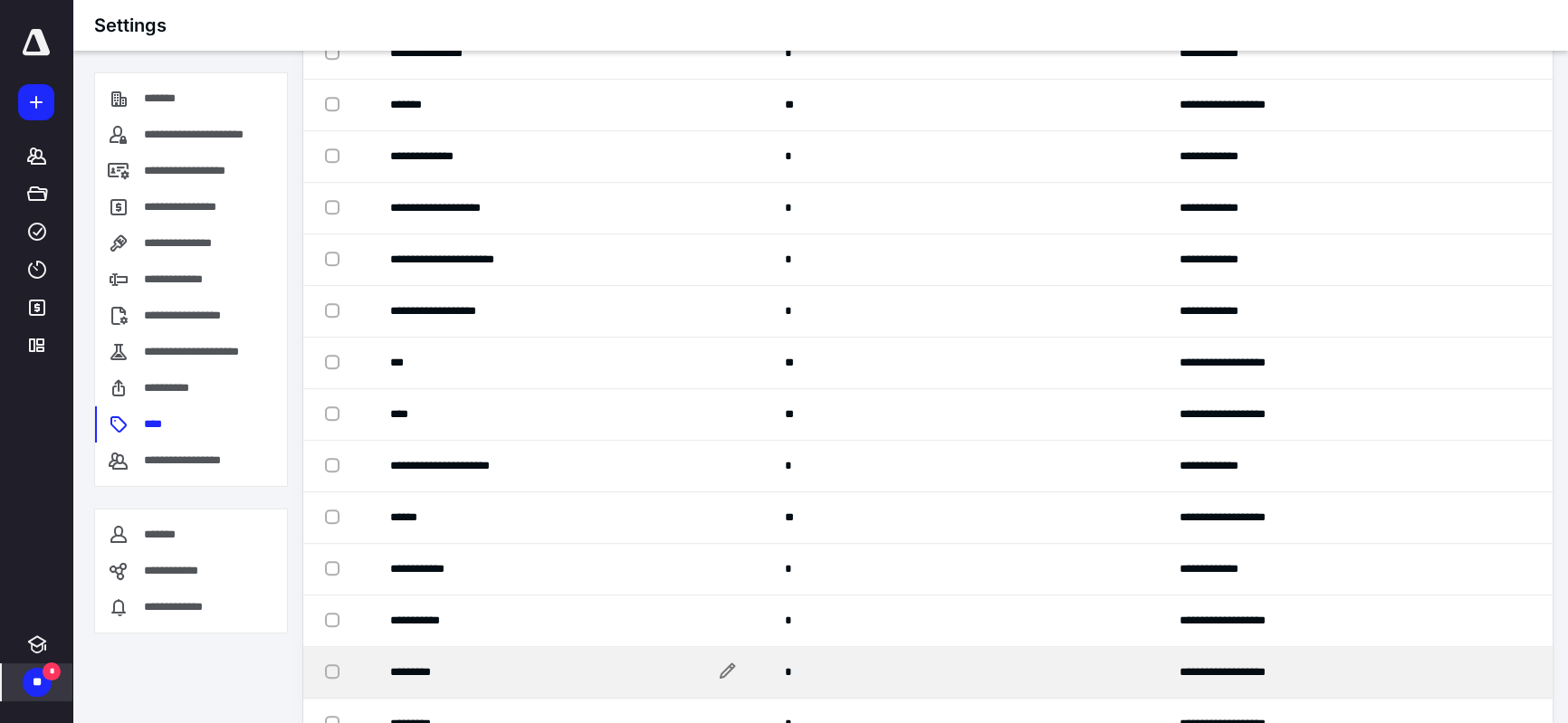 scroll, scrollTop: 1180, scrollLeft: 0, axis: vertical 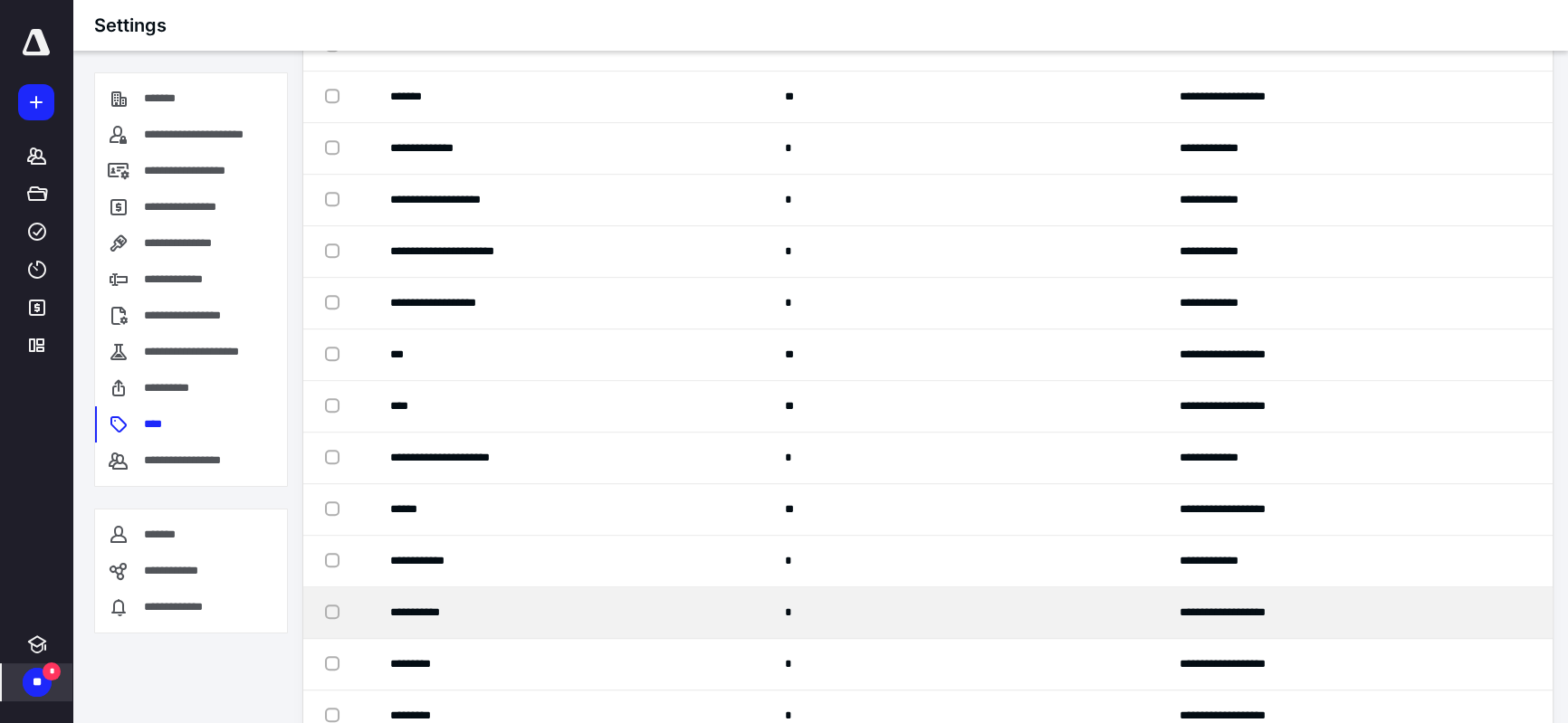 click at bounding box center (336, 611) 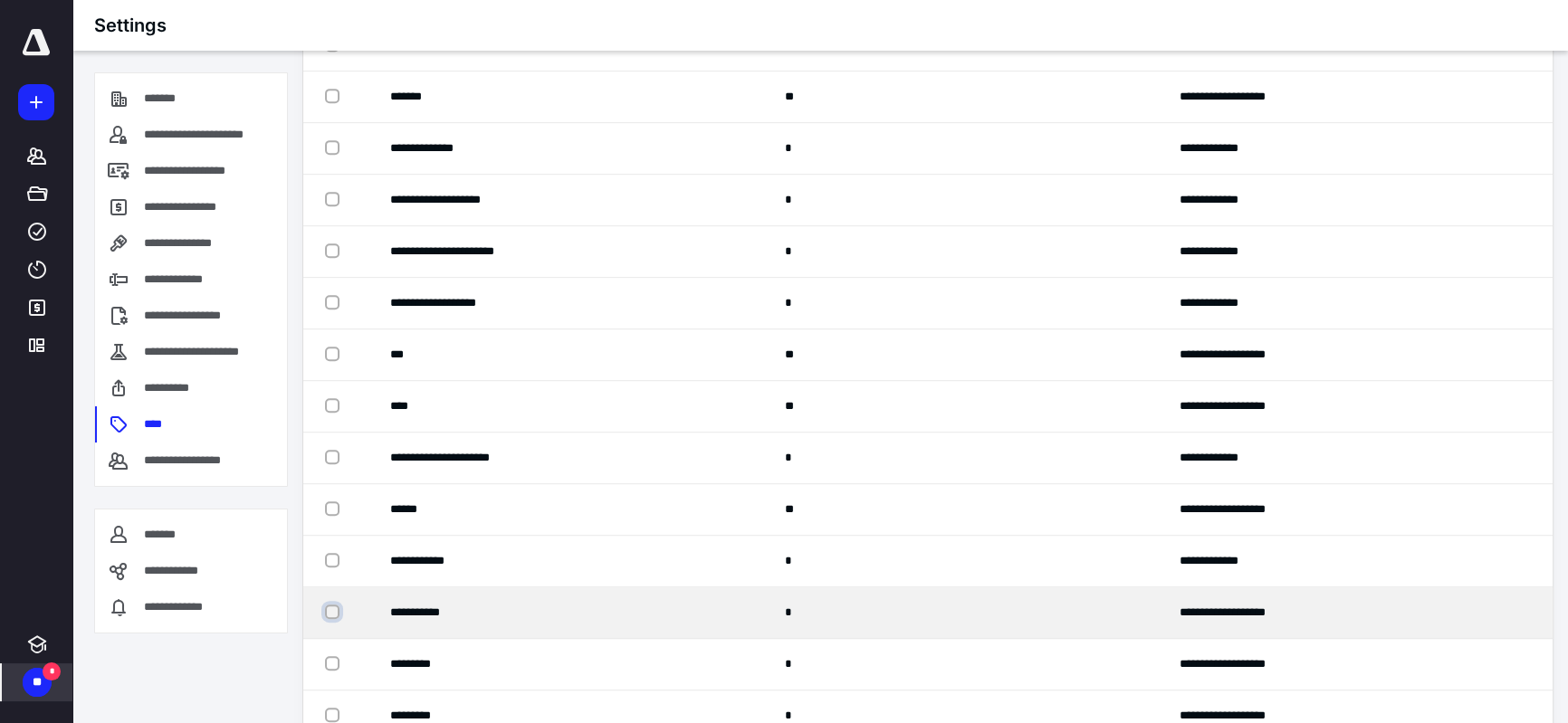 click at bounding box center (334, 612) 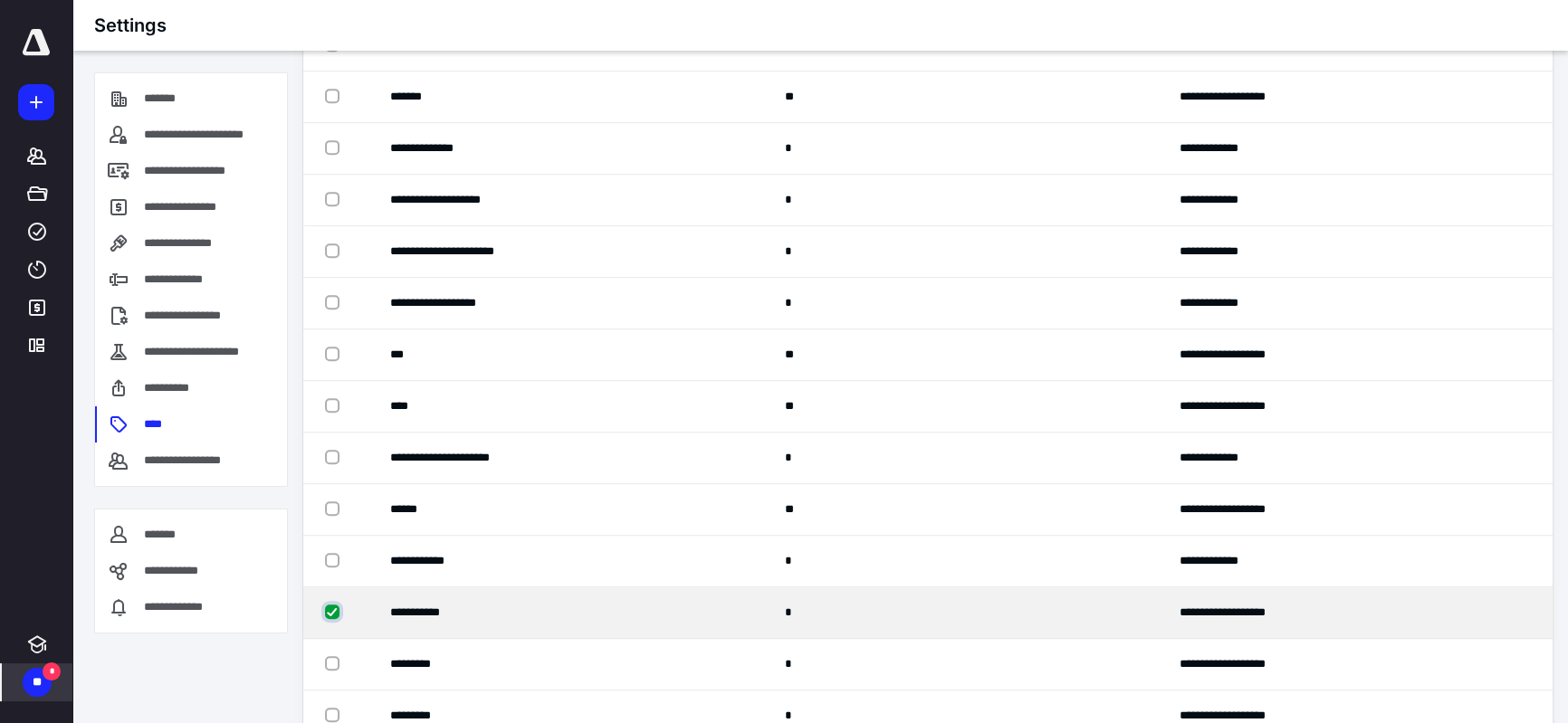 checkbox on "true" 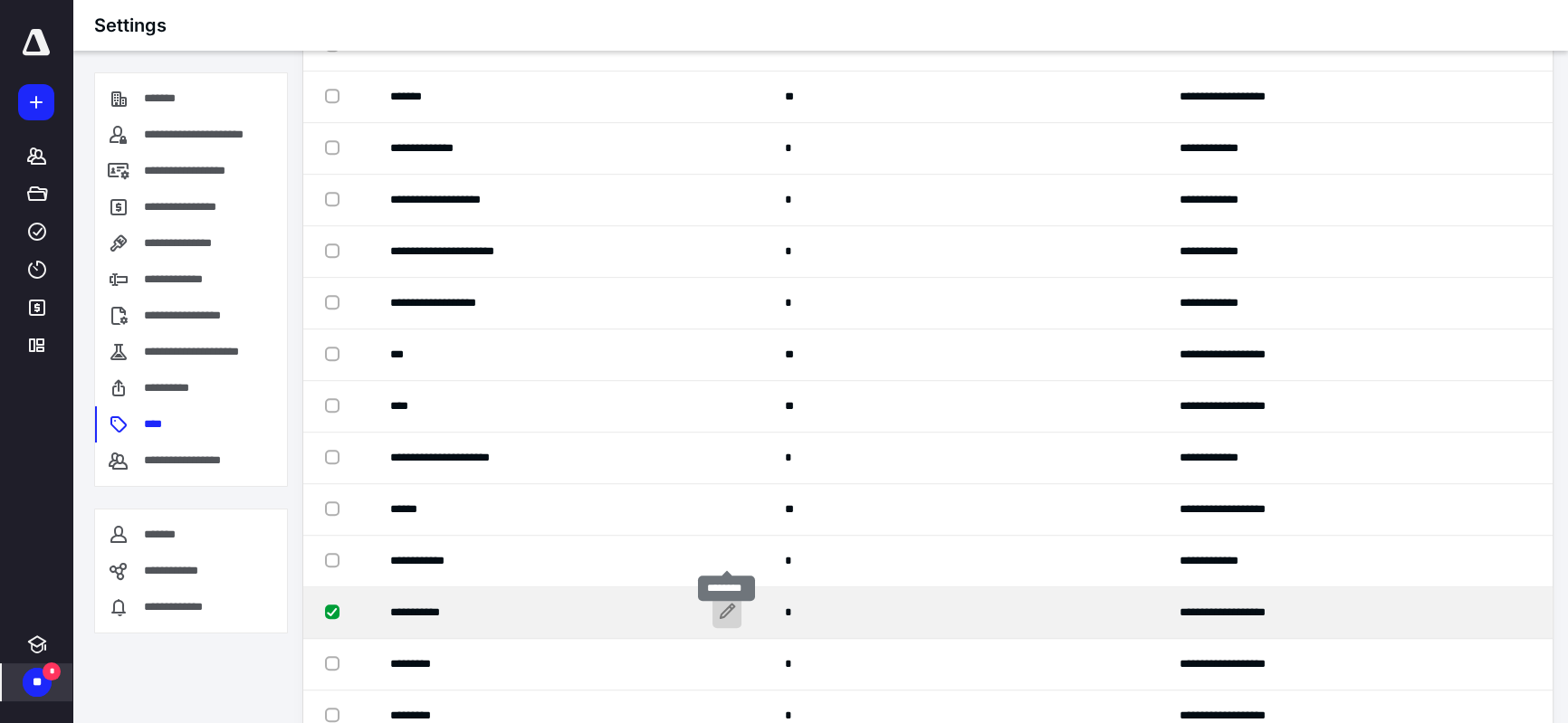 click at bounding box center (727, 613) 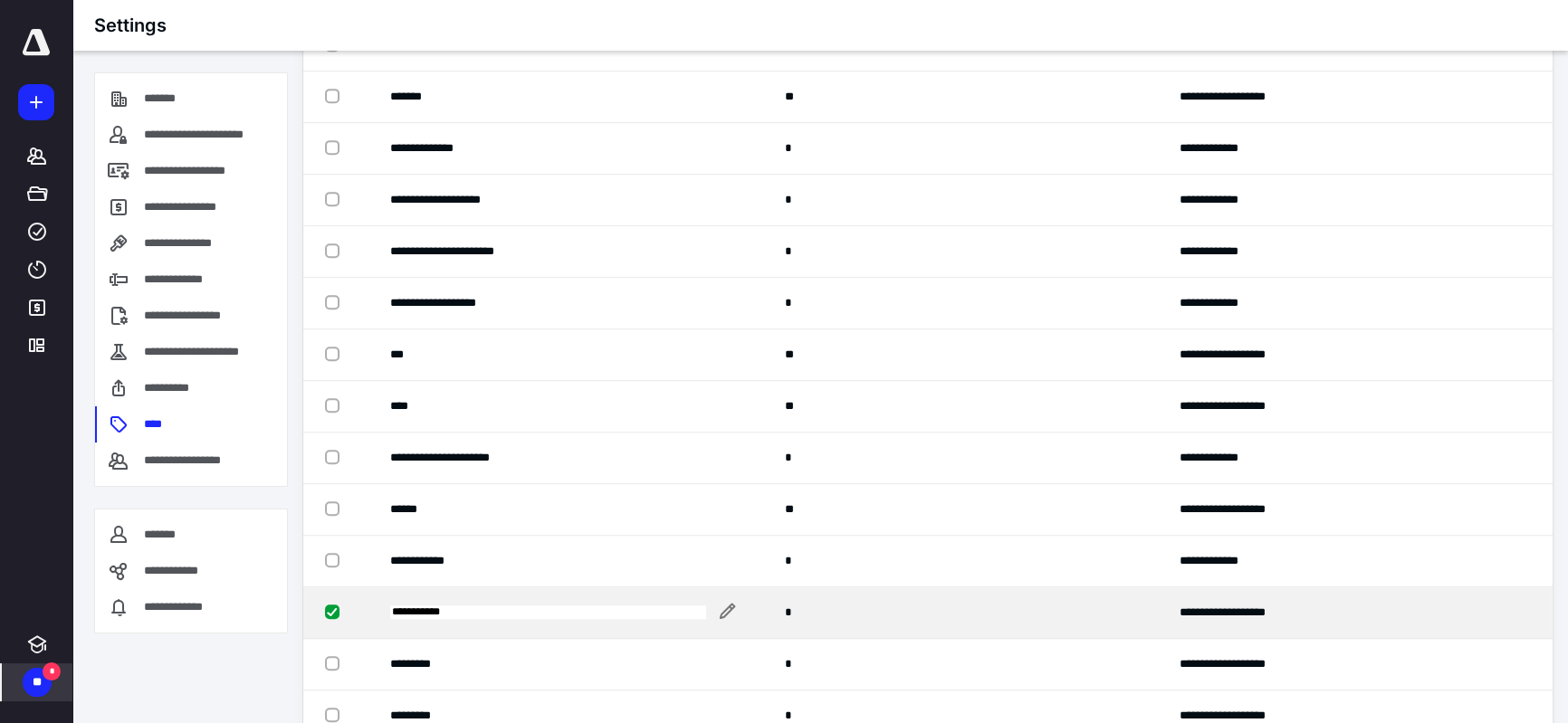 drag, startPoint x: 474, startPoint y: 553, endPoint x: 401, endPoint y: 553, distance: 73 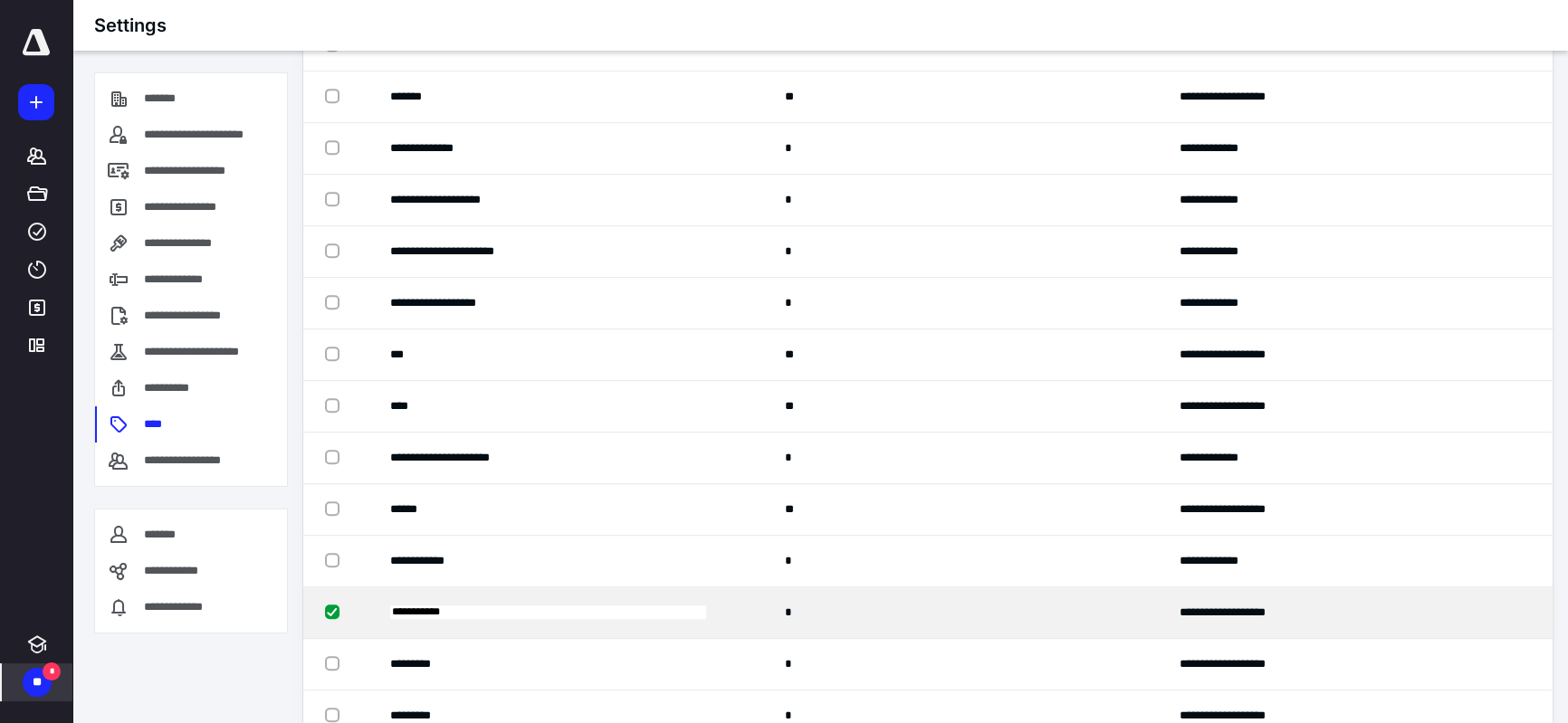 type on "**********" 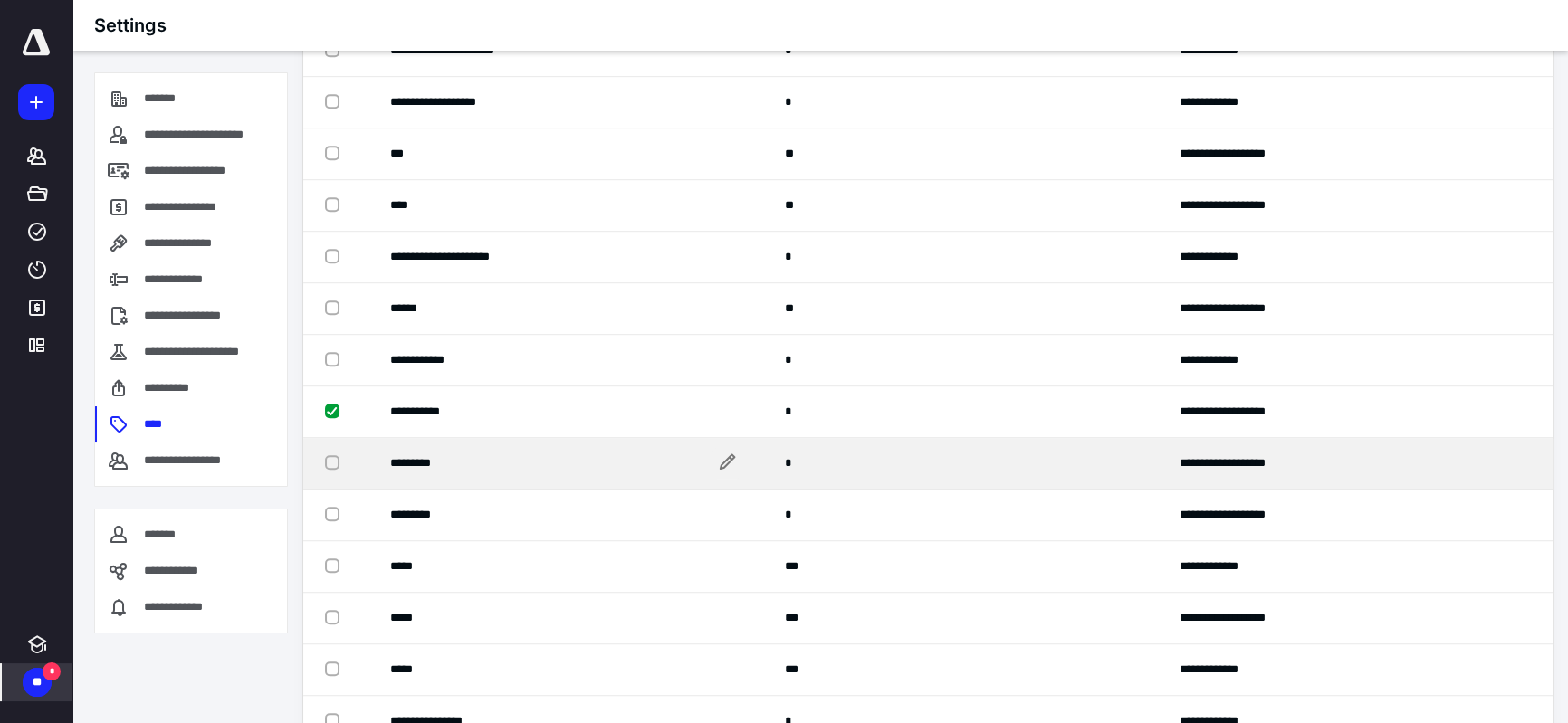 scroll, scrollTop: 1419, scrollLeft: 0, axis: vertical 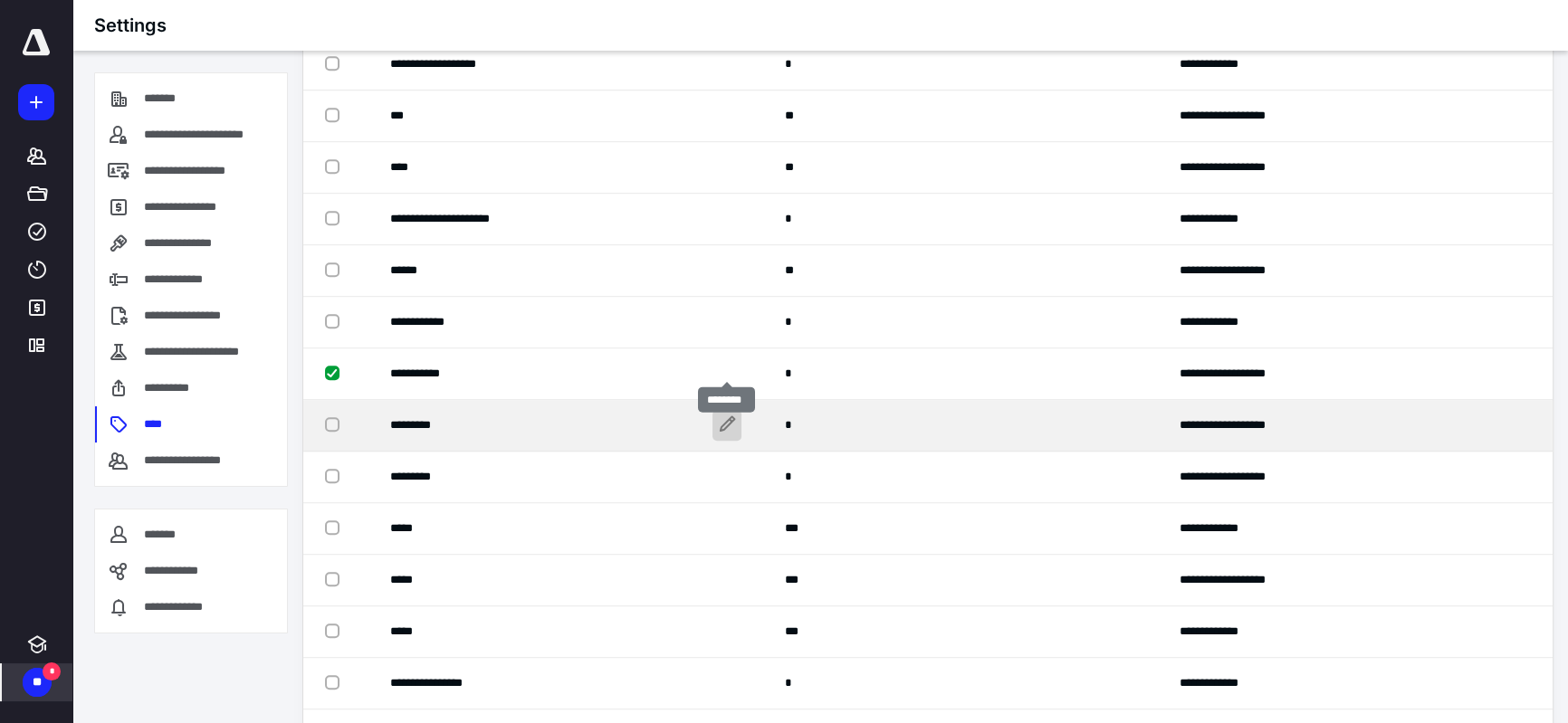 click at bounding box center (727, 425) 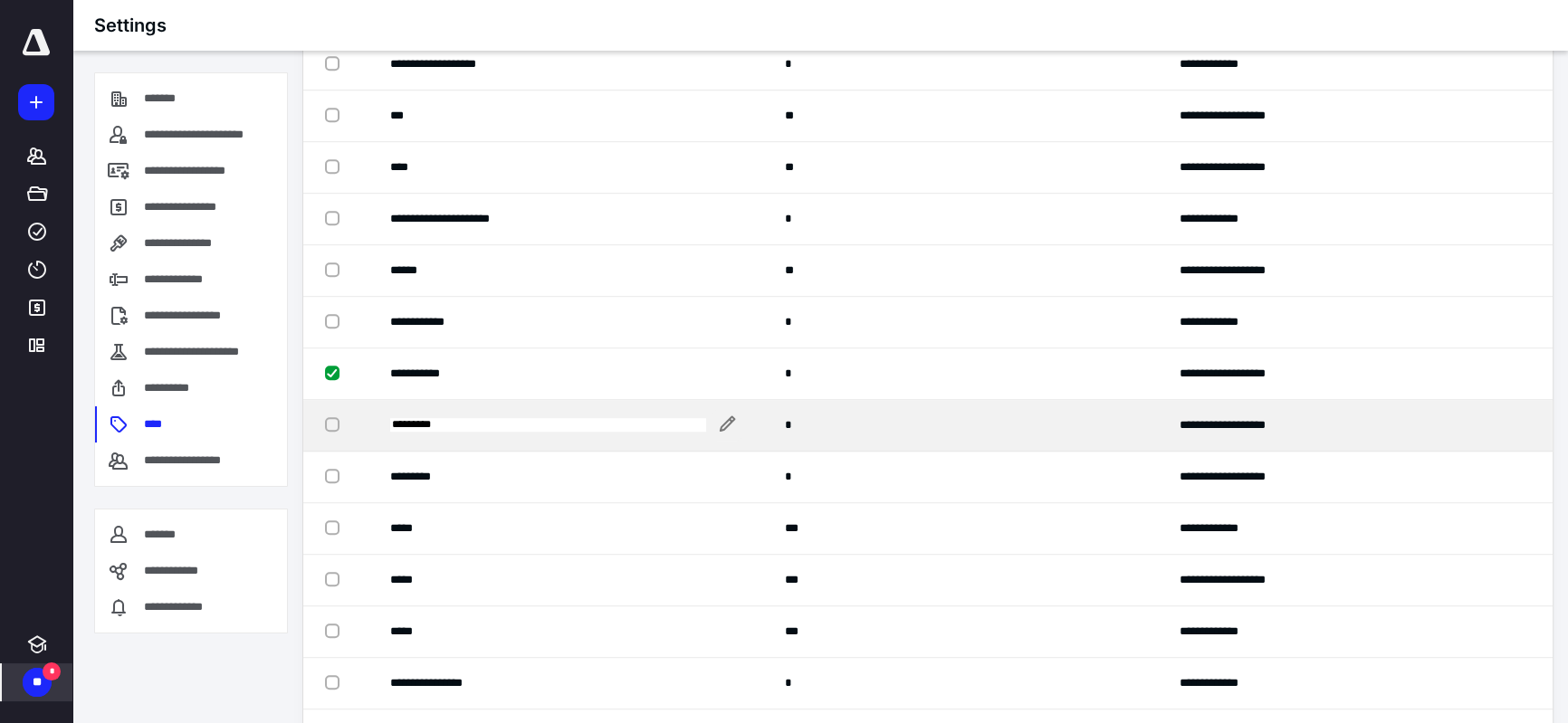 drag, startPoint x: 436, startPoint y: 361, endPoint x: 415, endPoint y: 364, distance: 21.213203 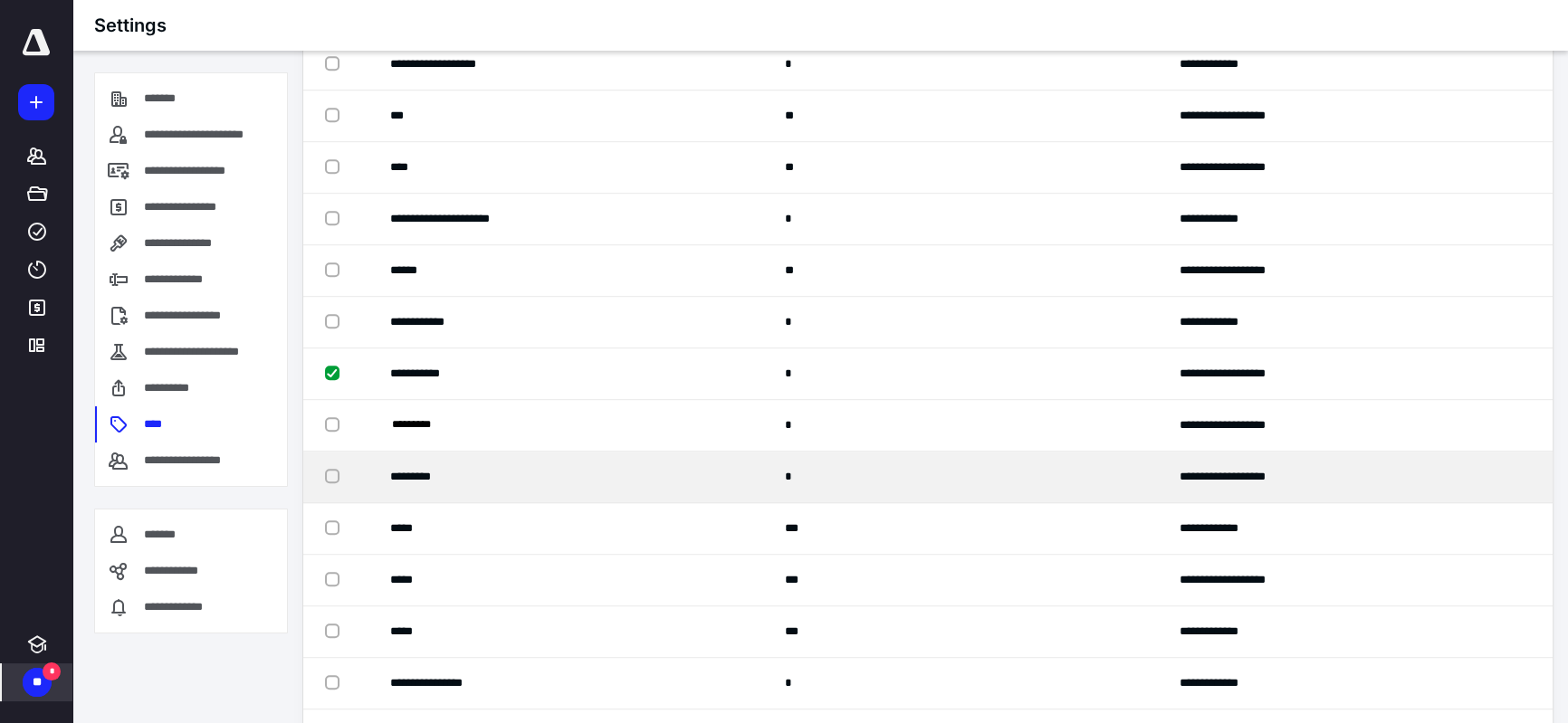 type on "*********" 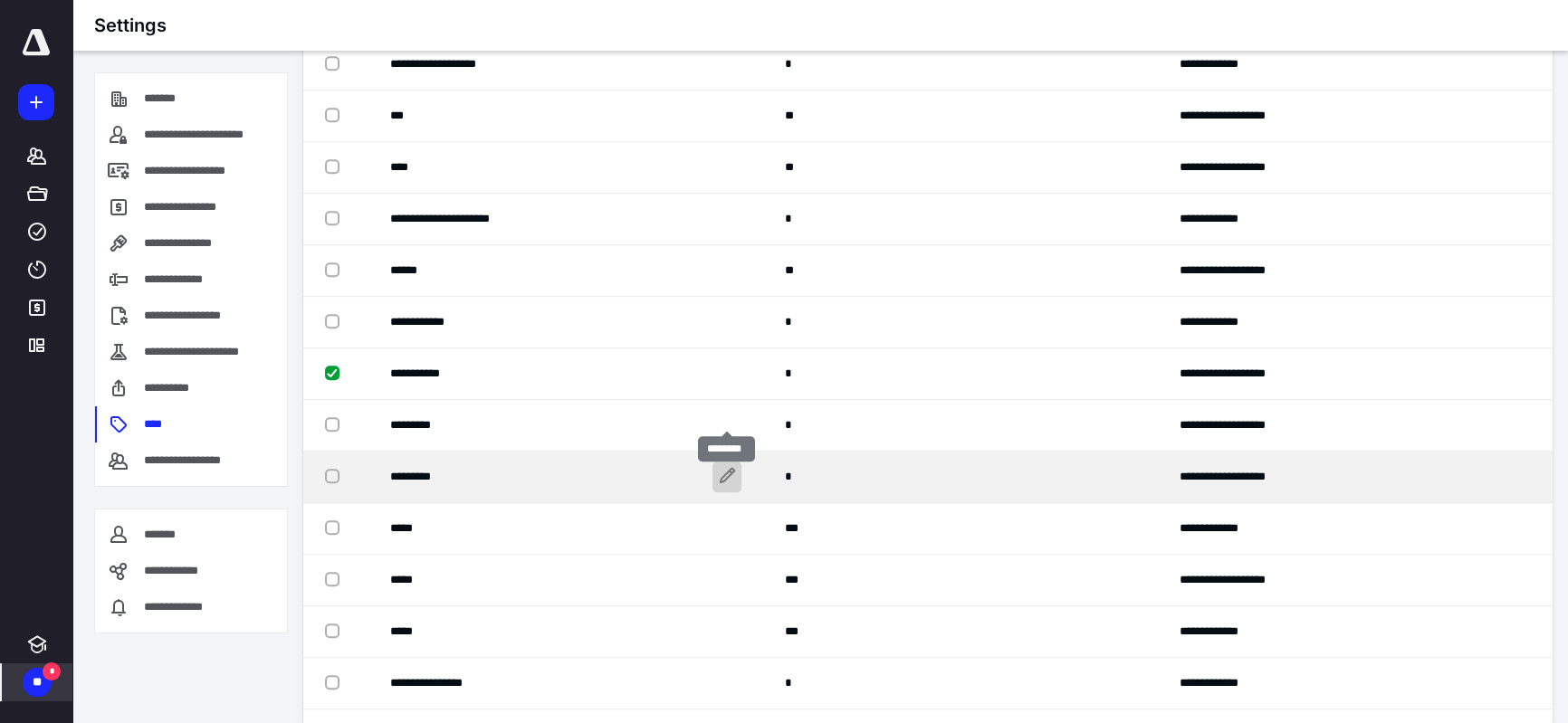 click at bounding box center (727, 477) 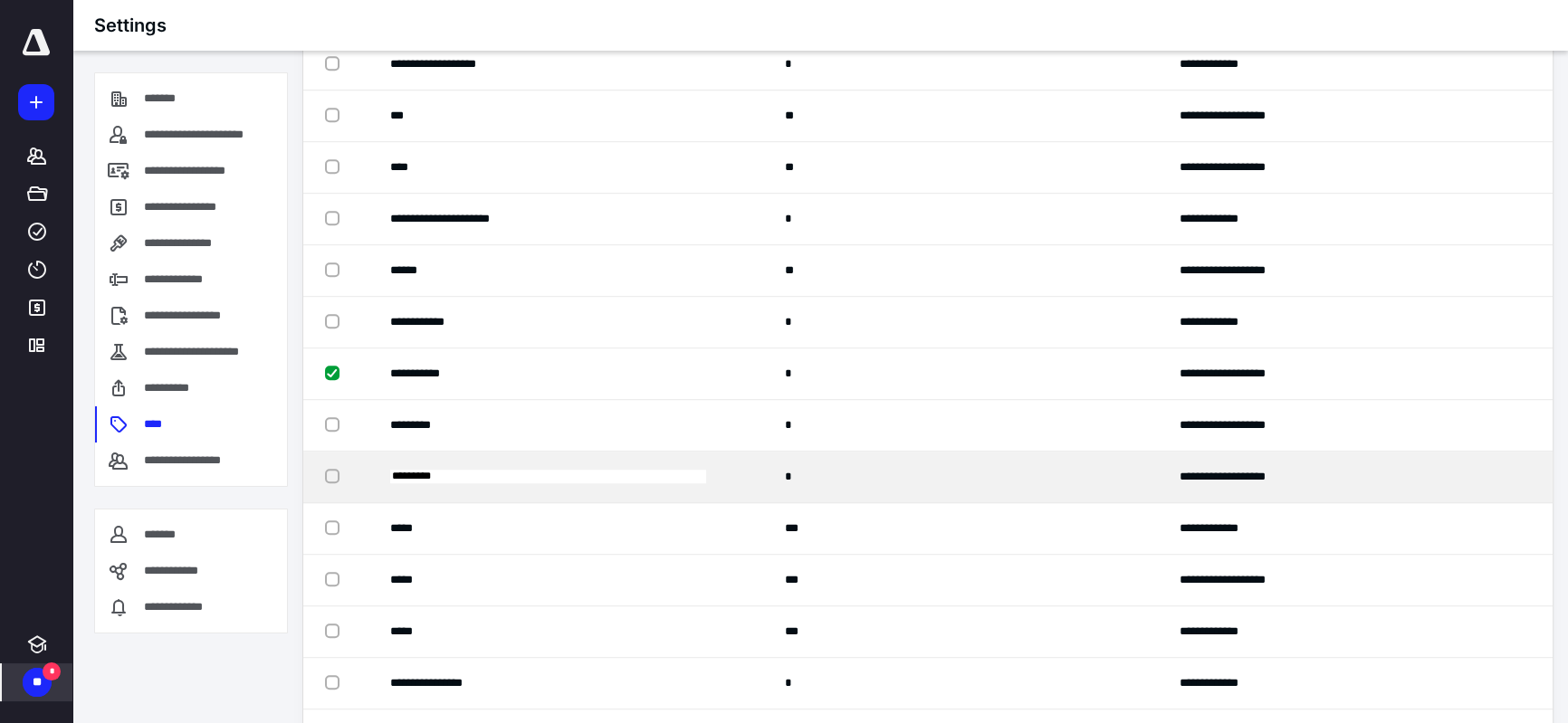 type on "*********" 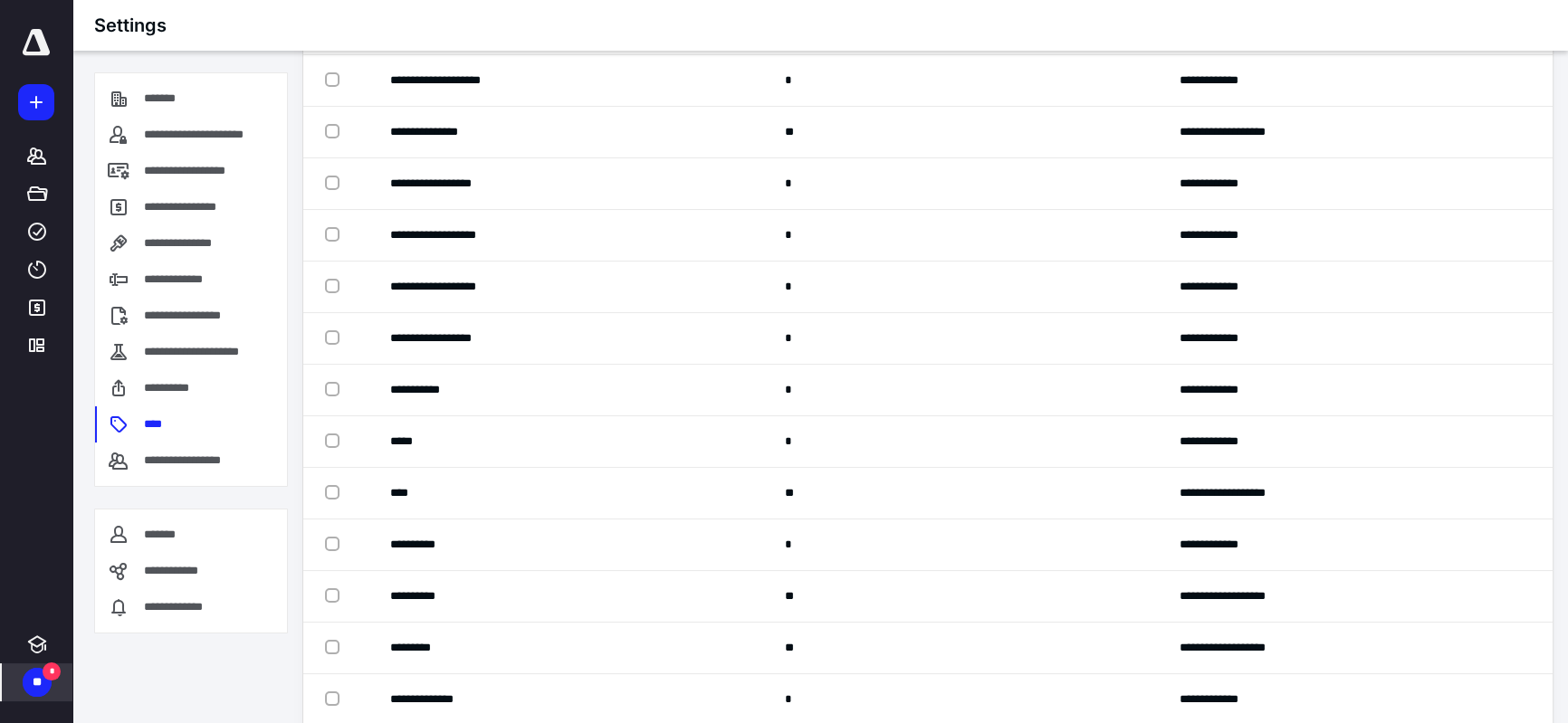 scroll, scrollTop: 0, scrollLeft: 0, axis: both 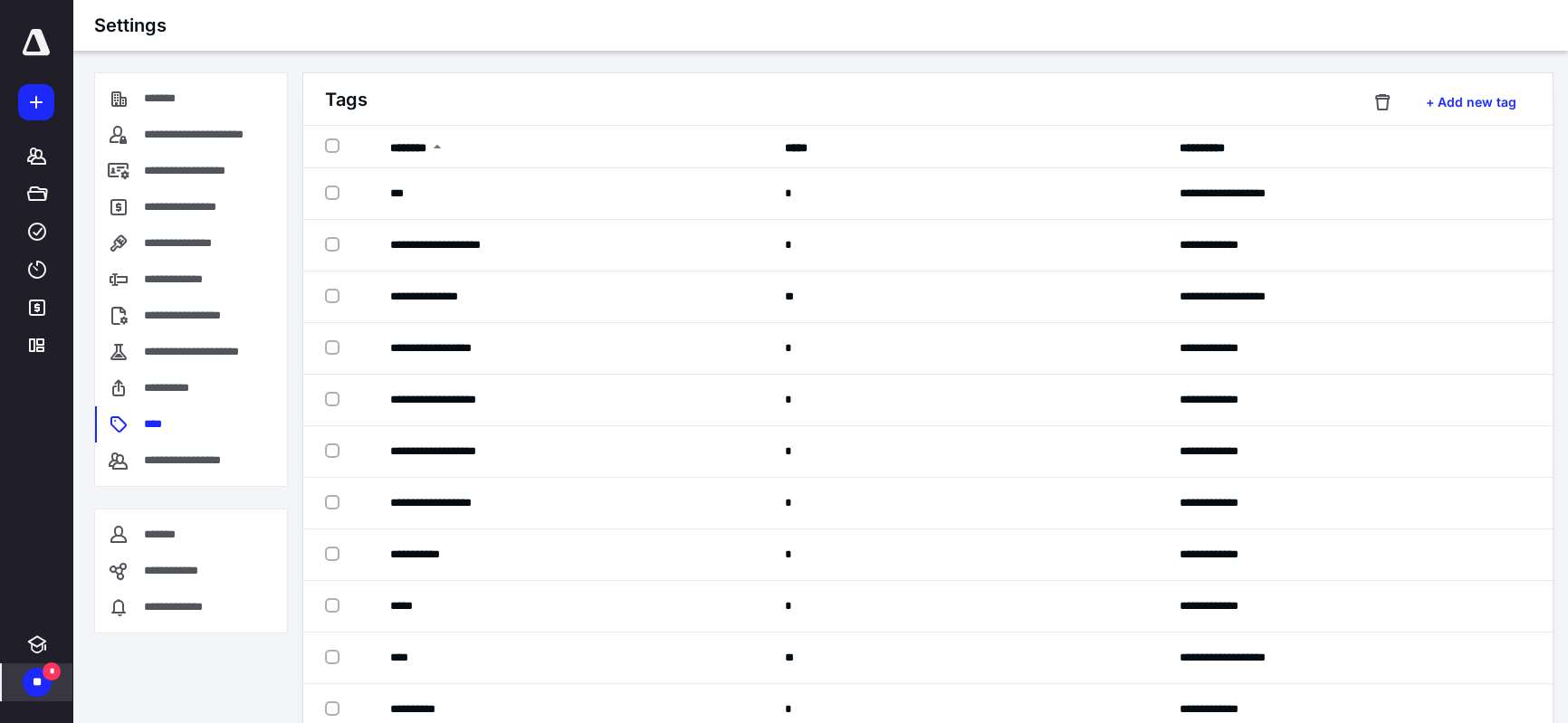 click on "*" at bounding box center [52, 671] 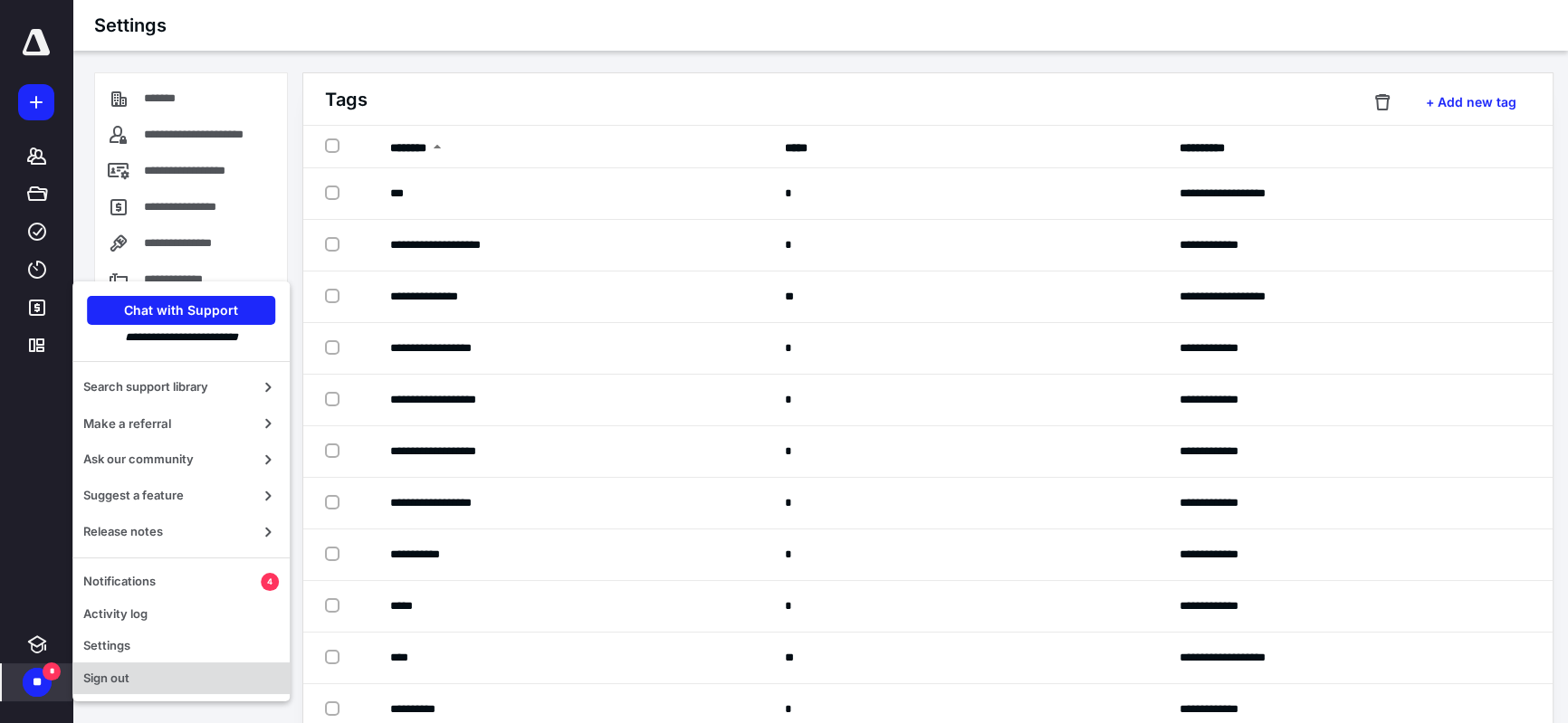 click on "Sign out" at bounding box center (181, 679) 